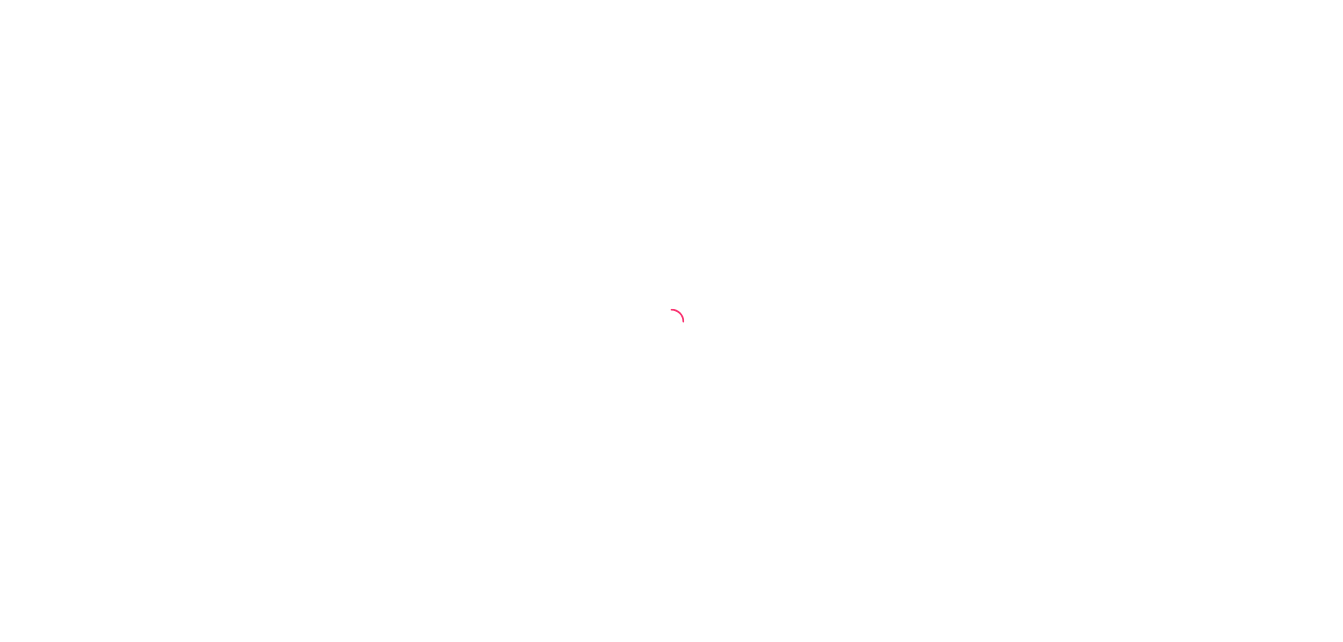 scroll, scrollTop: 0, scrollLeft: 0, axis: both 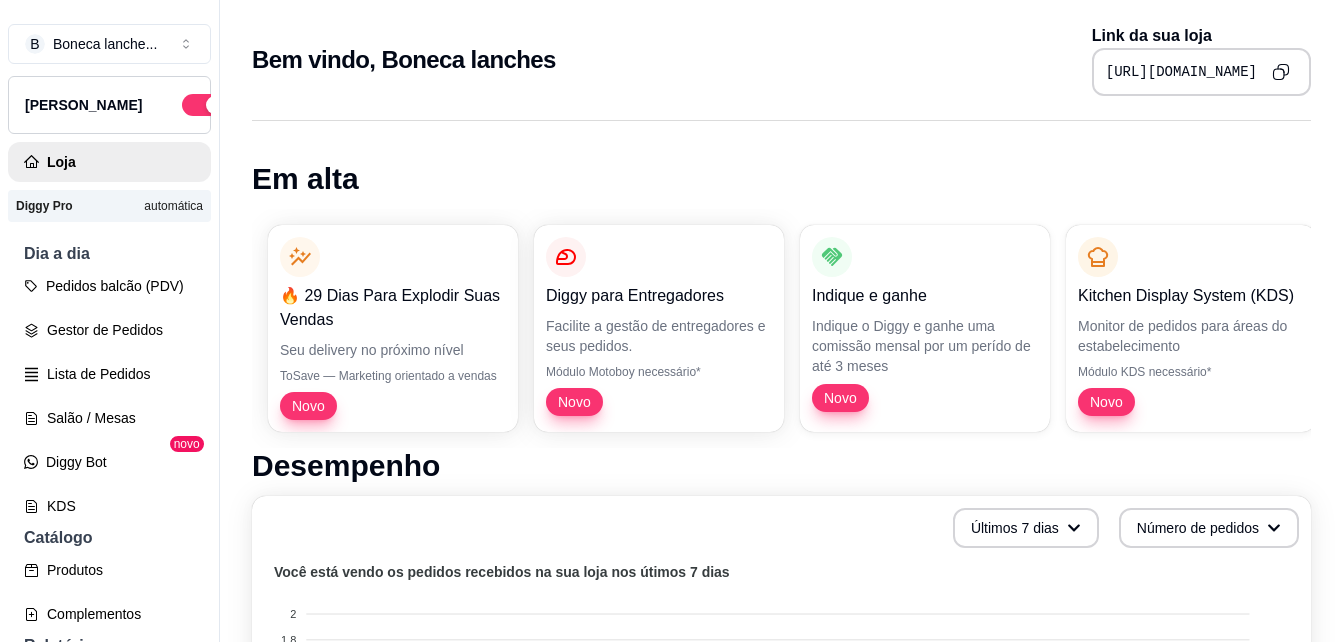 click on "Em alta 🔥 29 Dias Para Explodir Suas Vendas Seu delivery no próximo nível   ToSave — Marketing orientado a vendas Novo Diggy para Entregadores Facilite a gestão de entregadores e seus pedidos. Módulo Motoboy necessário* Novo Indique e ganhe Indique o Diggy e ganhe uma comissão mensal por um perído de até 3 meses Novo Kitchen Display System (KDS) Monitor de pedidos para áreas do estabelecimento Módulo KDS necessário* Novo Nota Fiscal (NFC-e) Emita notas fiscais (NFC-e) do seus pedidos do Diggy Módulo fiscal necessário* Novo Controle de Fiado Registre as suas vendas em fiado e tenha o controle das contas de cada cliente Novo Robô de Atendimento Otimize o atendimento dos seus pedidos vindos do WhatsApp com nosso robô Disponível para Windows 10 ou superior Desempenho Últimos 7 dias Número de pedidos Você está vendo os pedidos recebidos na sua loja nos útimos 7 dias 2 2 1.8 1.8 1.6 1.6 1.4 1.4 1.2 1.2 1 1 0.8 0.8 0.6 0.6 0.4 0.4 0.2 0.2 0 0 0 0 0 0 0 0 0 [DATE] [DATE] [DATE]   7 10" at bounding box center [781, 918] 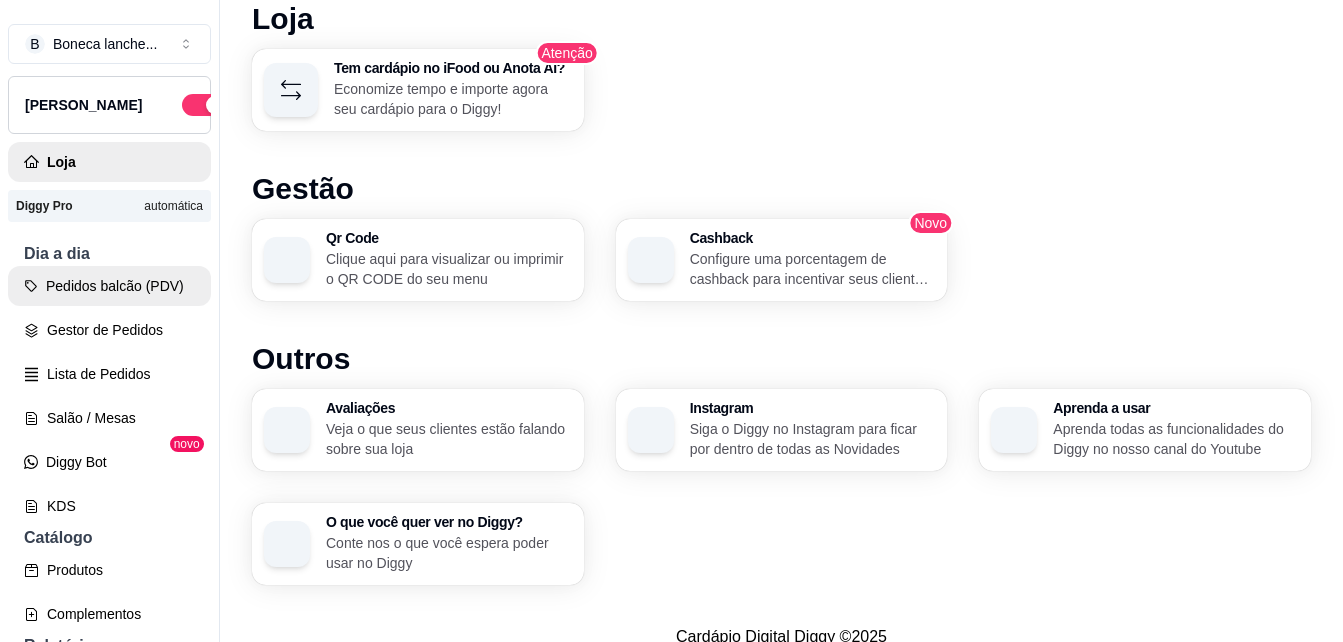 scroll, scrollTop: 1157, scrollLeft: 0, axis: vertical 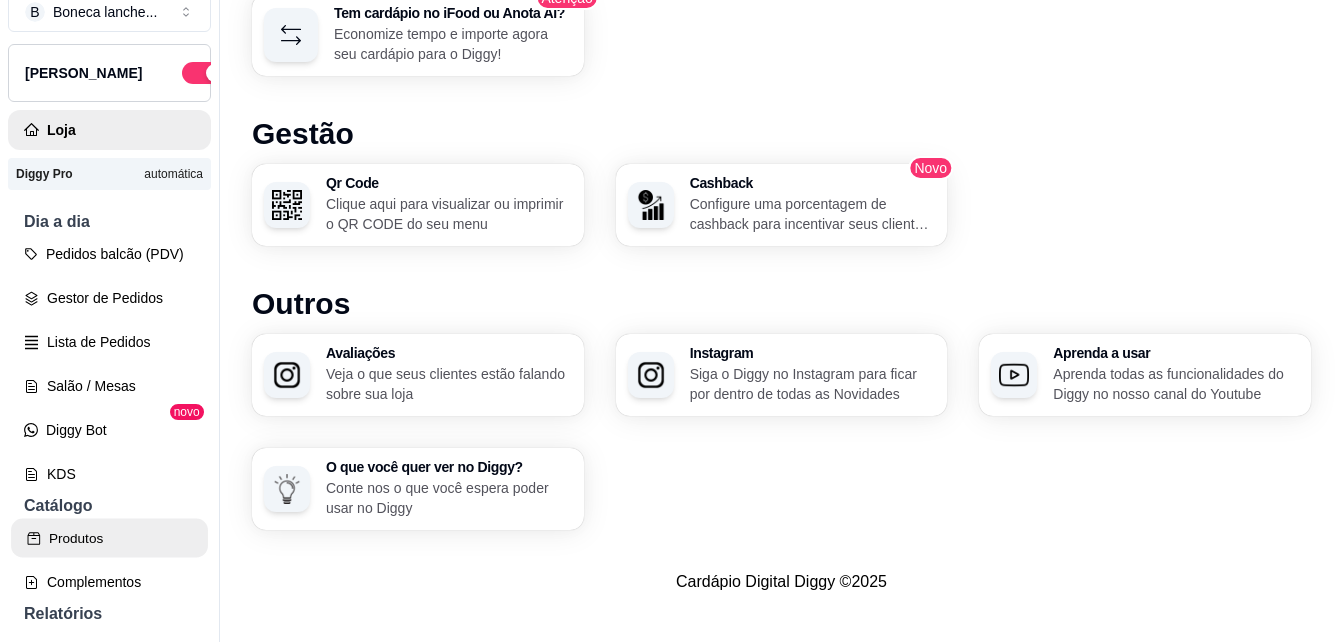 click on "Produtos" at bounding box center (109, 538) 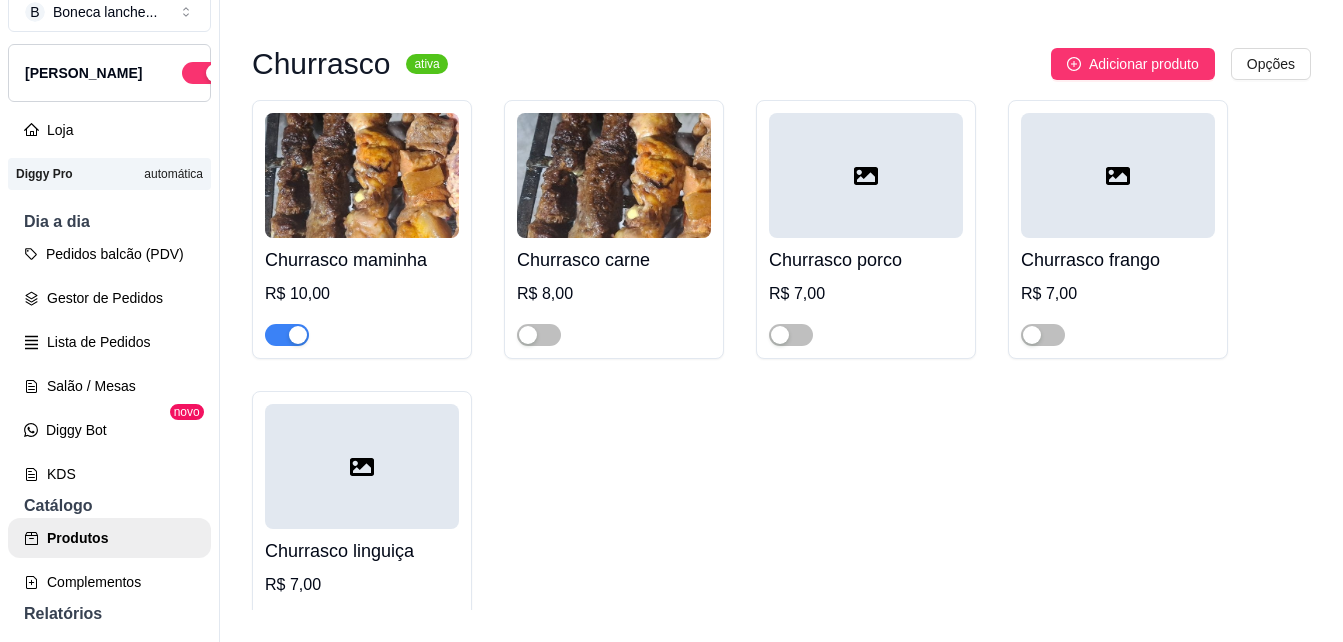 scroll, scrollTop: 0, scrollLeft: 0, axis: both 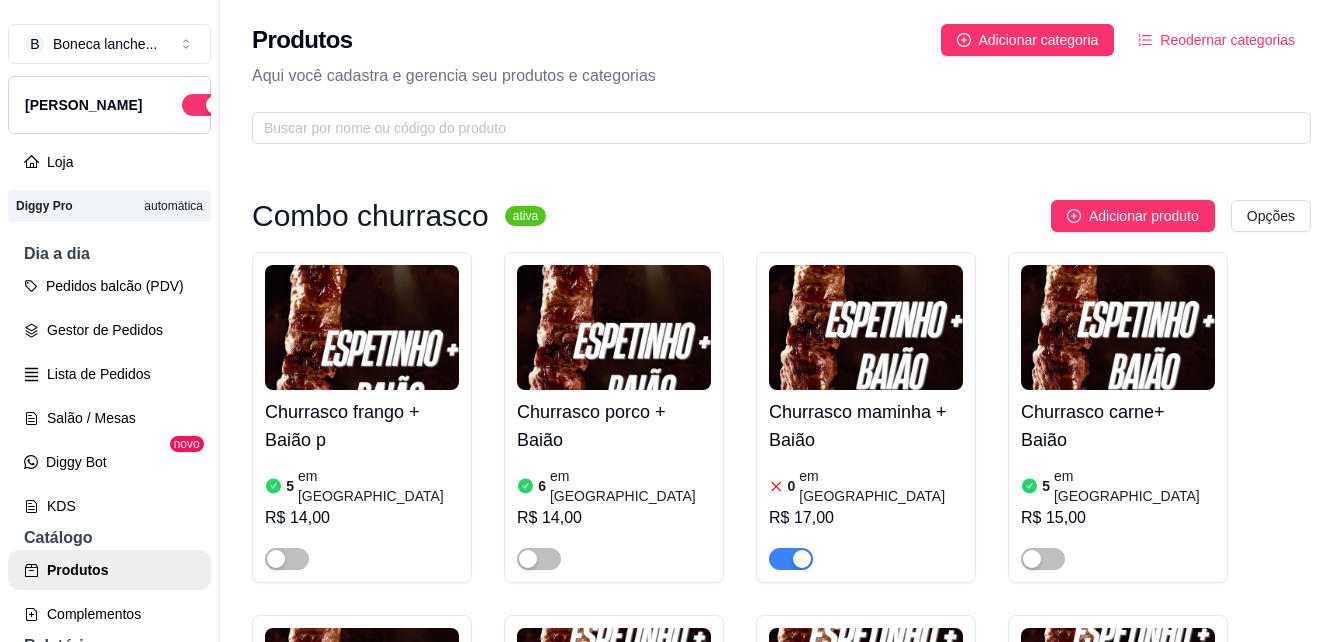 click on "Combo churrasco  ativa Adicionar produto Opções Churrasco frango + Baião p   5 em estoque R$ 14,00 Churrasco porco + Baião    6 em estoque R$ 14,00 Churrasco maminha + Baião    0 em estoque R$ 17,00 Churrasco carne+ Baião    5 em estoque R$ 15,00 Churrasco linguiça + Baião    2 em estoque R$ 14,00 Espetinho carne + Baião + batata-frita 100g   5 em estoque R$ 20,00 Espetinho porco + Baião + batata-frita 100g   6 em estoque R$ 19,00 Espetinho frango + Baião + batata-frita 100g   5 em estoque R$ 19,00 Espetinho linguiça + Baião + batata-frita 100g   2 em estoque R$ 19,00 Churrasco  ativa Adicionar produto Opções Churrasco maminha   0 em estoque R$ 10,00 Churrasco carne   5 em estoque R$ 8,00 Churrasco porco   6 em estoque R$ 7,00 Churrasco frango   5 em estoque R$ 7,00 Churrasco linguiça    2 em estoque R$ 7,00 Combos Árabes  ativa Adicionar produto Opções 2 X-burgue arabe + batata-frita c/ cheddar é calabresa 150 g   R$ 25,00 2 X- havai arabe+ batata-frita 200g   R$ 40,00" at bounding box center (781, 6983) 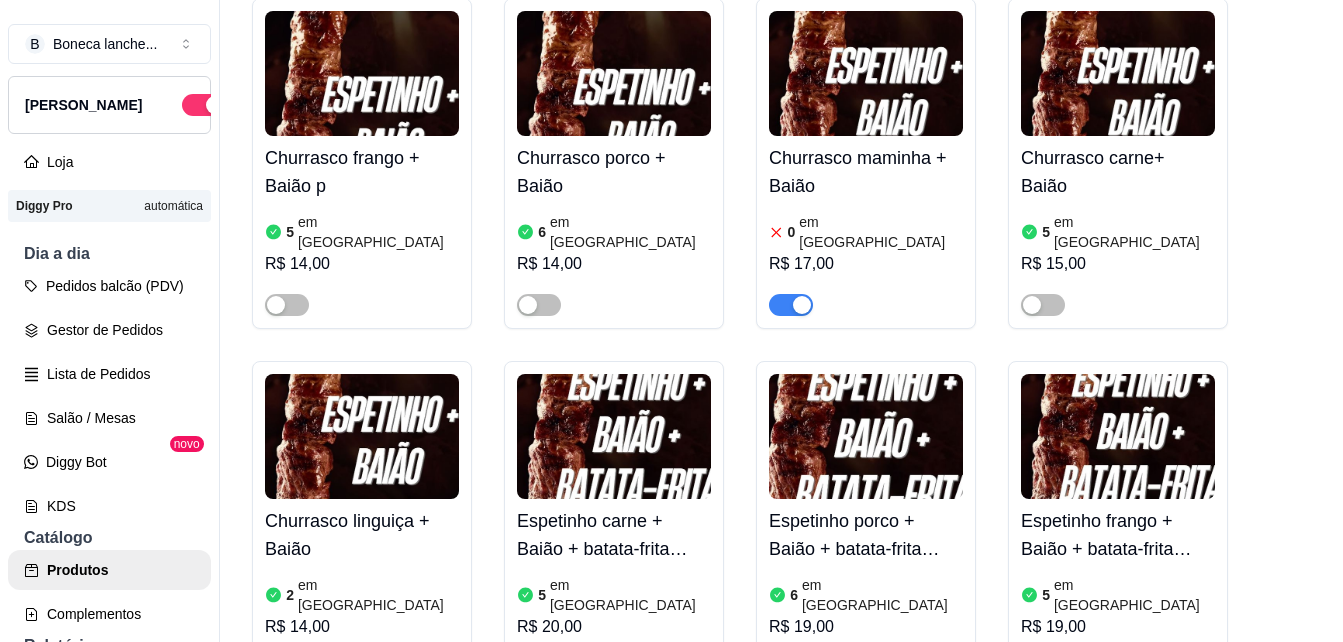 scroll, scrollTop: 320, scrollLeft: 0, axis: vertical 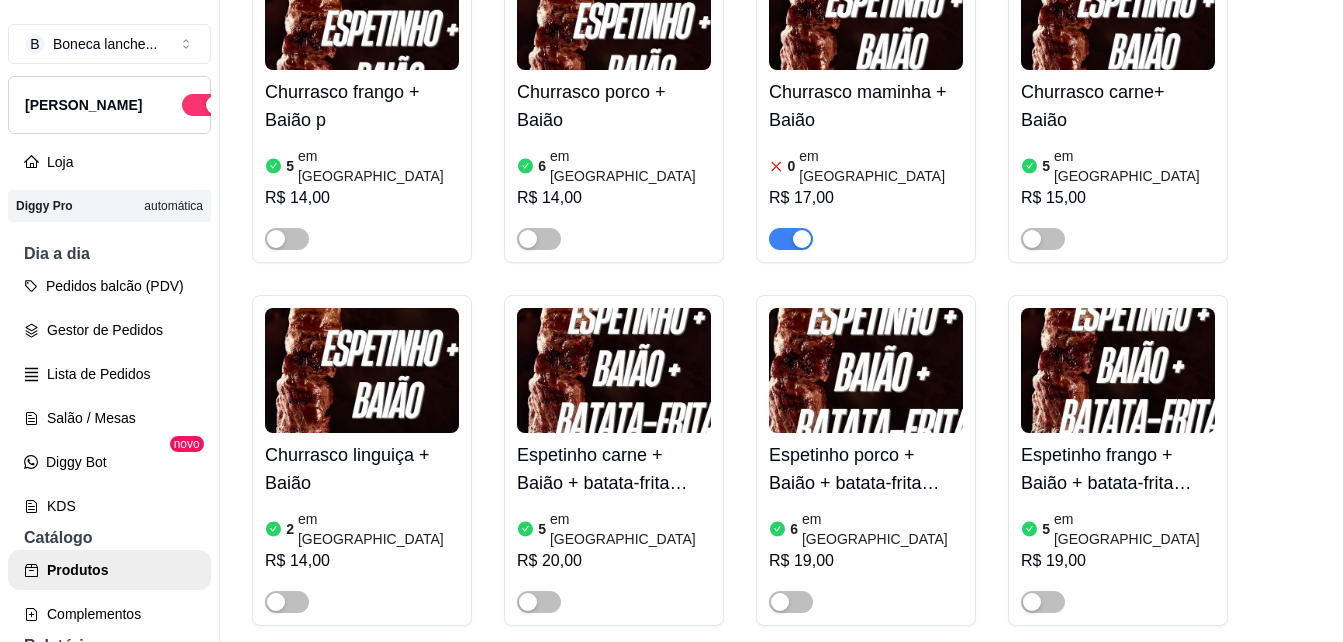 click at bounding box center [802, 239] 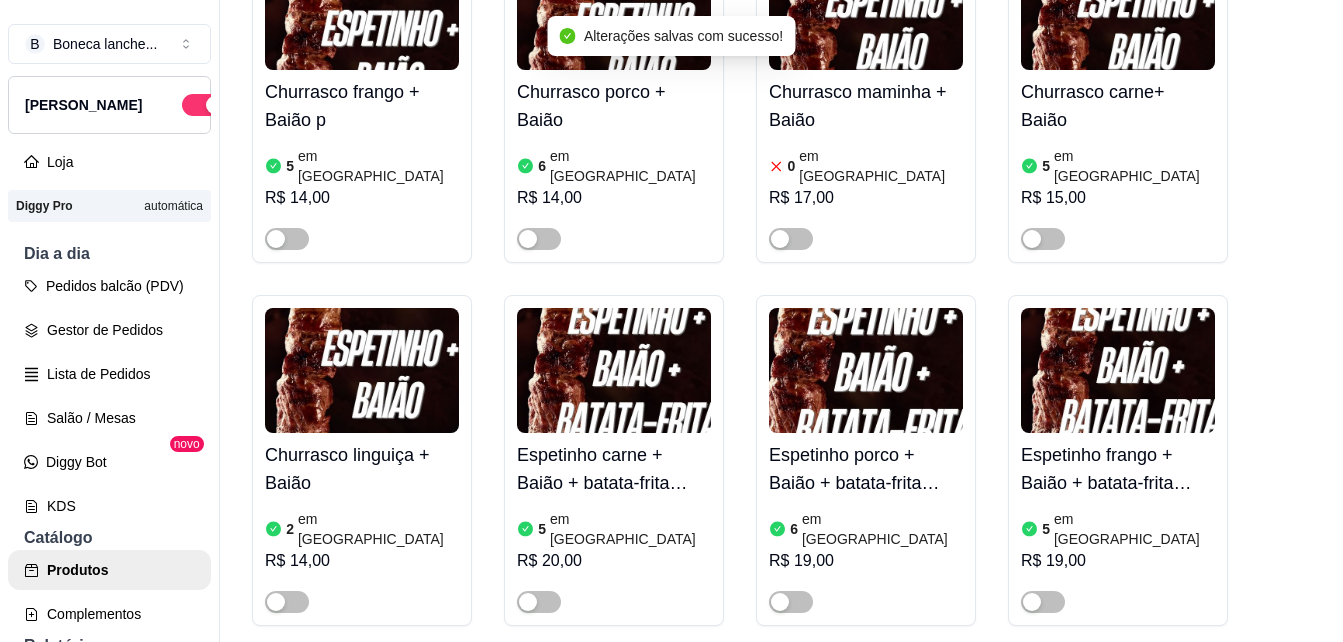 click on "Churrasco frango + Baião p   5 em estoque R$ 14,00 Churrasco porco + Baião    6 em estoque R$ 14,00 Churrasco maminha + Baião    0 em estoque R$ 17,00 Churrasco carne+ Baião    5 em estoque R$ 15,00 Churrasco linguiça + Baião    2 em estoque R$ 14,00 Espetinho carne + Baião + batata-frita 100g   5 em estoque R$ 20,00 Espetinho porco + Baião + batata-frita 100g   6 em estoque R$ 19,00 Espetinho frango + Baião + batata-frita 100g   5 em estoque R$ 19,00 Espetinho linguiça + Baião + batata-frita 100g   2 em estoque R$ 19,00" at bounding box center (781, 460) 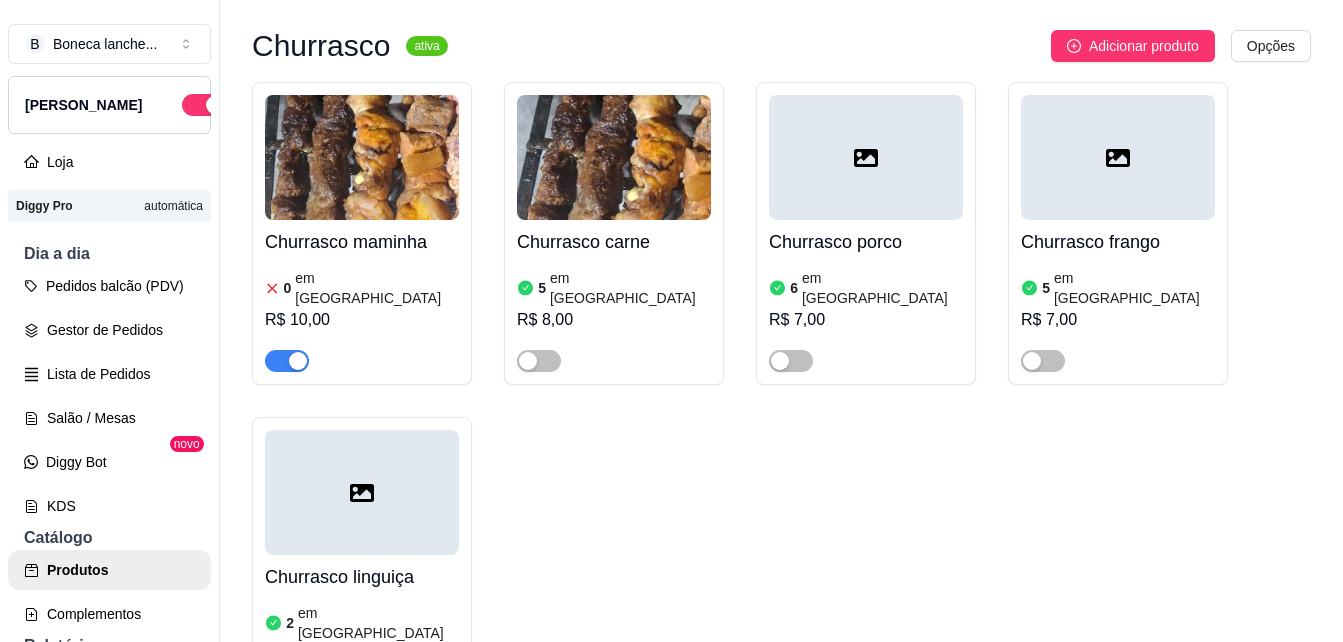 scroll, scrollTop: 1360, scrollLeft: 0, axis: vertical 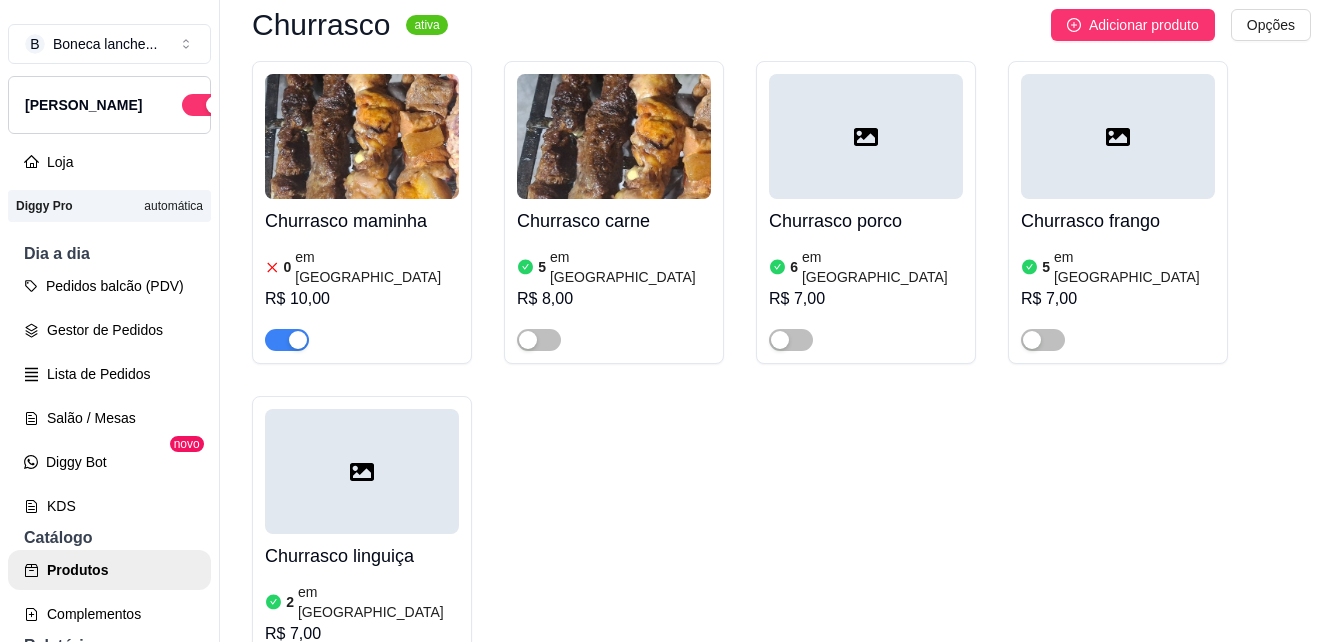 click at bounding box center [298, 340] 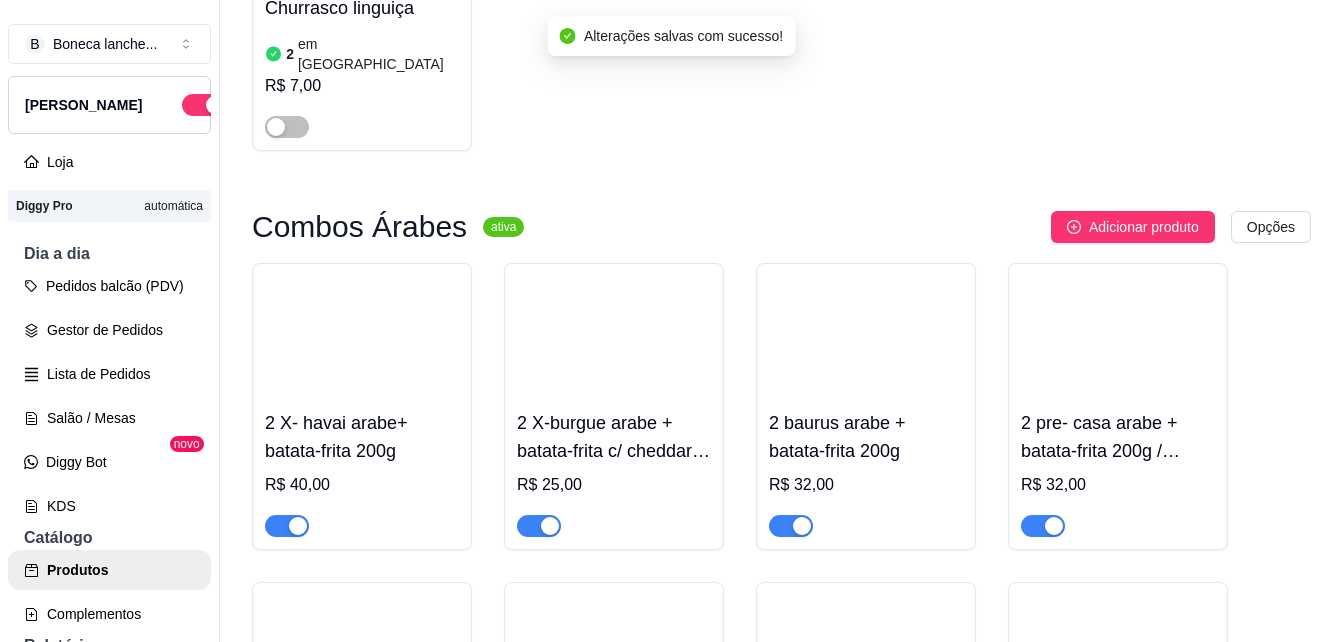 scroll, scrollTop: 2650, scrollLeft: 0, axis: vertical 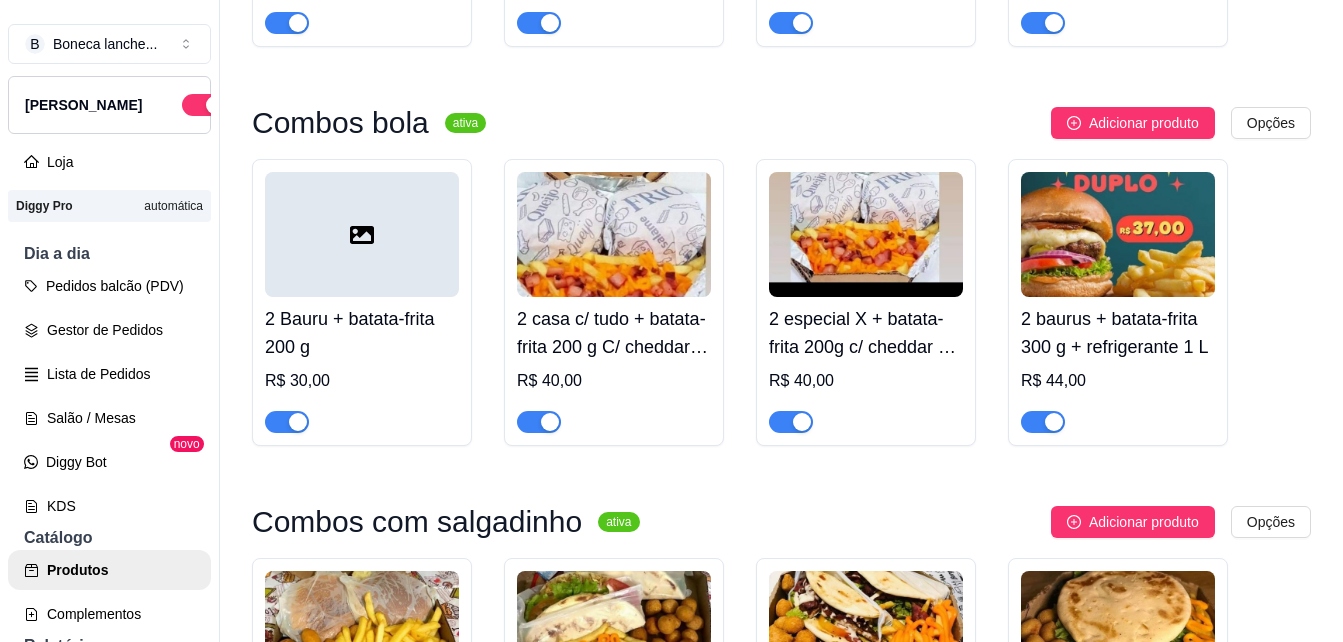 click at bounding box center [614, 234] 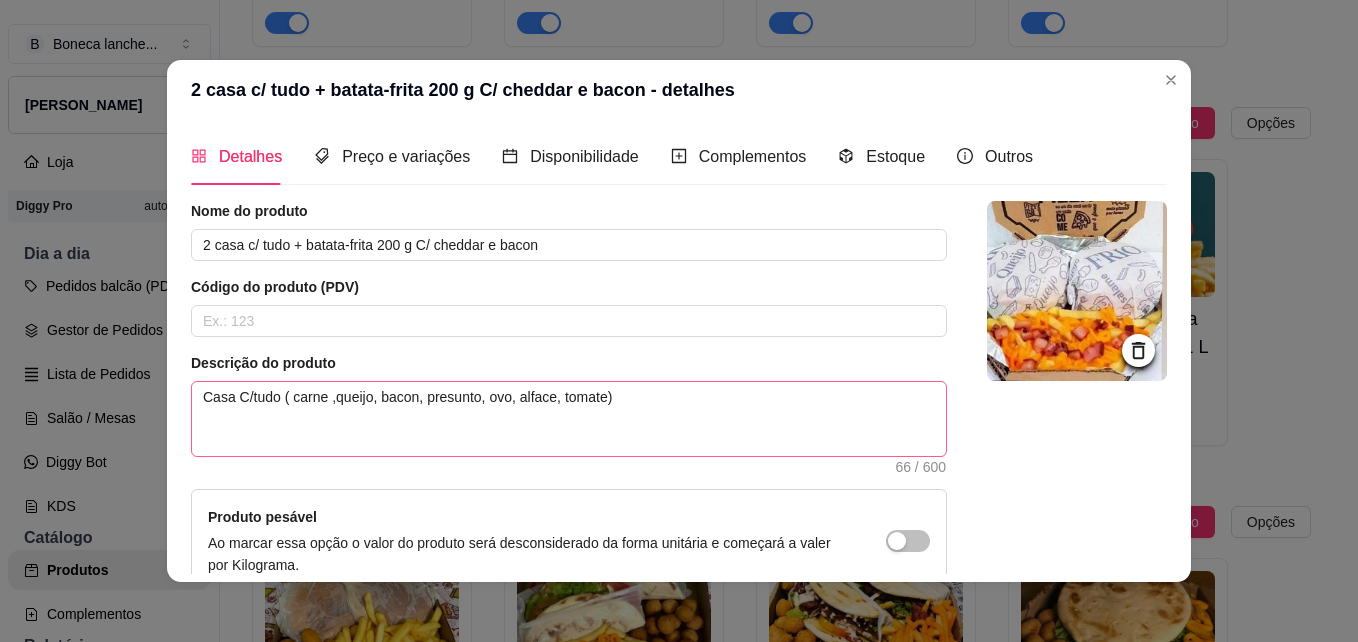 scroll, scrollTop: 4, scrollLeft: 0, axis: vertical 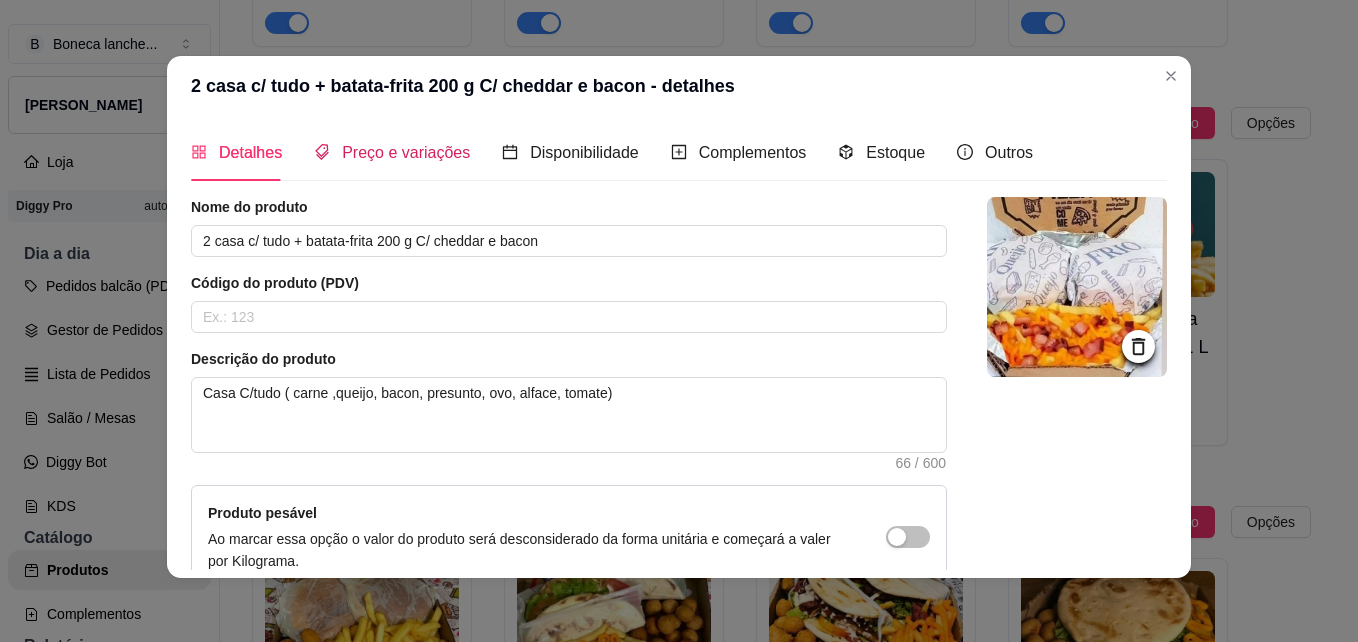click on "Preço e variações" at bounding box center [406, 152] 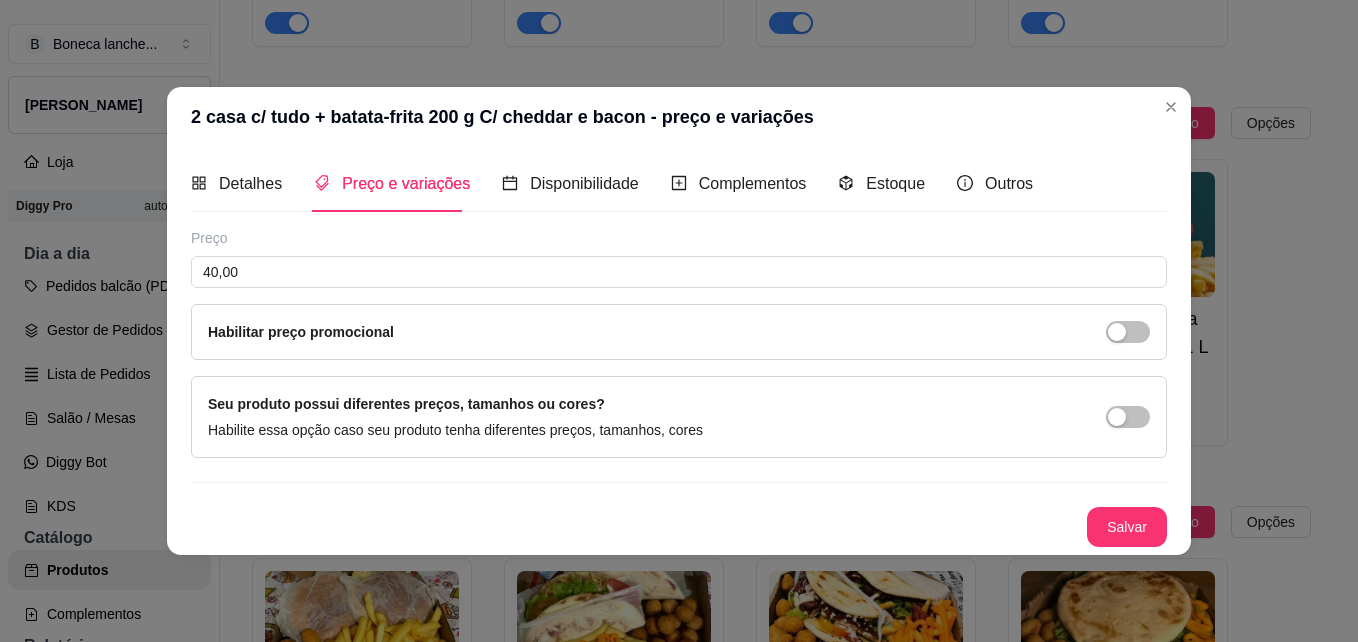 type 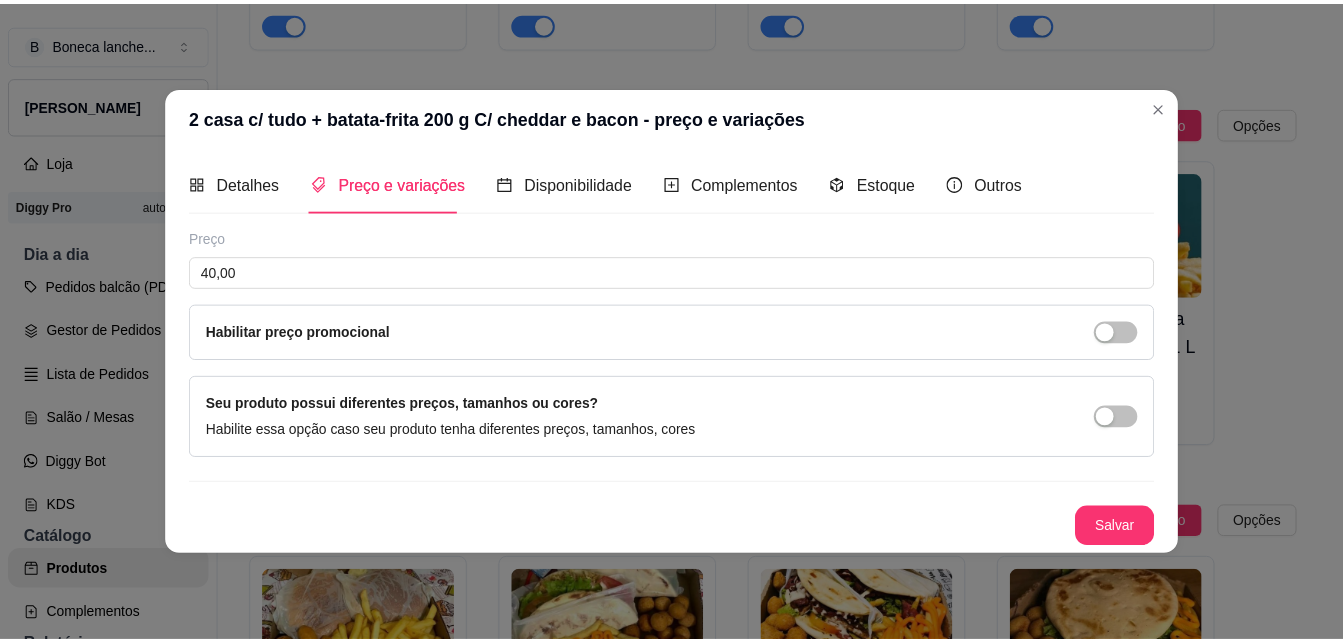 scroll, scrollTop: 0, scrollLeft: 0, axis: both 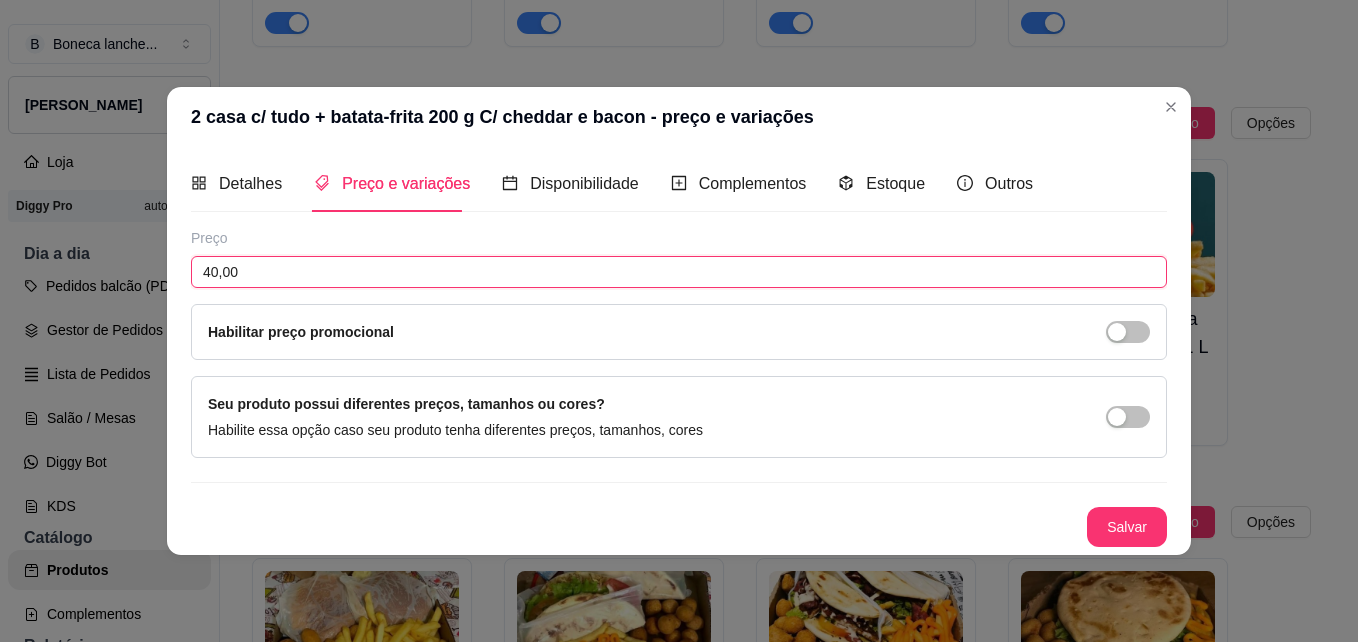click on "40,00" at bounding box center [679, 272] 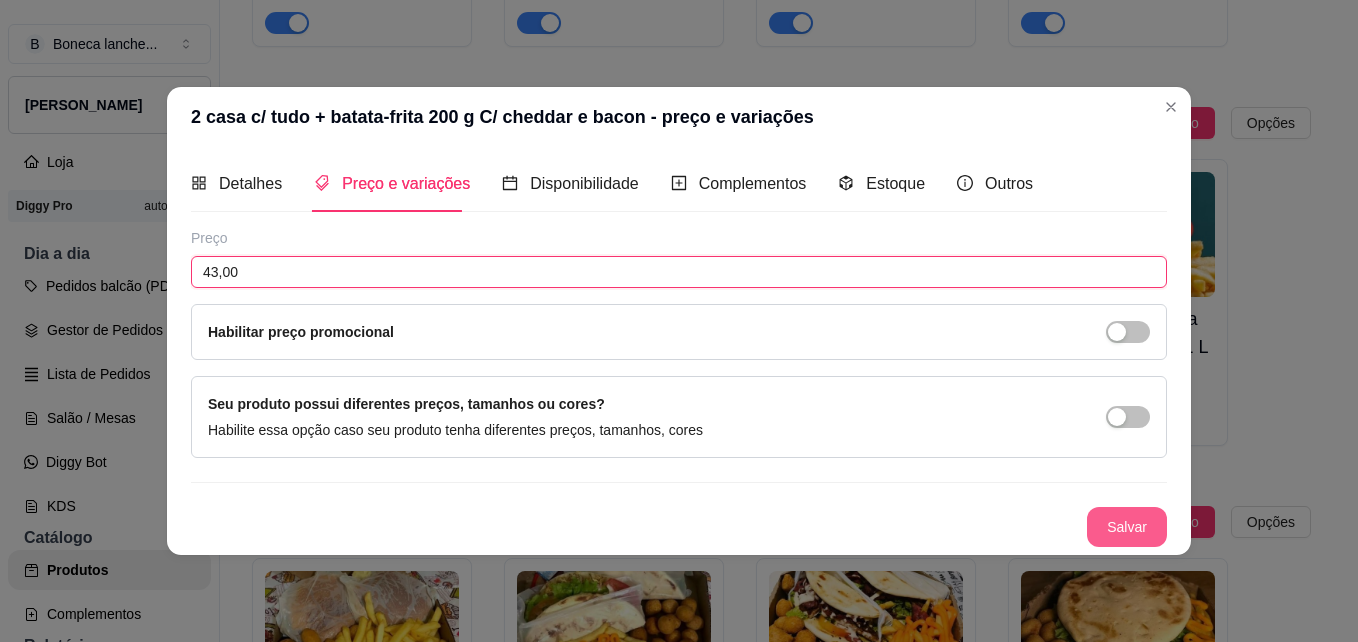 type on "43,00" 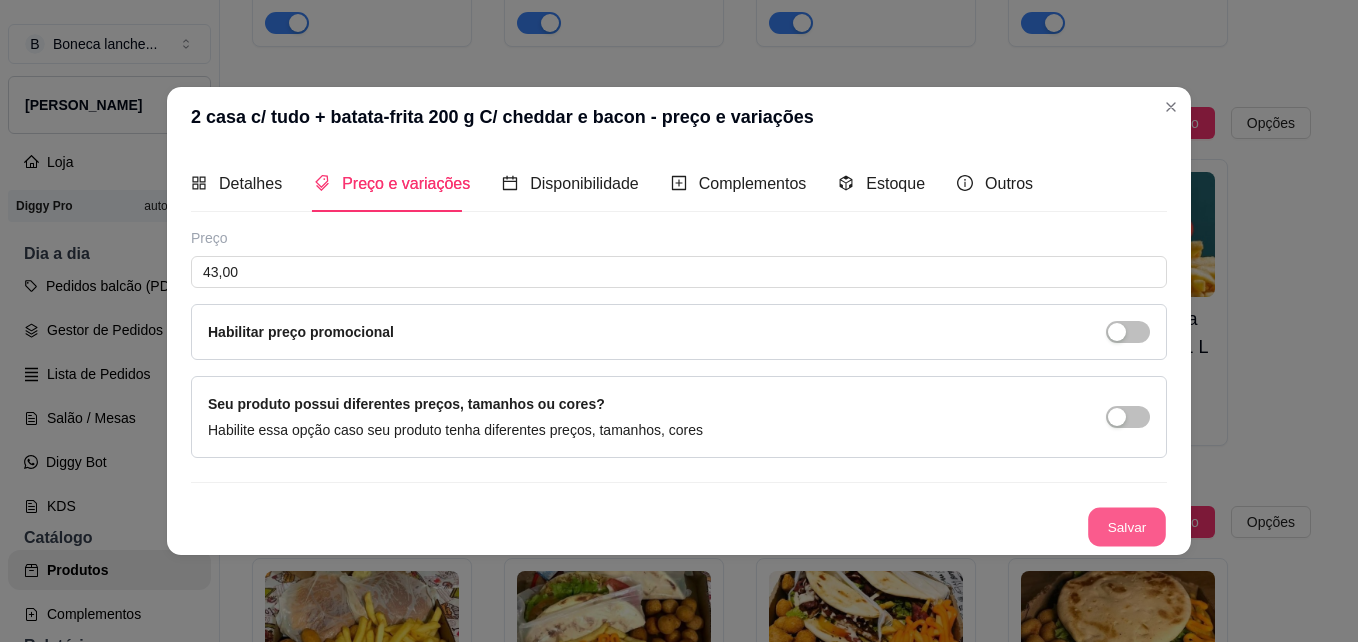 click on "Salvar" at bounding box center [1127, 527] 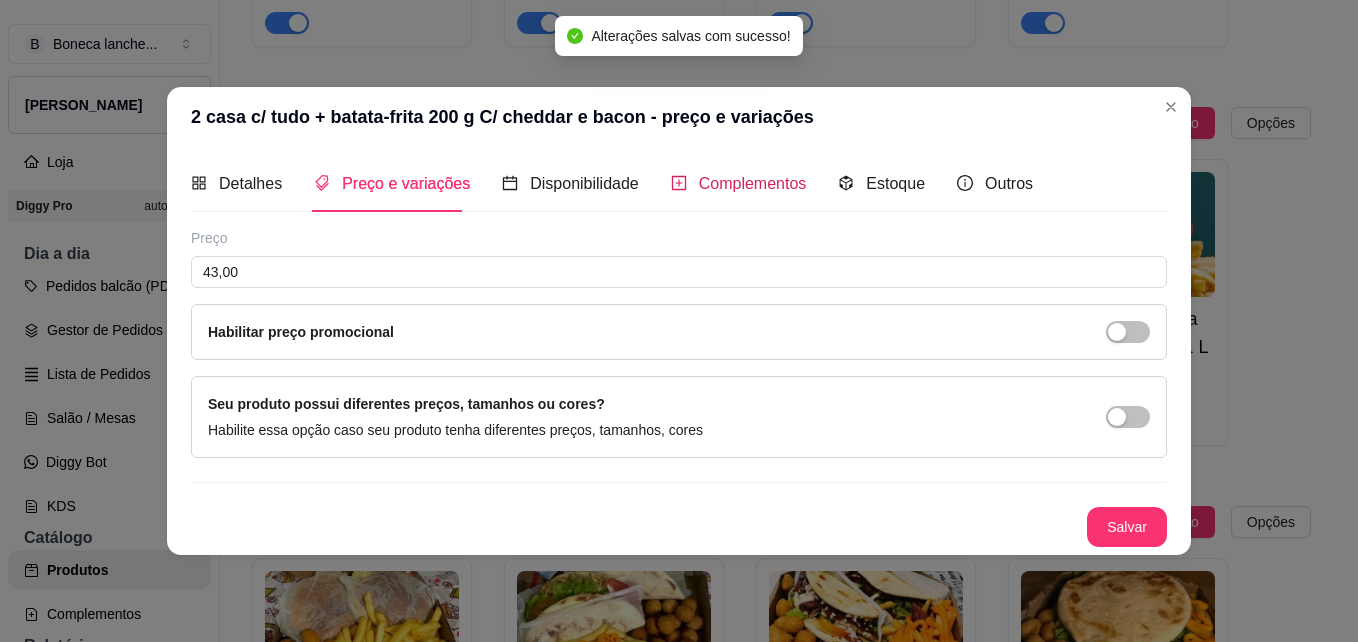 click on "Complementos" at bounding box center (753, 183) 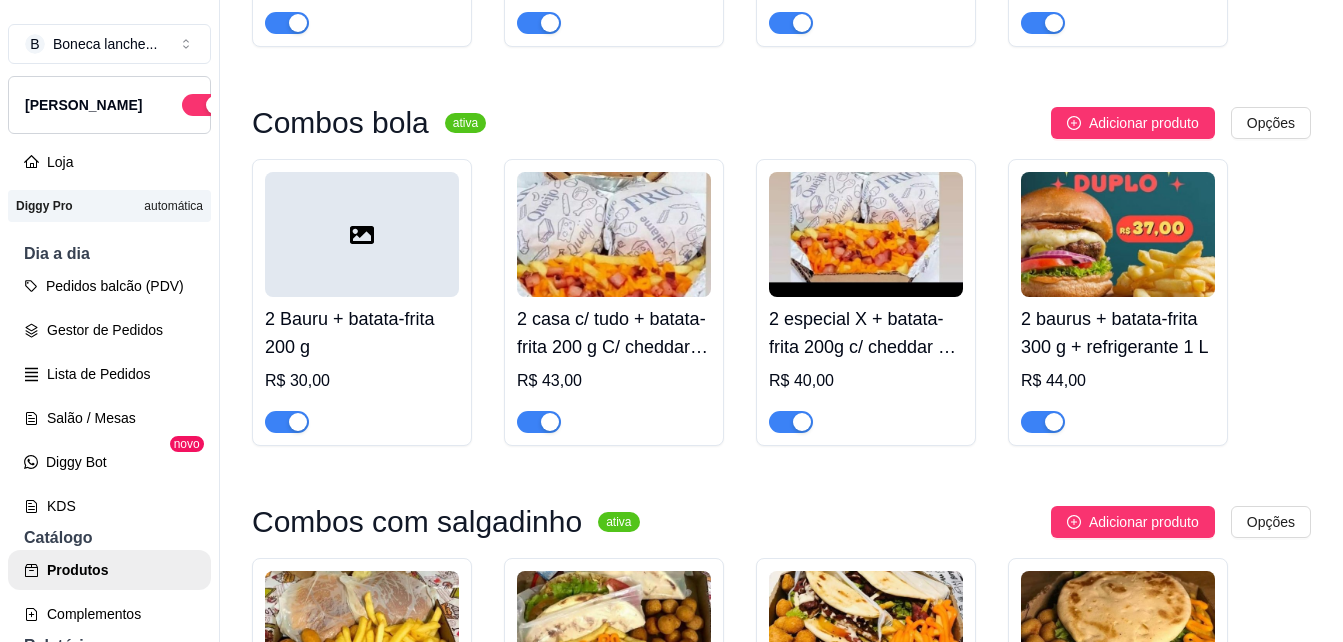 click on "Adicionar produto Opções" at bounding box center (983, 522) 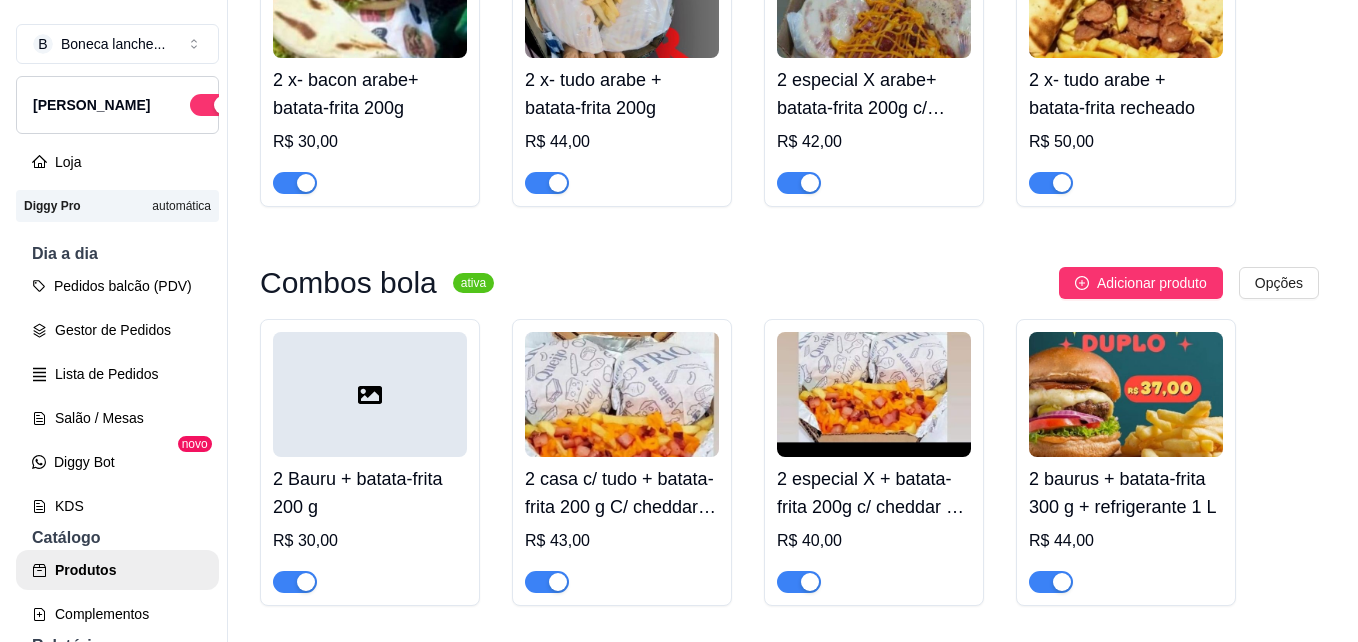 scroll, scrollTop: 2610, scrollLeft: 0, axis: vertical 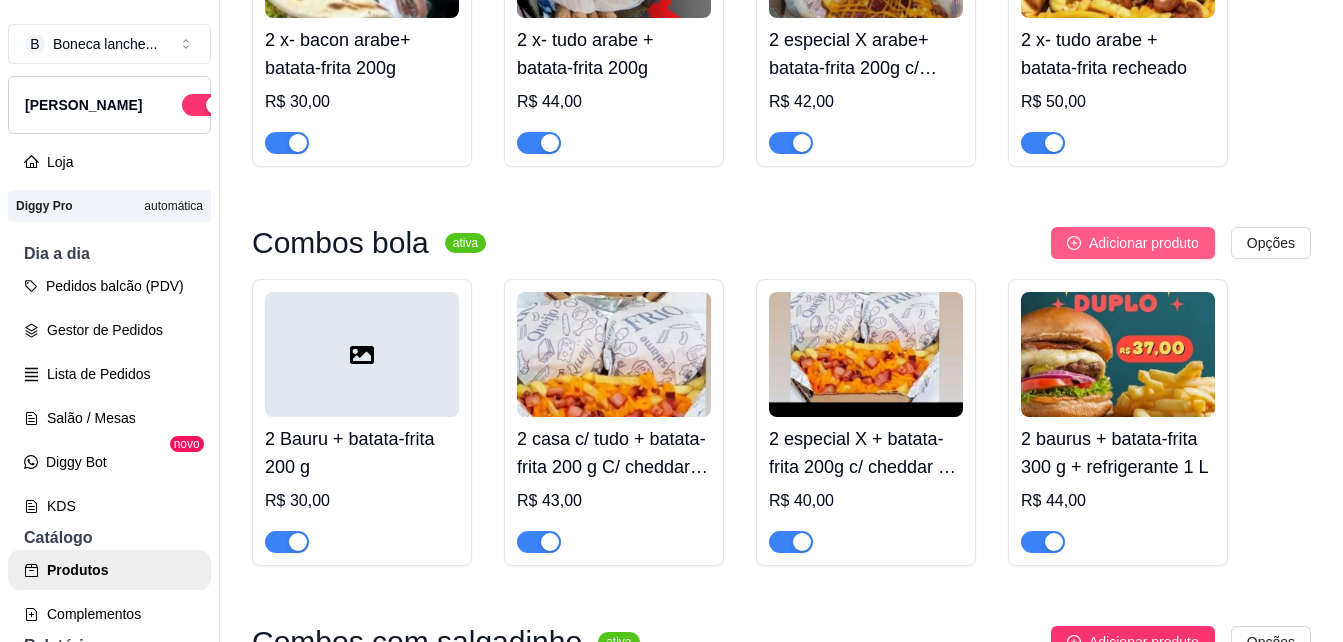 click on "Adicionar produto" at bounding box center [1144, 243] 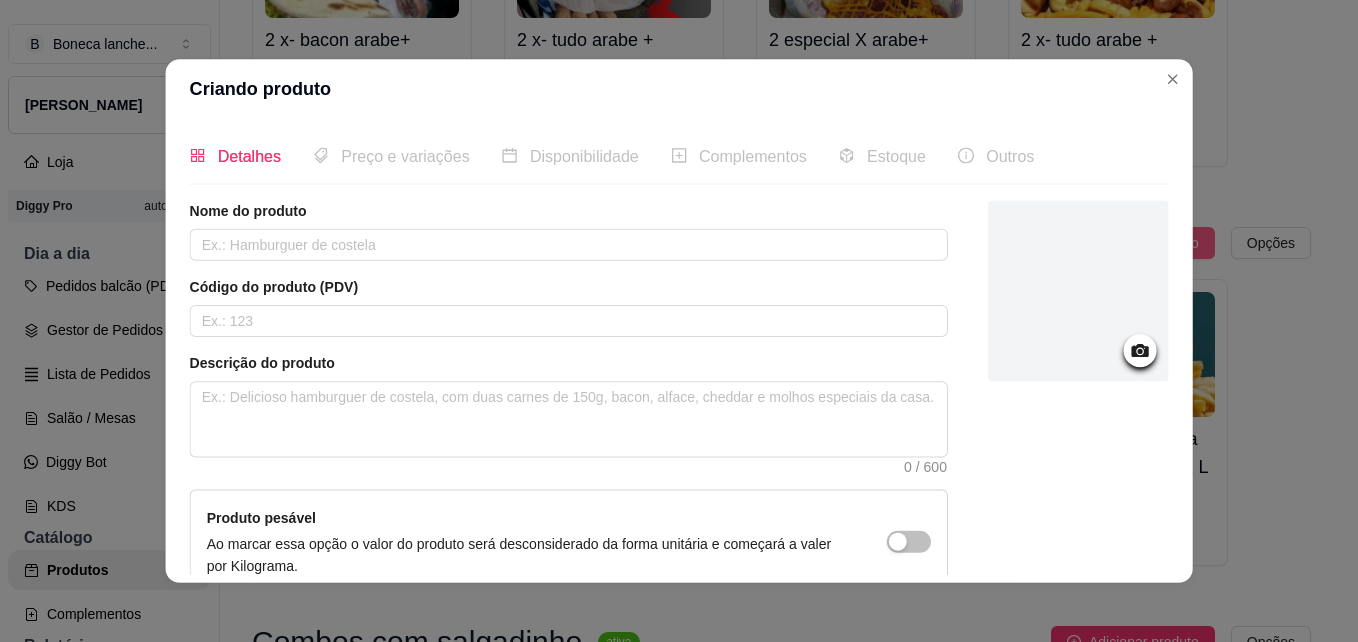 type 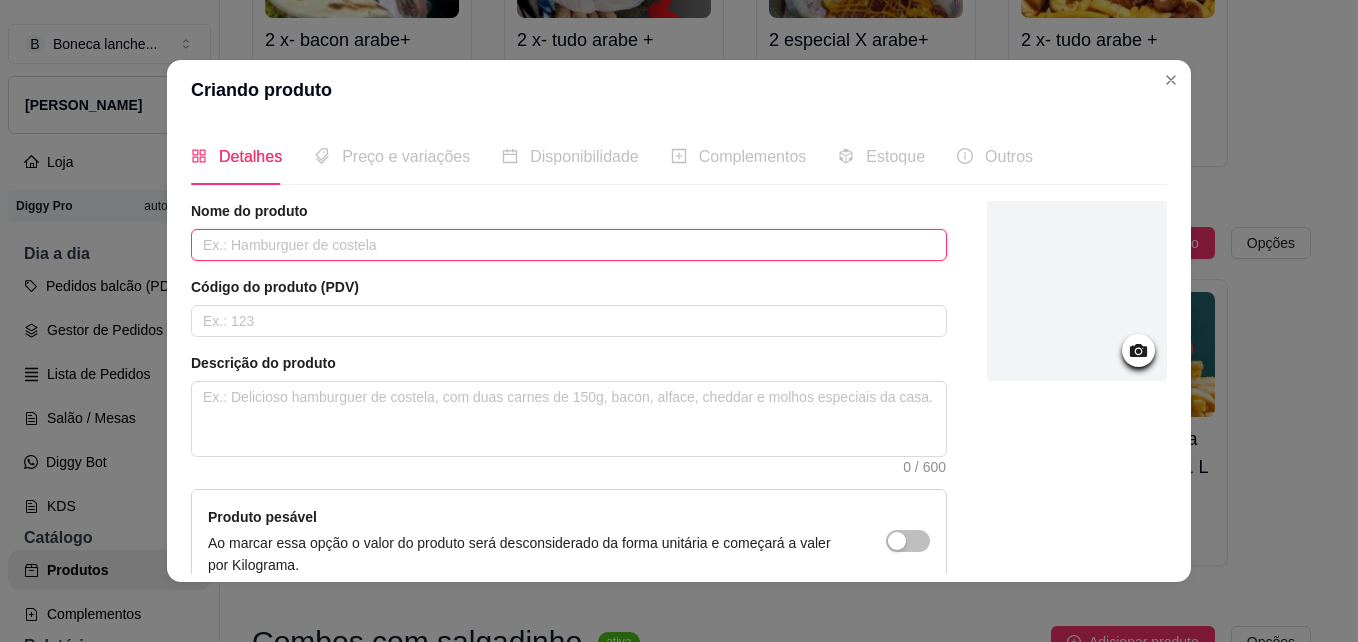 click at bounding box center [569, 245] 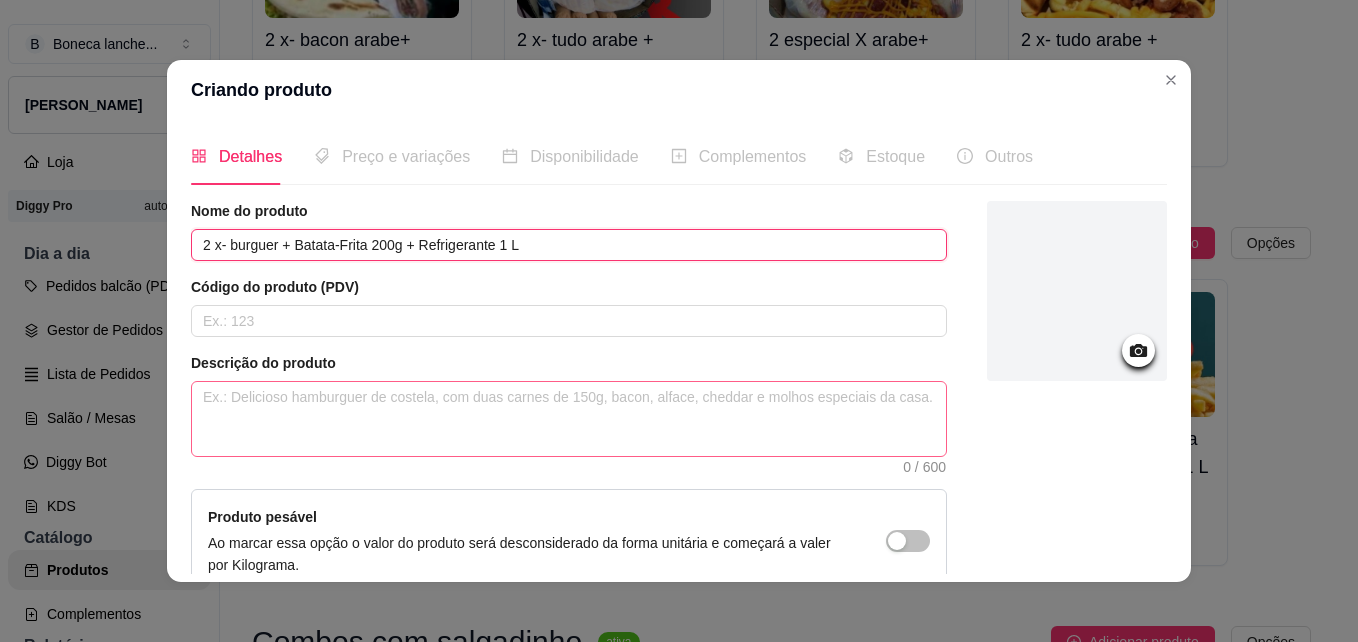 type on "2 x- burguer + Batata-Frita 200g + Refrigerante 1 L" 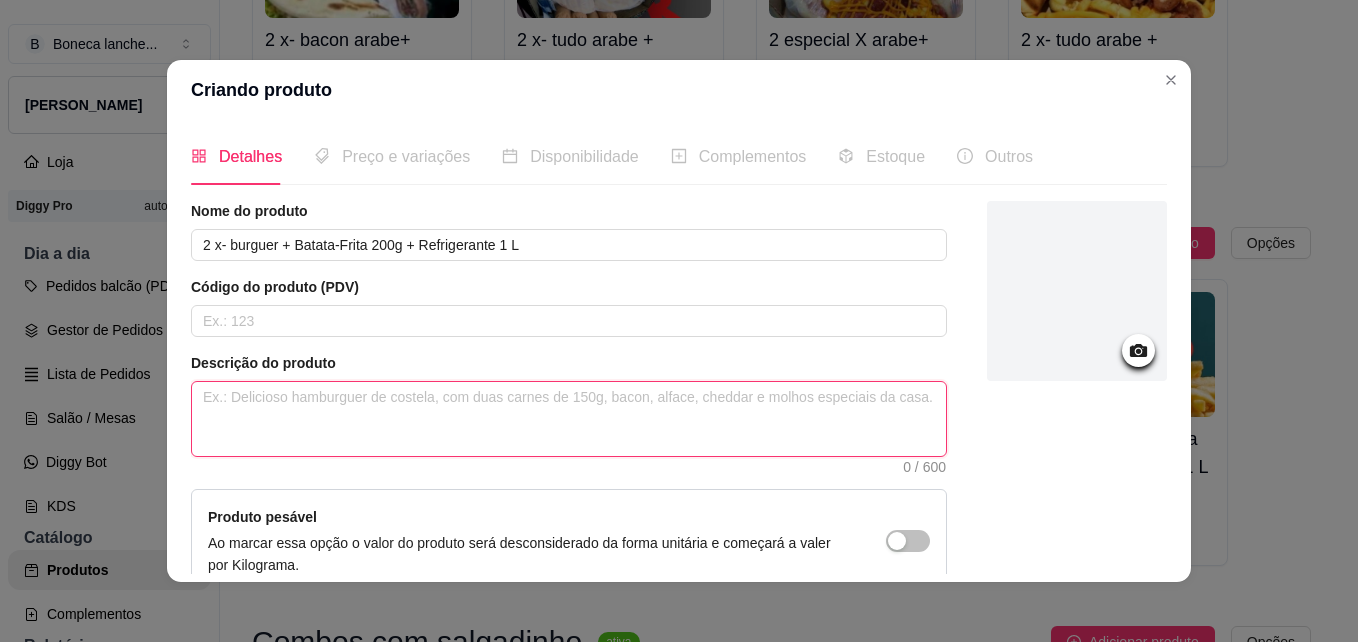 click at bounding box center [569, 419] 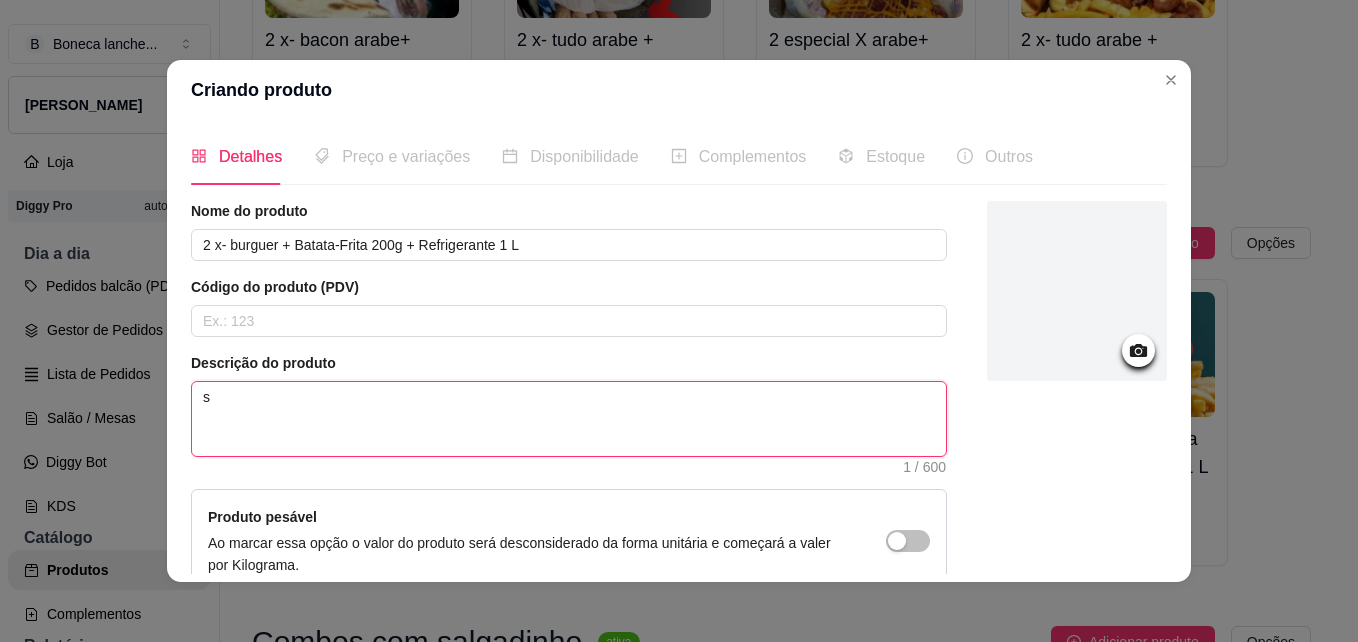 type on "ss" 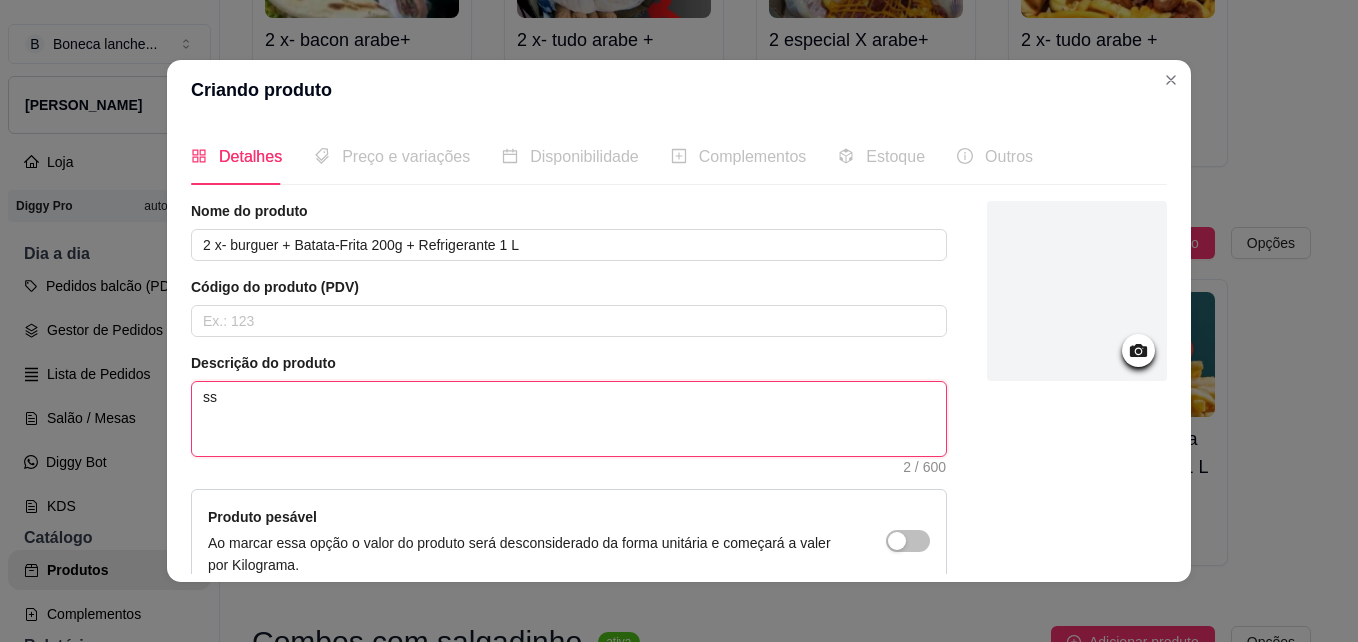 type 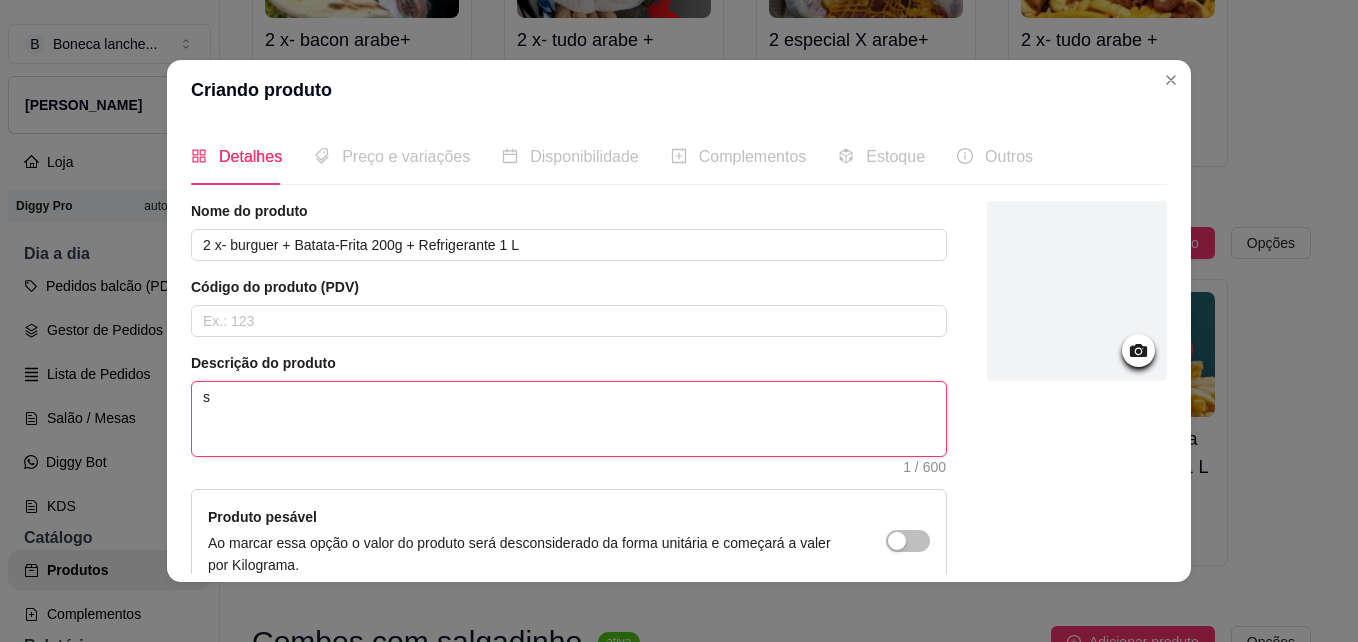 type 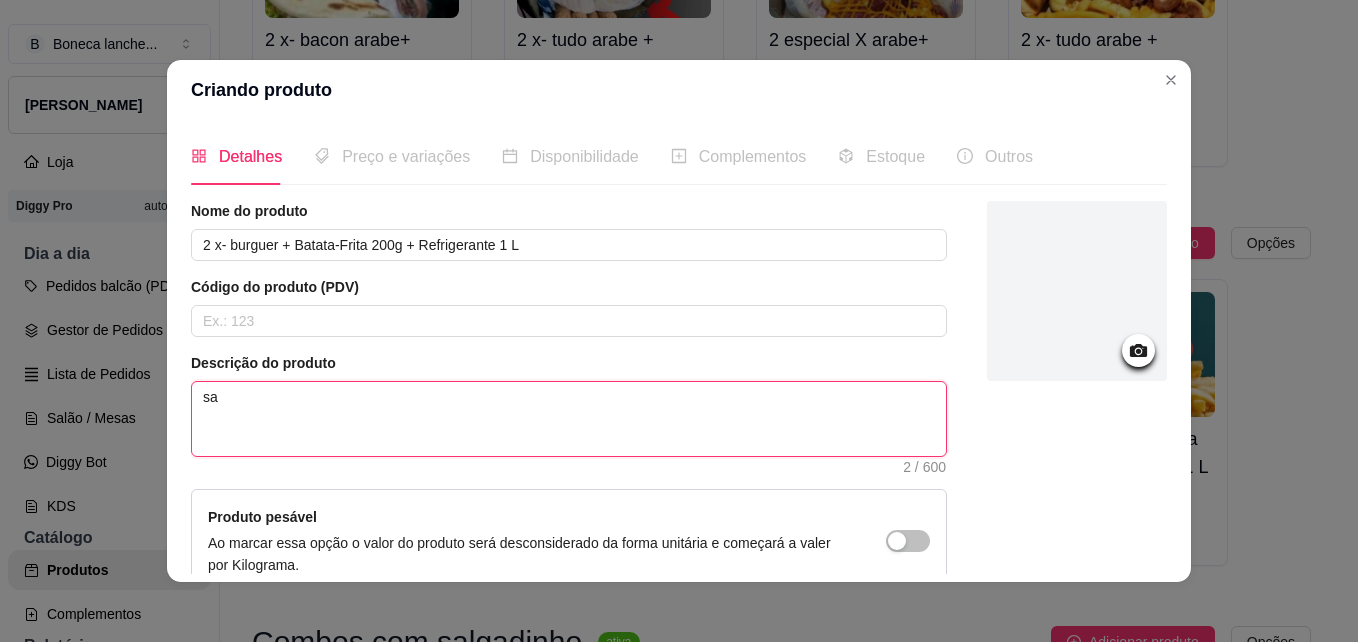 type 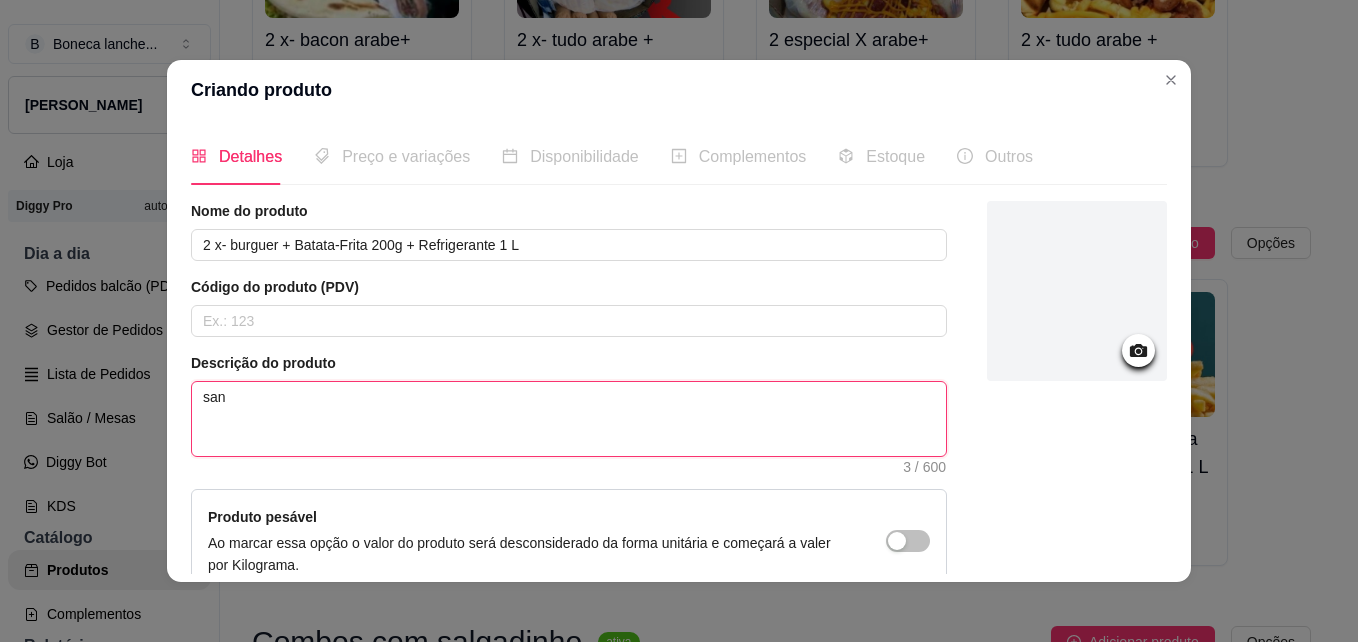 type 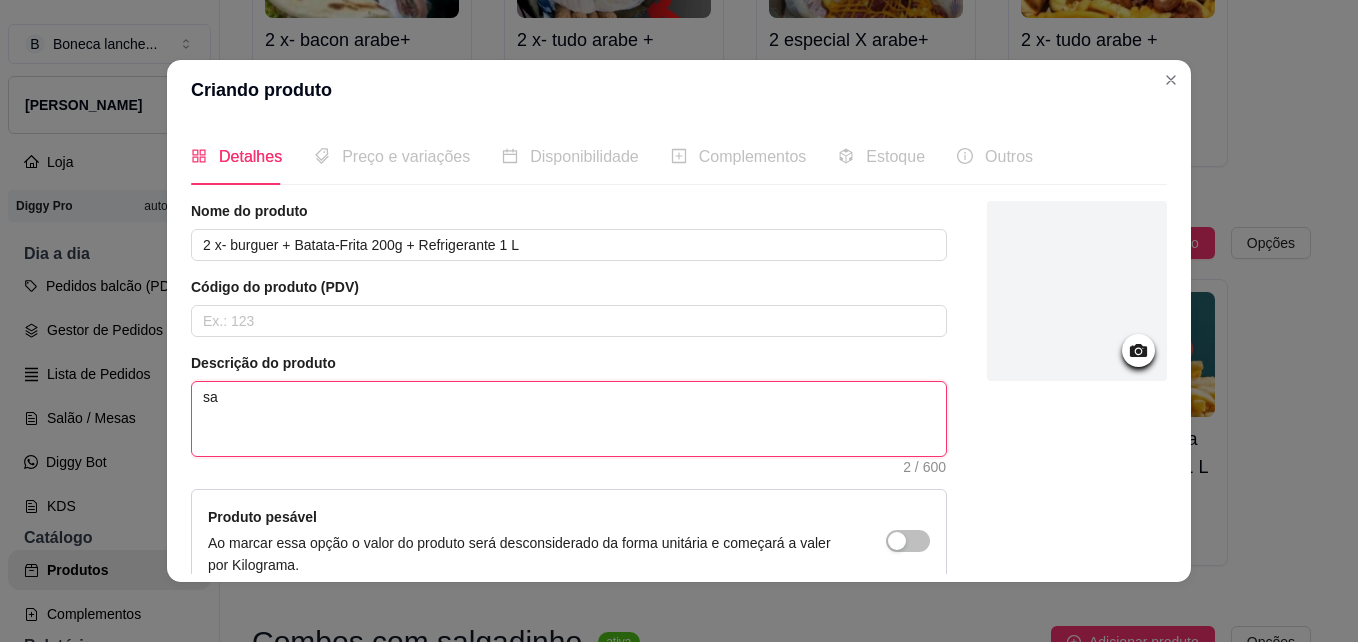 type 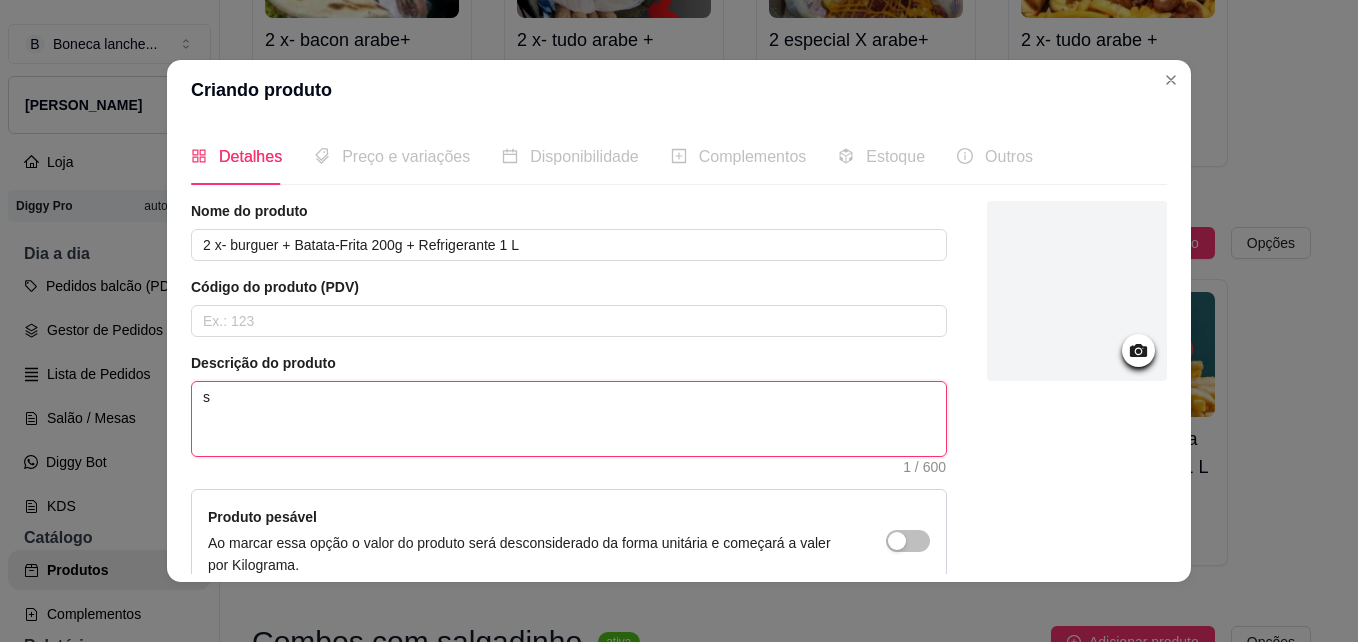 type 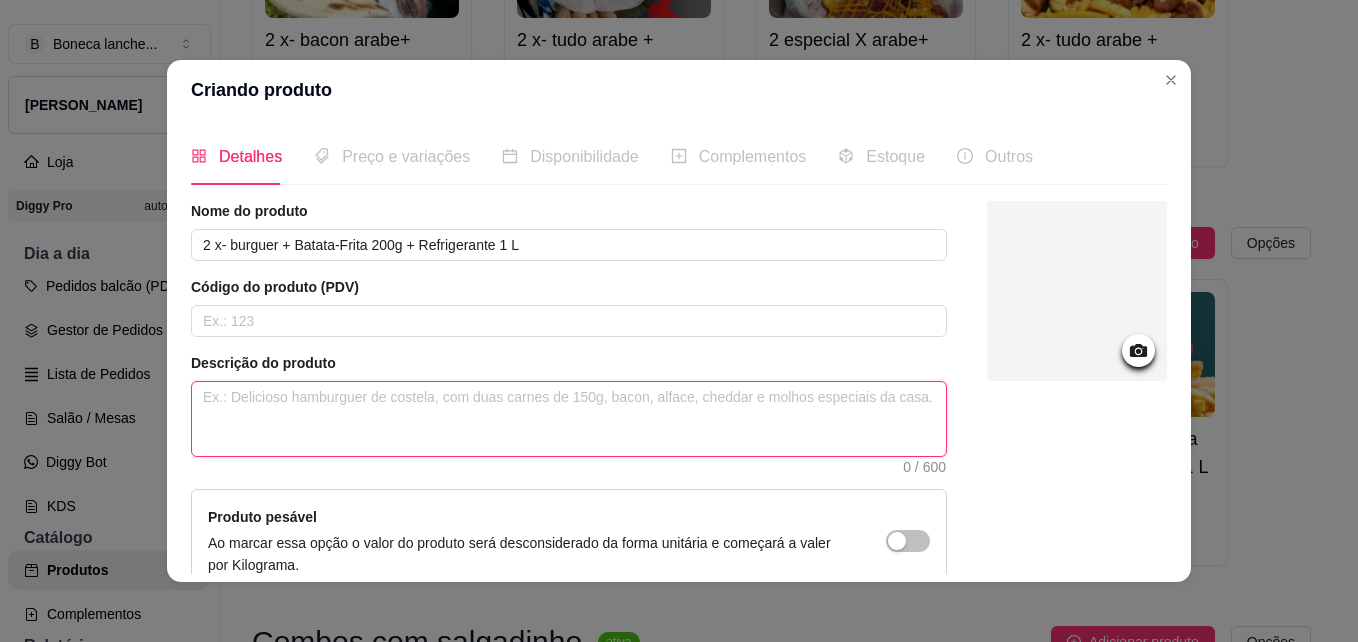 type 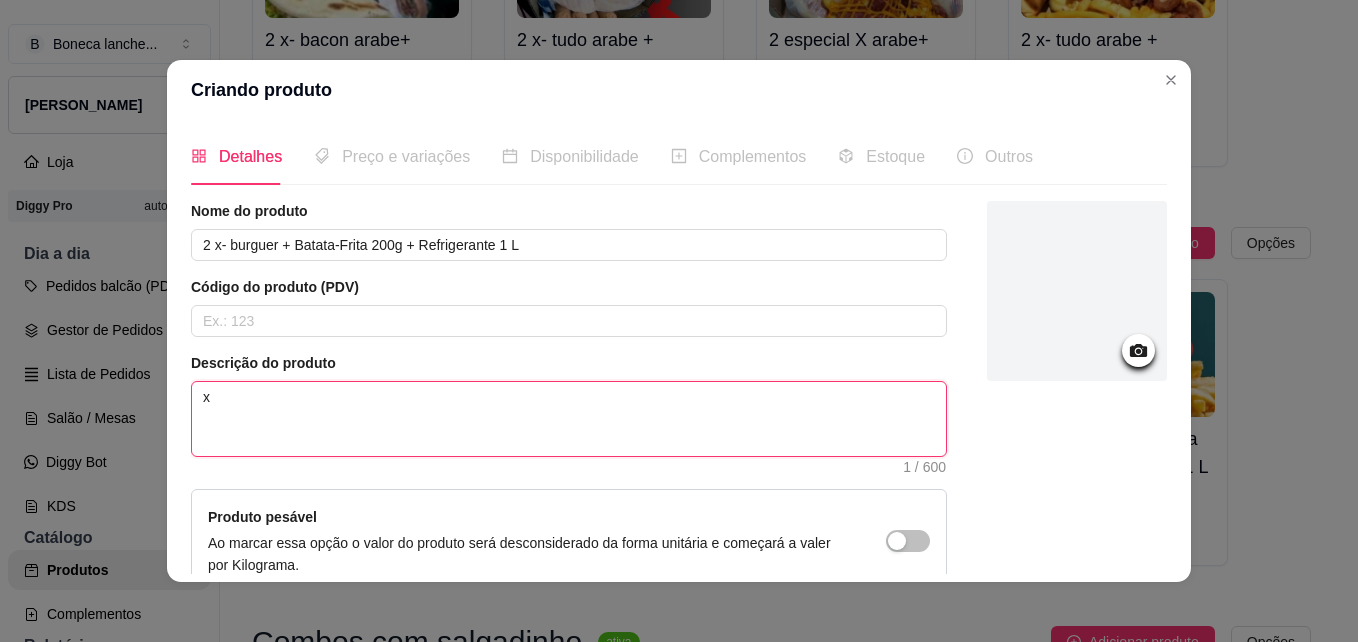 type 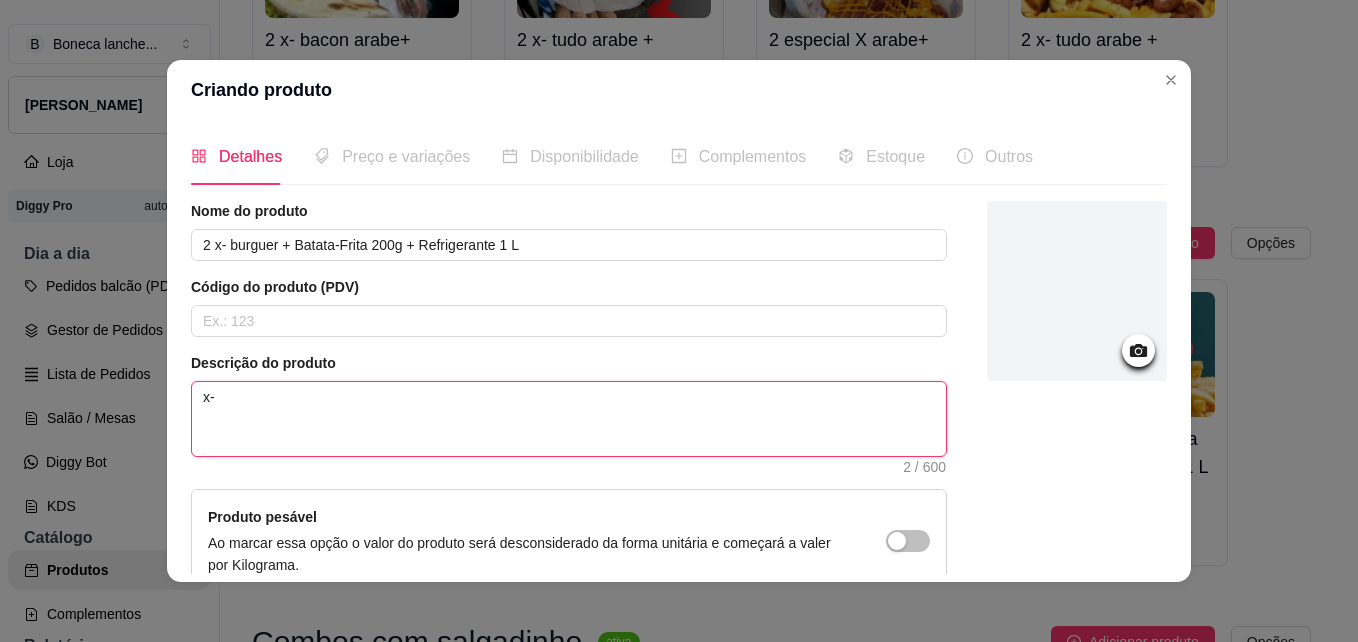 type 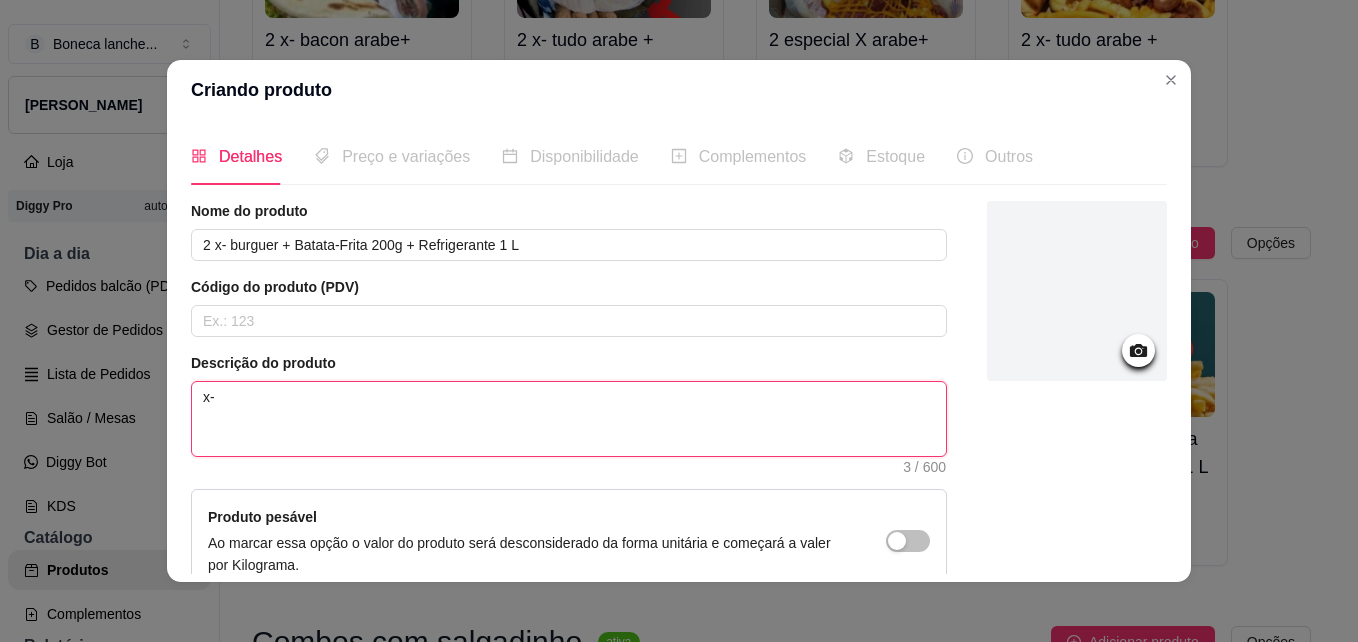 type 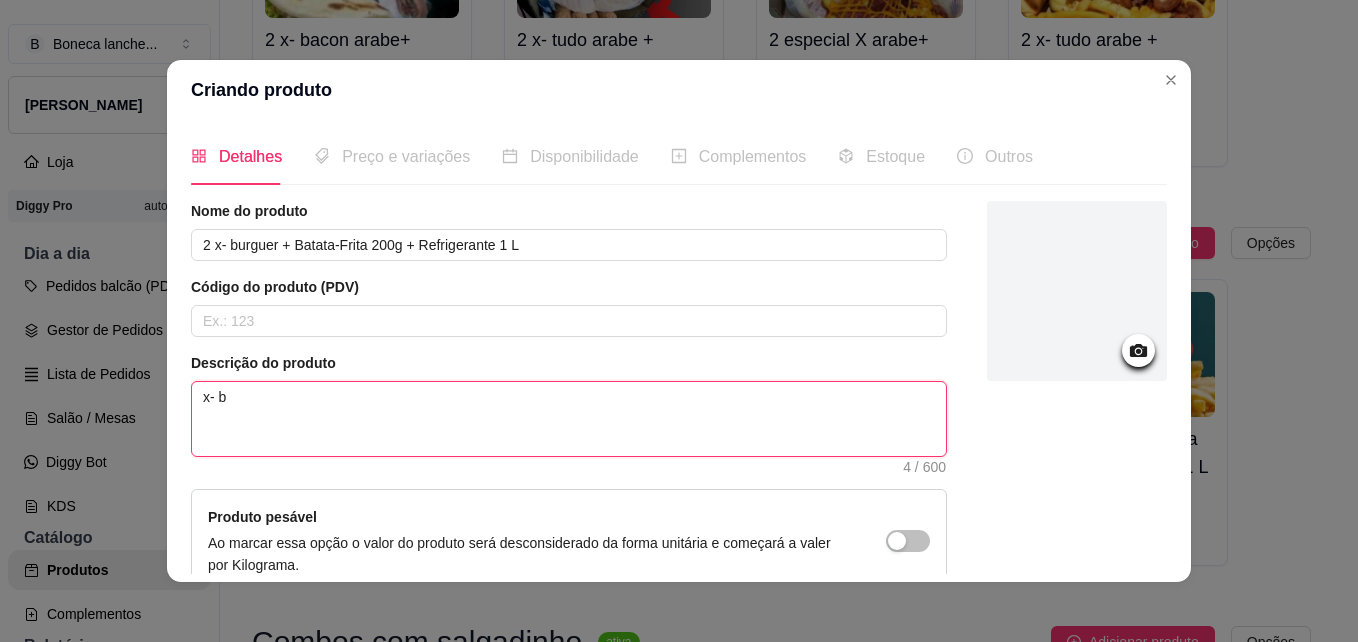 type 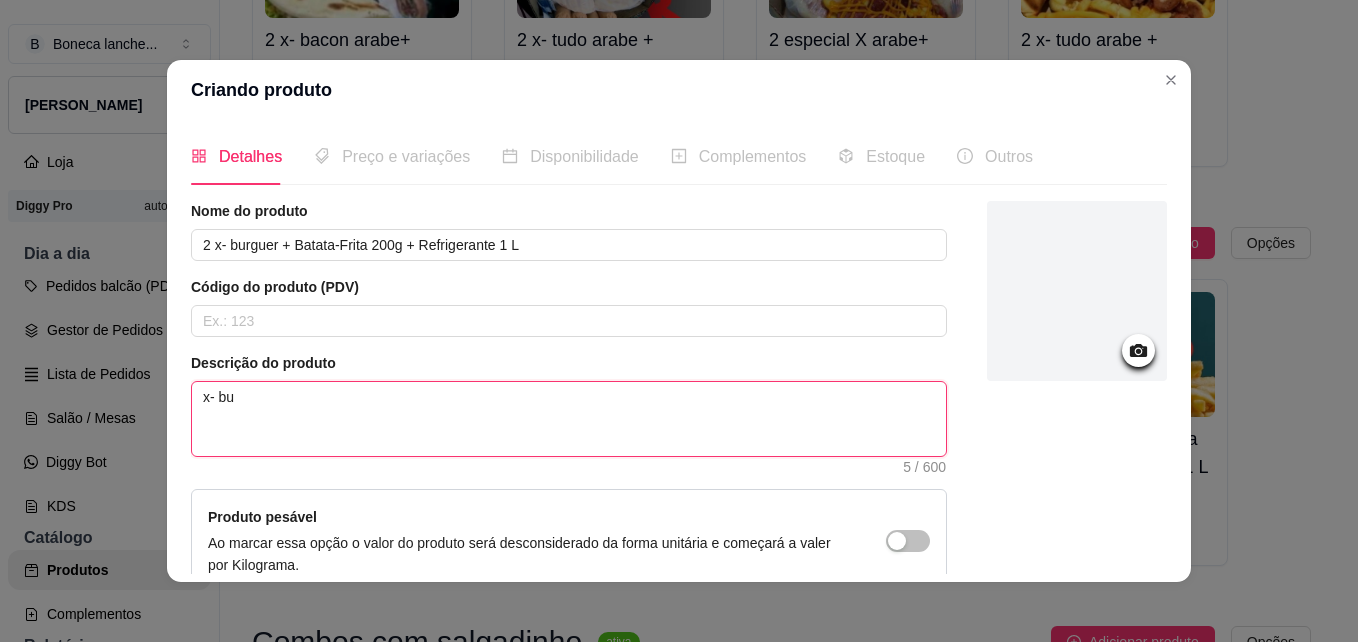 type 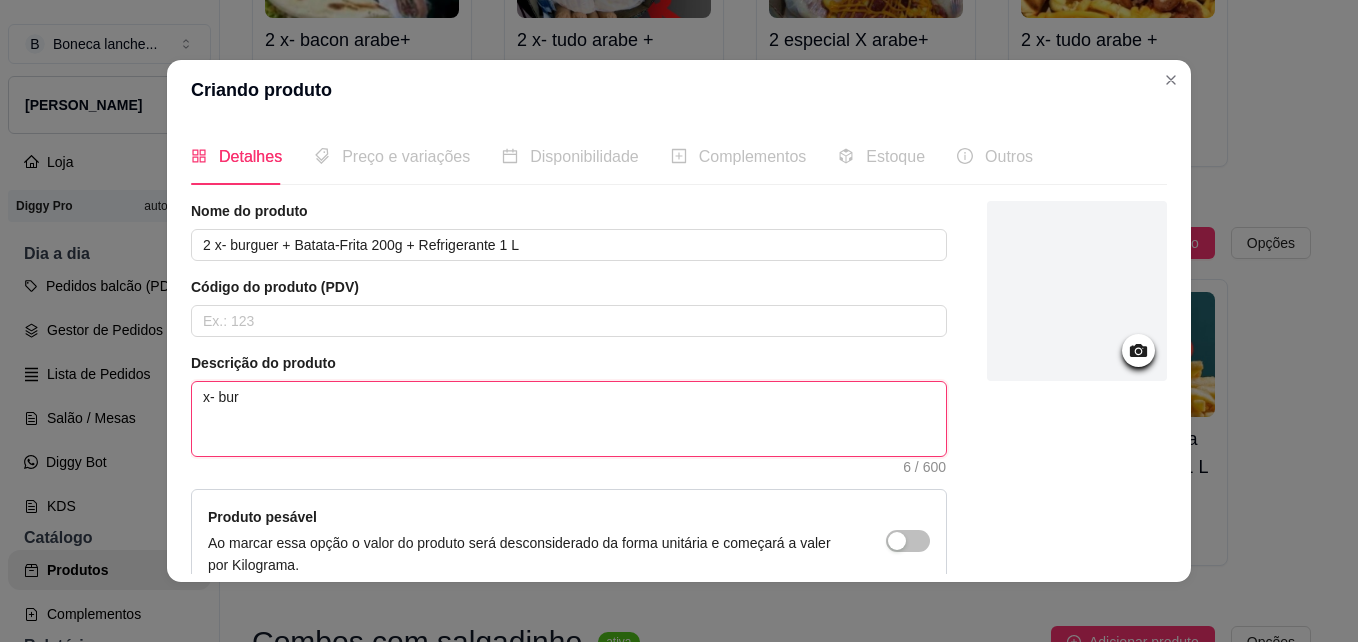 type 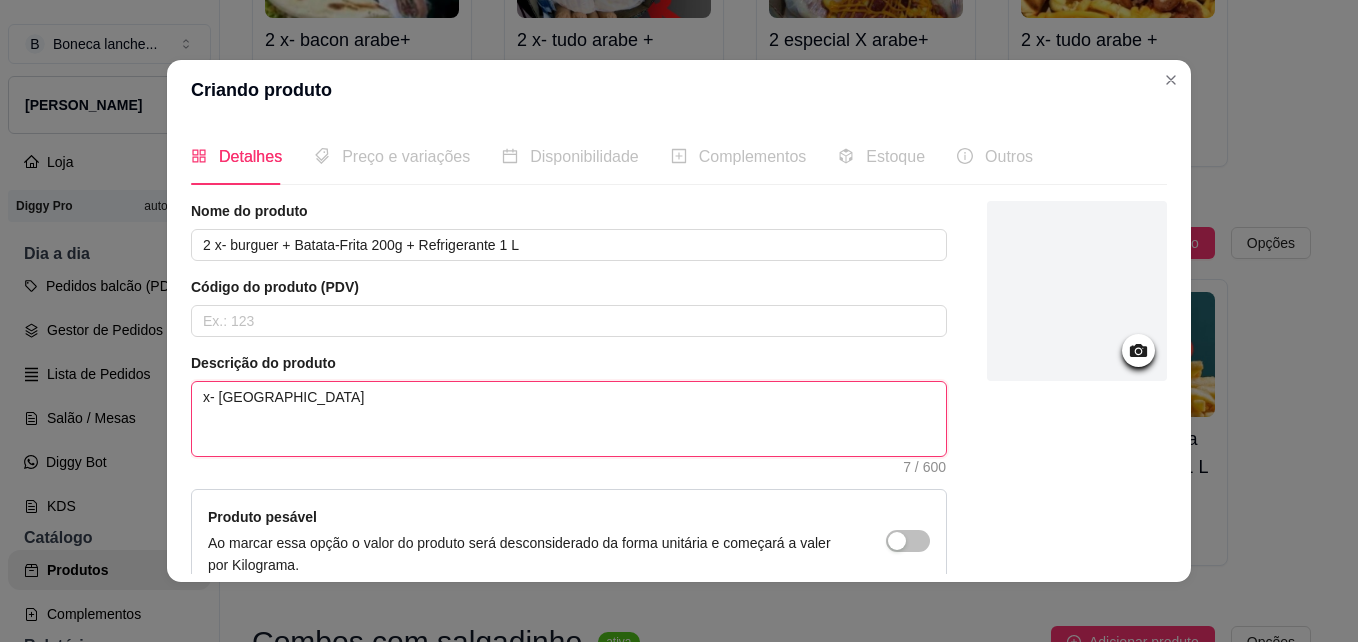type 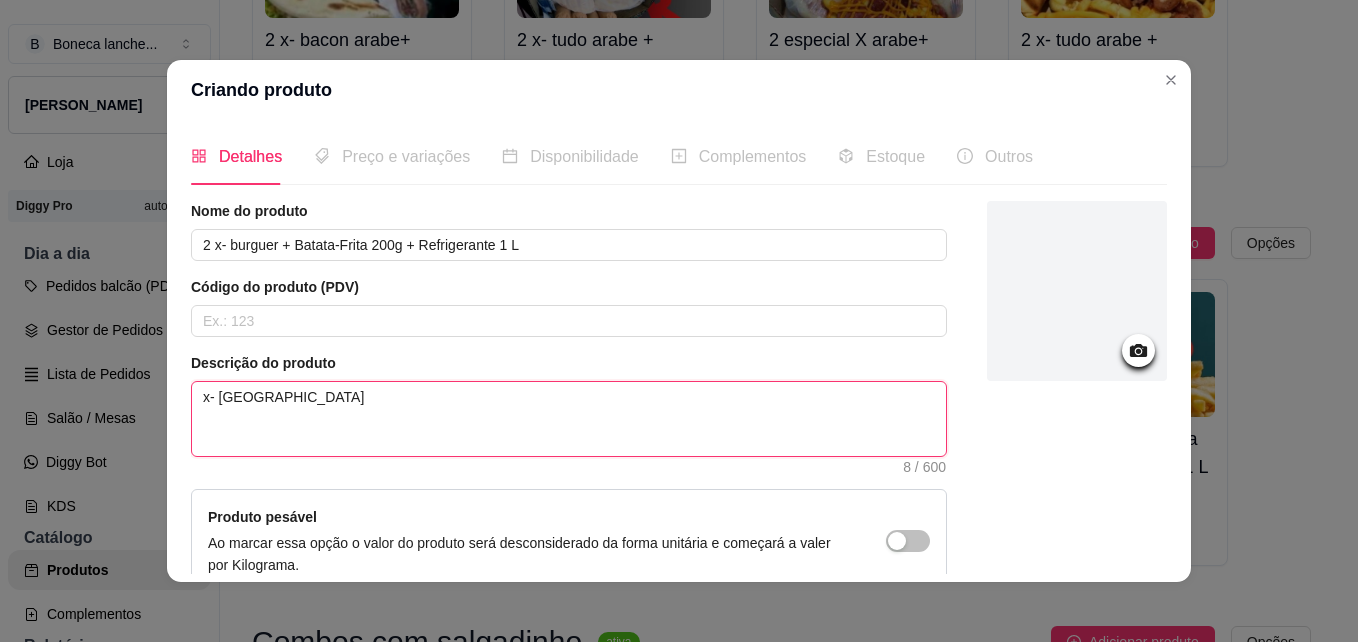 type 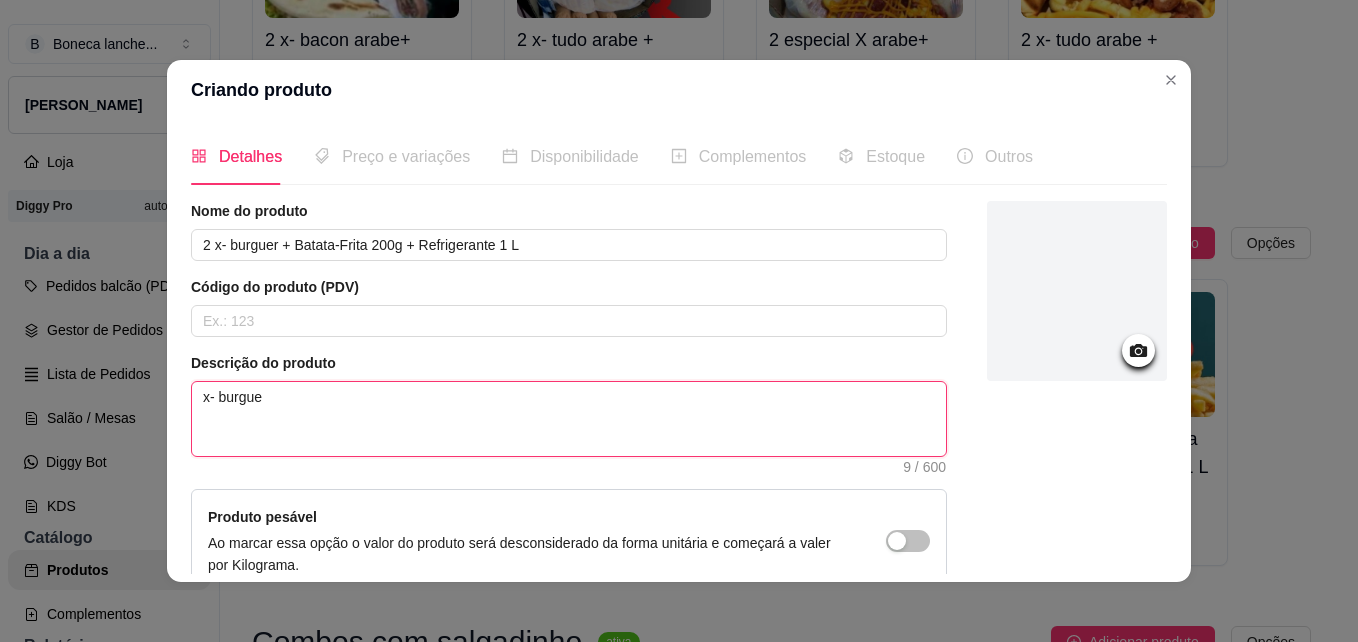 type 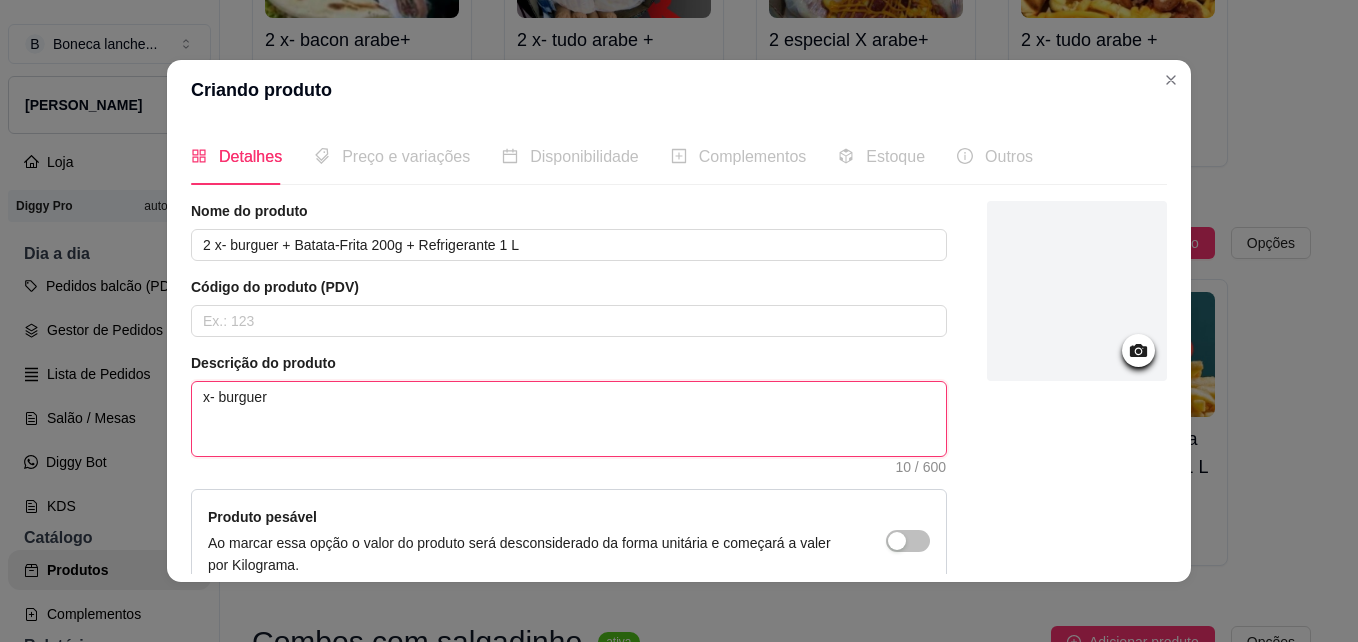 type 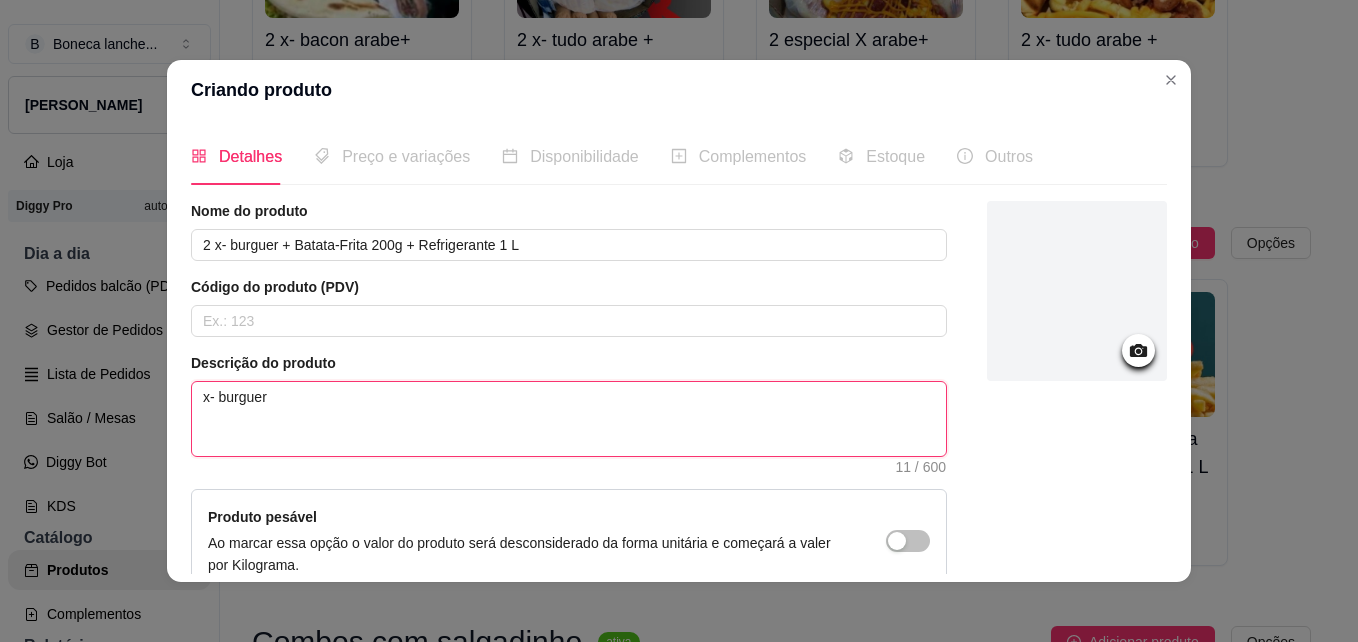 type 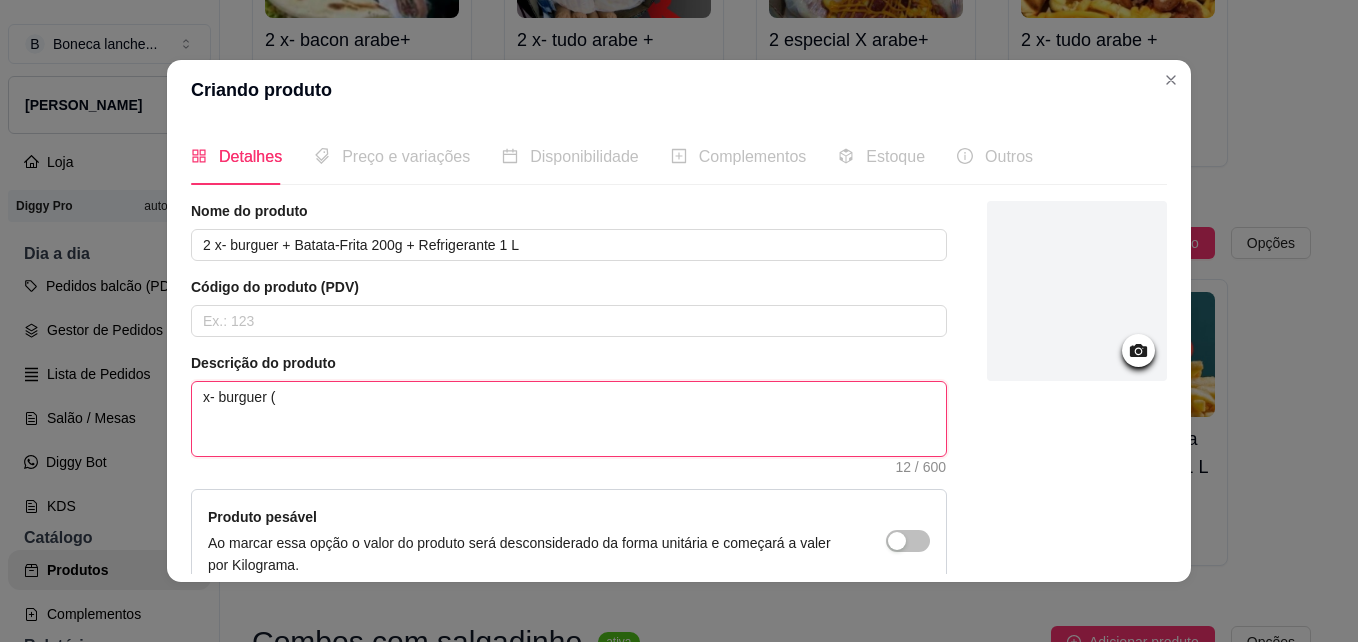 type 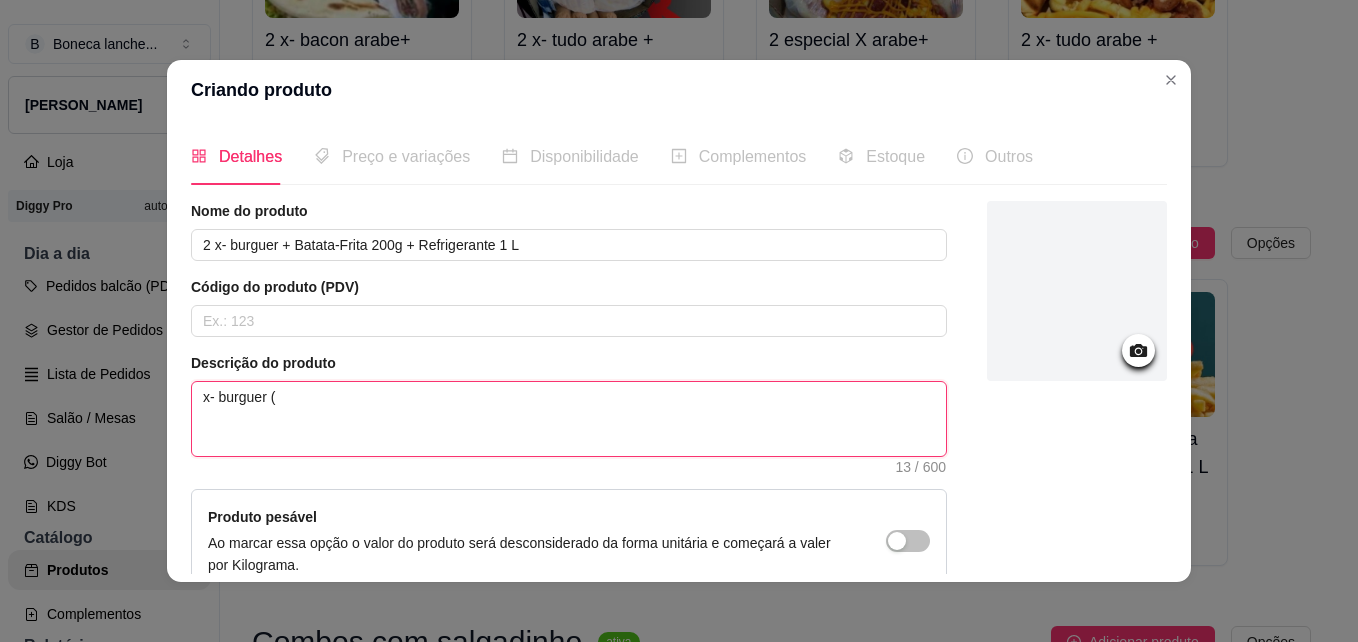 type 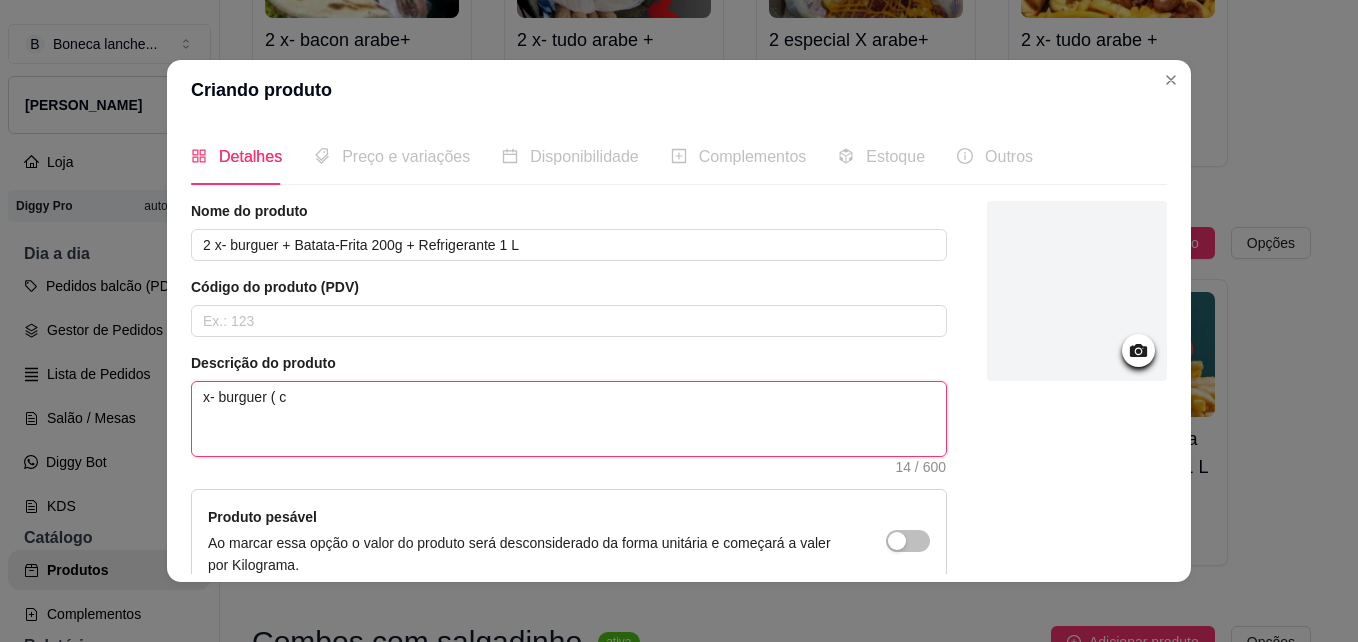 type 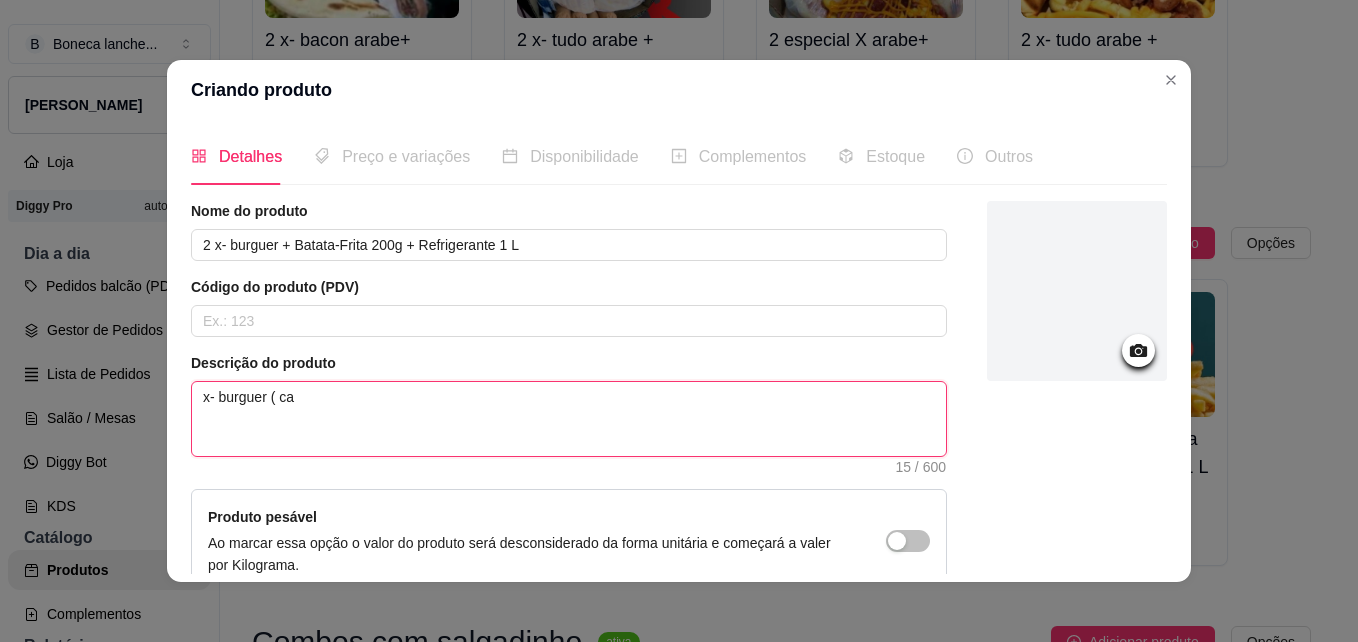 type 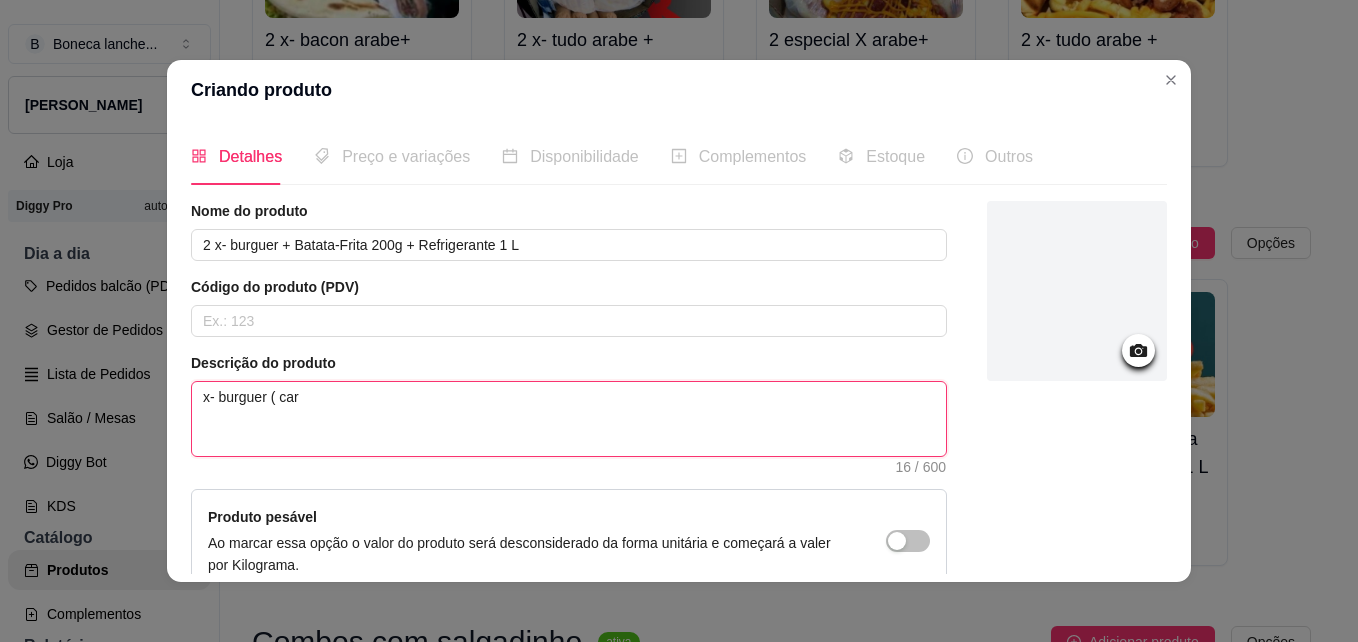 type 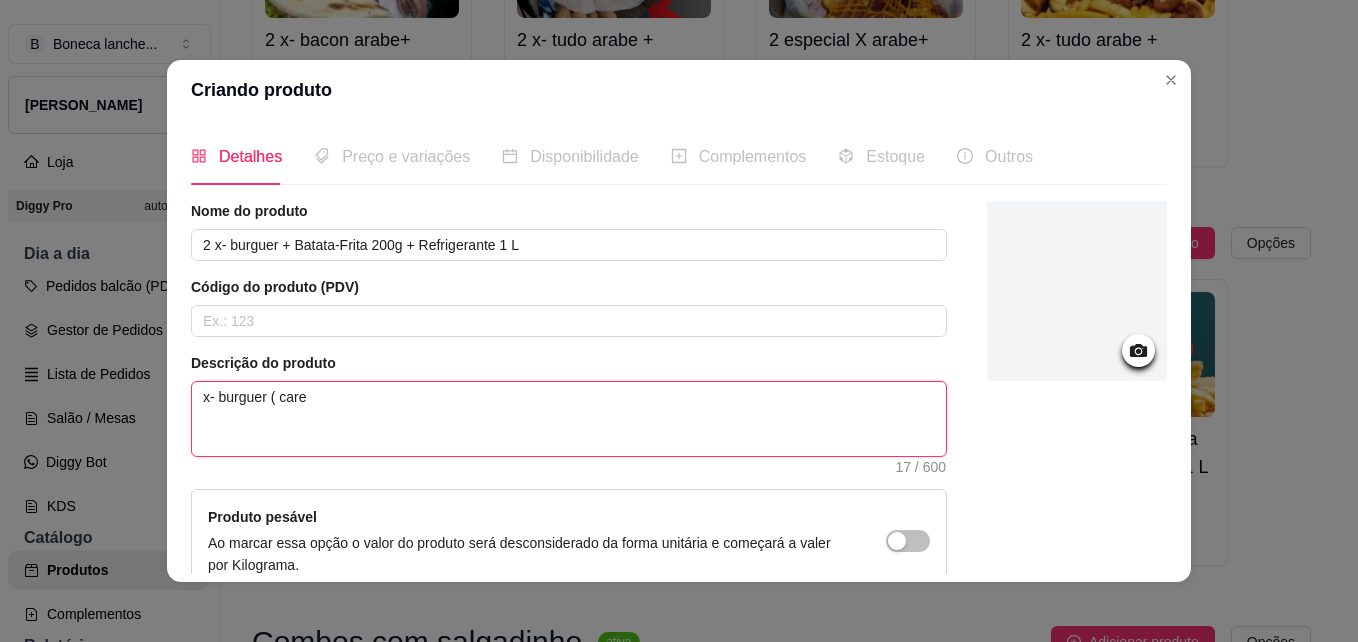 type 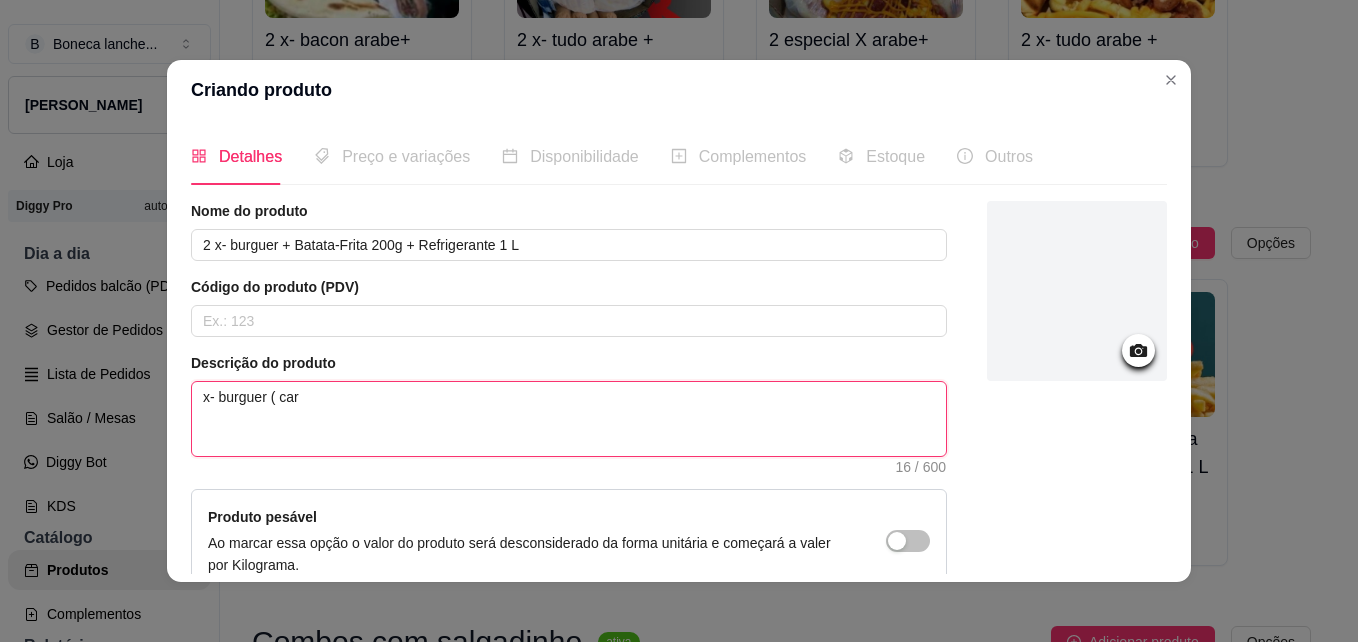 type 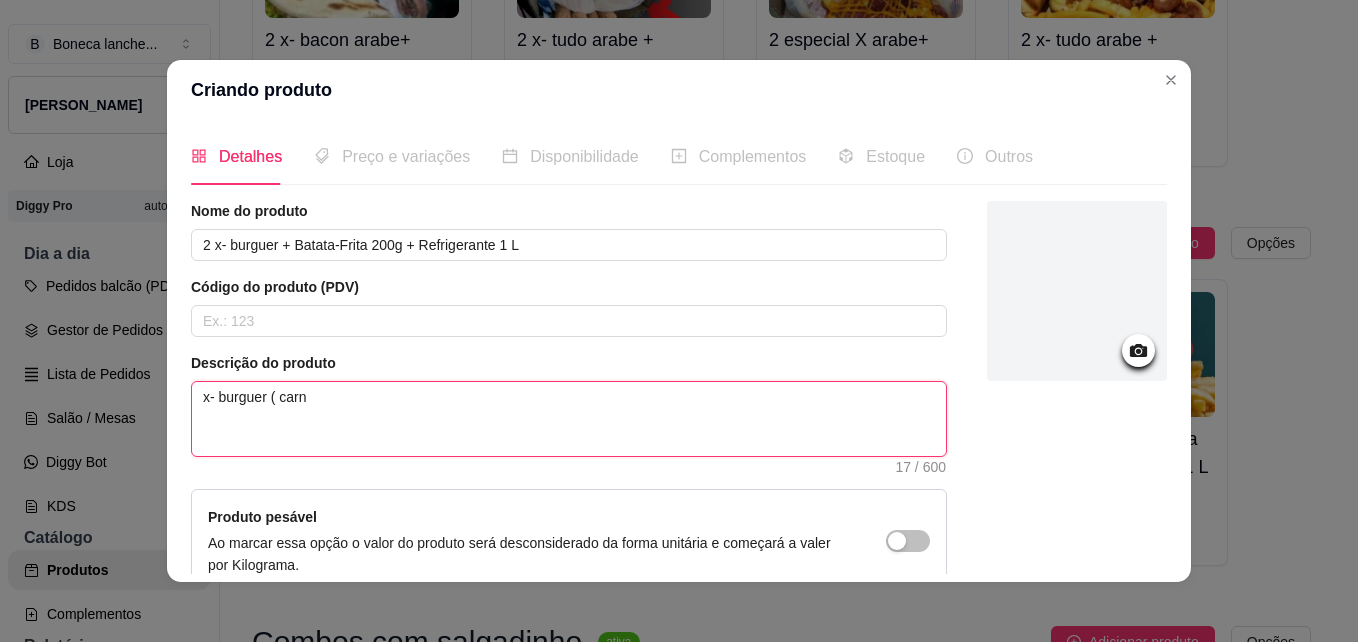 type 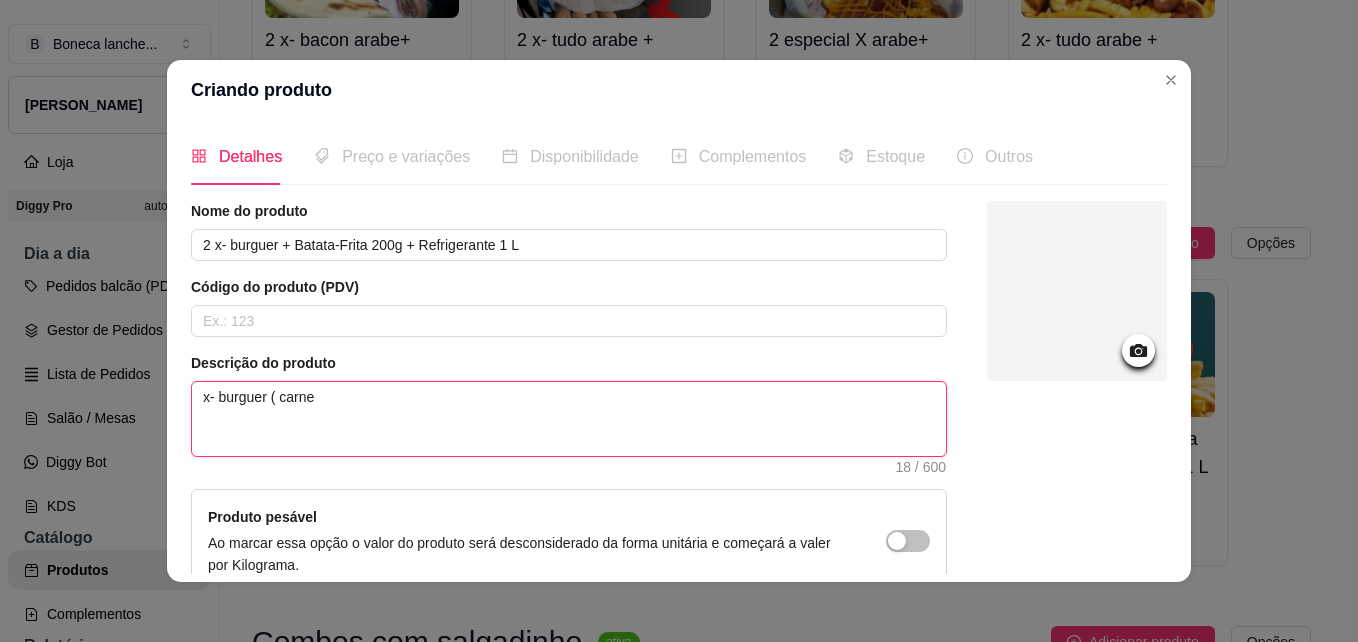 type 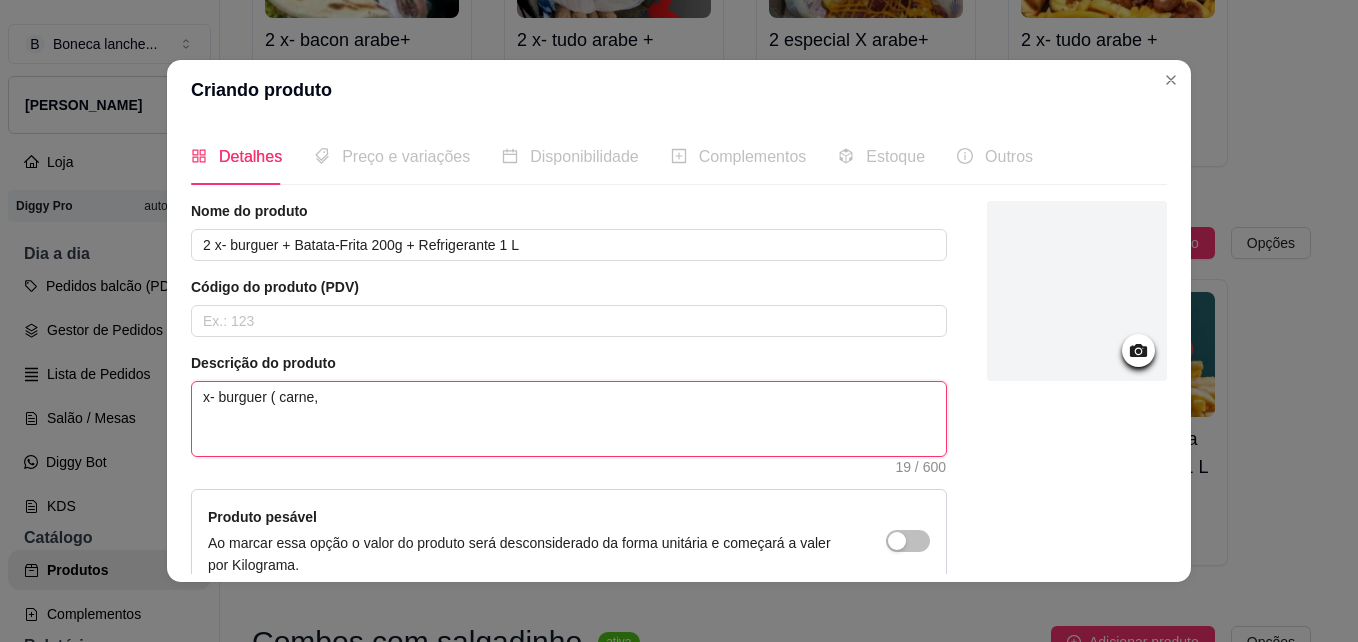 type 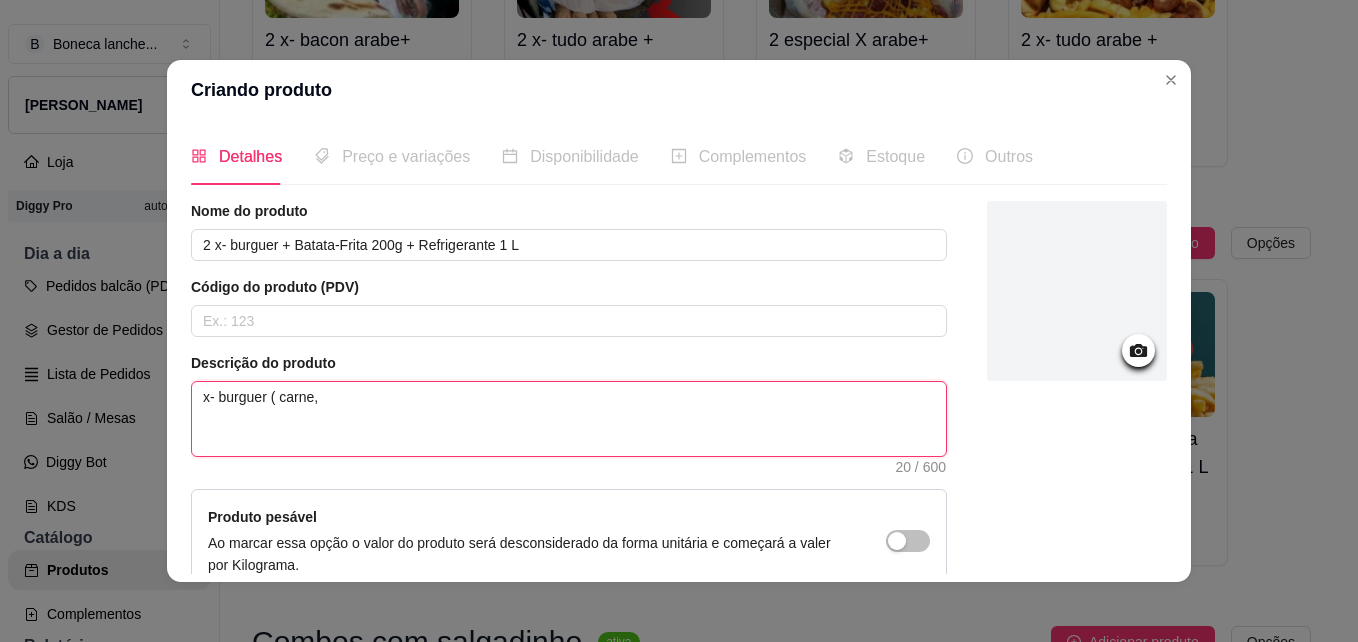 type 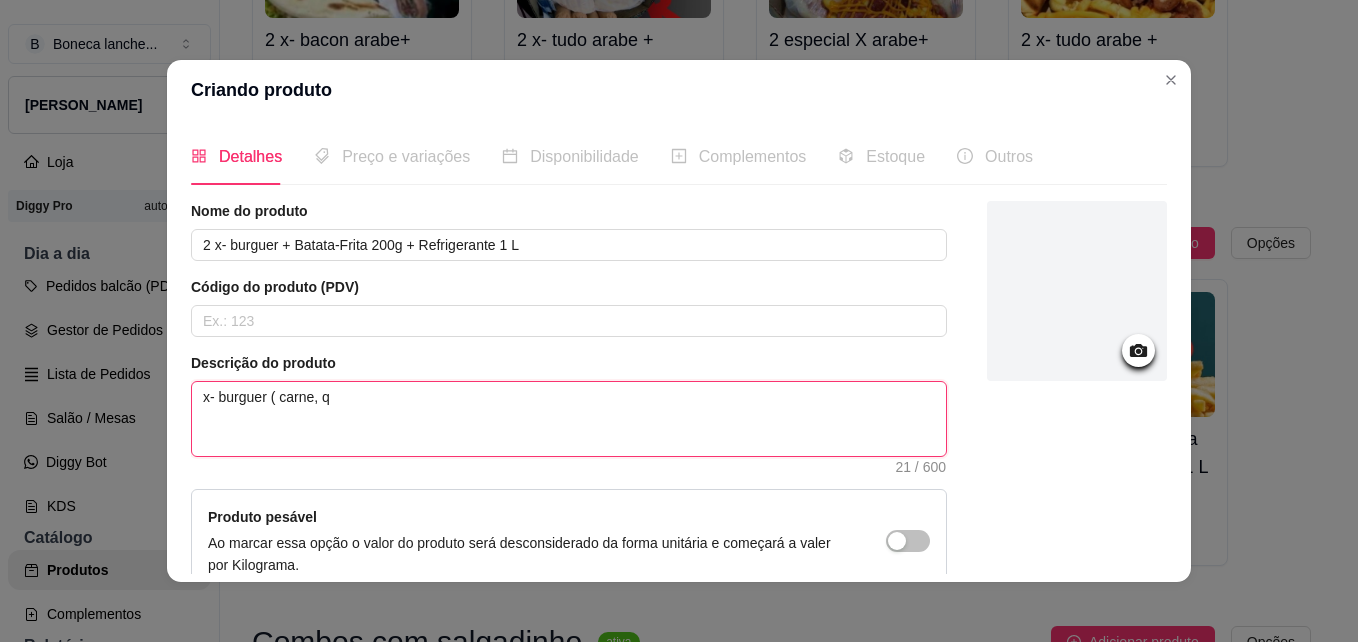 type 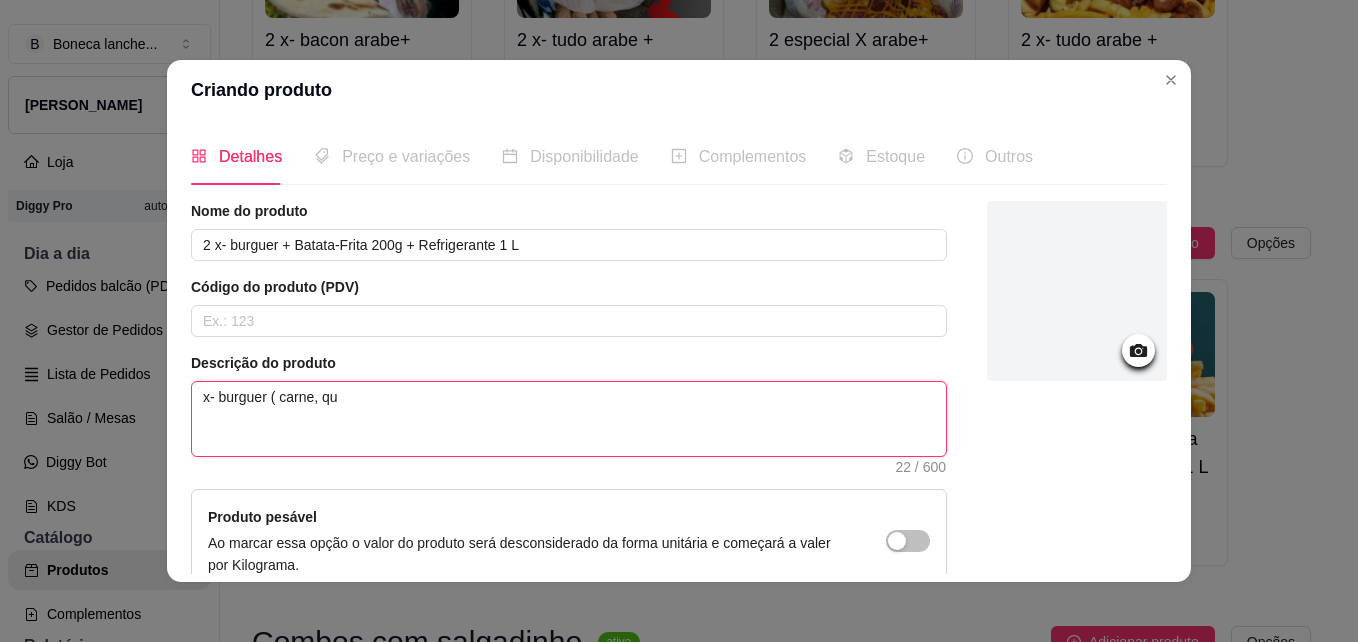 type 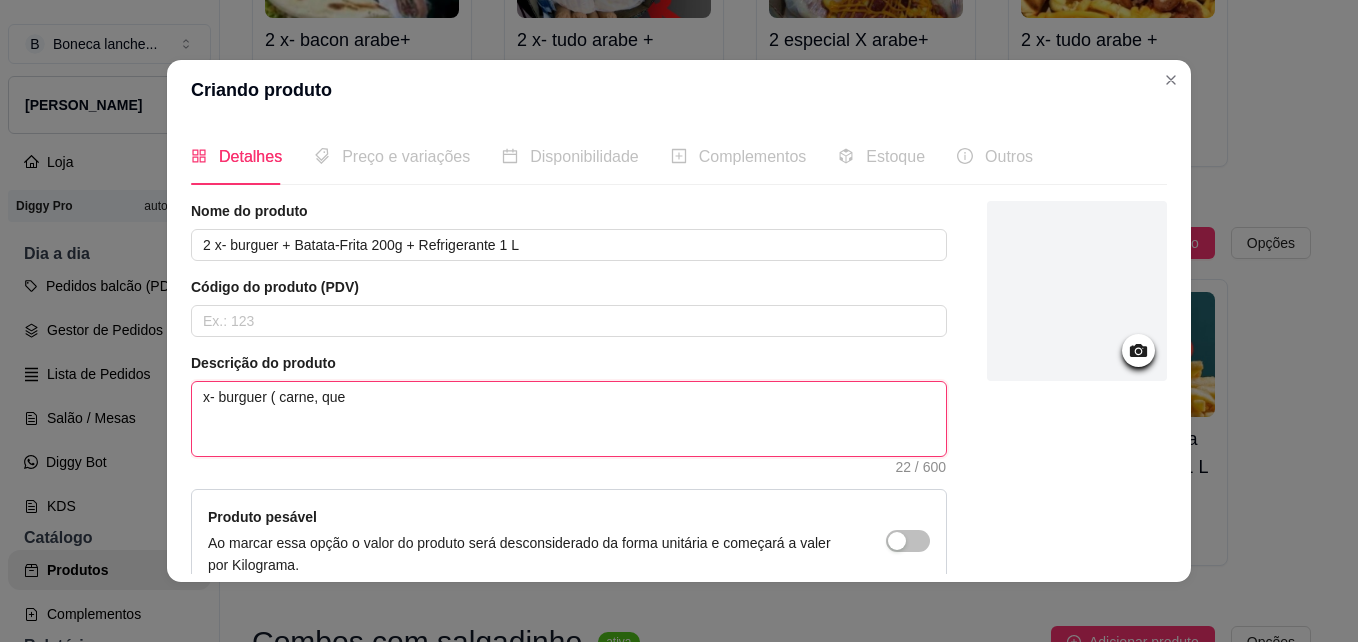 type on "x- burguer ( carne, quei" 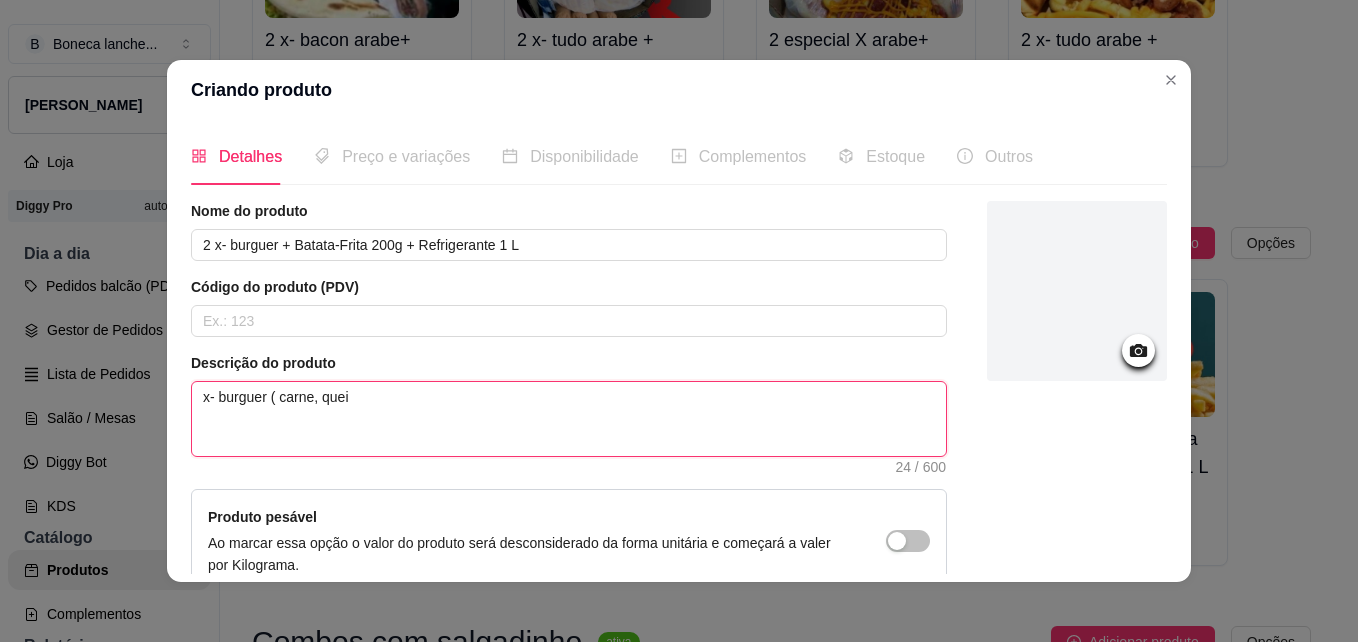 type 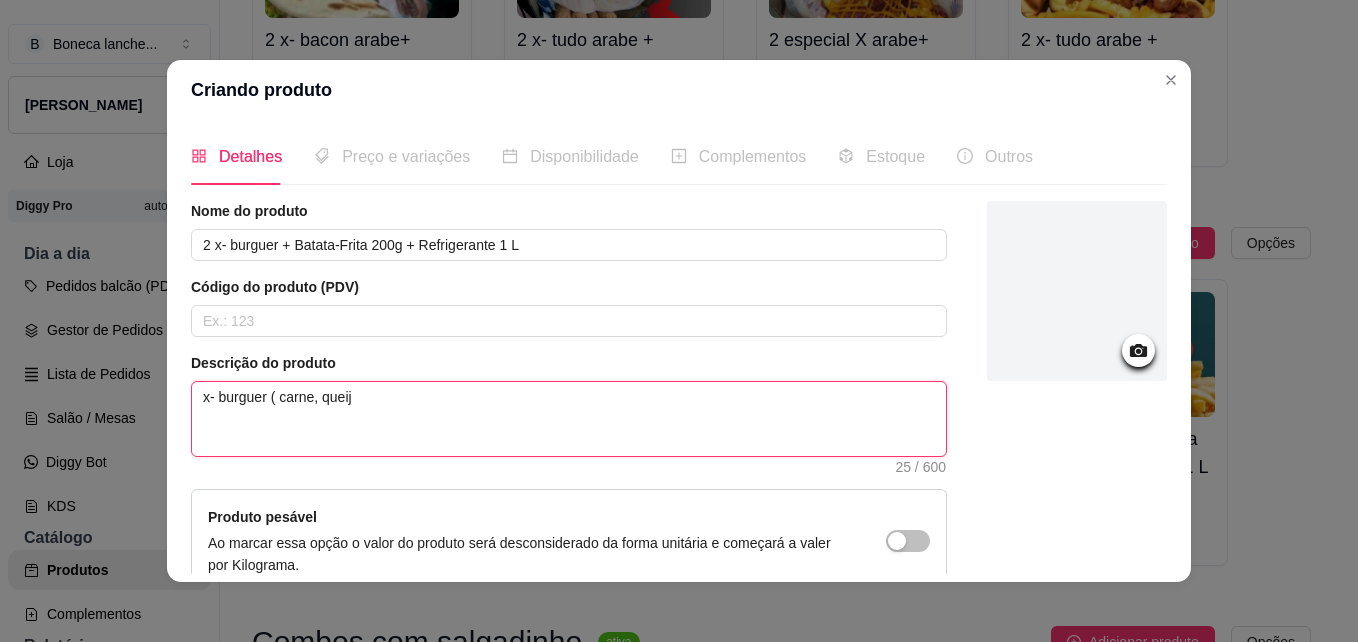 type 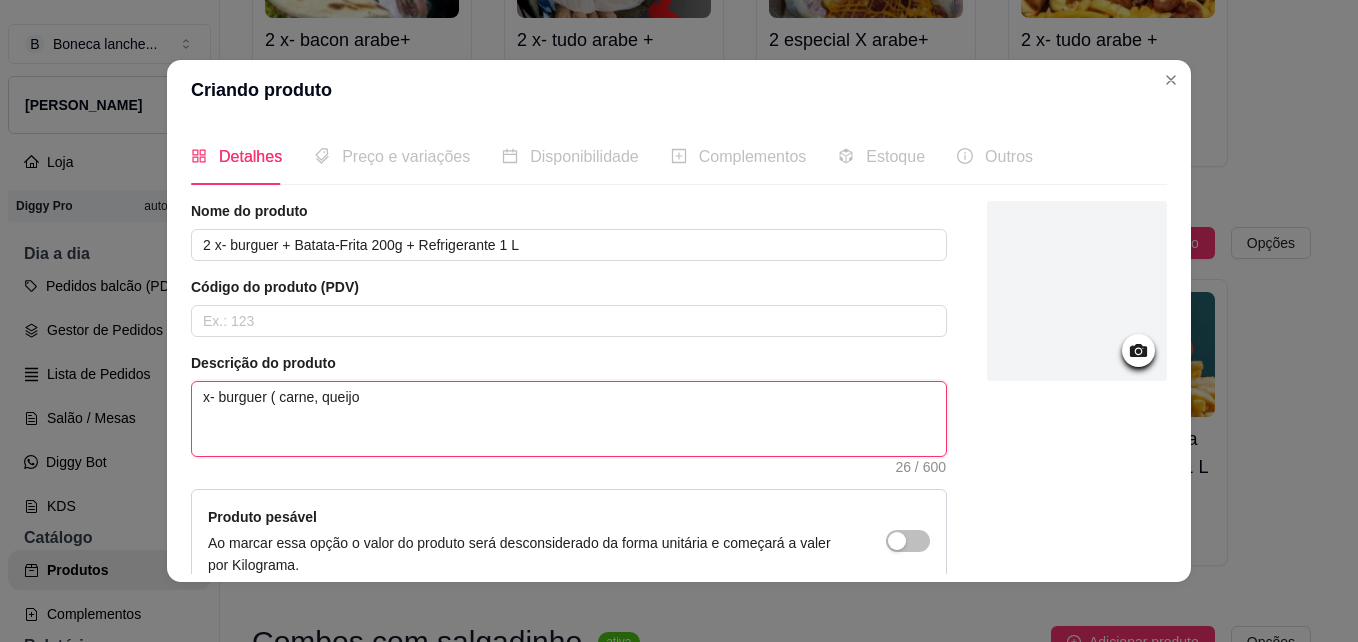 type 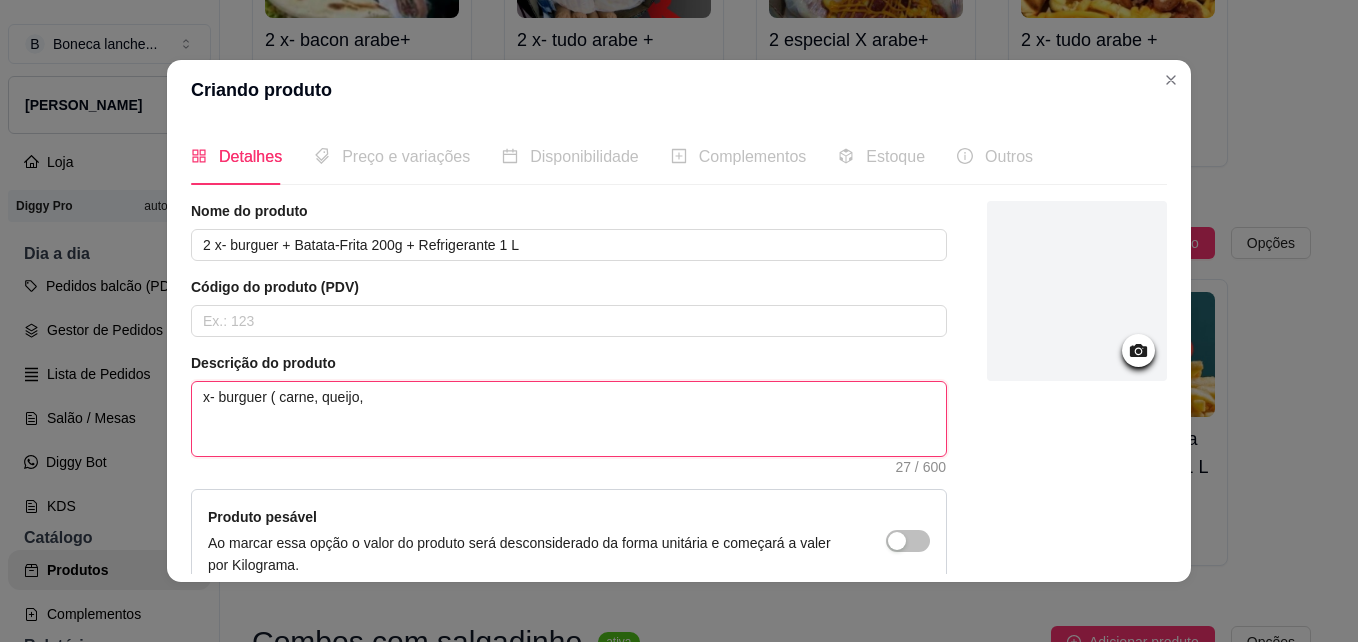 type 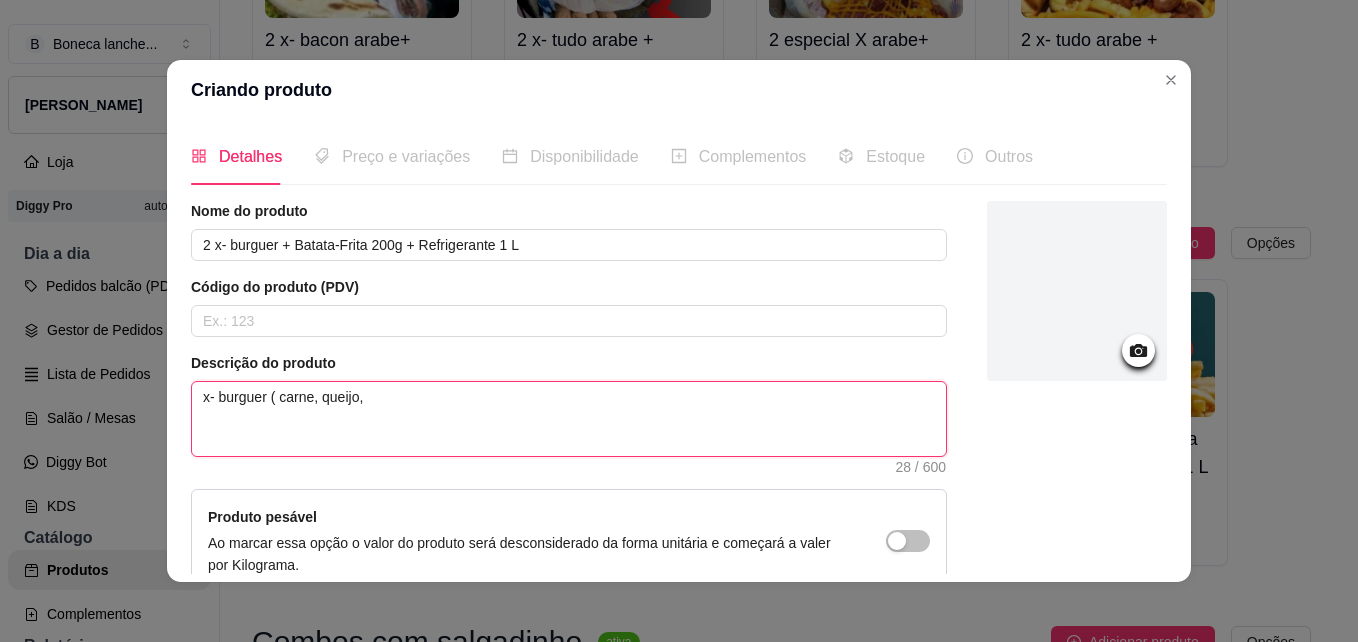 type 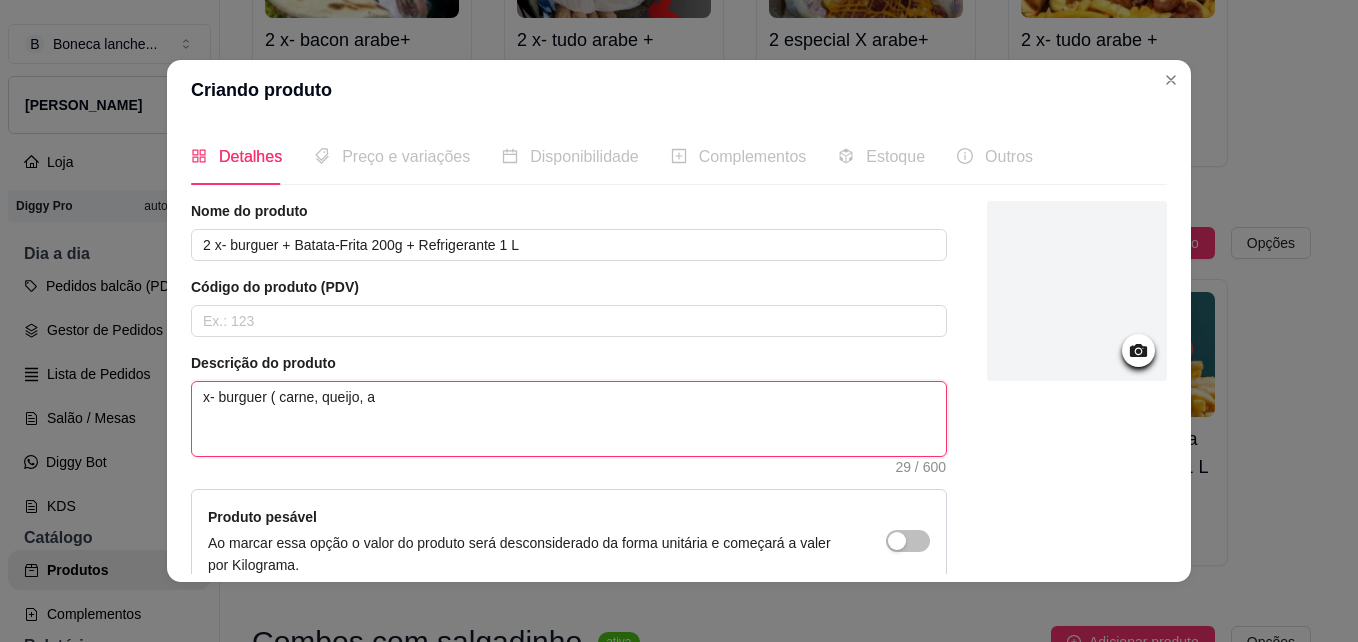 type 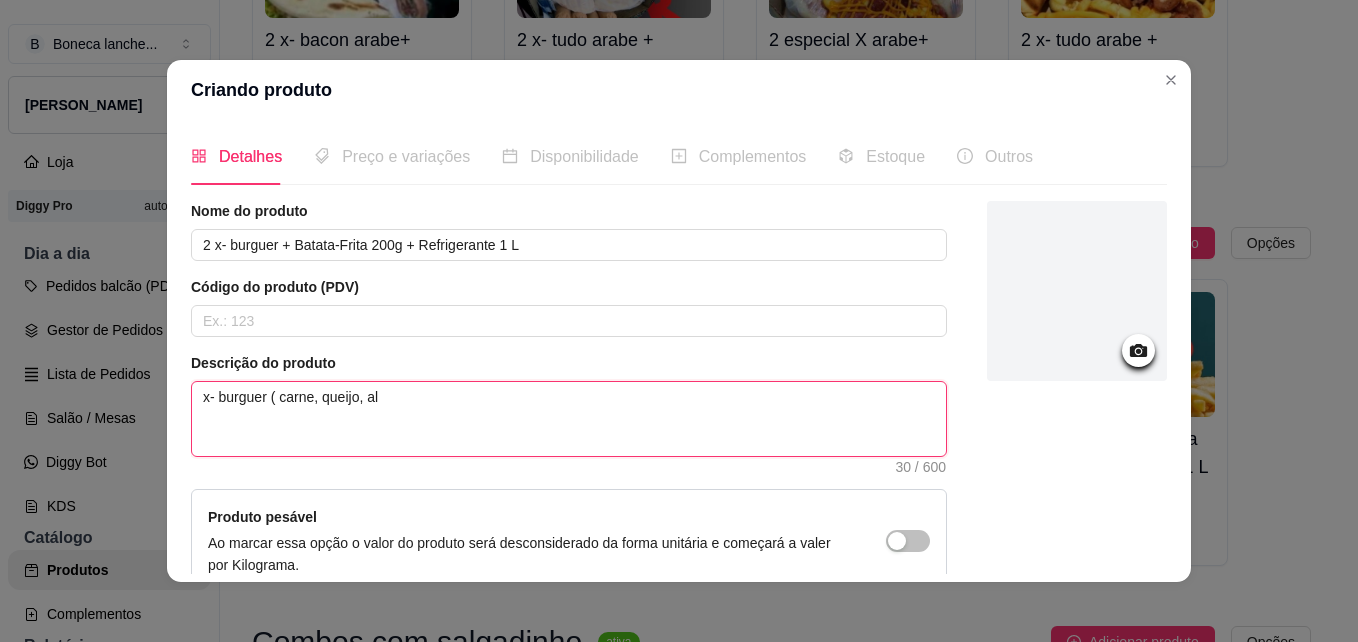 type 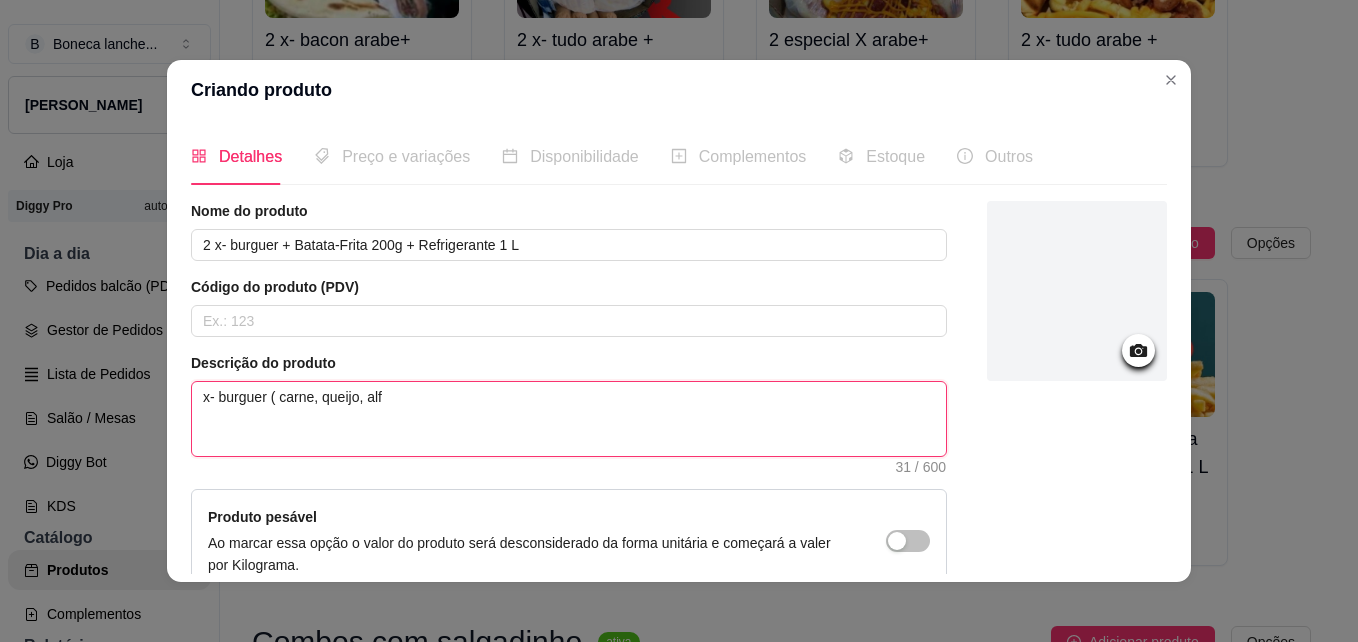type 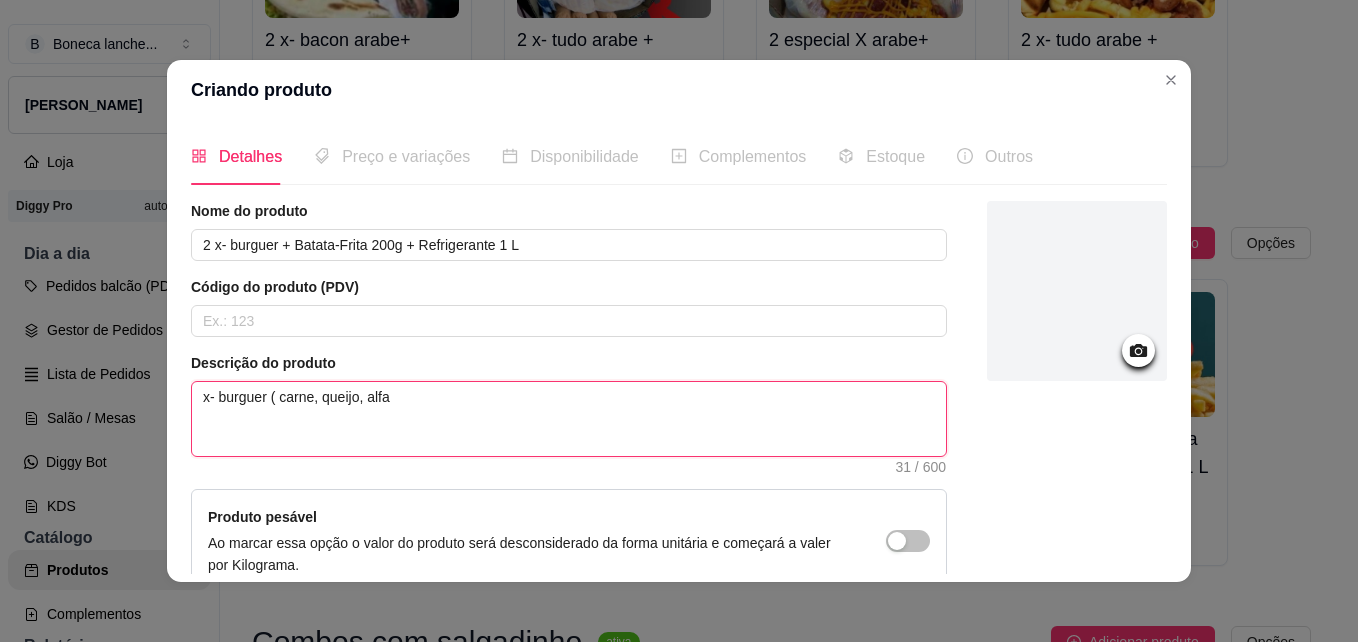 type 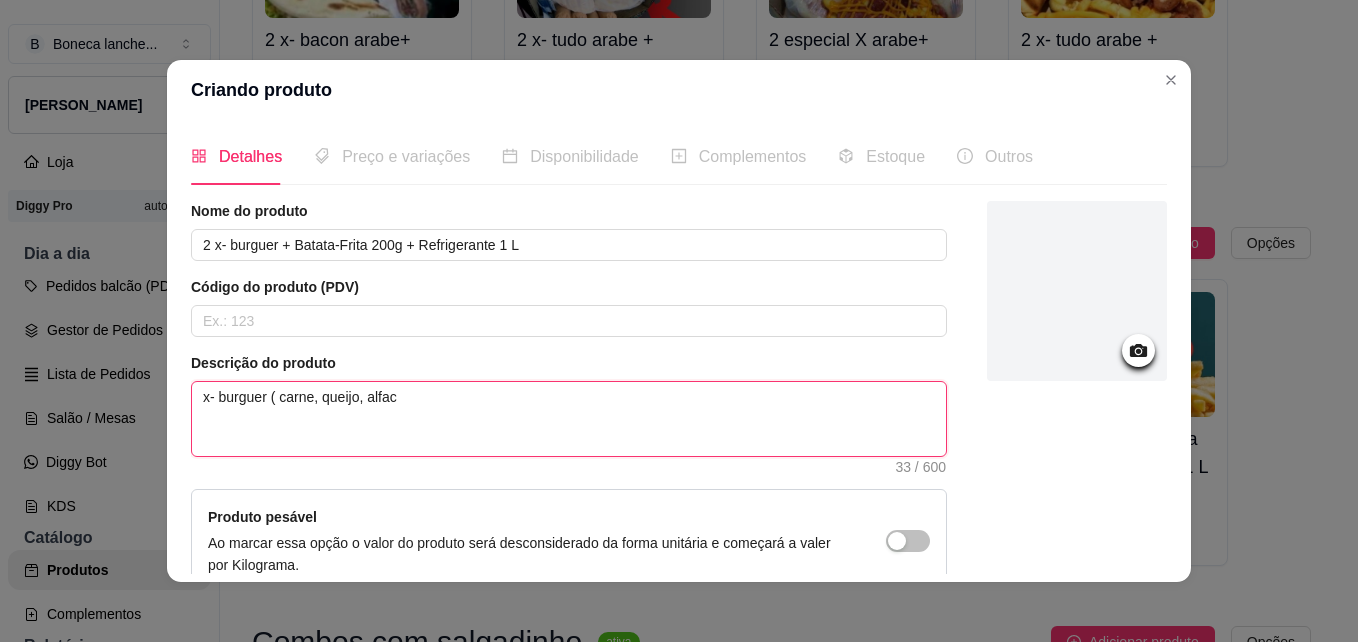 type 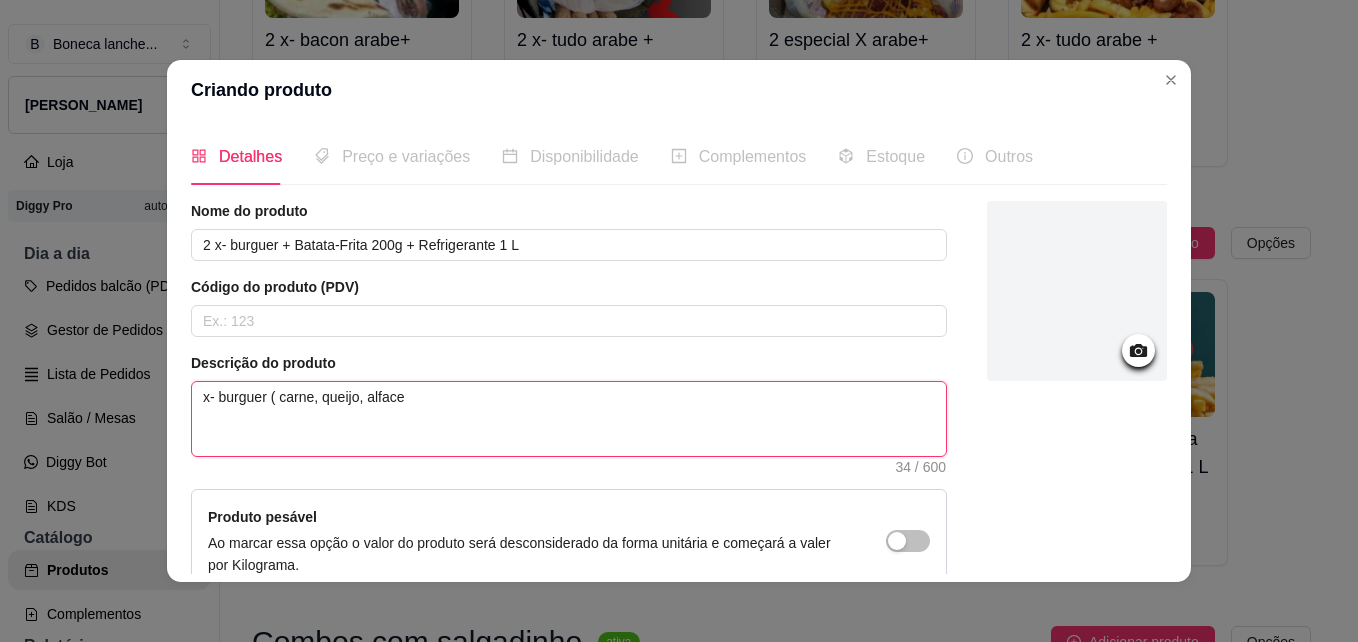 type 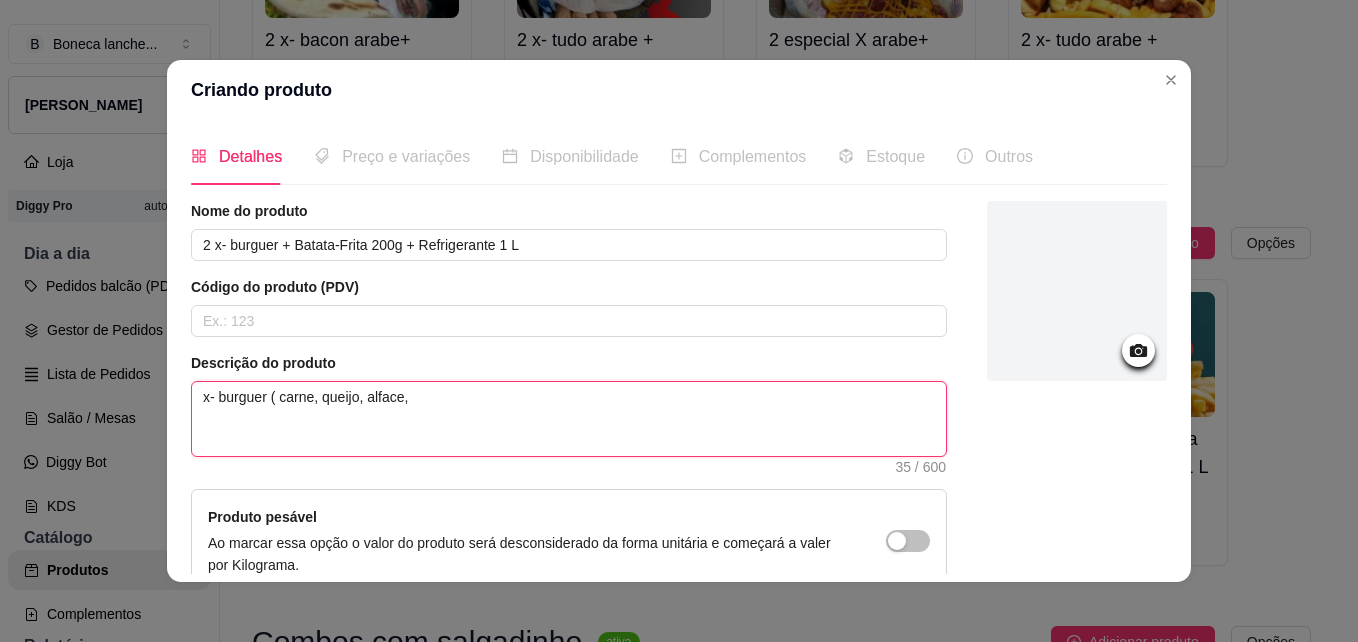 type 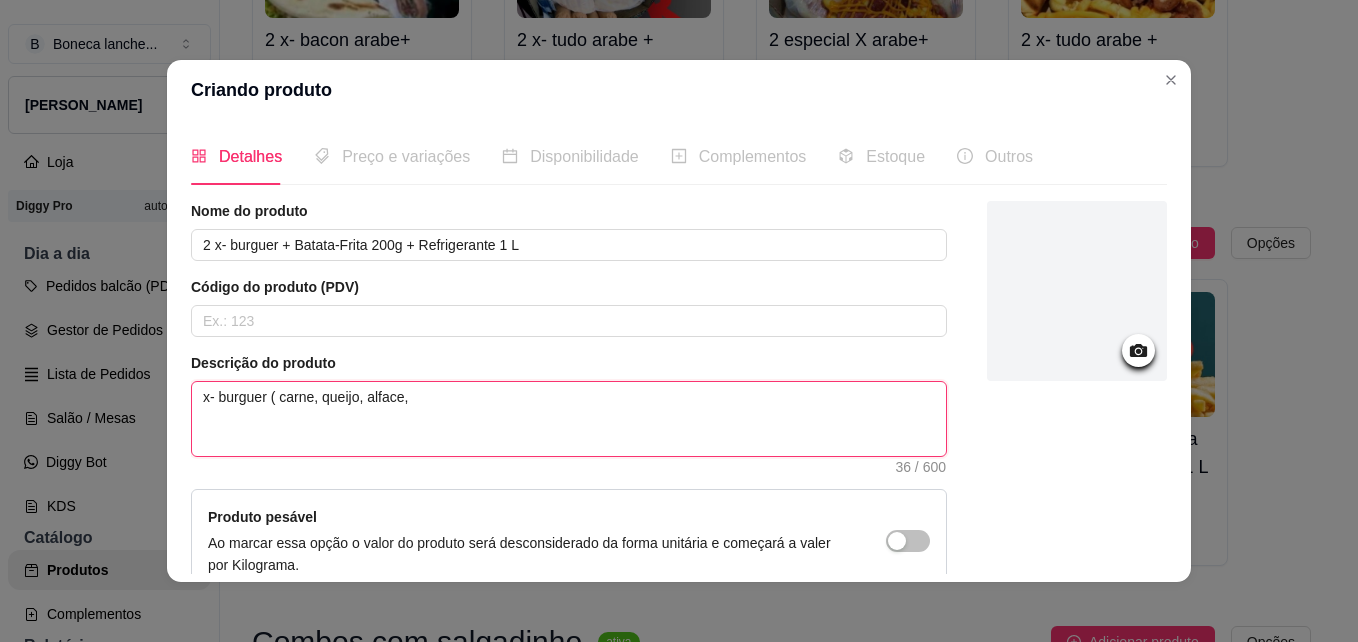 type 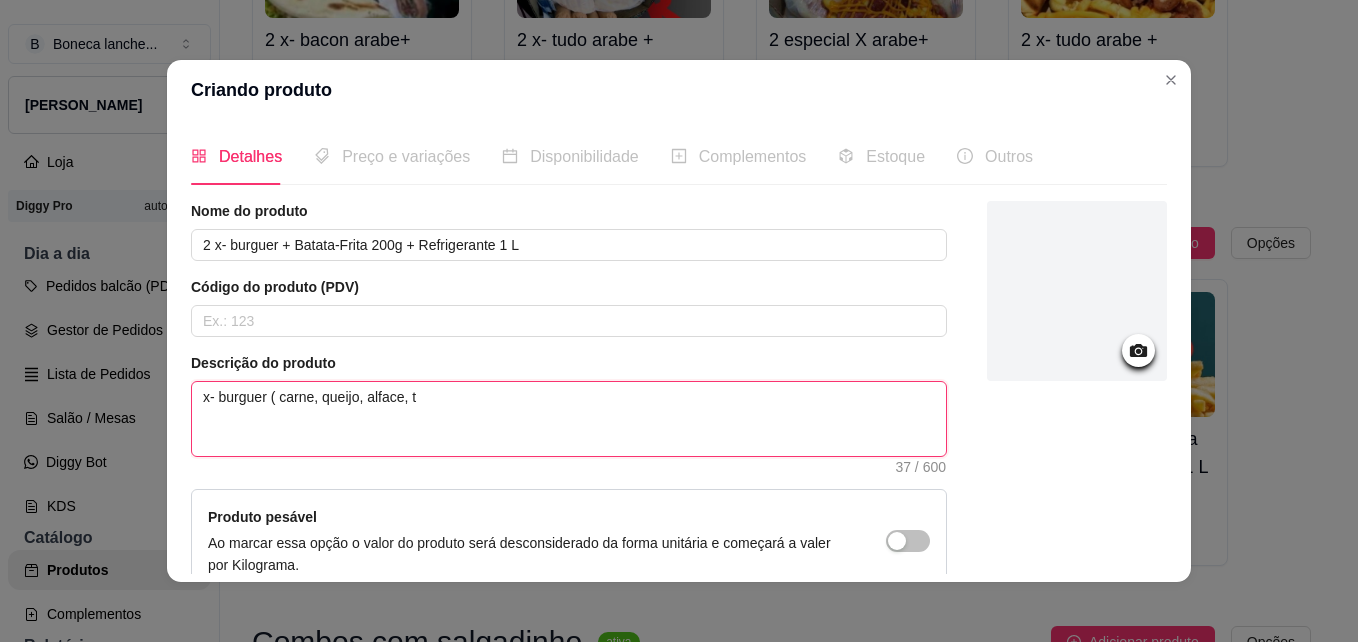 type 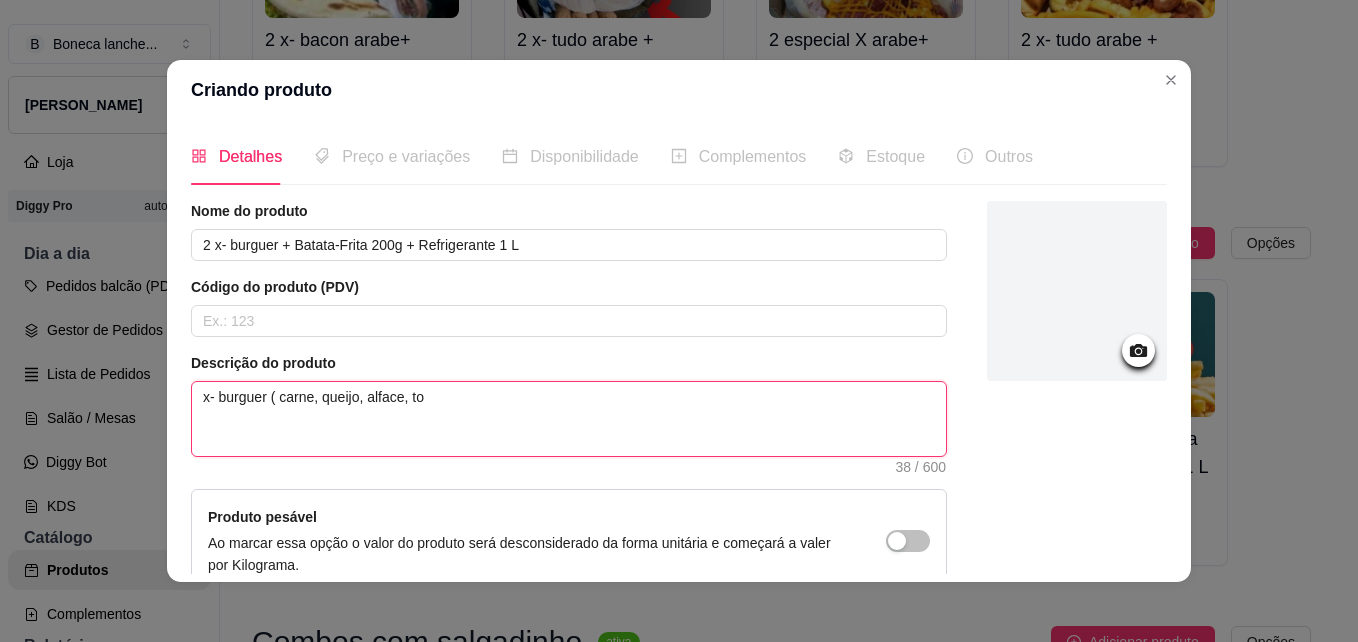 type 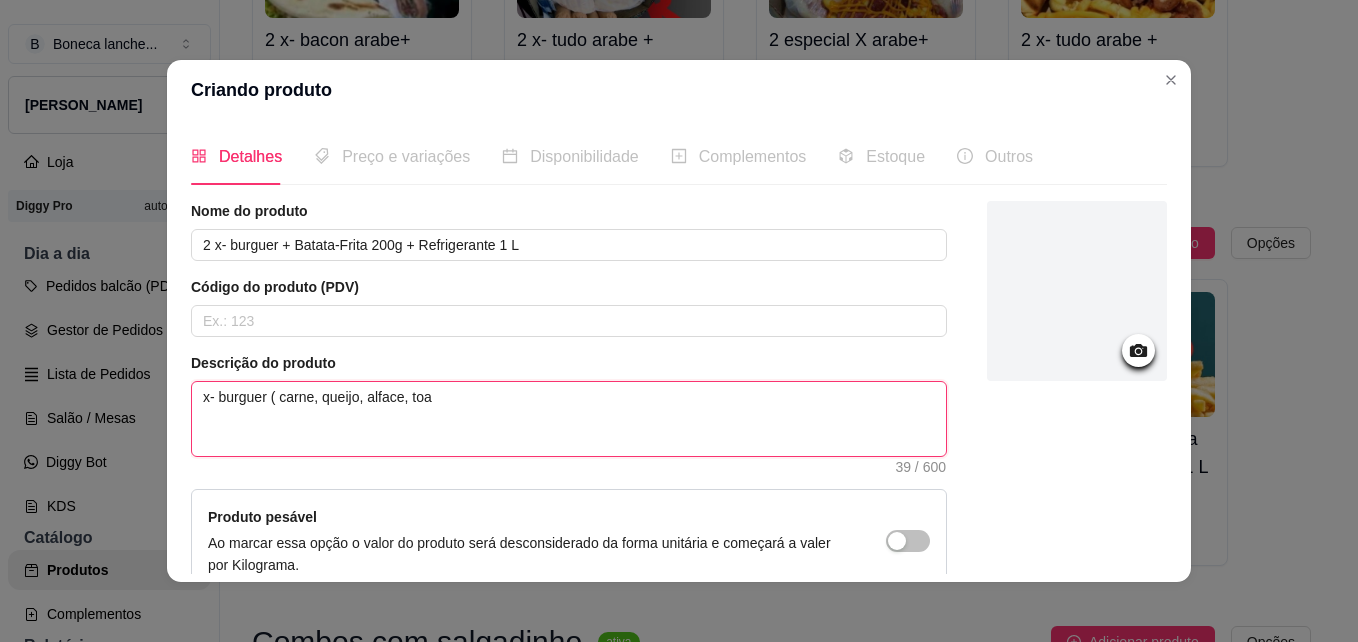 type 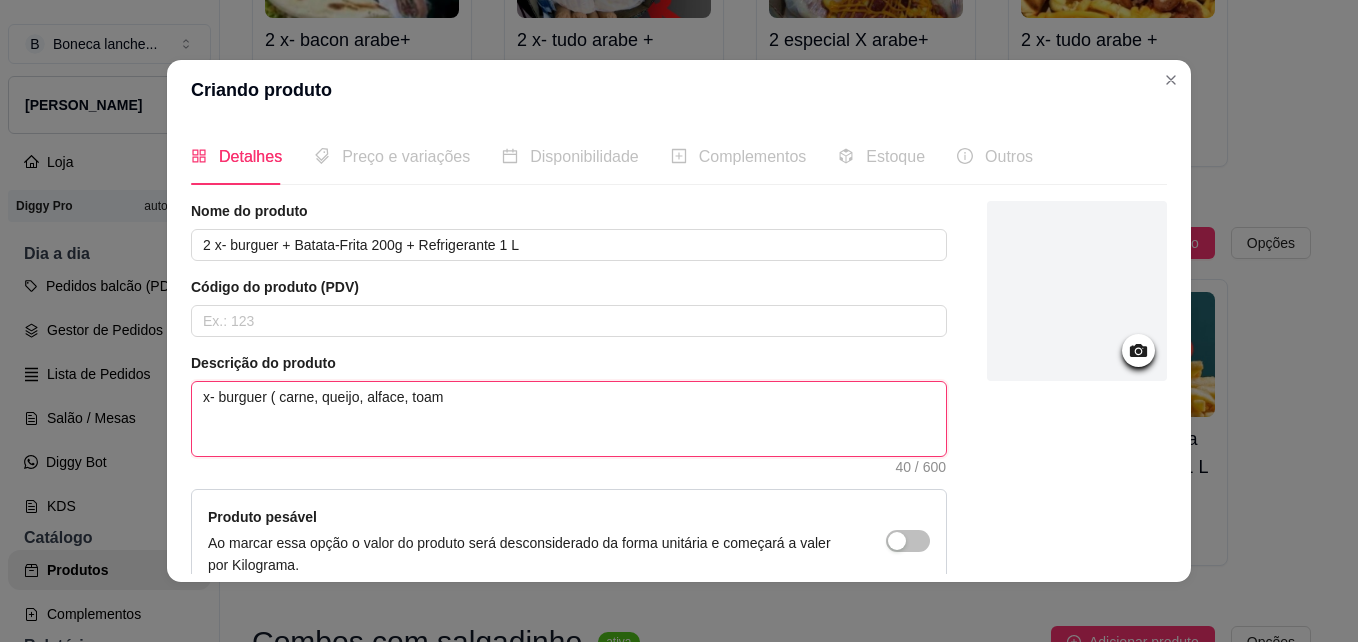 type 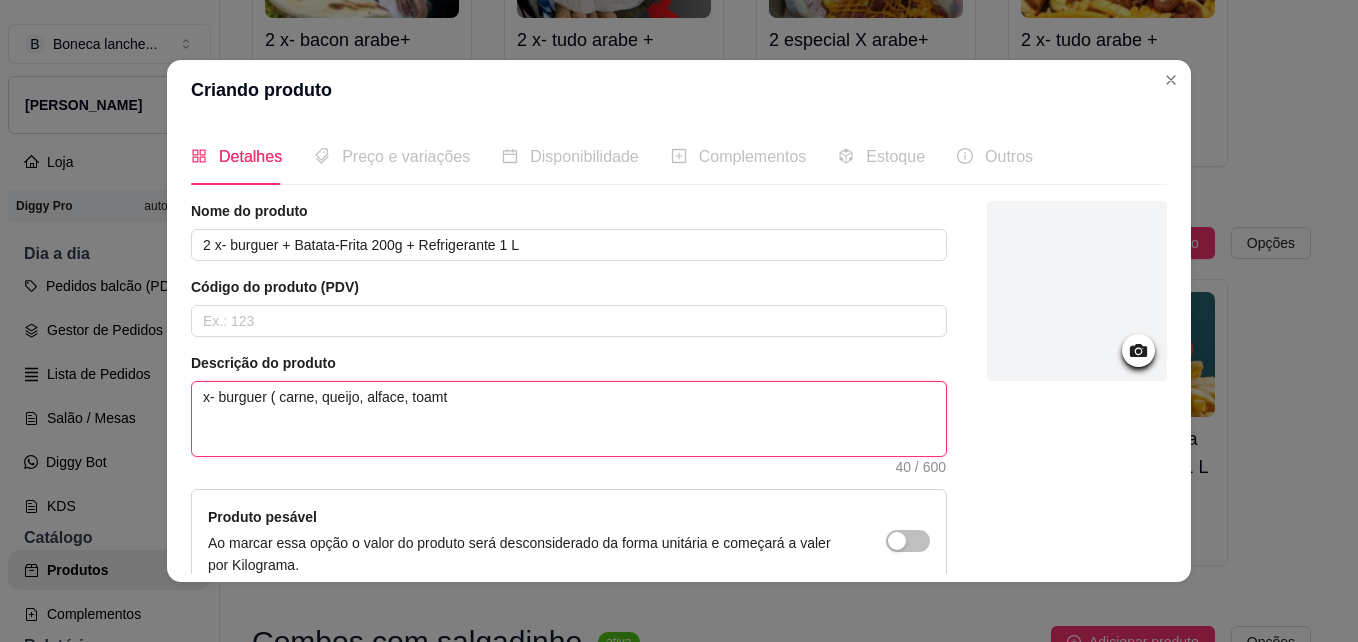 type 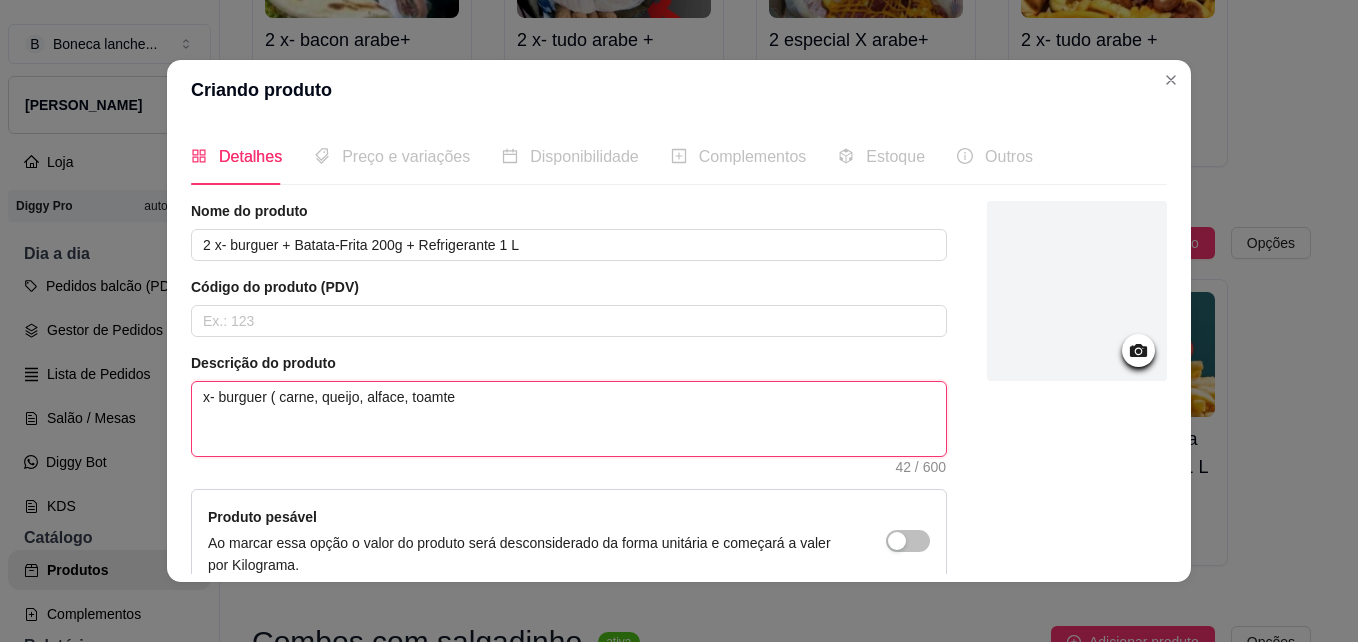 type 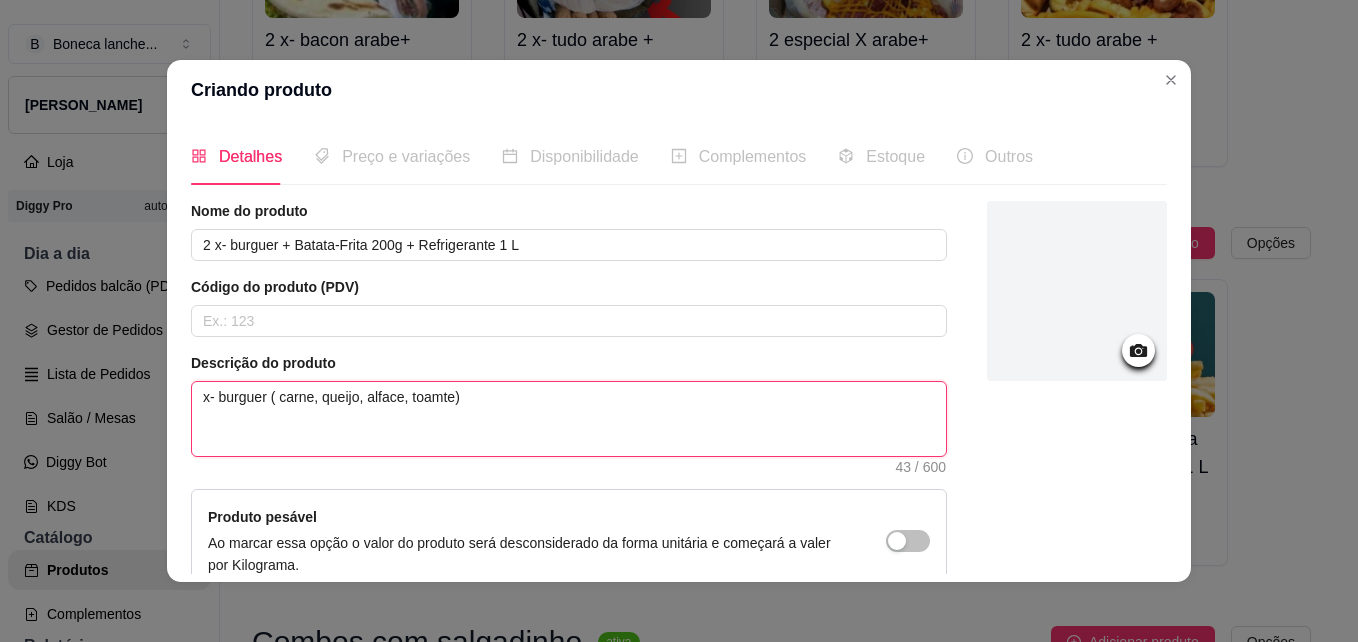 click on "x- burguer ( carne, queijo, alface, toamte)" at bounding box center [569, 419] 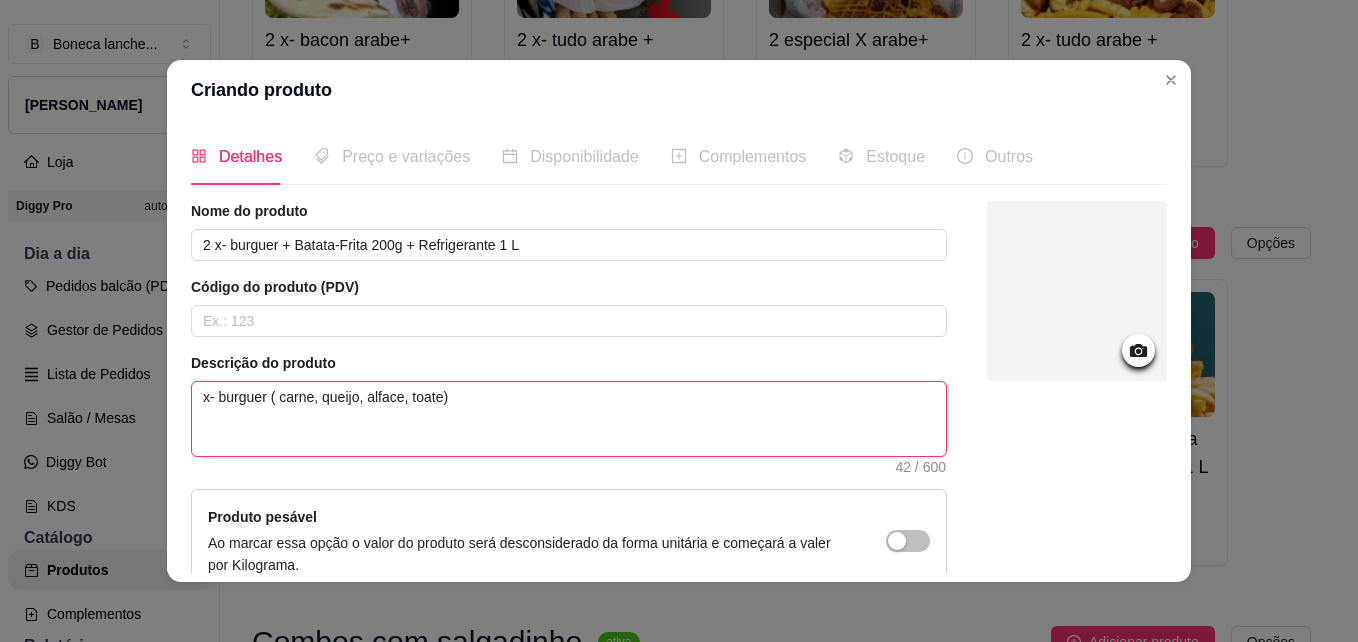 type 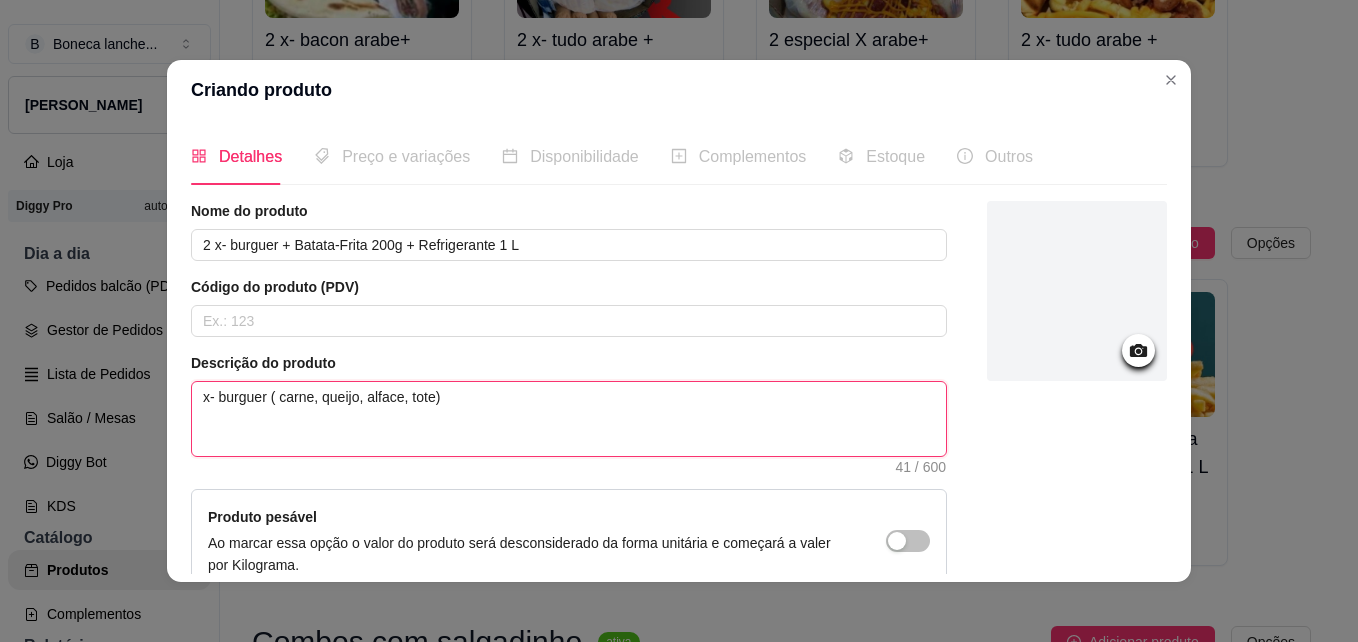 type 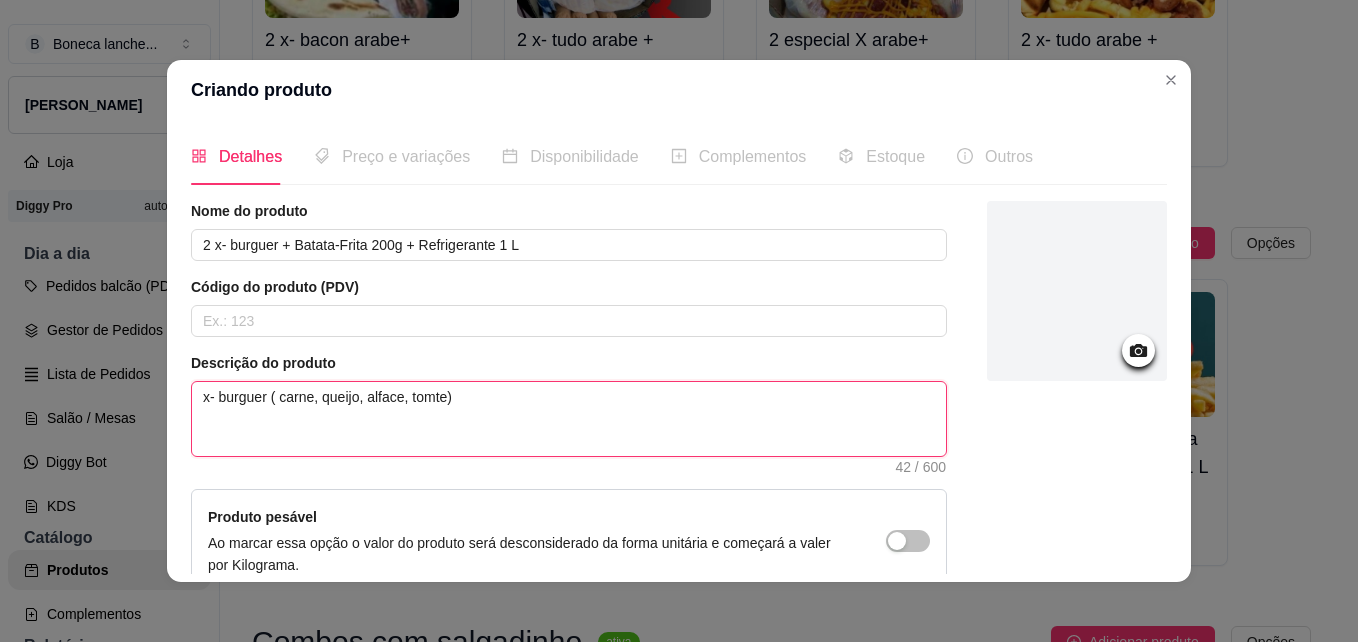 type 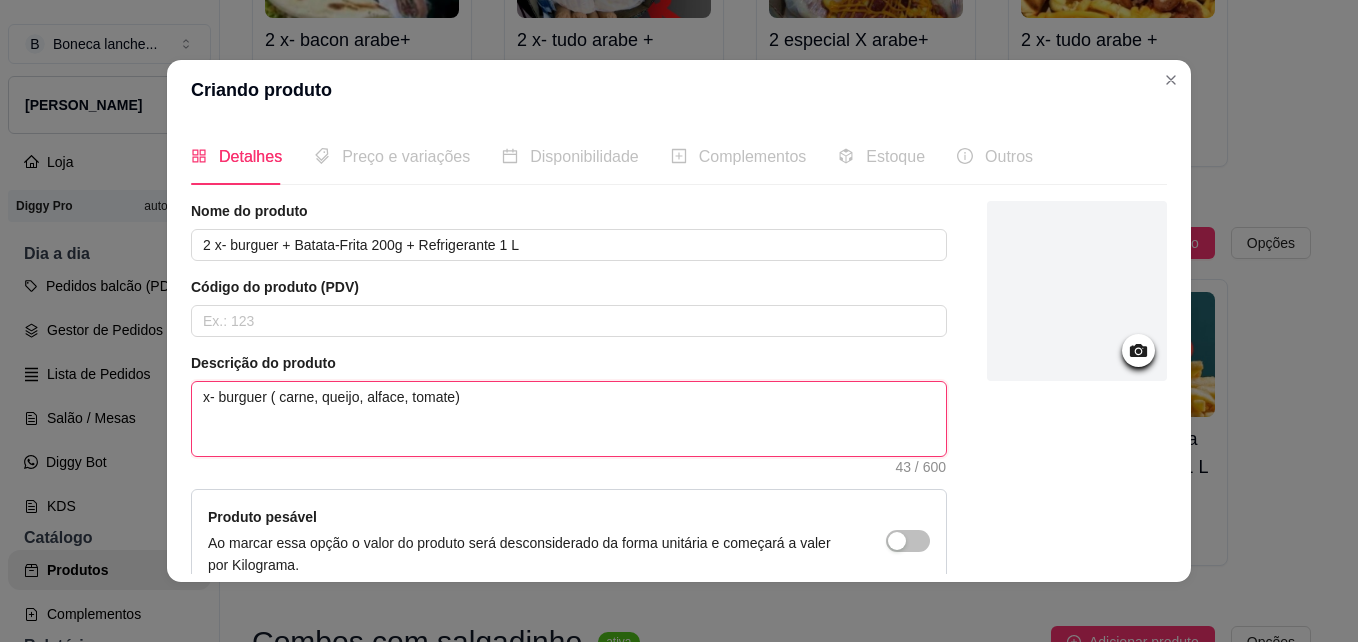 type on "x- burguer ( carne, queijo, alface, tomate)" 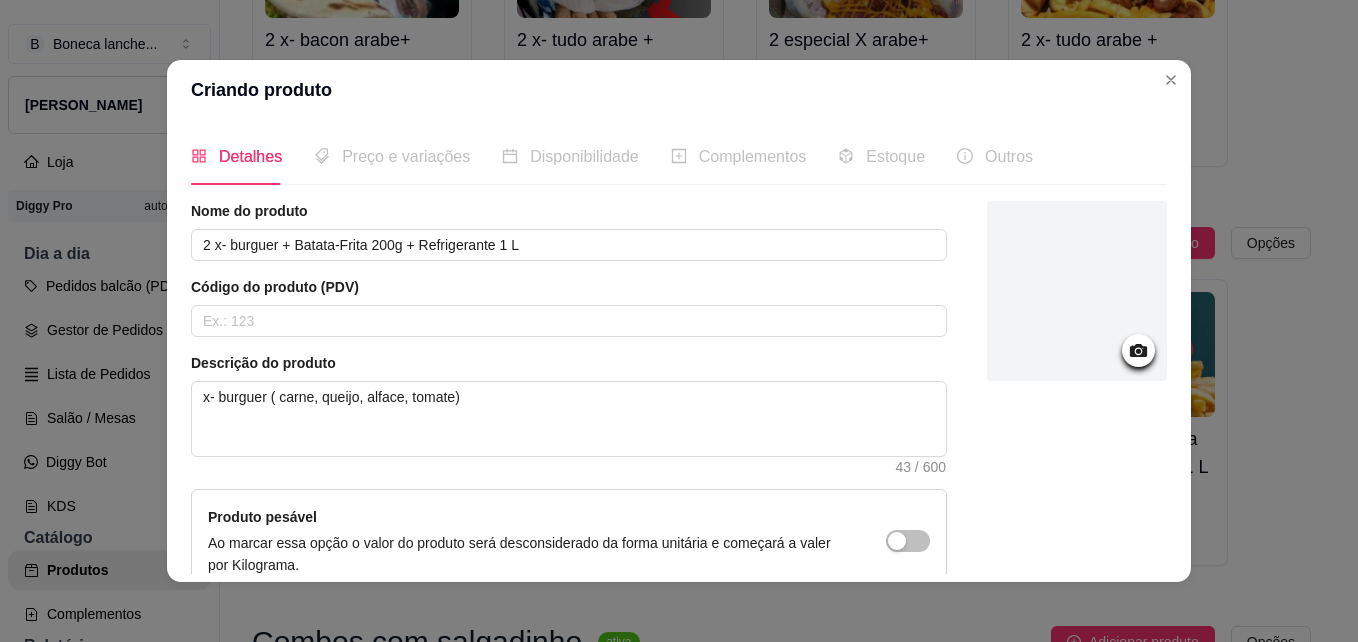 click on "Preço e variações" at bounding box center (392, 156) 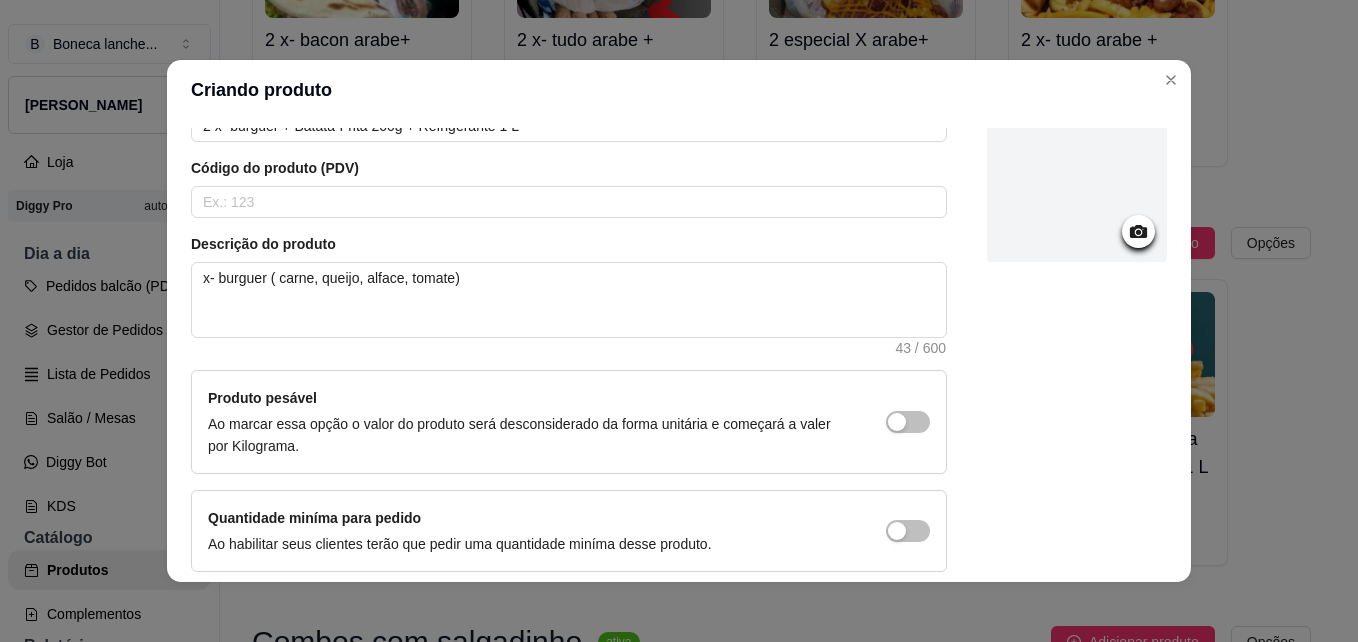 scroll, scrollTop: 206, scrollLeft: 0, axis: vertical 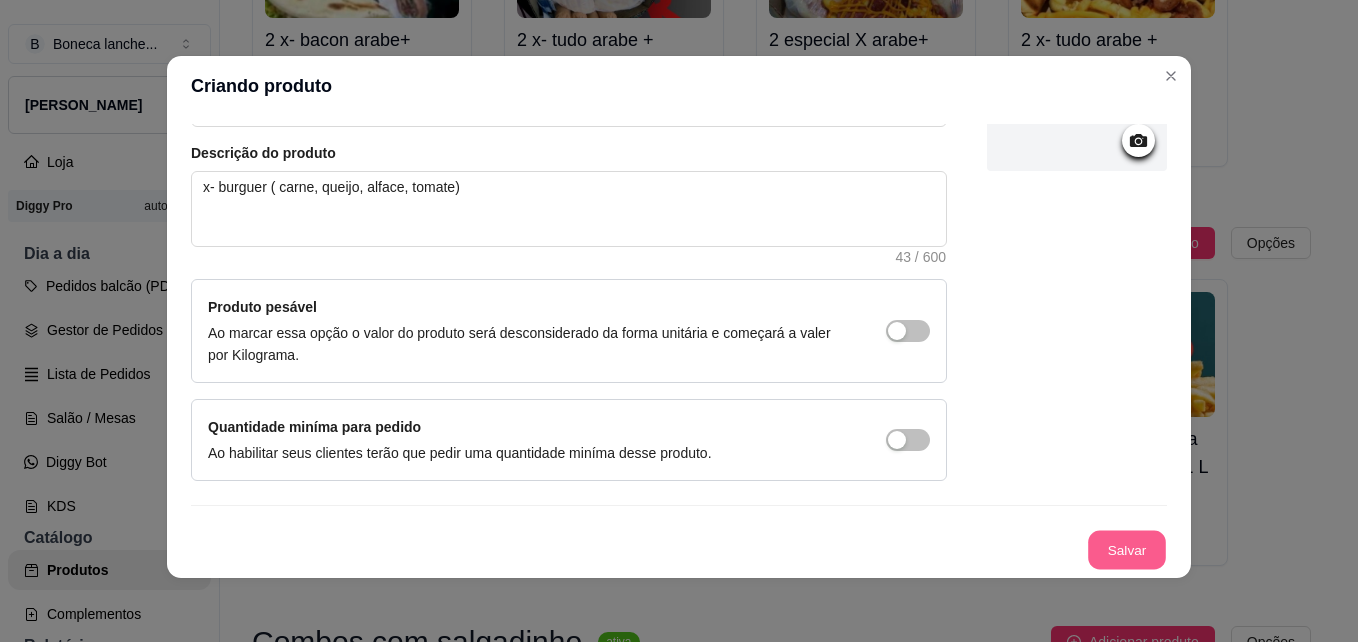 click on "Salvar" at bounding box center [1127, 550] 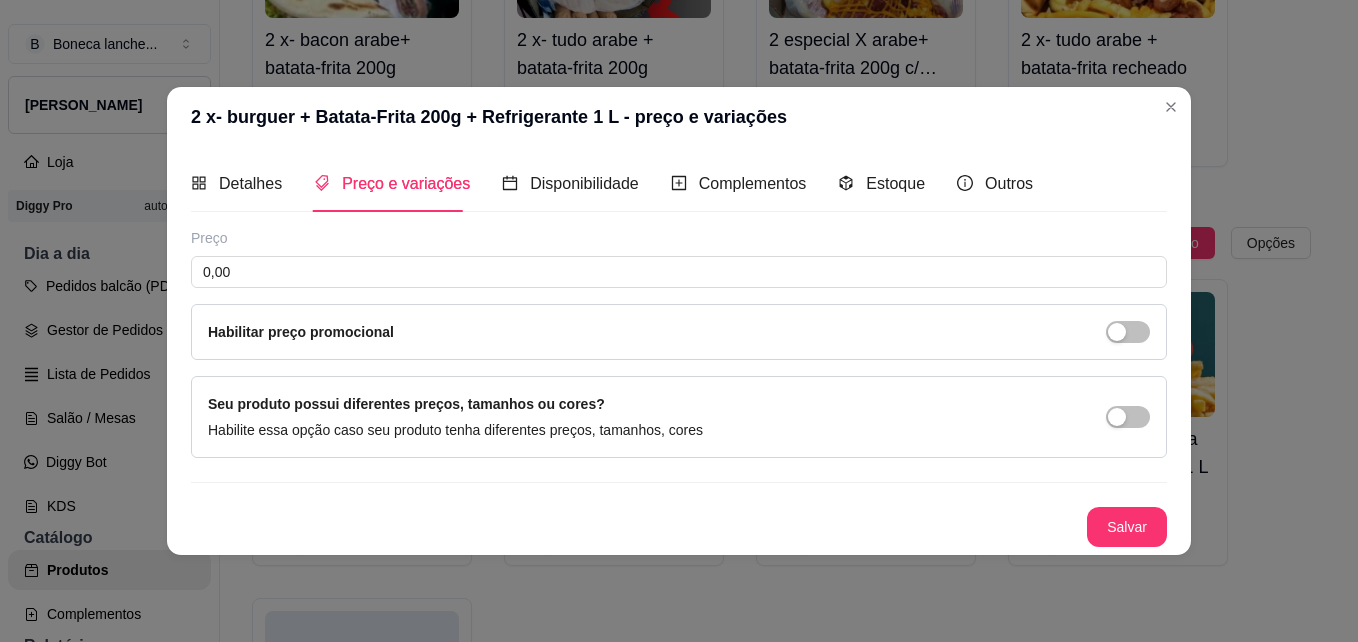 type 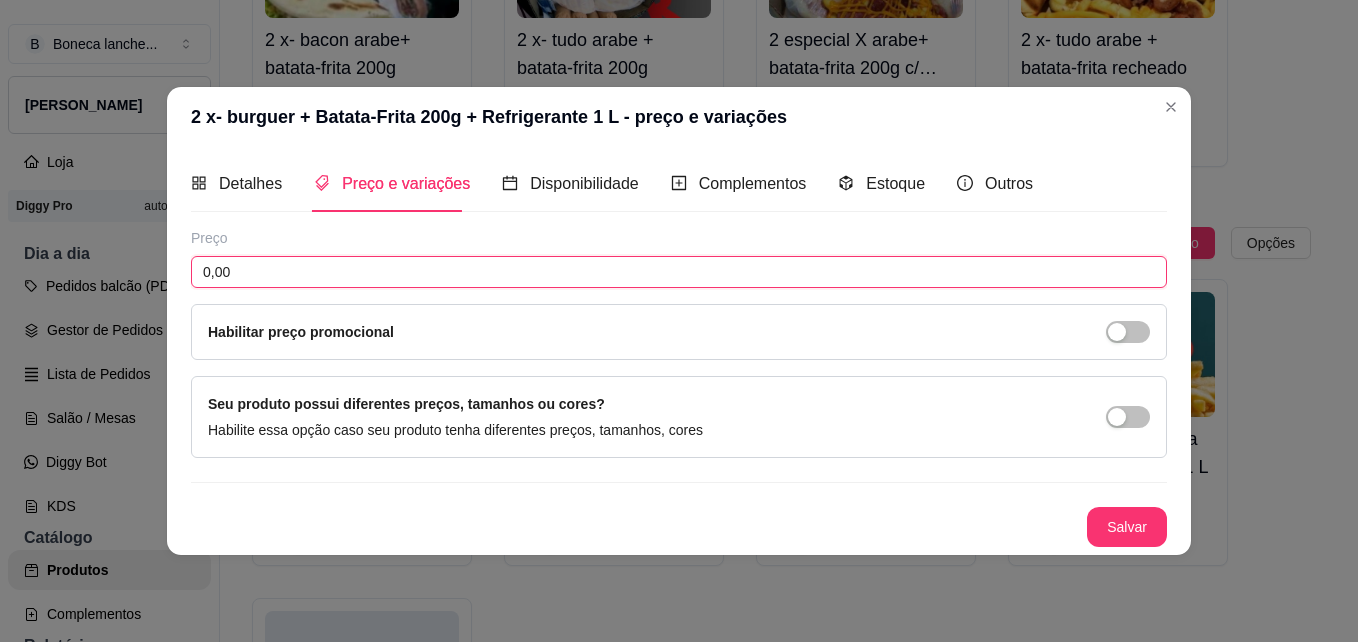 click on "0,00" at bounding box center (679, 272) 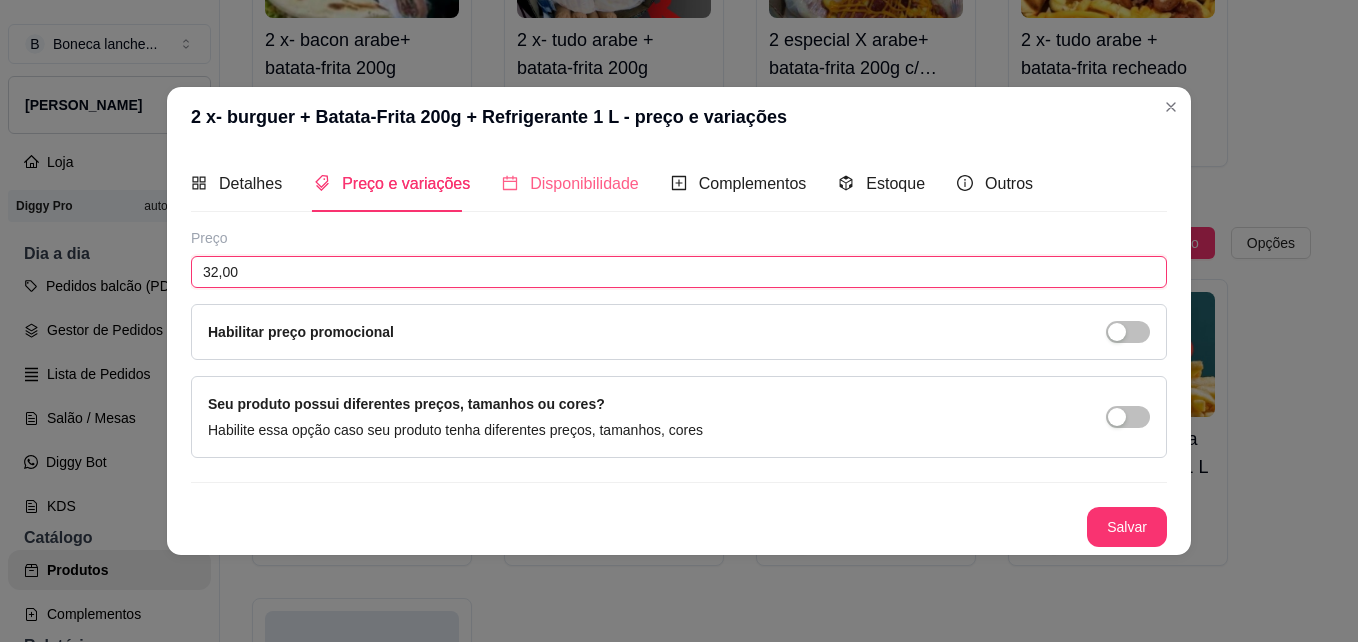 type on "32,00" 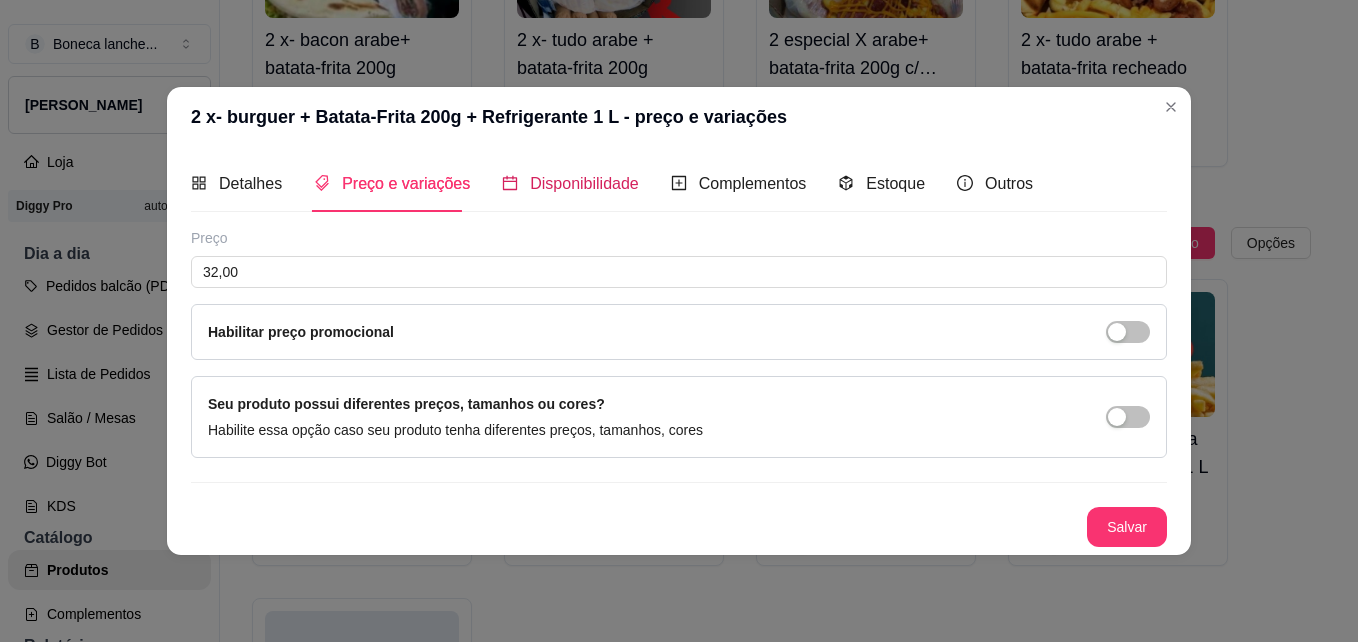 click on "Disponibilidade" at bounding box center (584, 183) 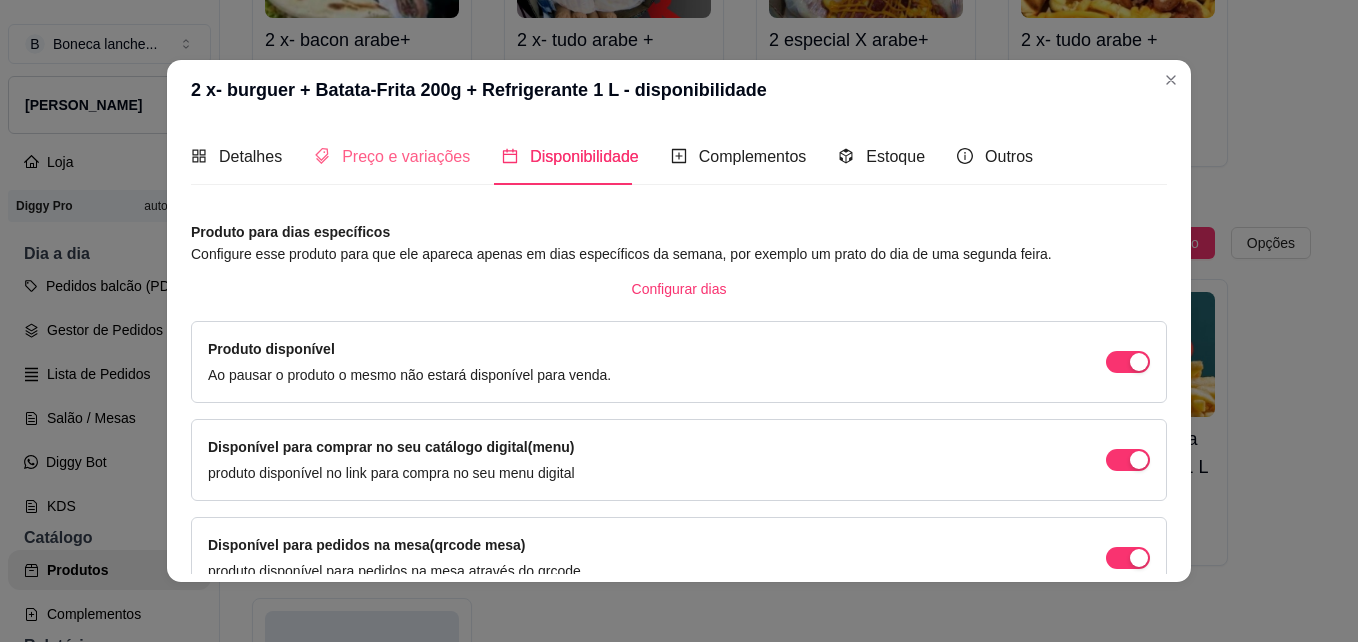 click on "Preço e variações" at bounding box center [392, 156] 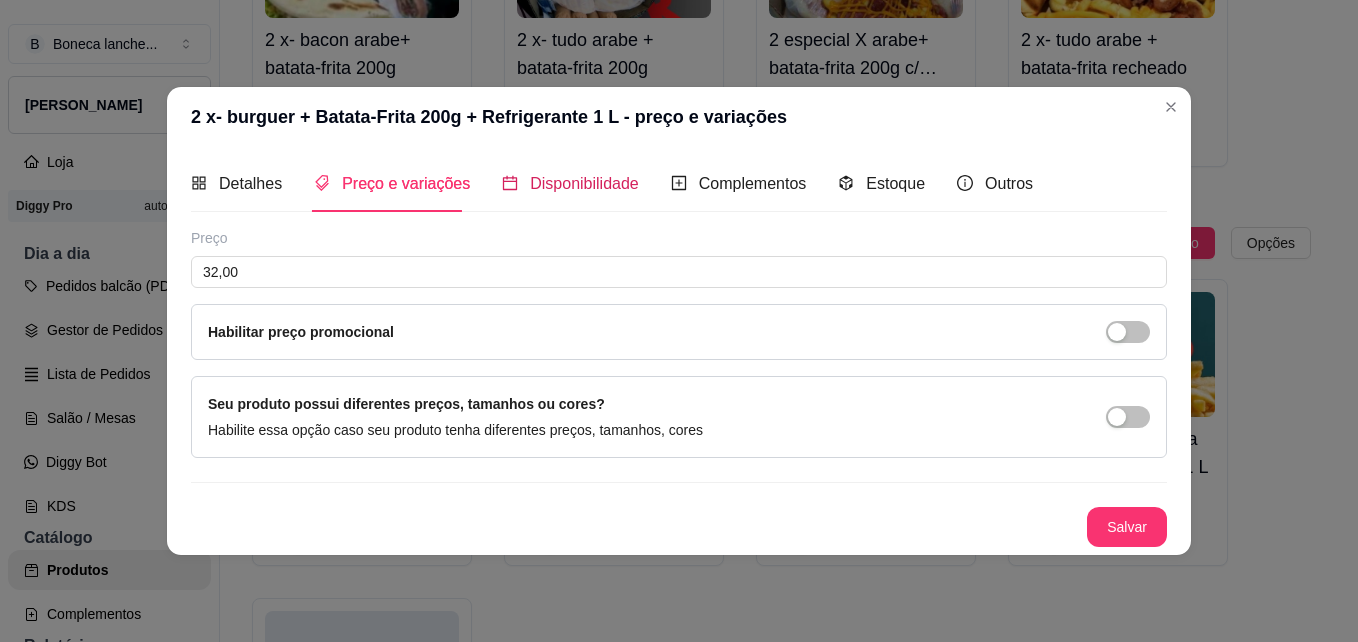 click on "Disponibilidade" at bounding box center [584, 183] 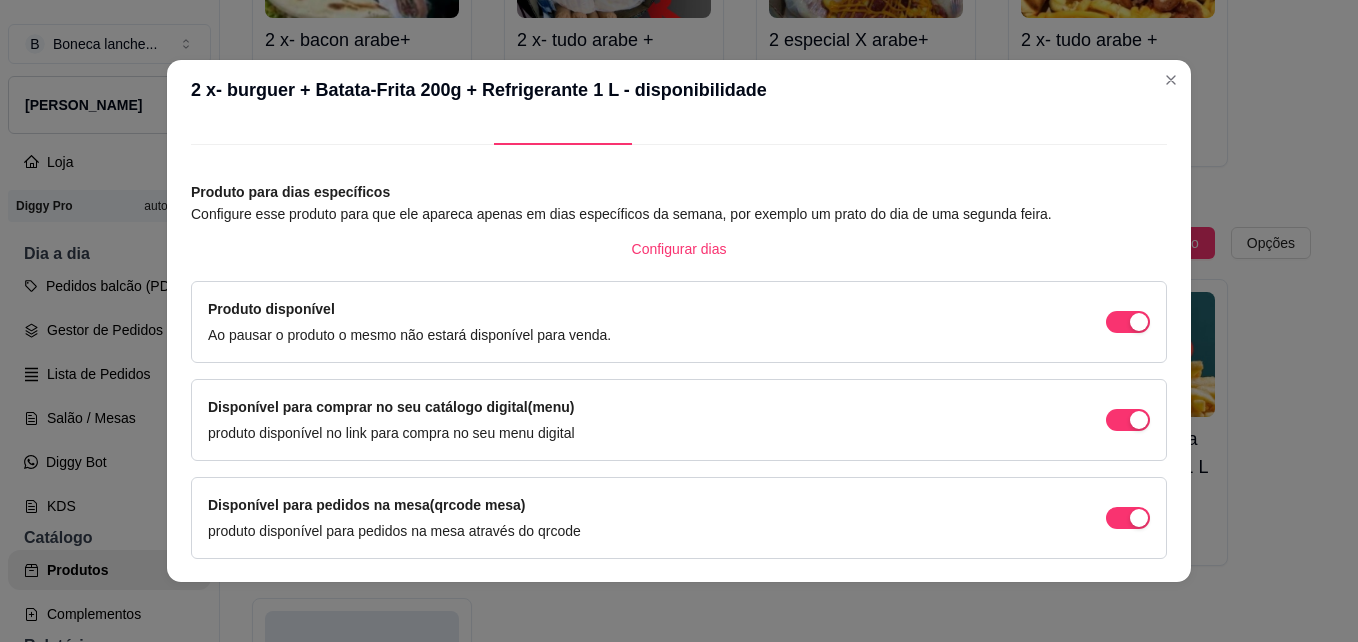 scroll, scrollTop: 204, scrollLeft: 0, axis: vertical 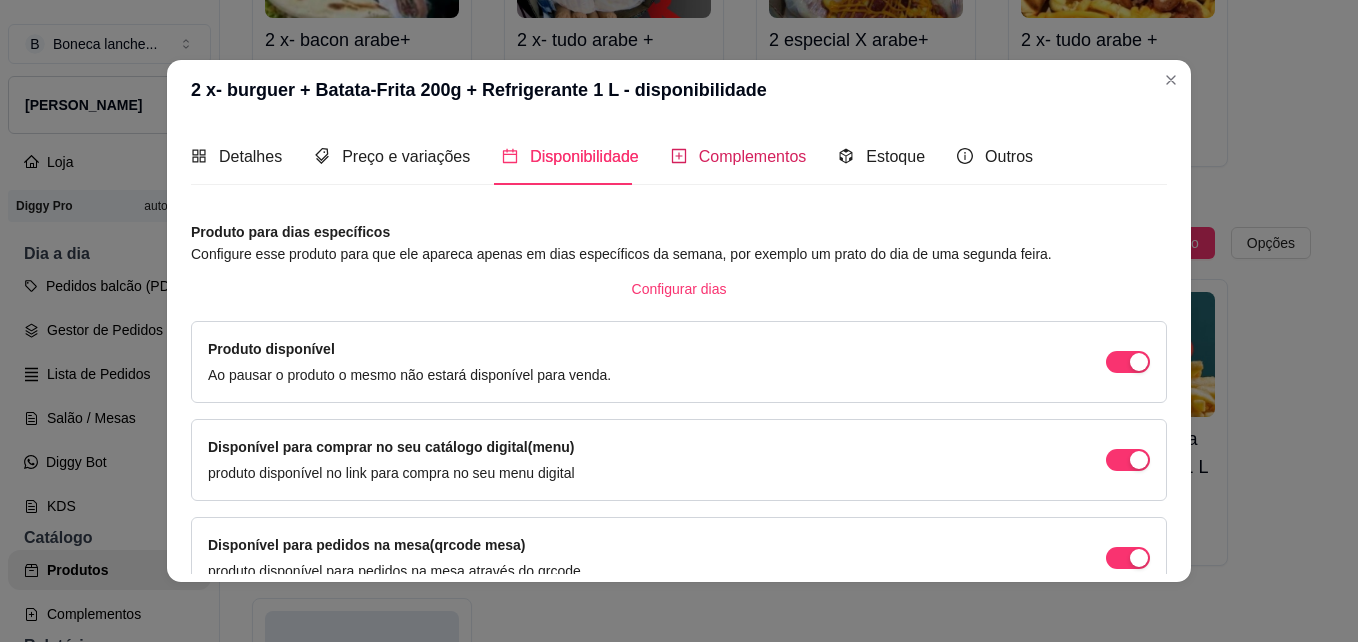 click on "Complementos" at bounding box center [753, 156] 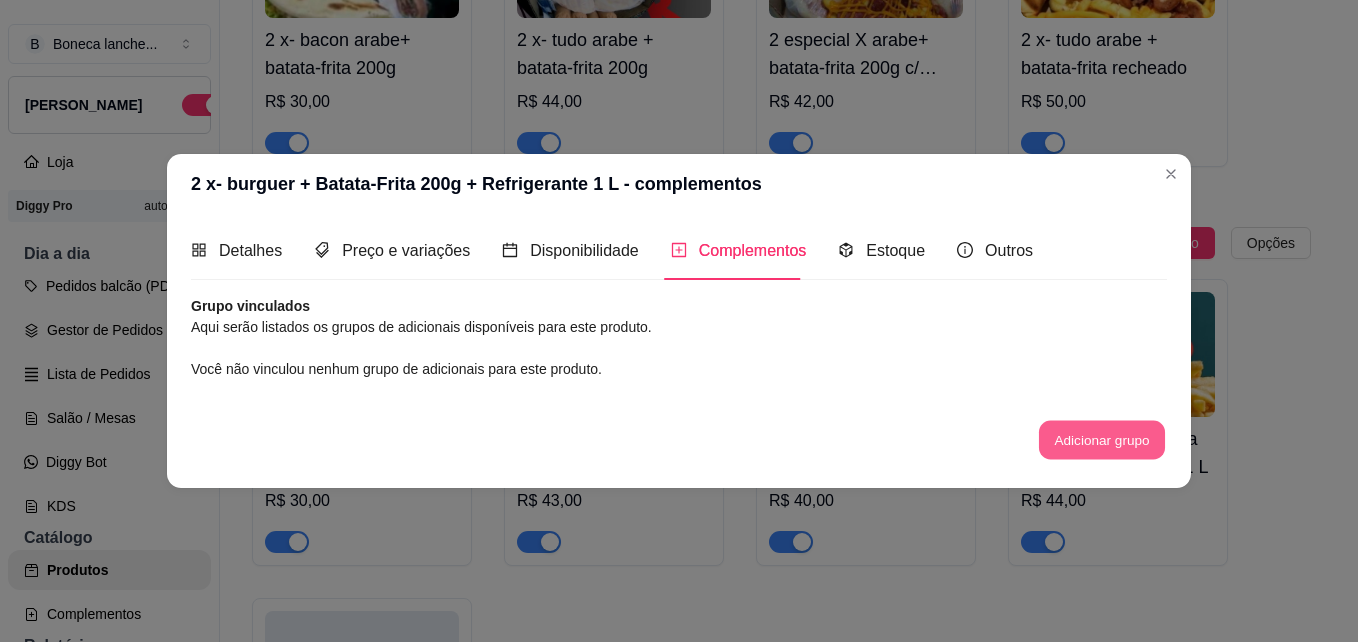 click on "Adicionar grupo" at bounding box center [1102, 439] 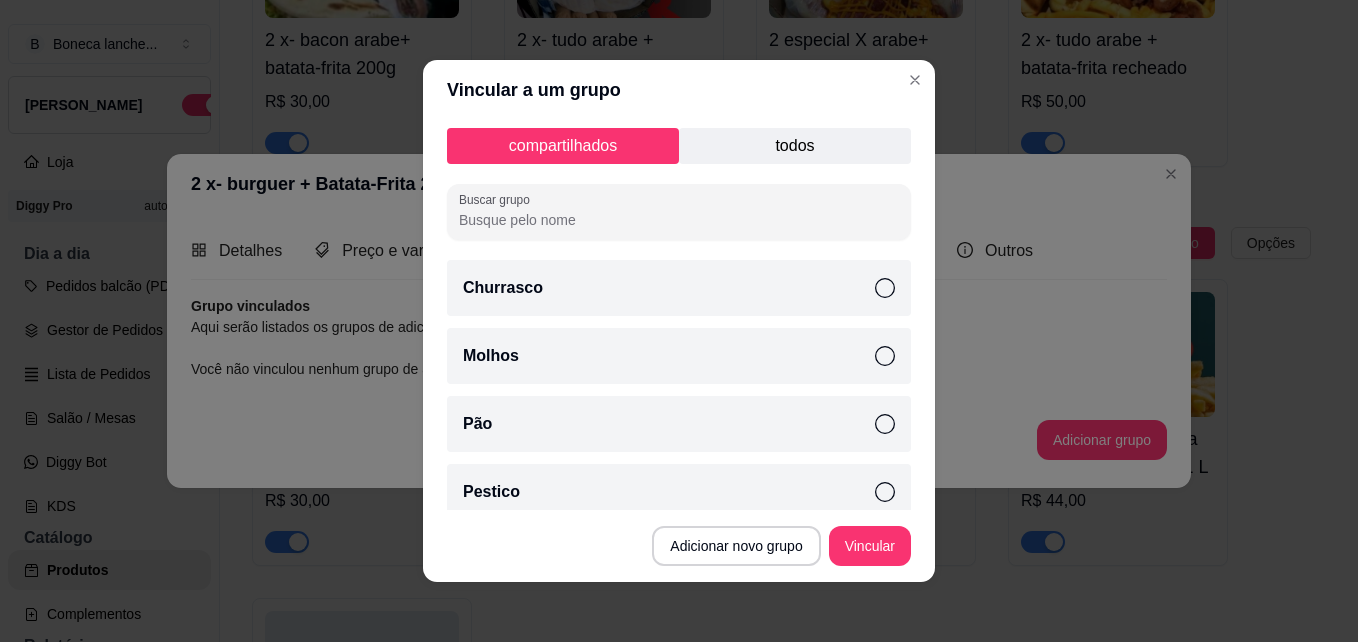 click 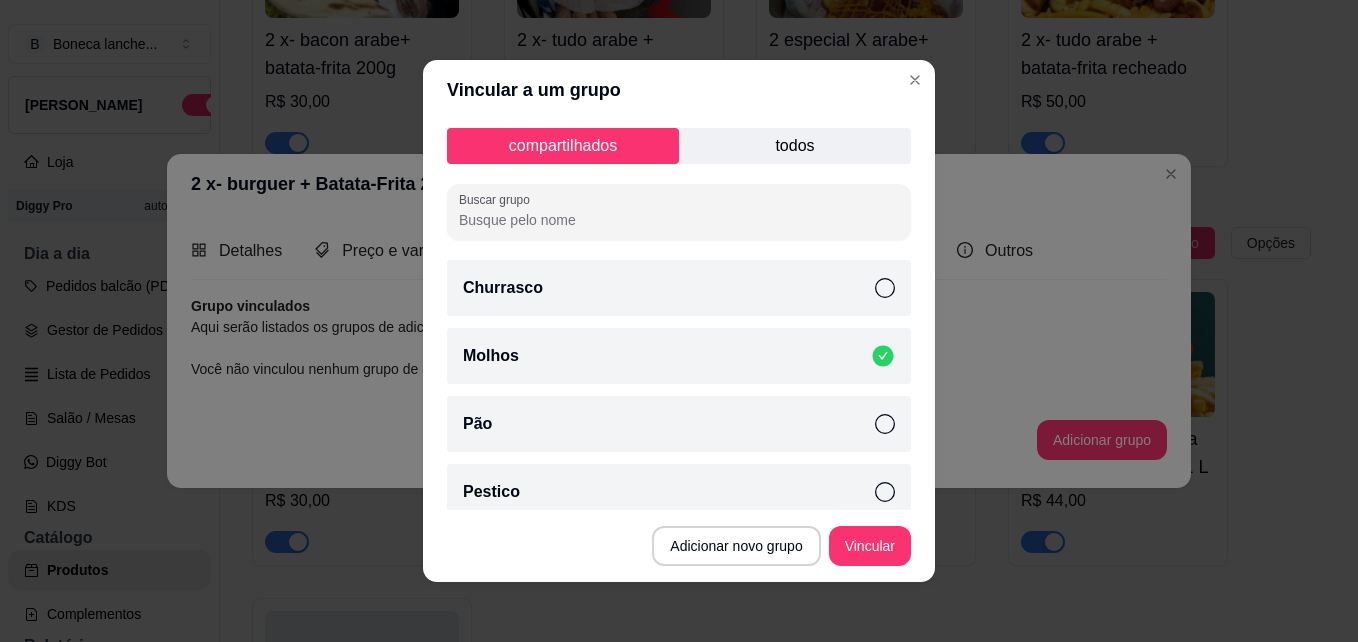 click 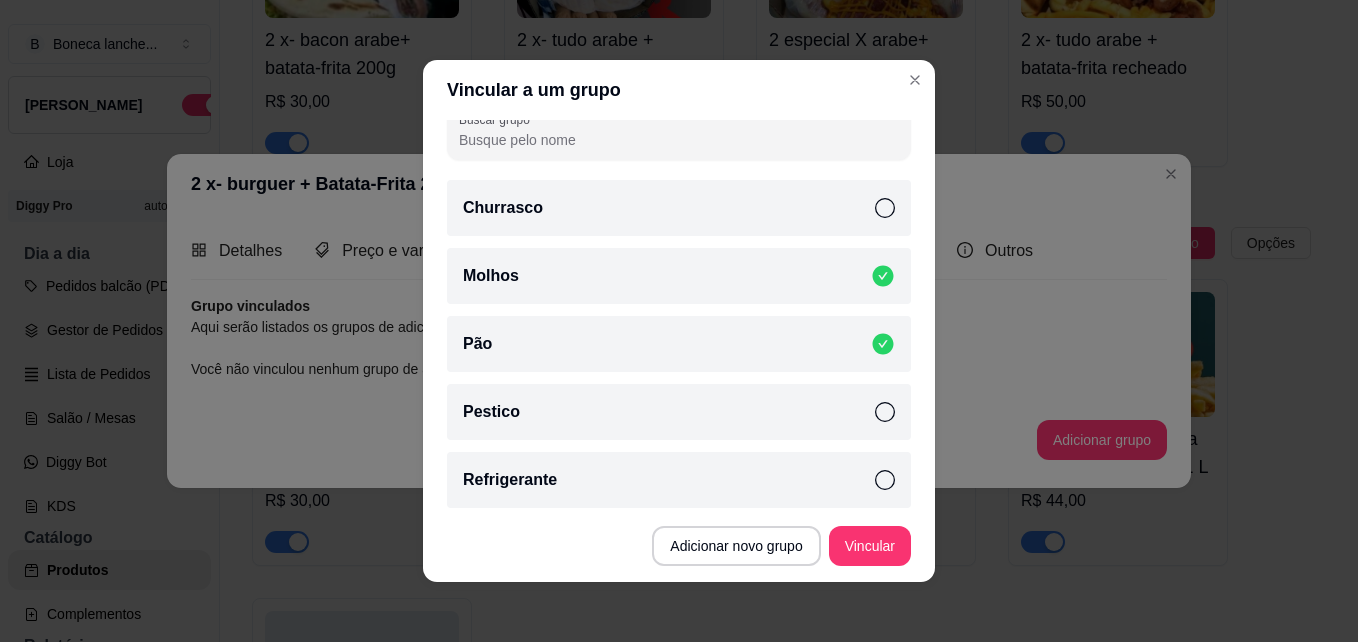 scroll, scrollTop: 86, scrollLeft: 0, axis: vertical 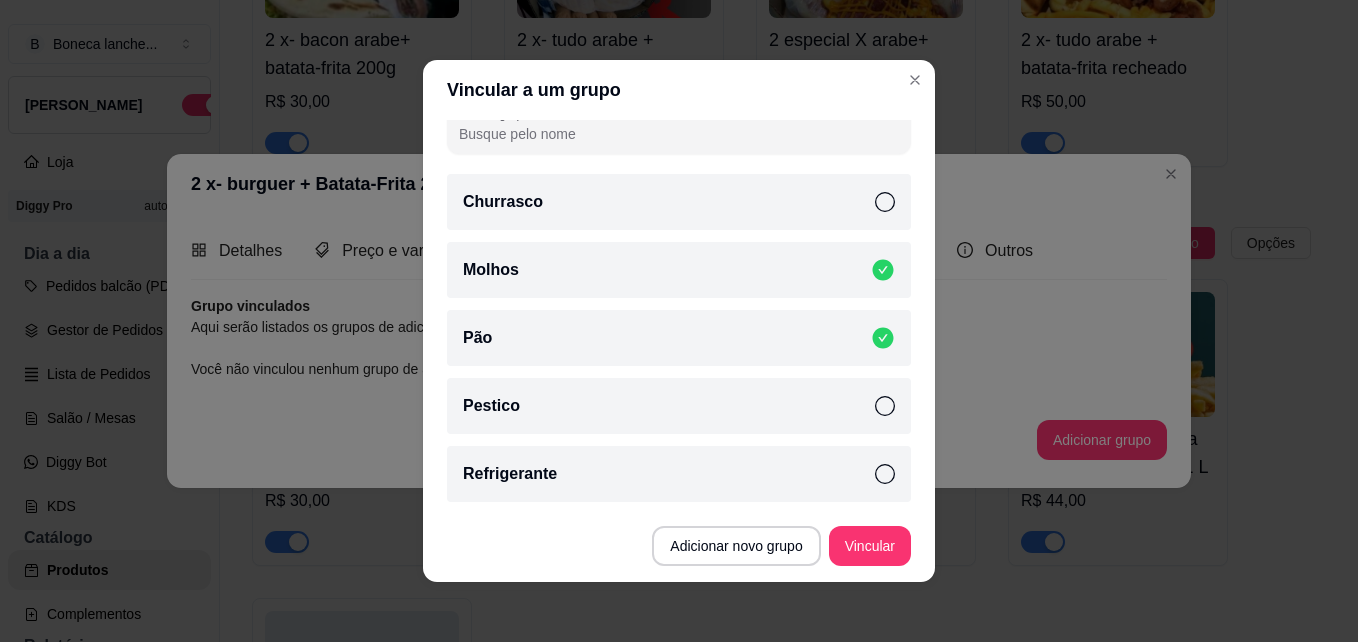 click 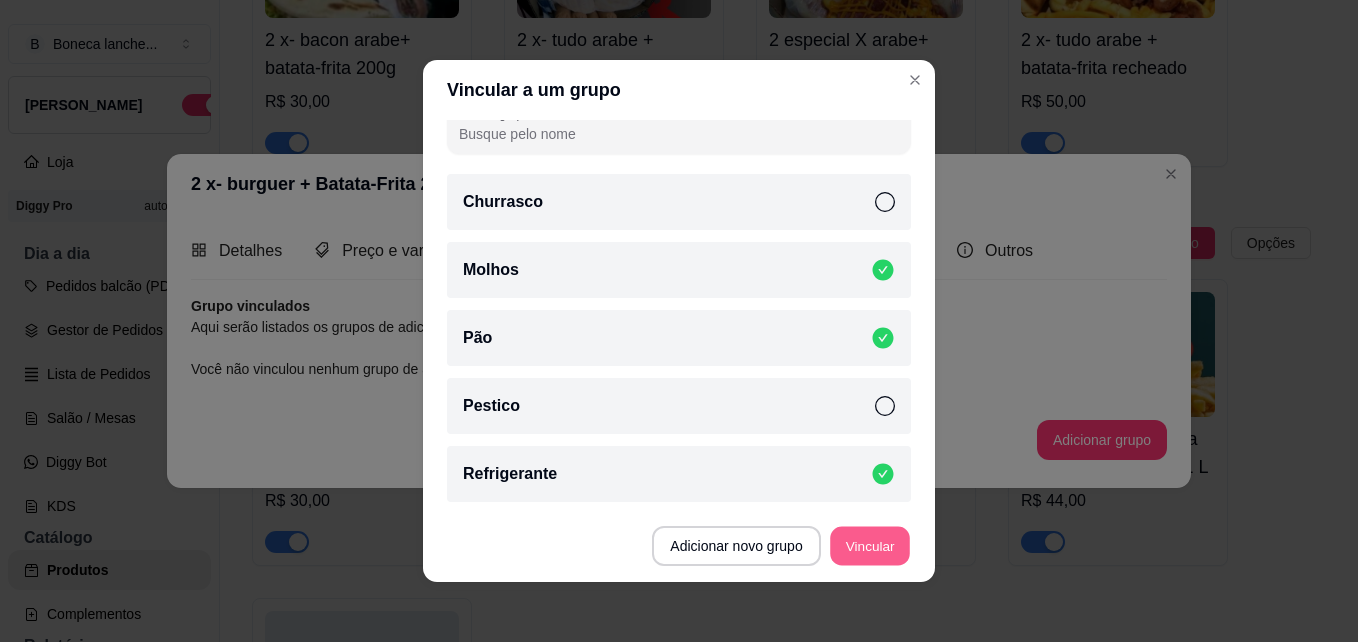 click on "Vincular" at bounding box center (870, 546) 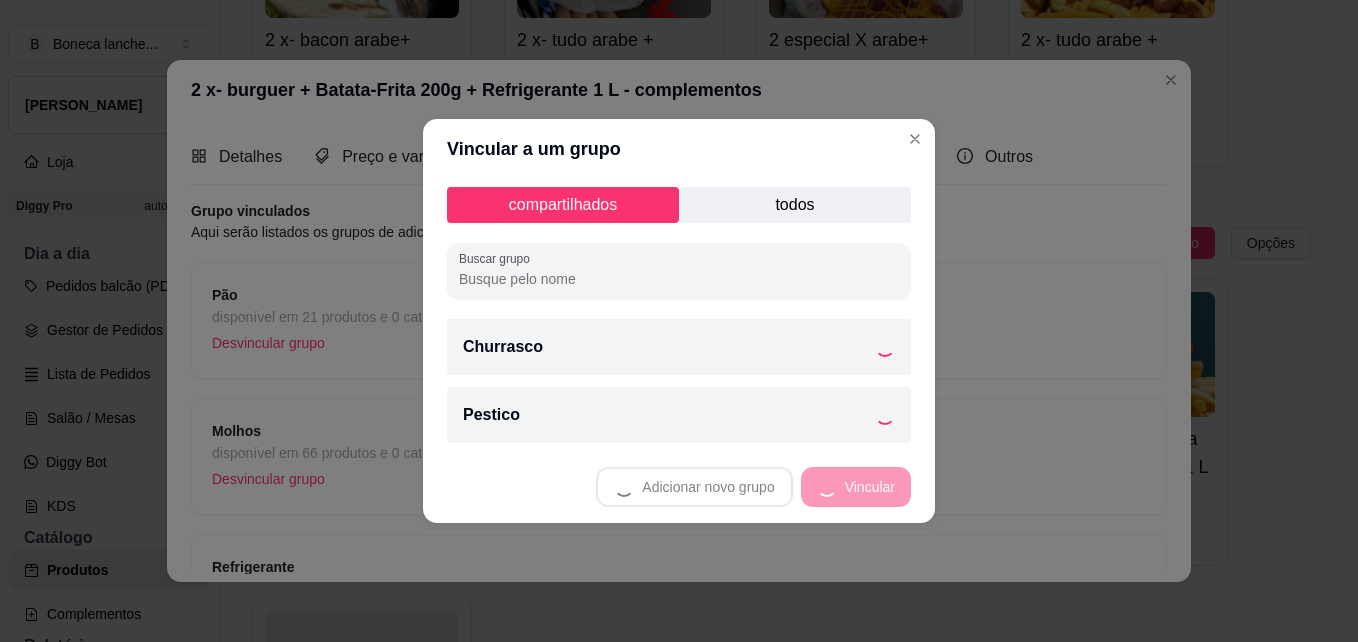 scroll, scrollTop: 0, scrollLeft: 0, axis: both 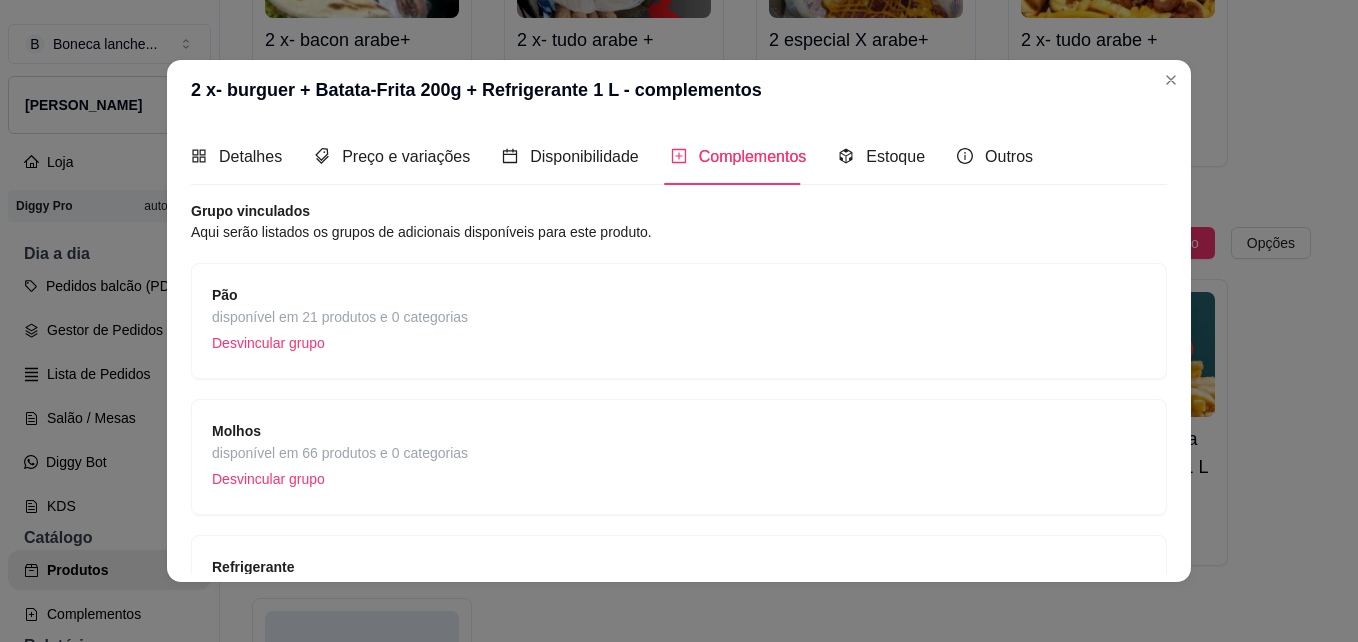 type 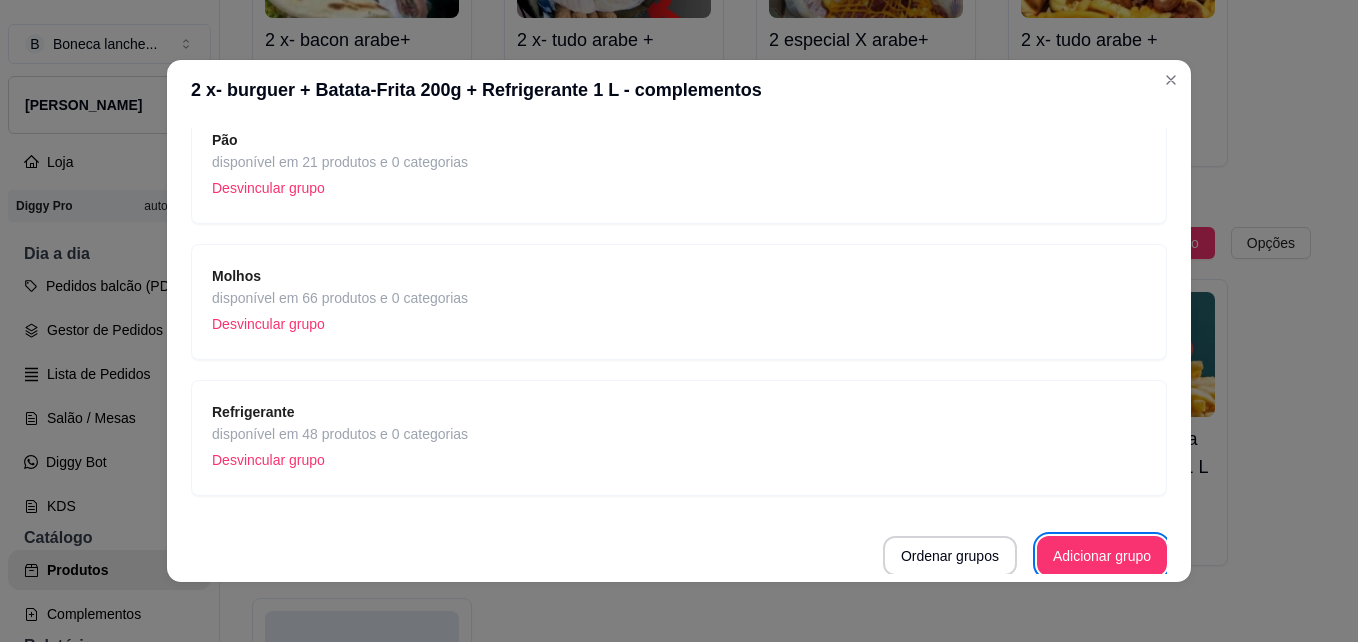 scroll, scrollTop: 157, scrollLeft: 0, axis: vertical 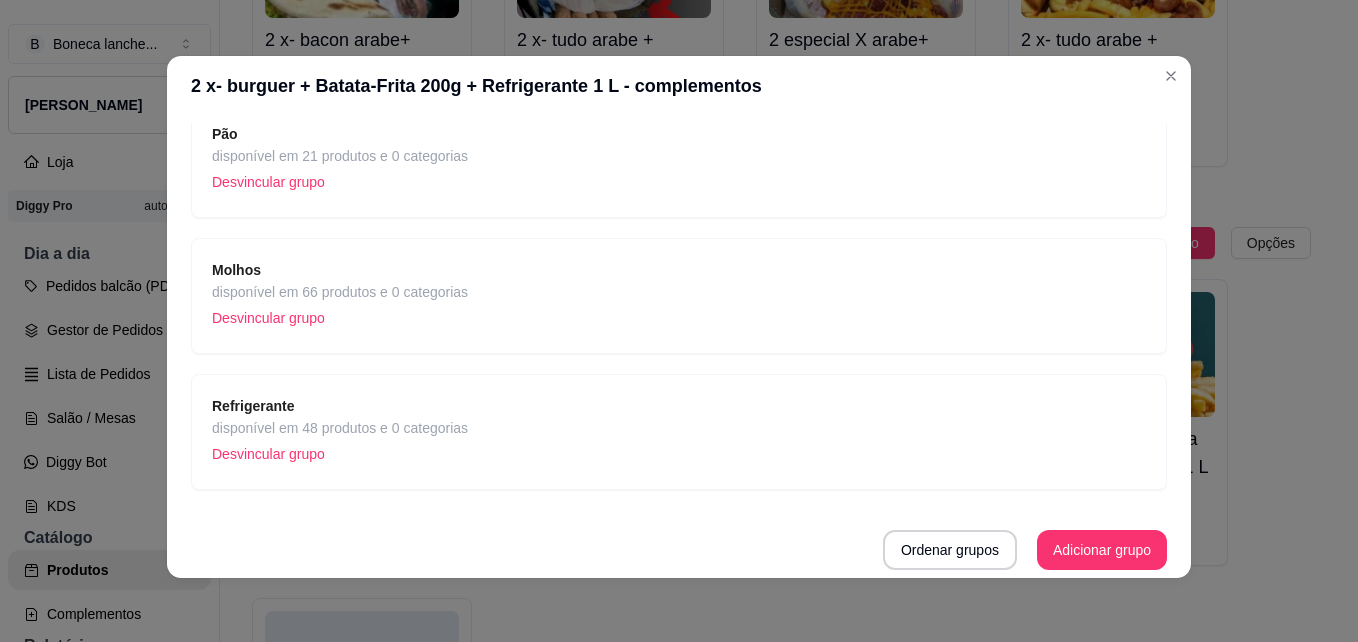 click on "disponível em 48 produtos e 0 categorias" at bounding box center [340, 428] 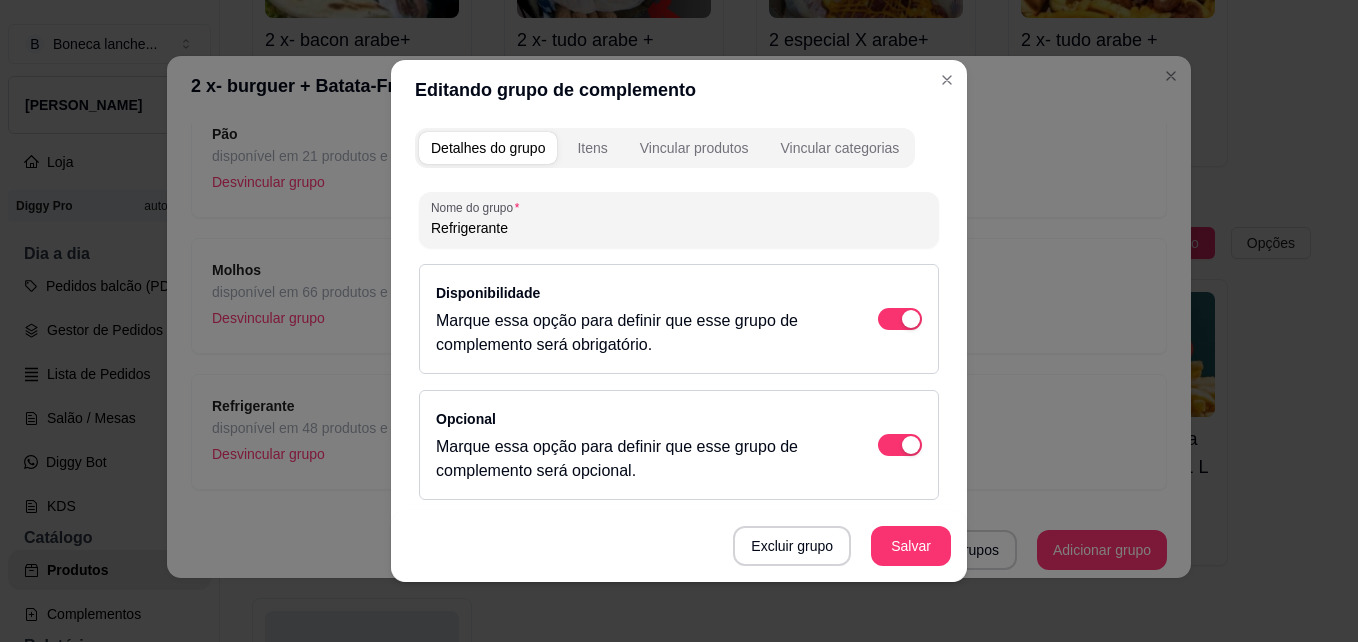 click on "Refrigerante" at bounding box center (679, 228) 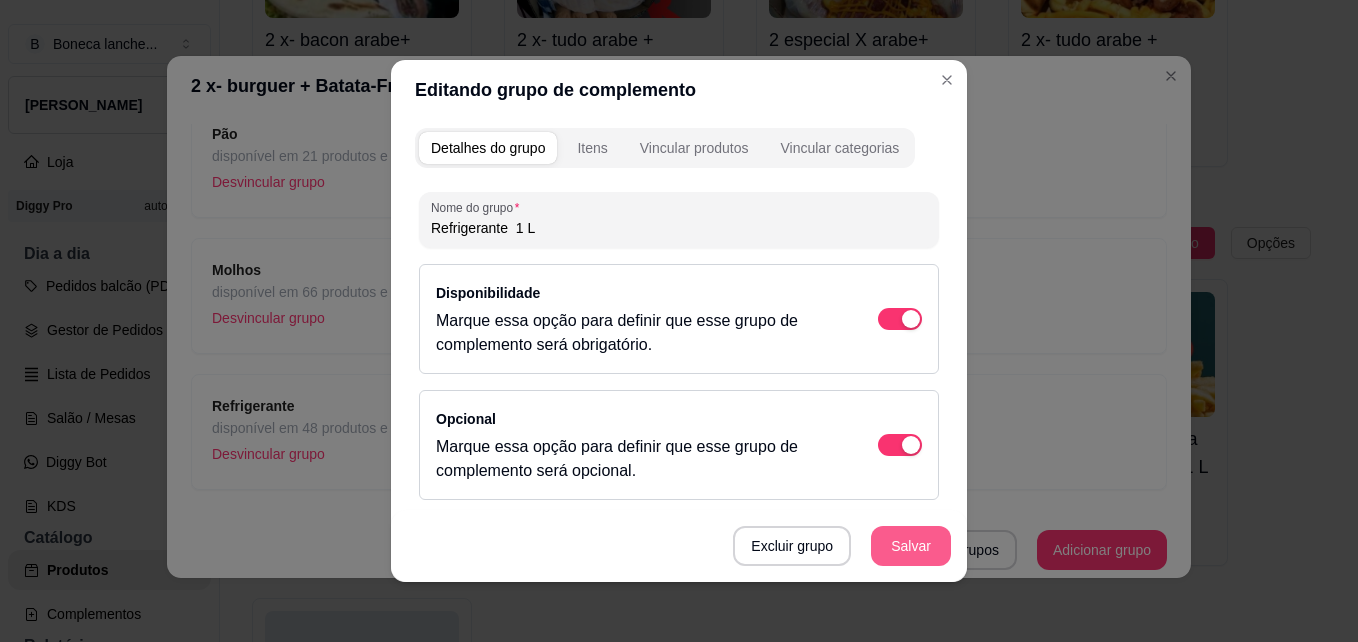 type on "Refrigerante  1 L" 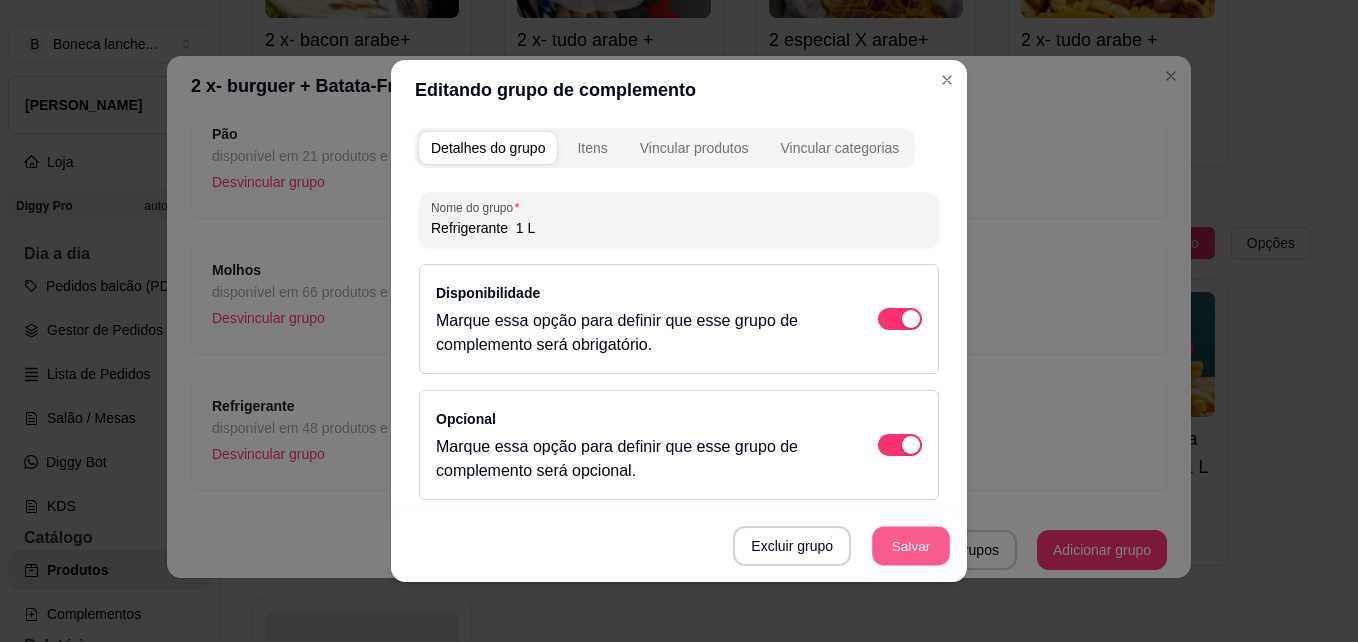 click on "Salvar" at bounding box center [911, 546] 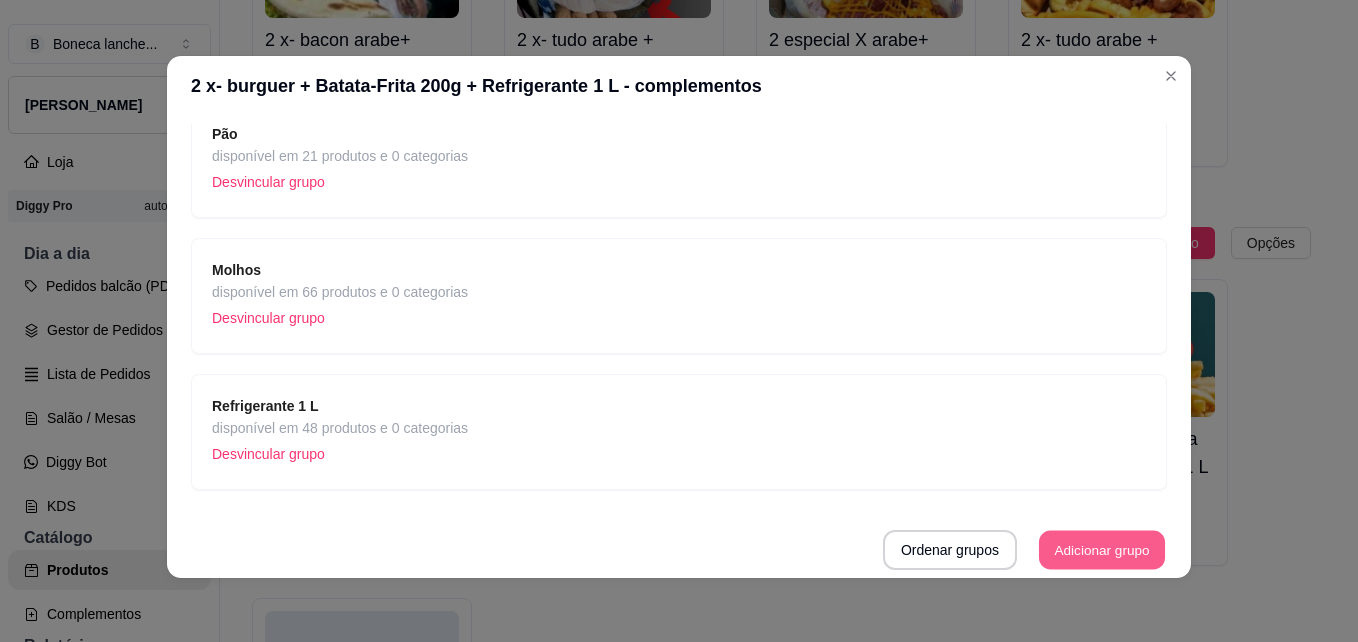 click on "Adicionar grupo" at bounding box center (1102, 550) 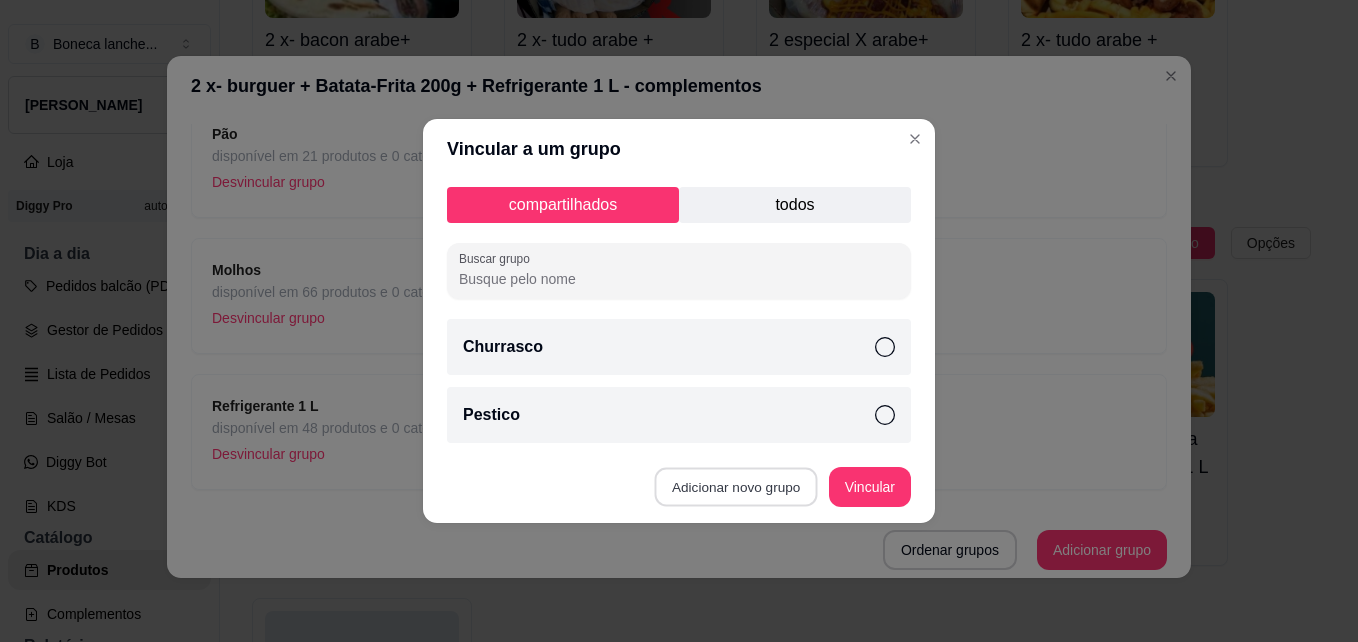 click on "Adicionar novo grupo" at bounding box center [736, 487] 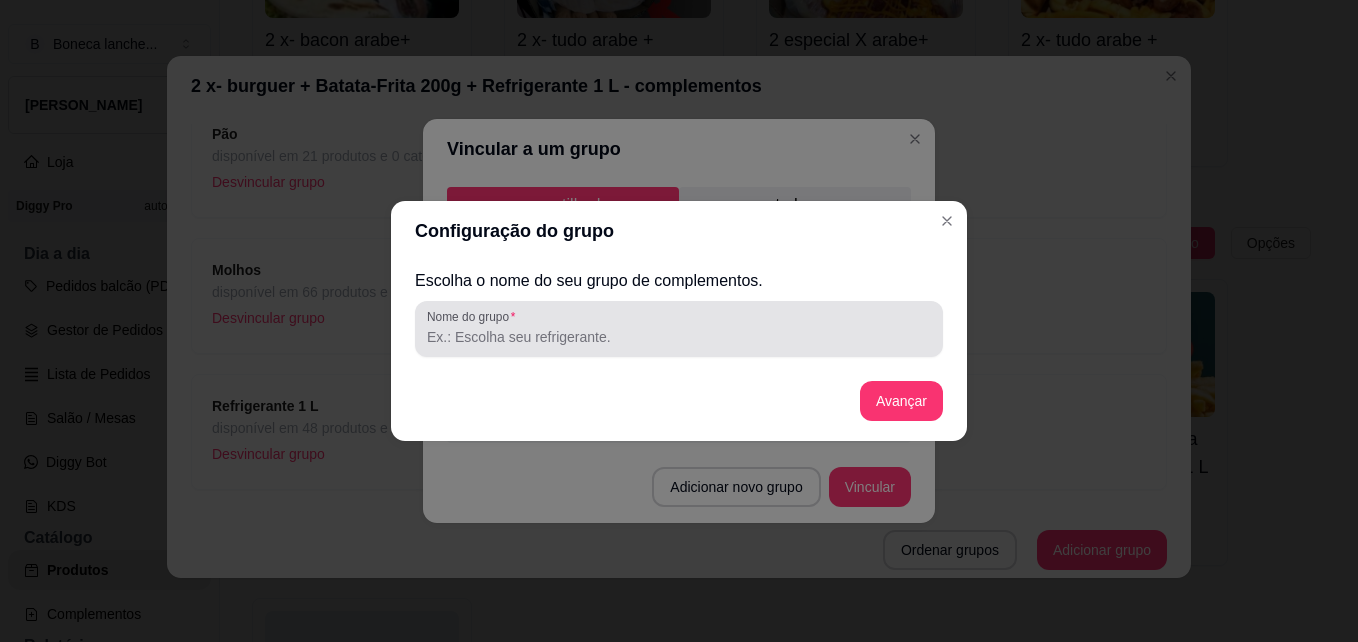 click on "Nome do grupo" at bounding box center (679, 337) 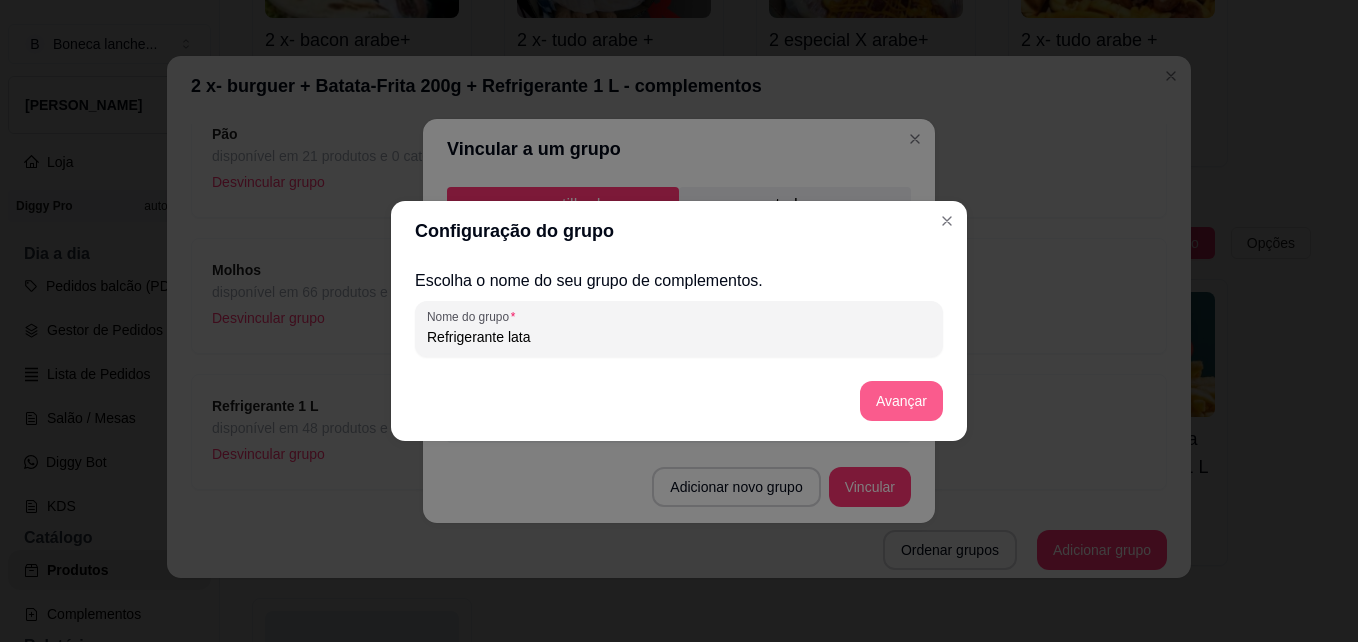 type on "Refrigerante lata" 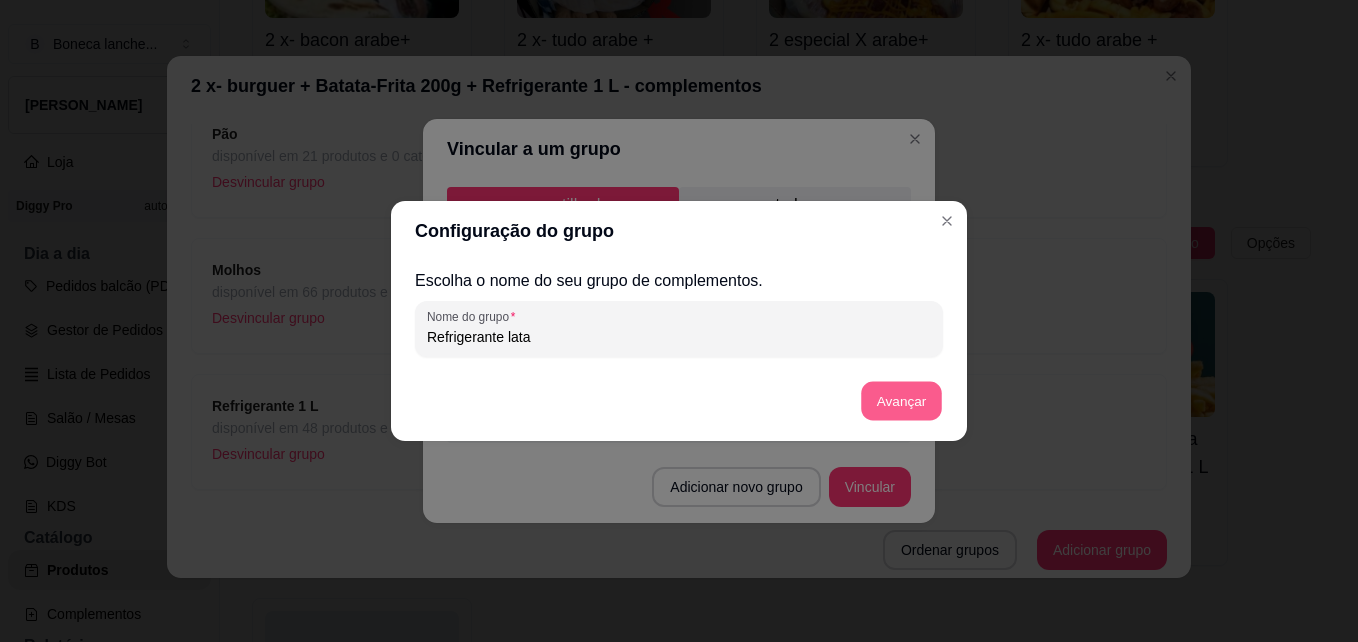 click on "Avançar" at bounding box center (901, 401) 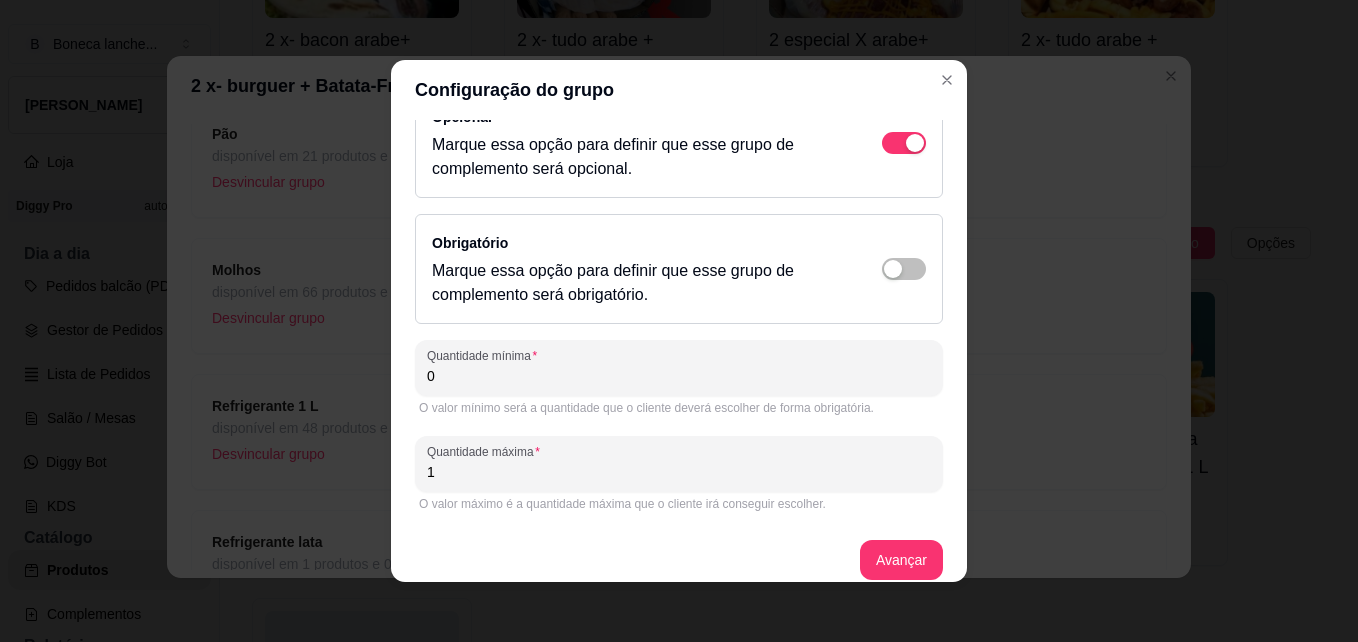 scroll, scrollTop: 58, scrollLeft: 0, axis: vertical 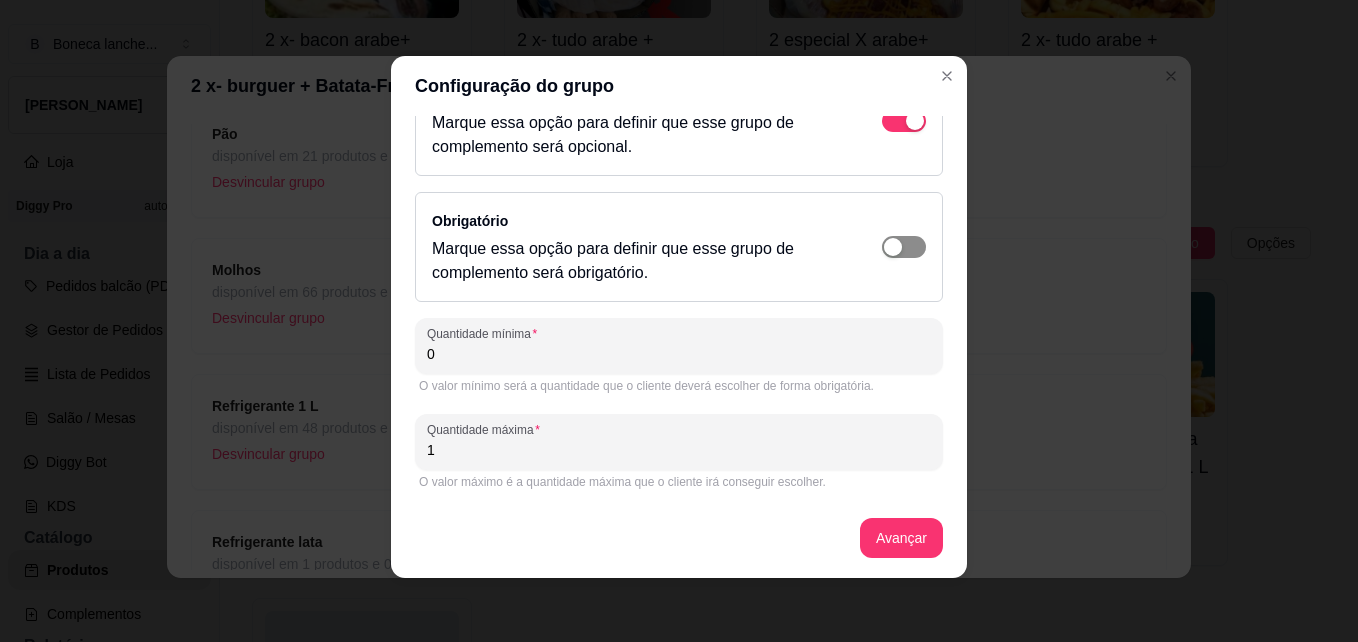 click at bounding box center [904, 121] 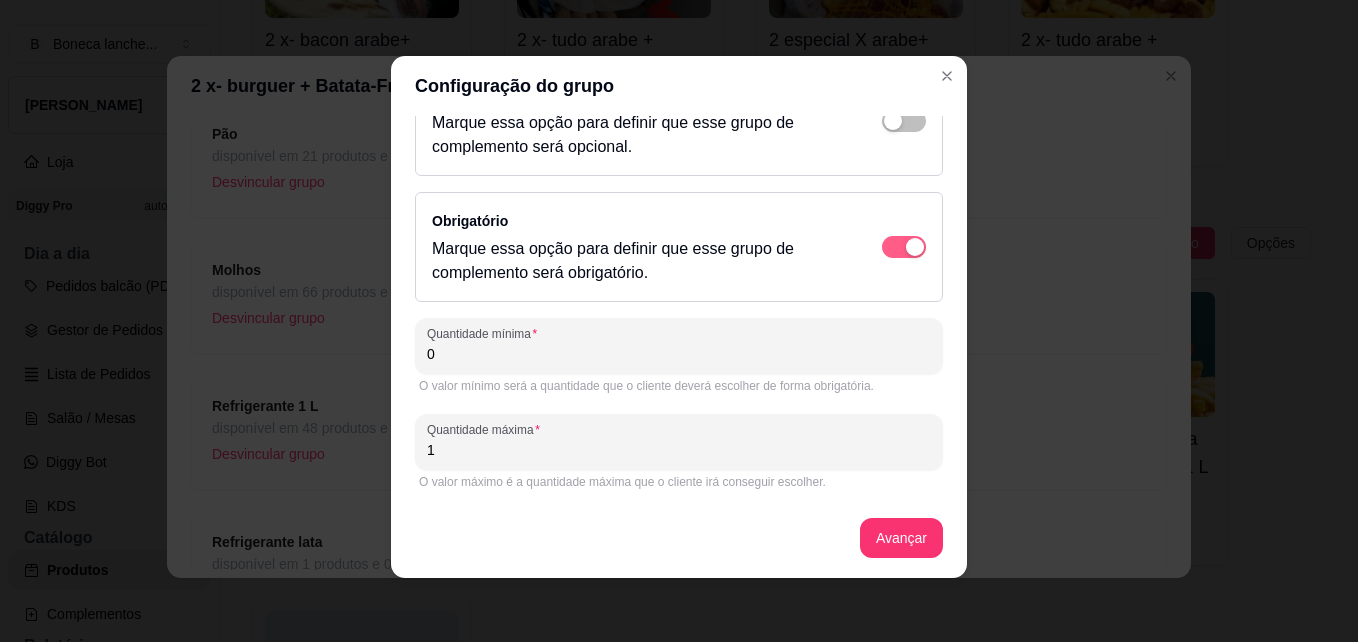 click at bounding box center (915, 247) 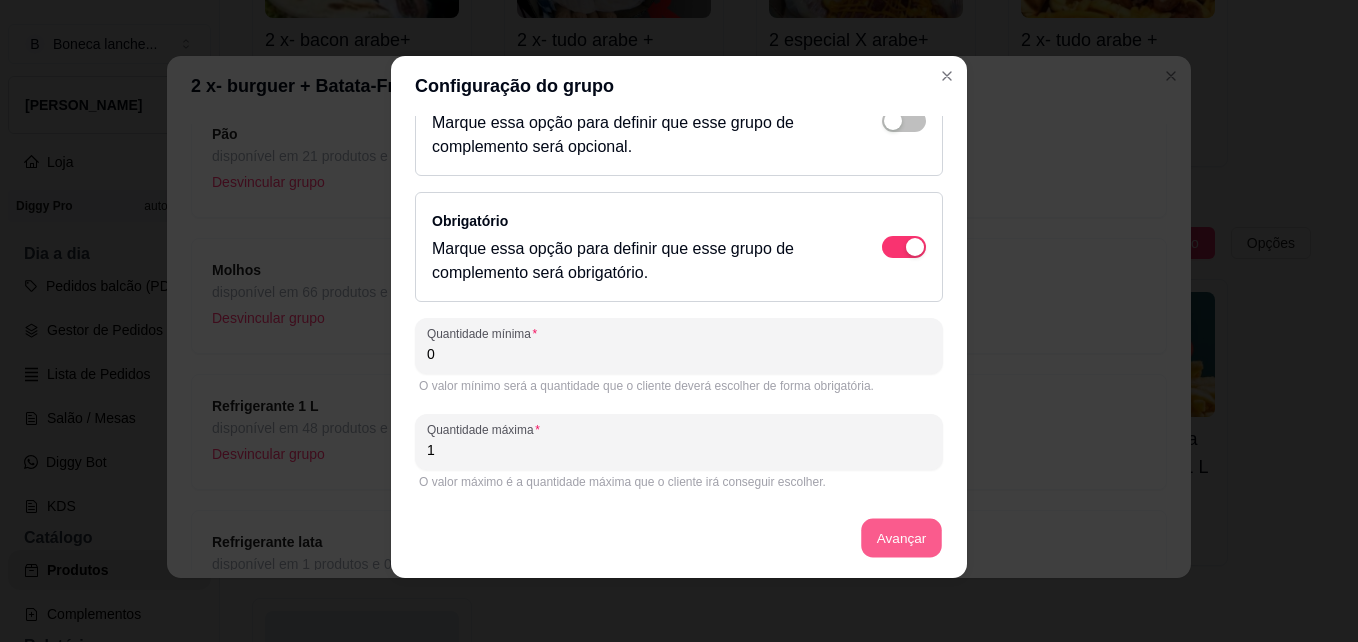 click on "Avançar" at bounding box center [901, 538] 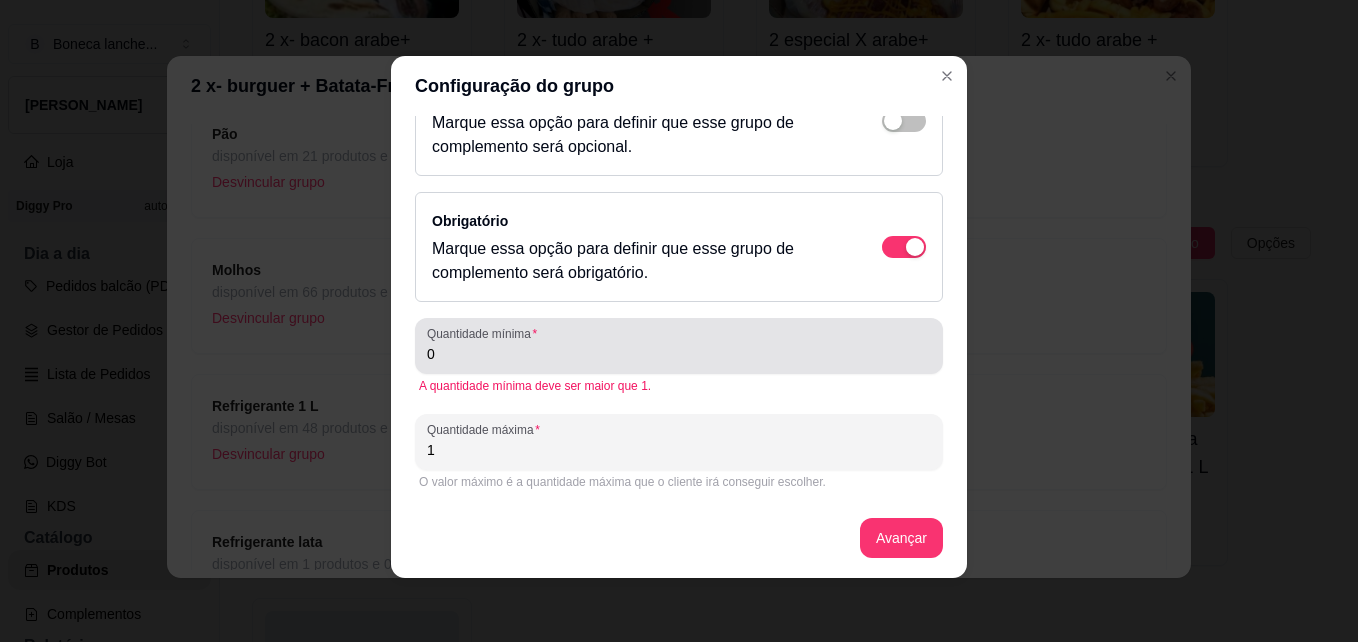 click on "Quantidade mínima" at bounding box center (485, 333) 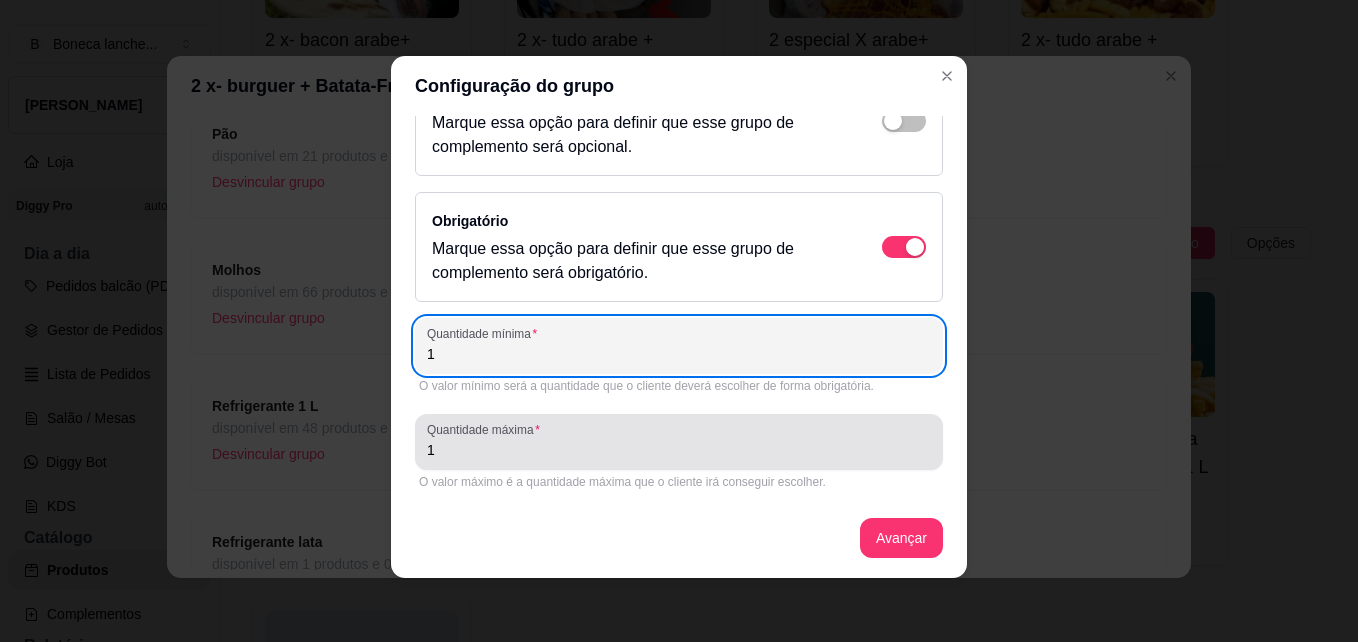 type on "1" 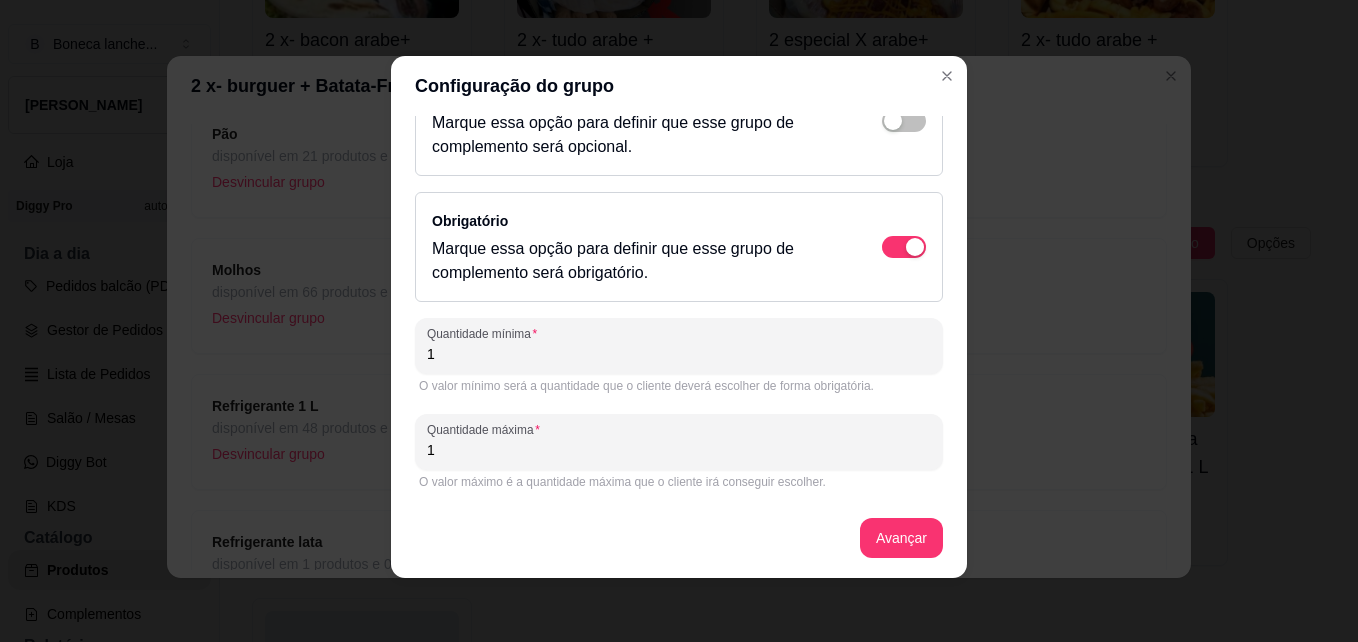 click on "1" at bounding box center [679, 450] 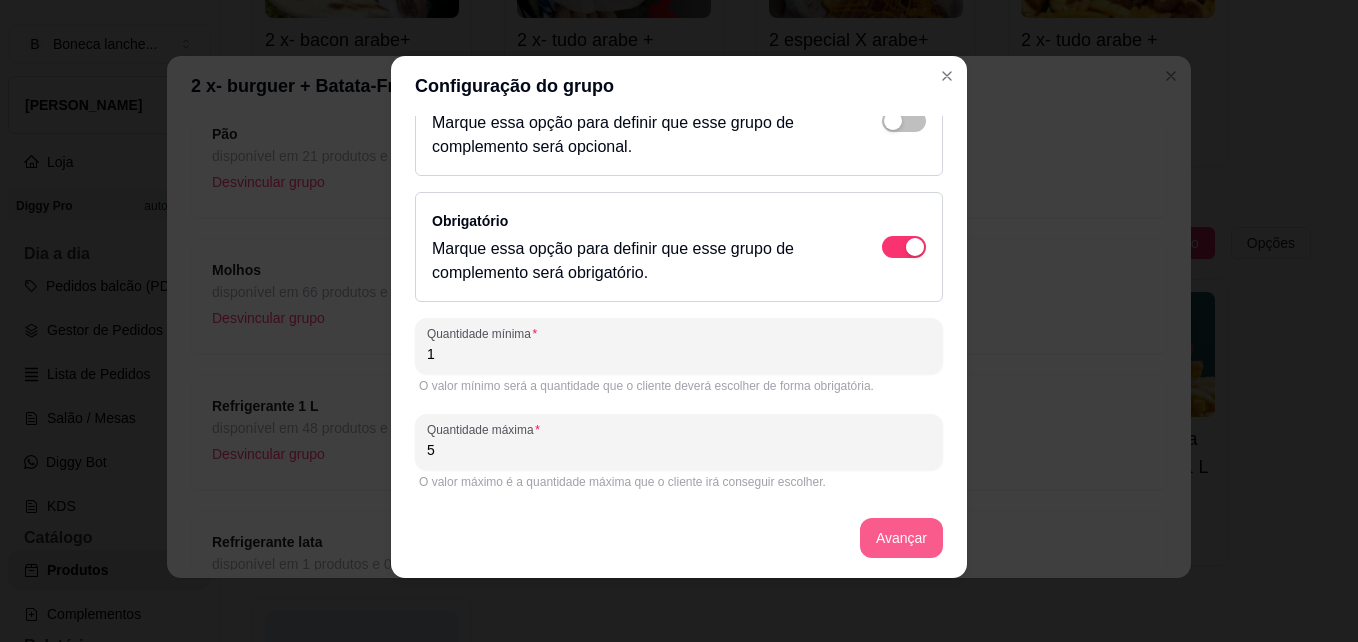 type on "5" 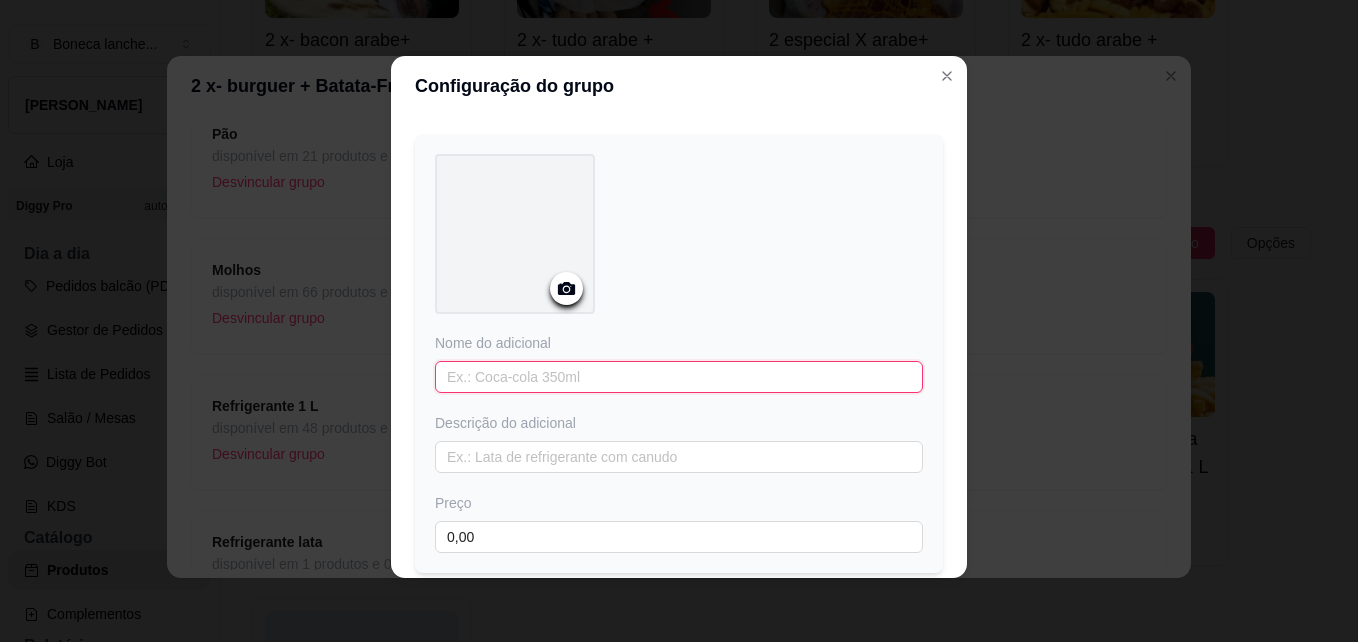 click at bounding box center [679, 377] 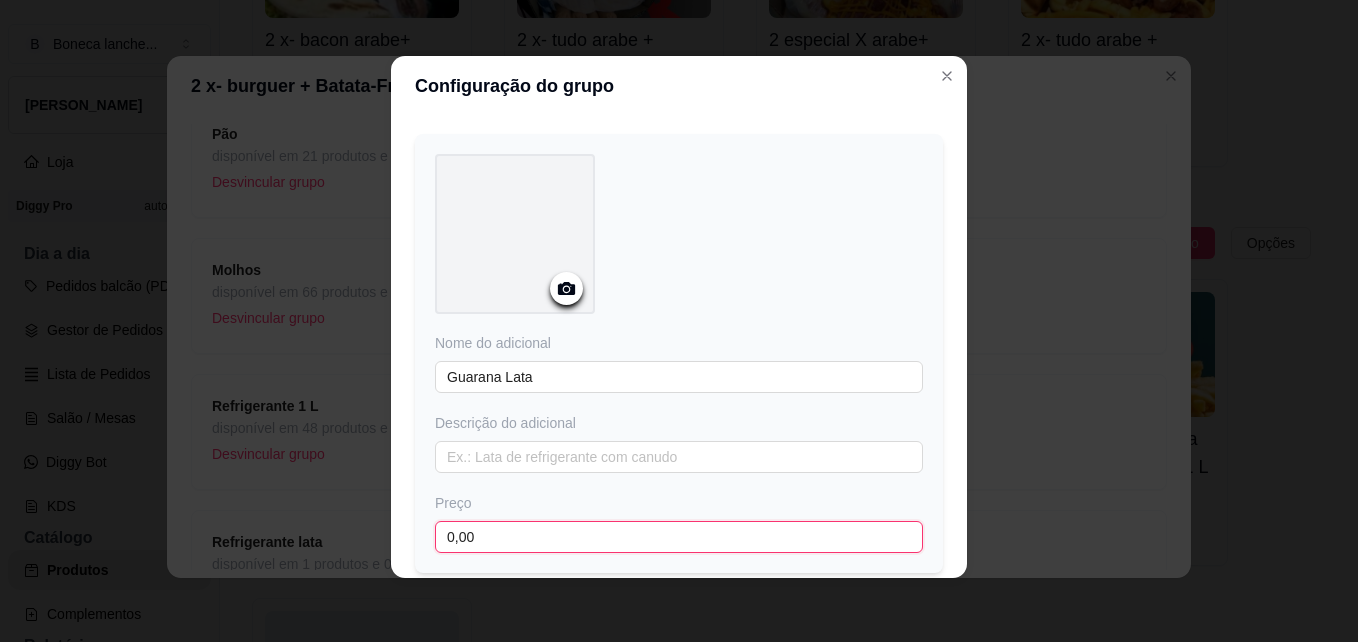 click on "0,00" at bounding box center [679, 537] 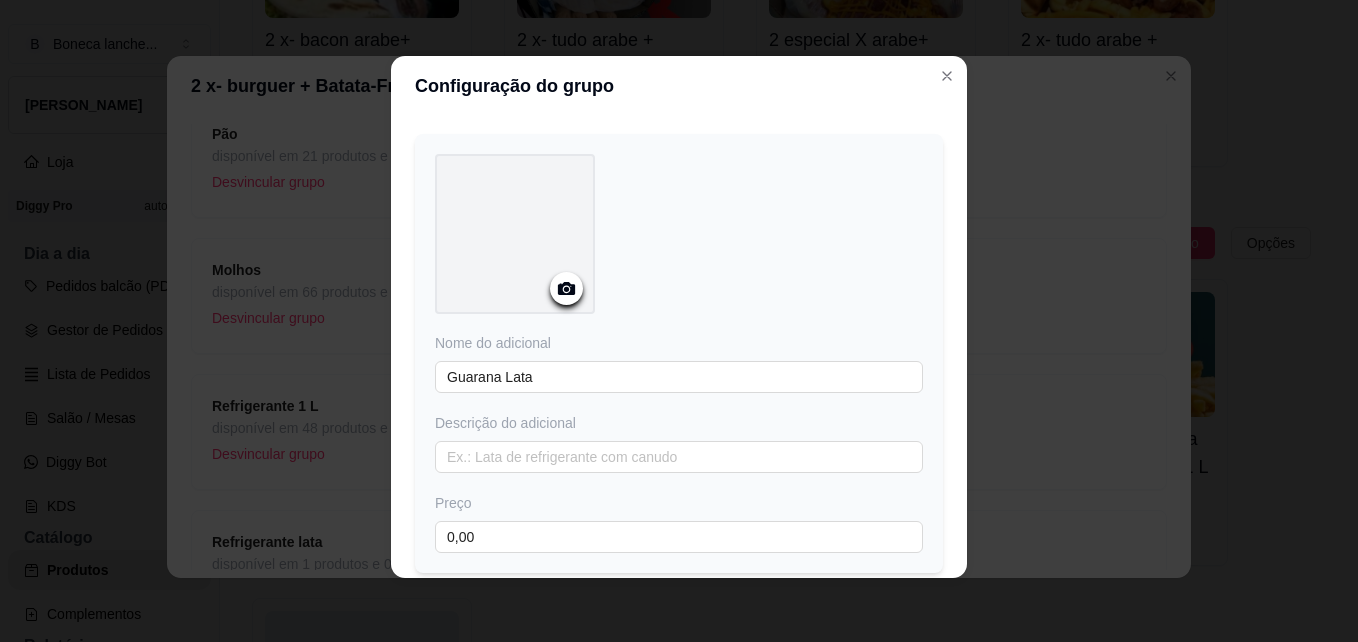 click at bounding box center (679, 237) 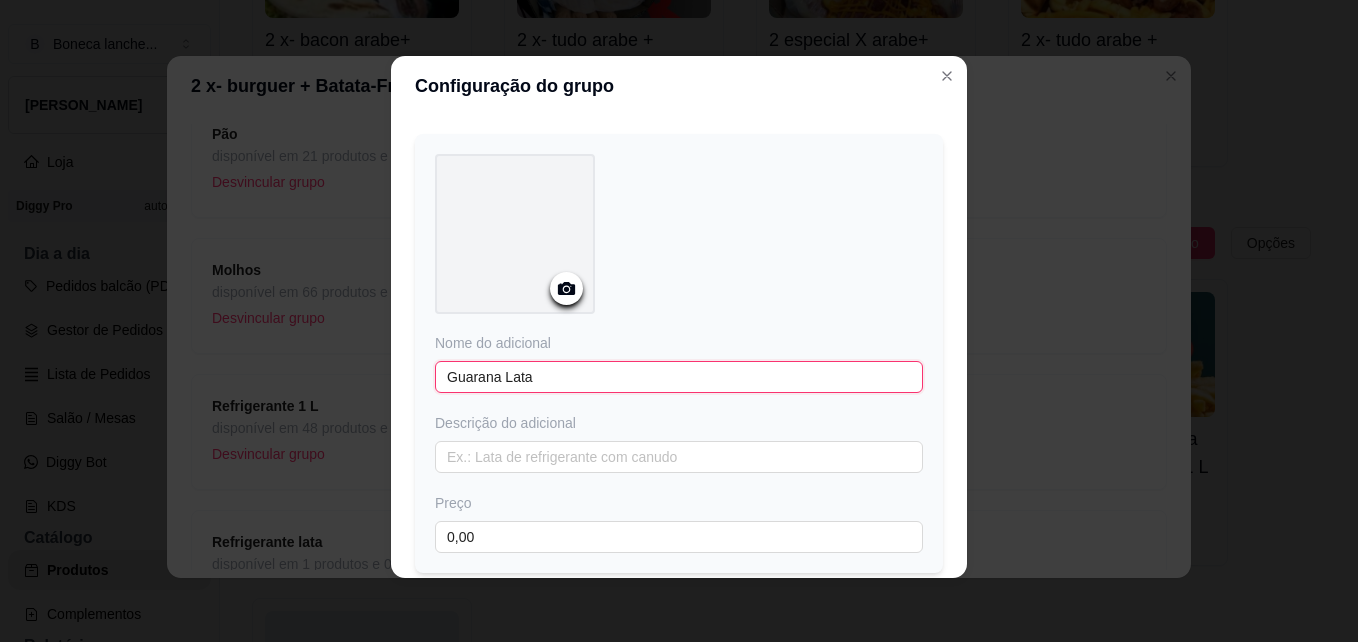 click on "Guarana Lata" at bounding box center [679, 377] 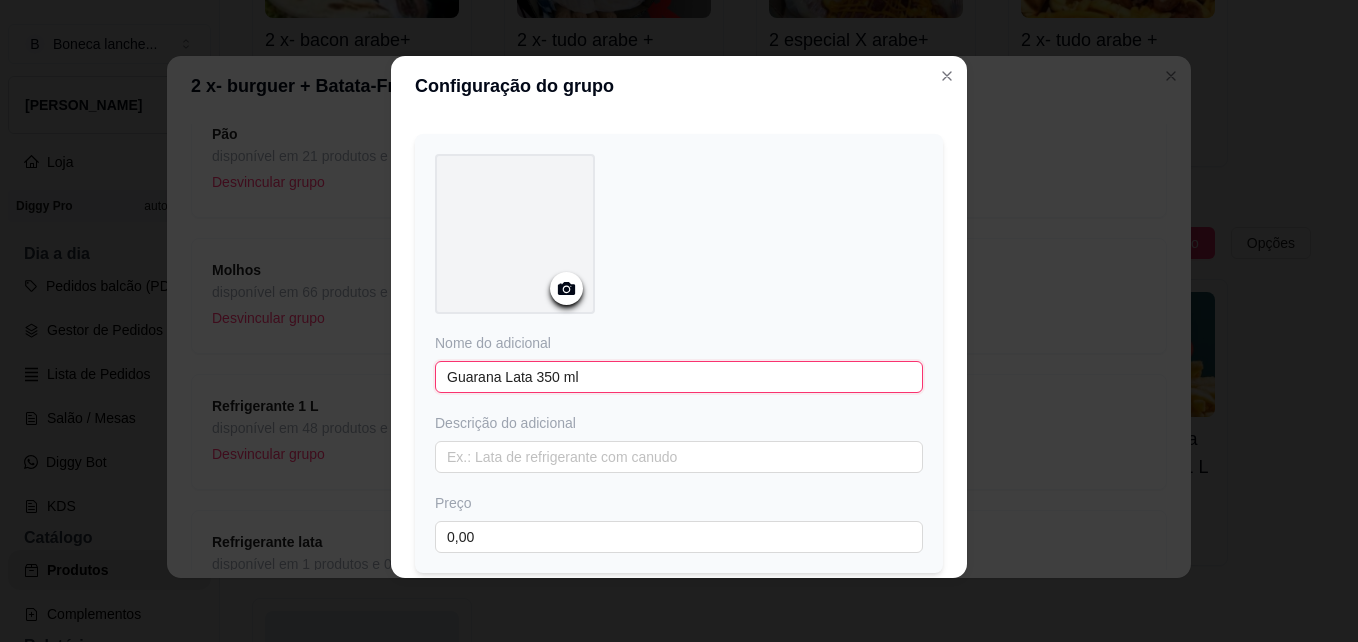 type on "Guarana Lata 350 ml" 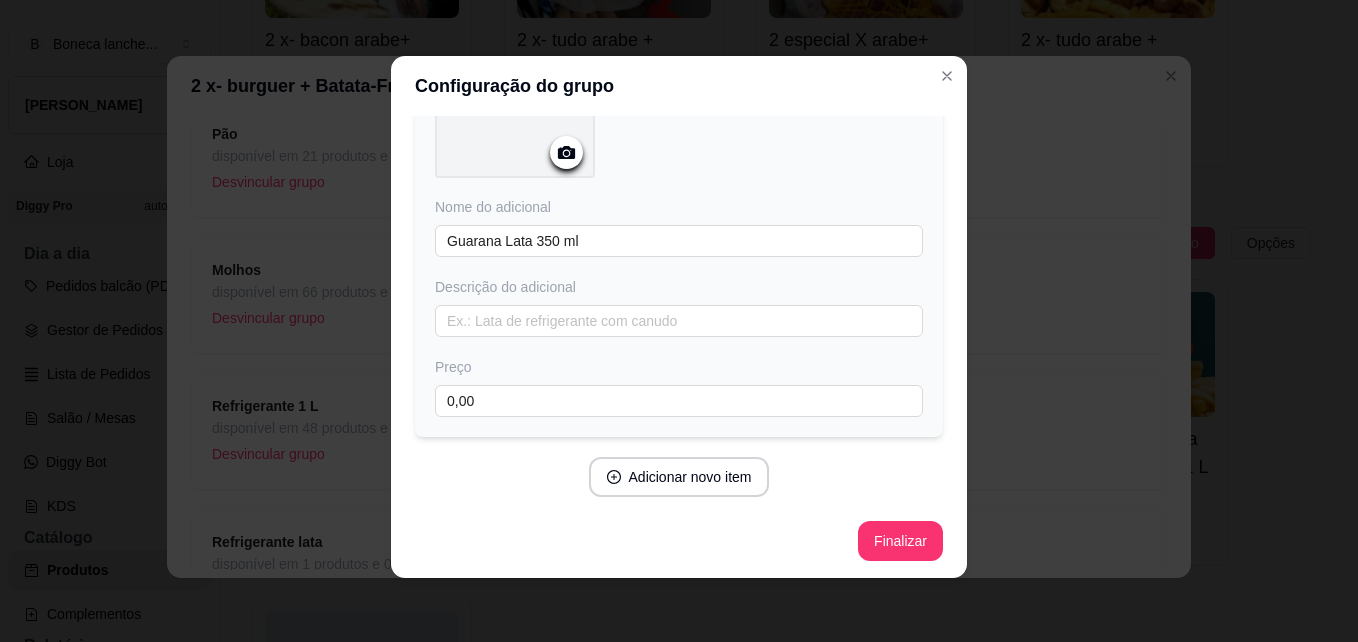 scroll, scrollTop: 196, scrollLeft: 0, axis: vertical 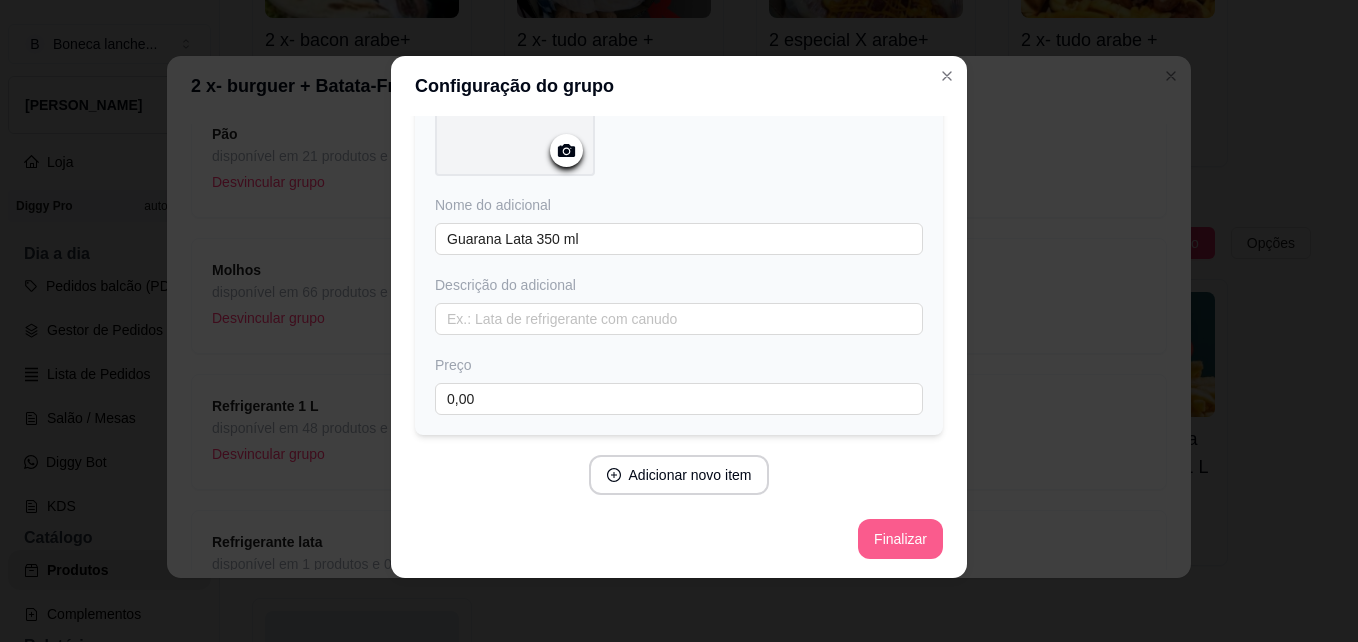 click on "Finalizar" at bounding box center [900, 539] 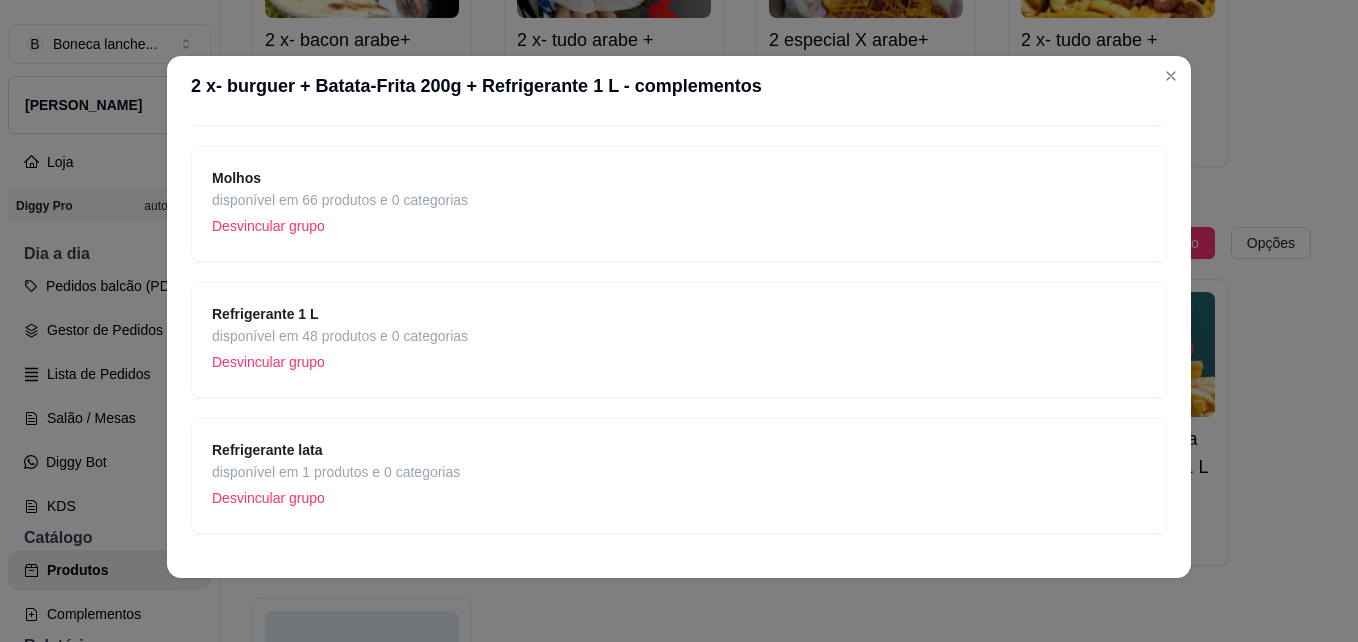 scroll, scrollTop: 293, scrollLeft: 0, axis: vertical 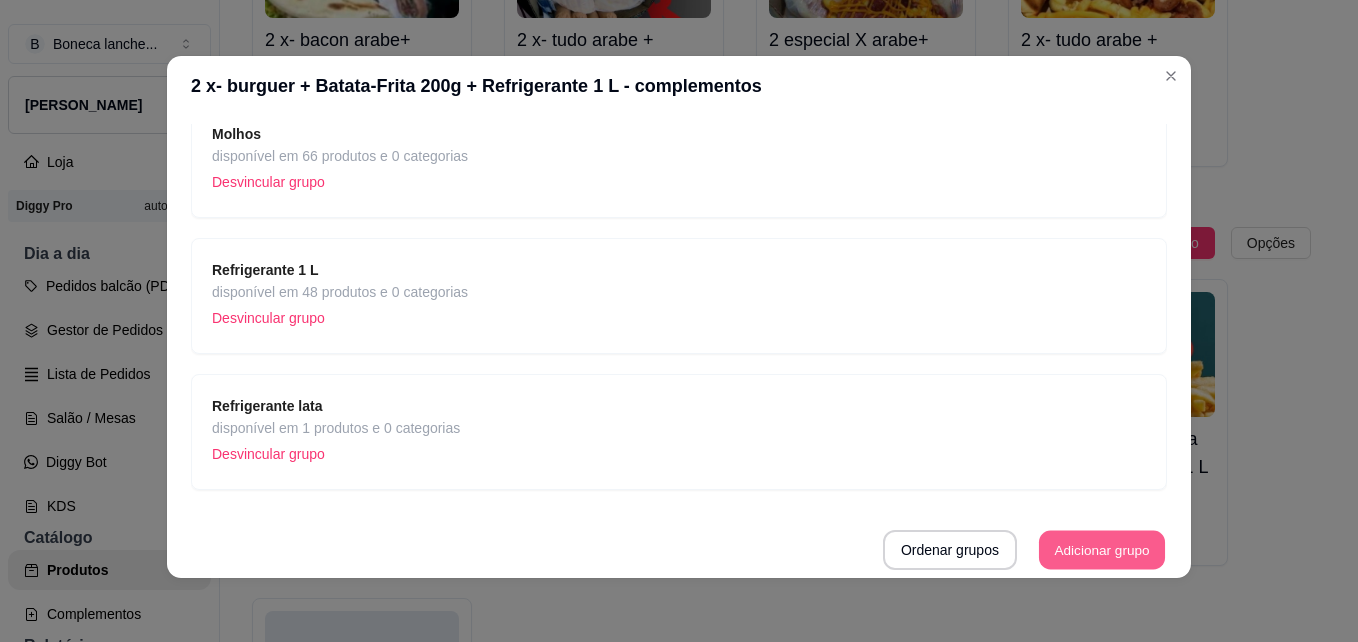 click on "Adicionar grupo" at bounding box center (1102, 550) 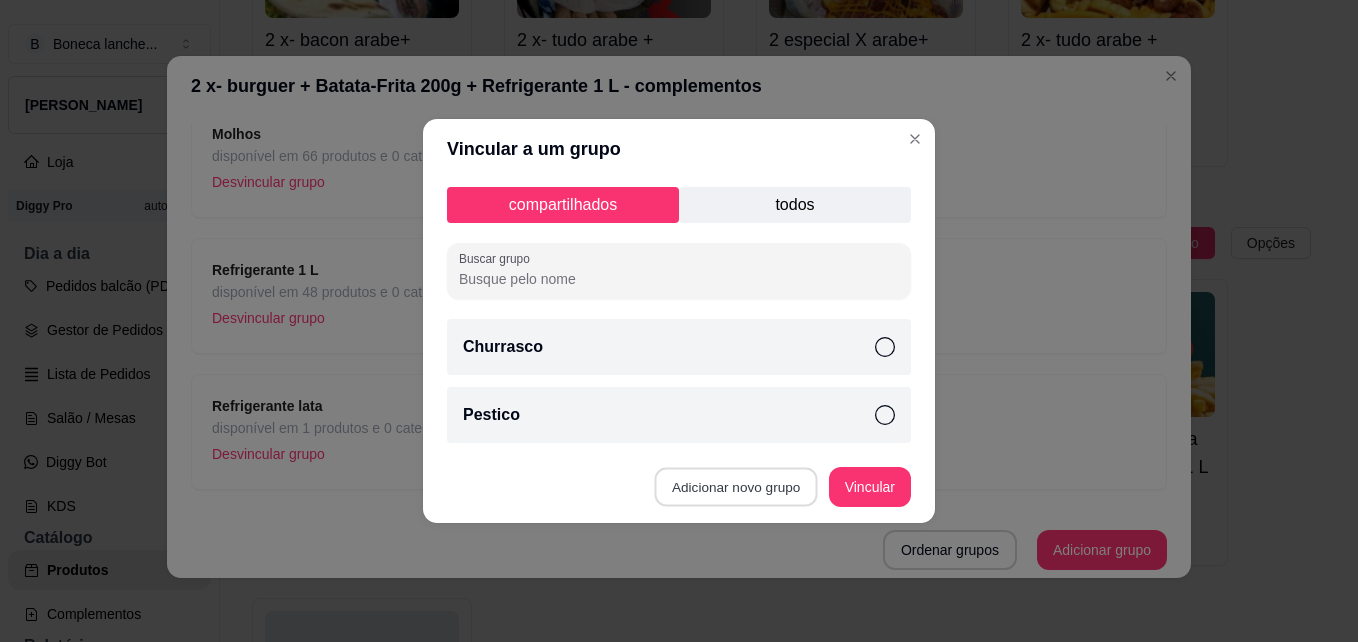 click on "Adicionar novo grupo" at bounding box center (736, 487) 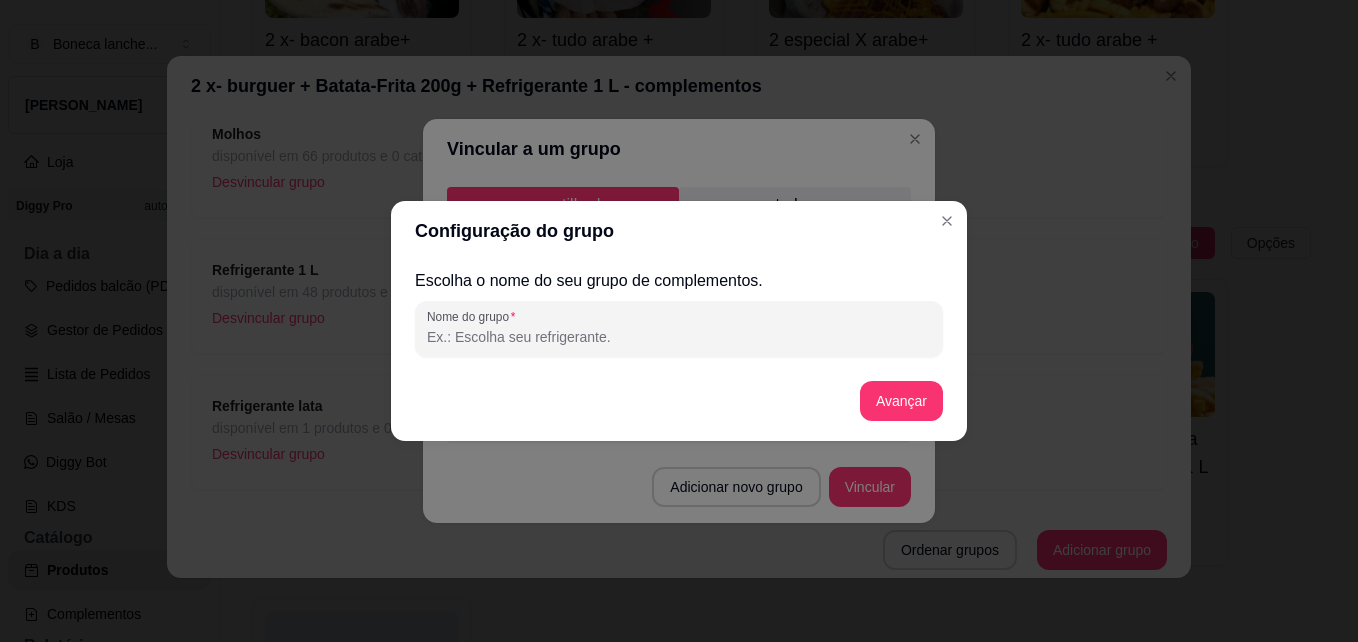 click on "Nome do grupo" at bounding box center (679, 337) 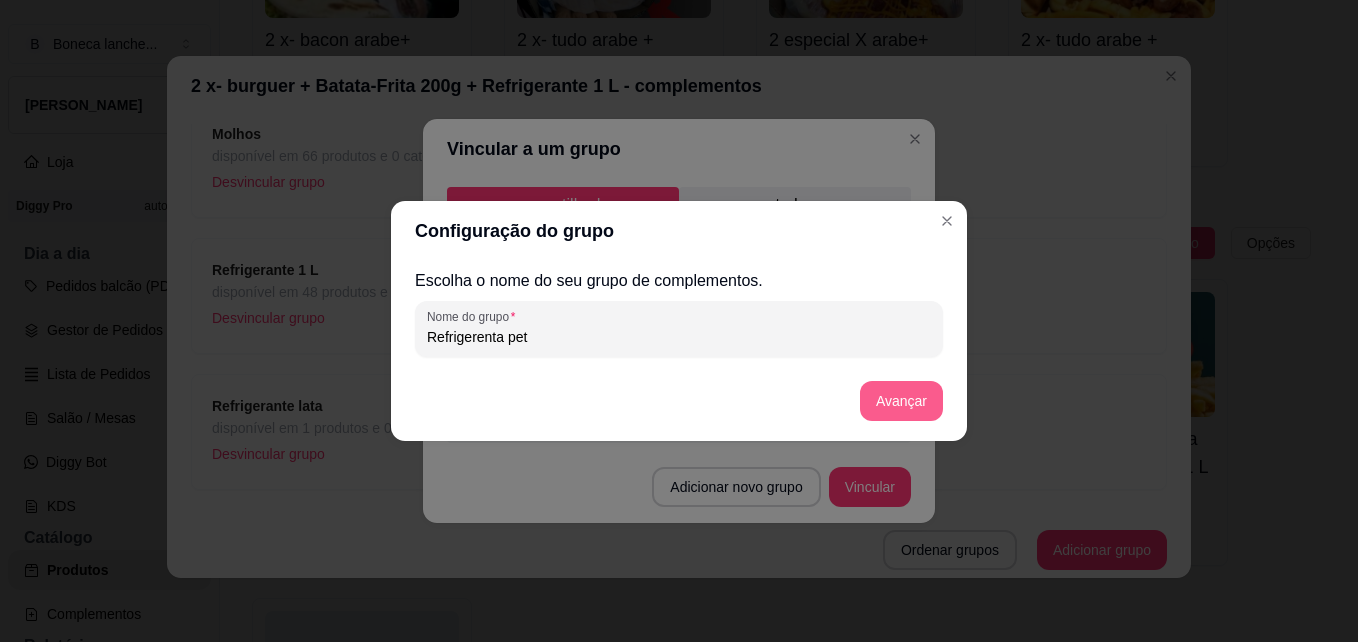 type on "Refrigerenta pet" 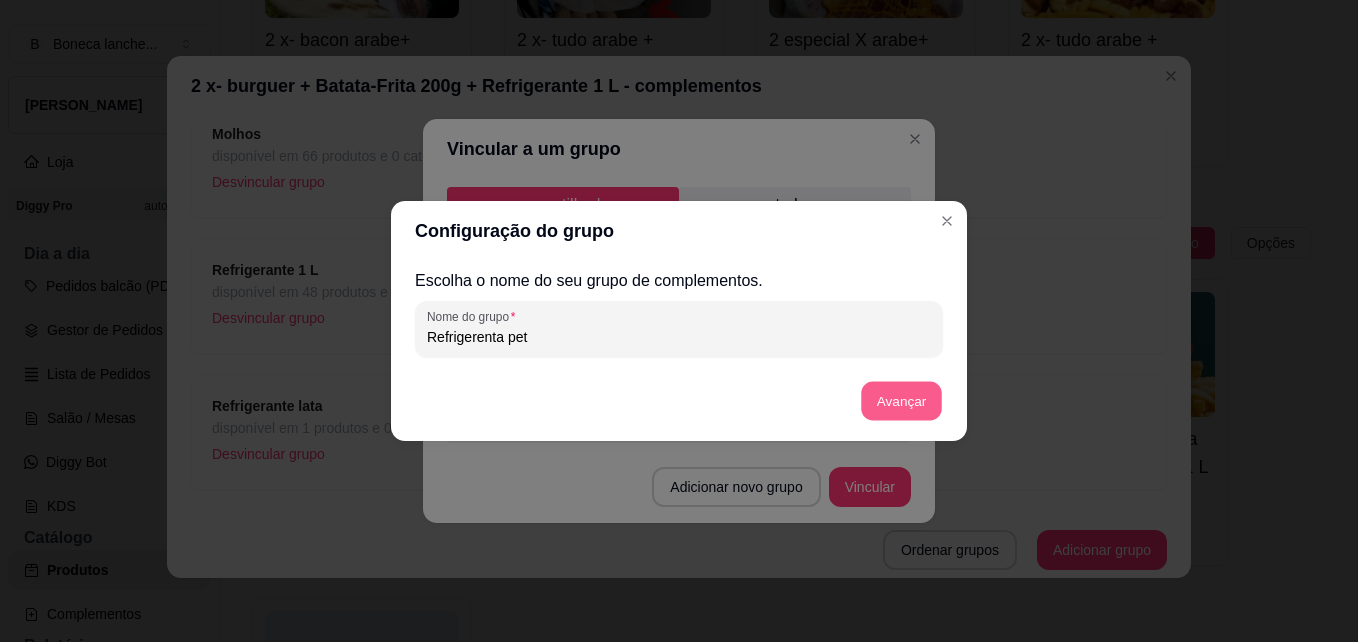 click on "Avançar" at bounding box center (901, 401) 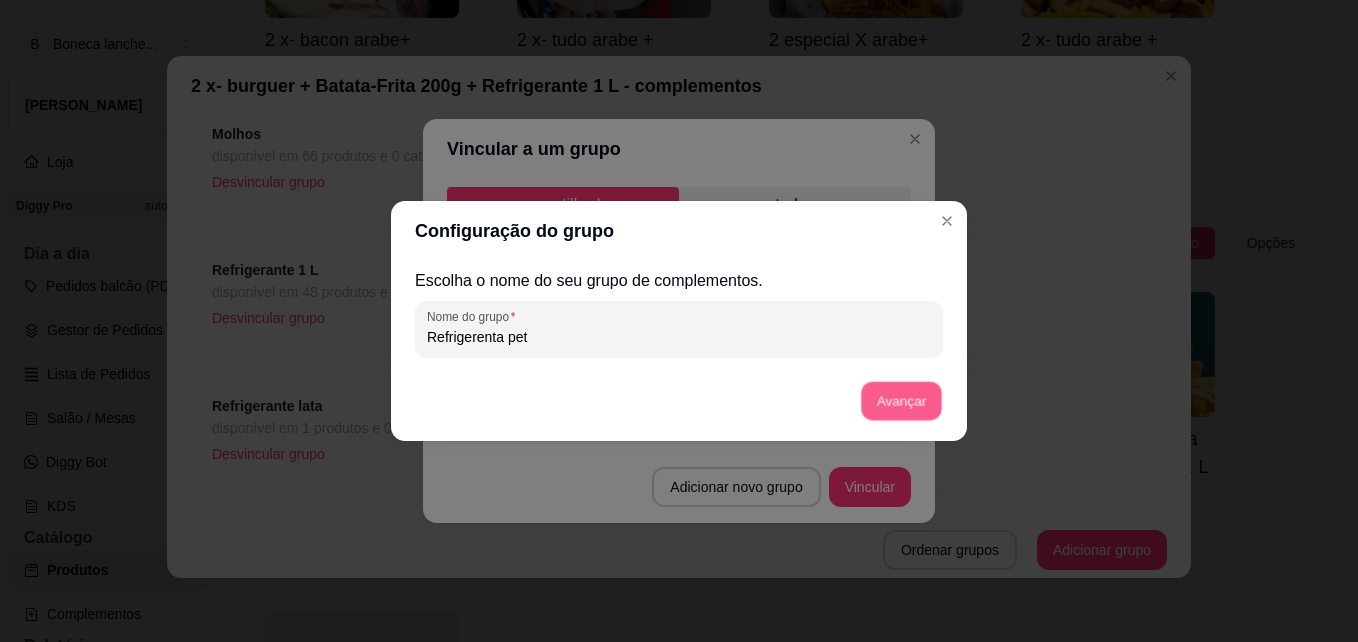 click on "Avançar" at bounding box center (901, 401) 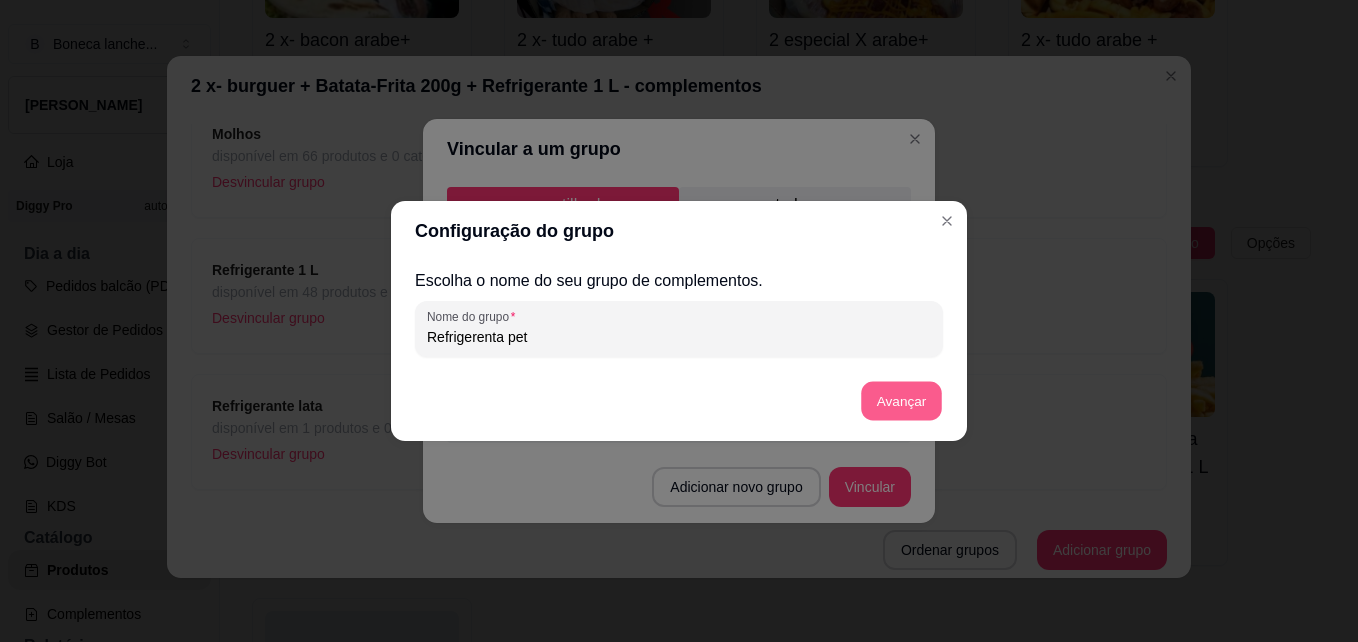 click on "Avançar" at bounding box center [901, 401] 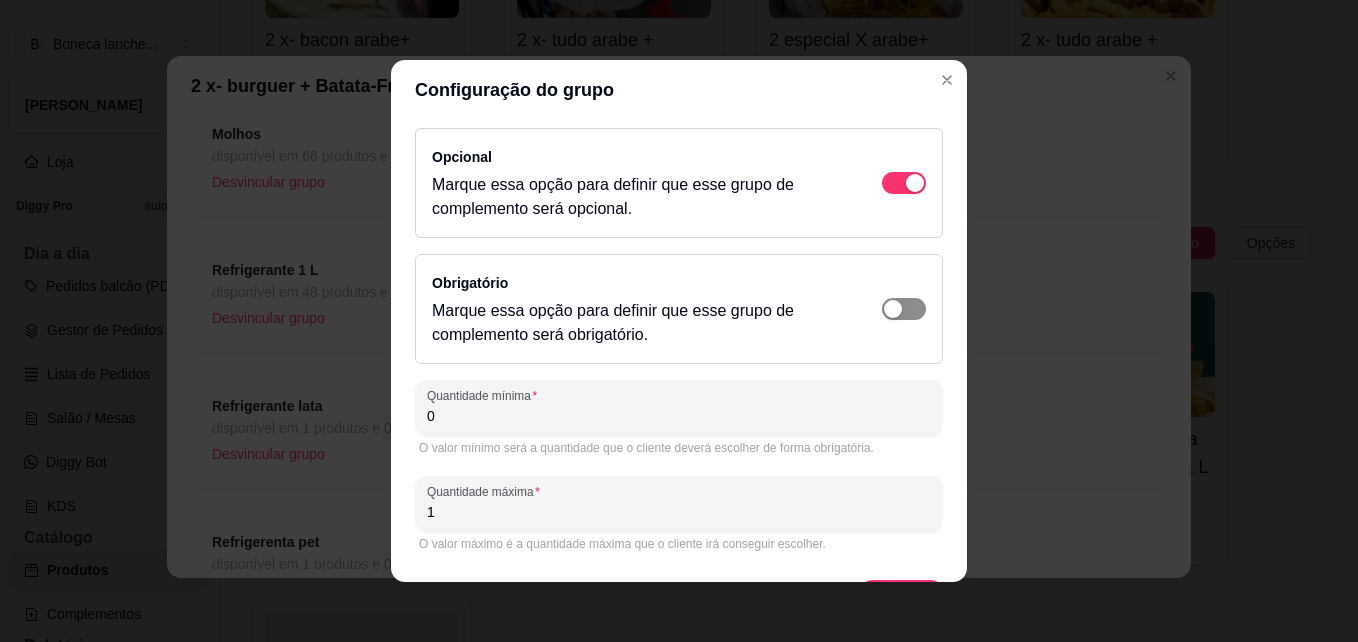 click at bounding box center (915, 183) 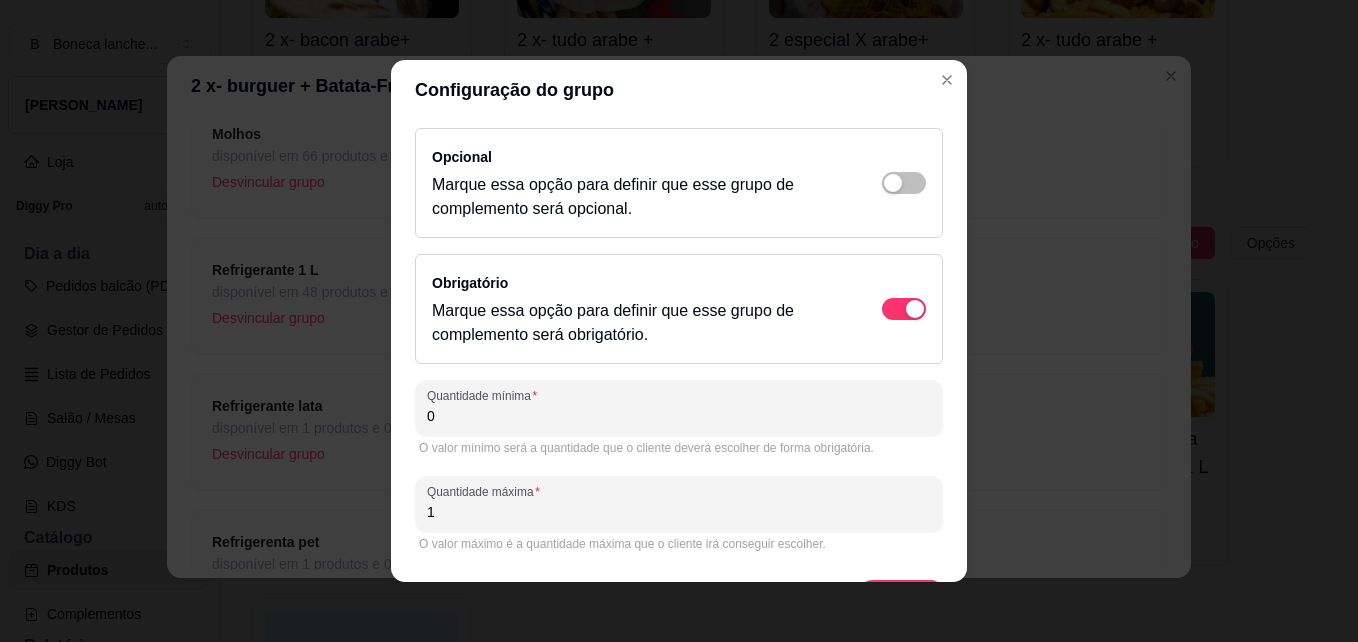 click on "Opcional Marque essa opção para definir que esse grupo de complemento será opcional. Obrigatório Marque essa opção para definir que esse grupo de complemento será obrigatório. Quantidade mínima 0 O valor mínimo será a quantidade que o cliente deverá escolher de forma obrigatória. Quantidade máxima 1 O valor máximo é a quantidade máxima que o cliente irá conseguir escolher. Avançar" at bounding box center [679, 351] 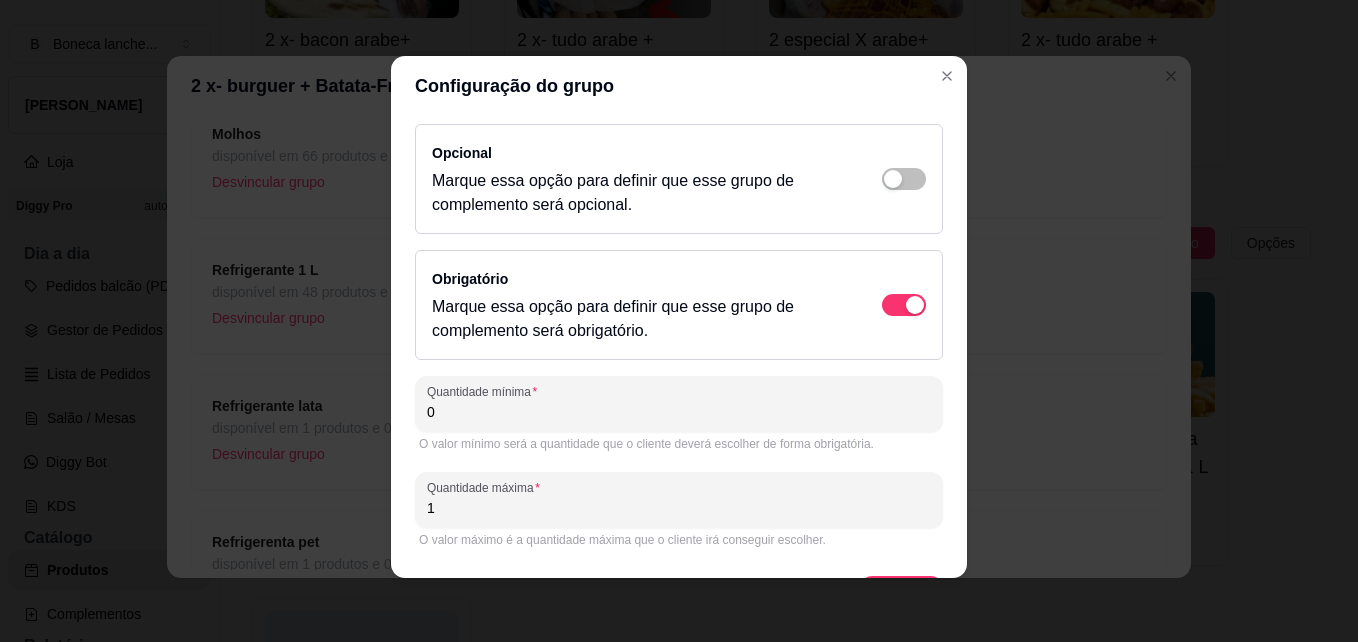 click on "Opcional Marque essa opção para definir que esse grupo de complemento será opcional. Obrigatório Marque essa opção para definir que esse grupo de complemento será obrigatório. Quantidade mínima 0 O valor mínimo será a quantidade que o cliente deverá escolher de forma obrigatória. Quantidade máxima 1 O valor máximo é a quantidade máxima que o cliente irá conseguir escolher. Avançar" at bounding box center (679, 347) 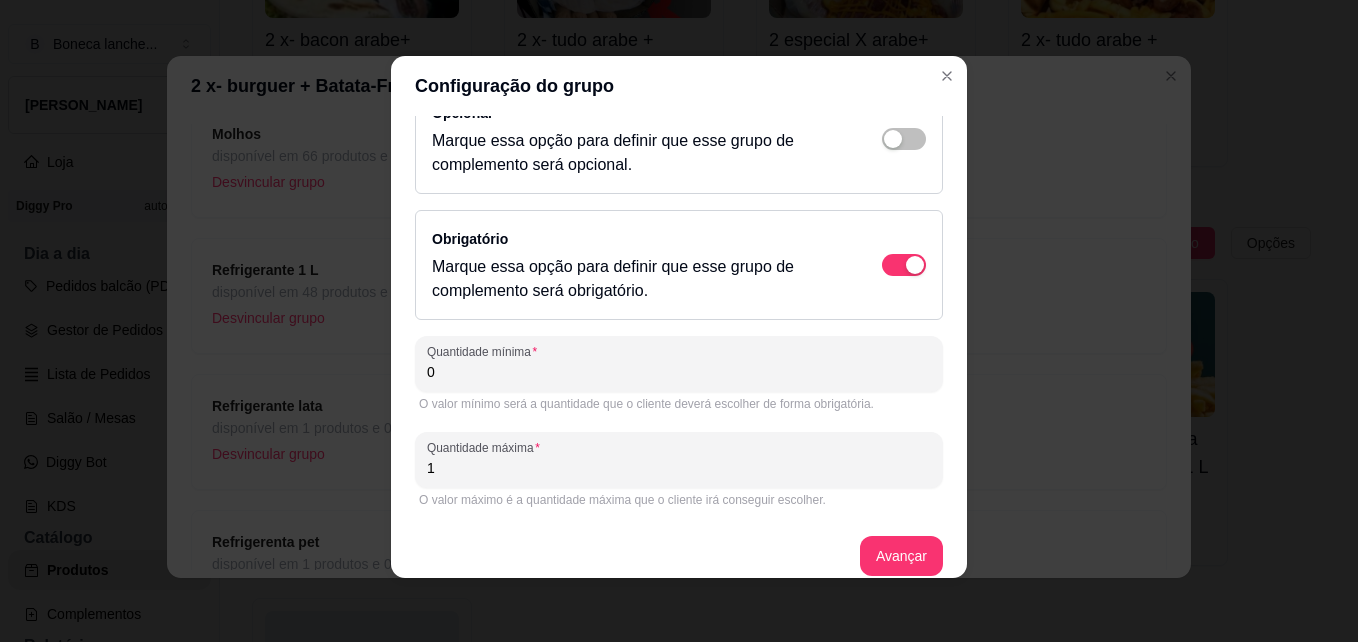 scroll, scrollTop: 58, scrollLeft: 0, axis: vertical 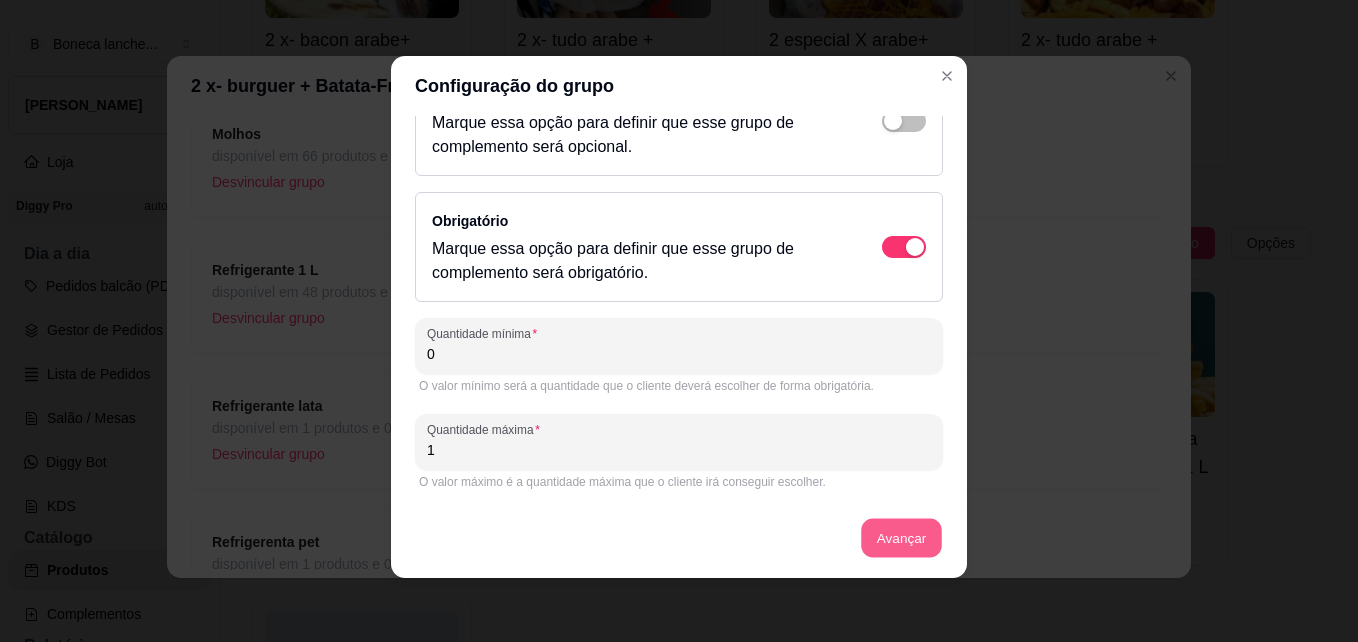 click on "Avançar" at bounding box center [901, 538] 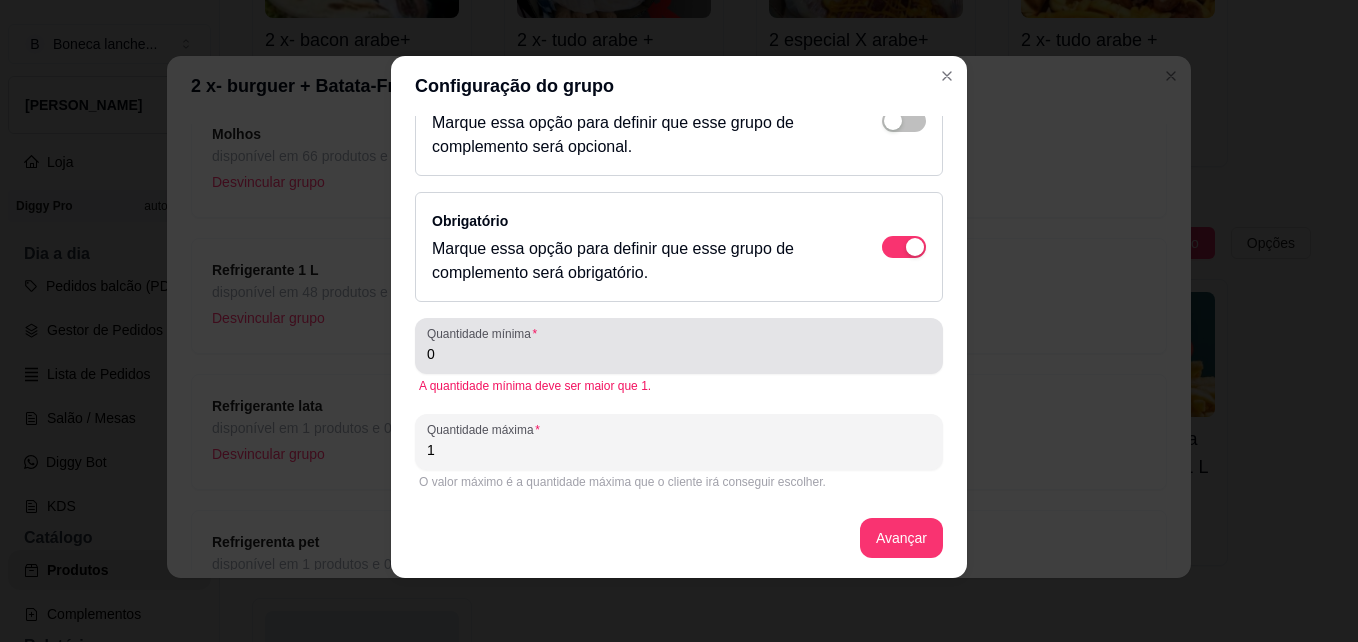 click on "Quantidade mínima 0" at bounding box center [679, 346] 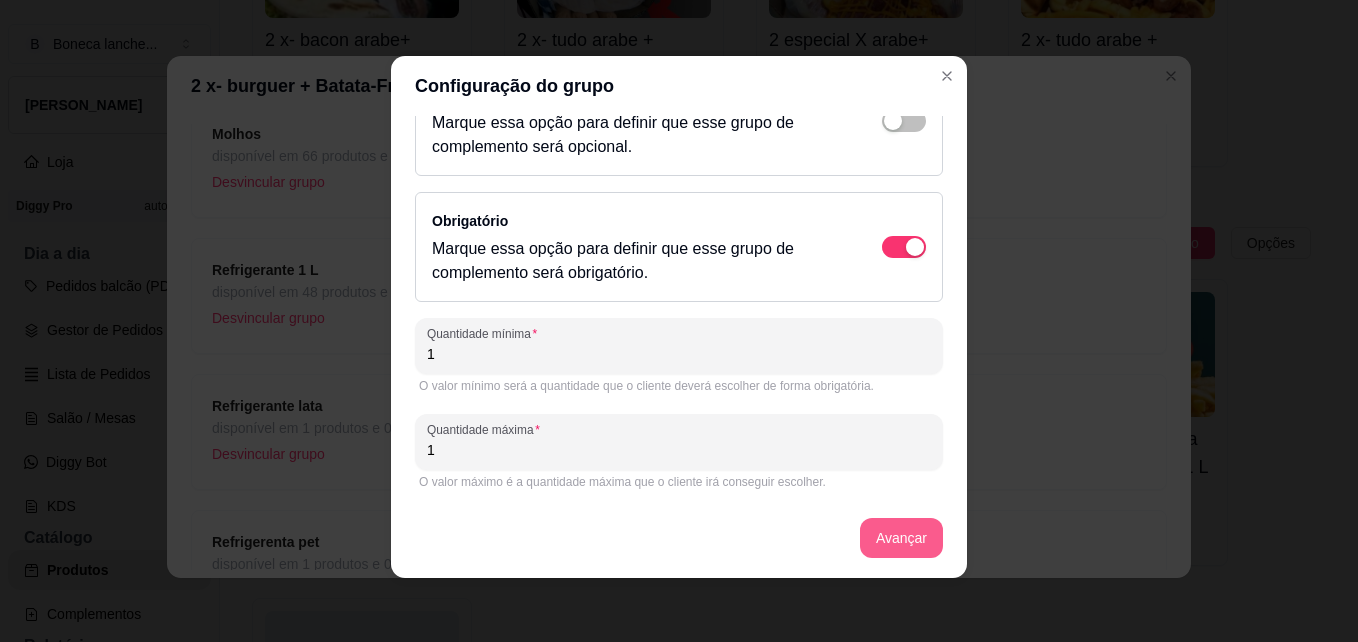 type on "1" 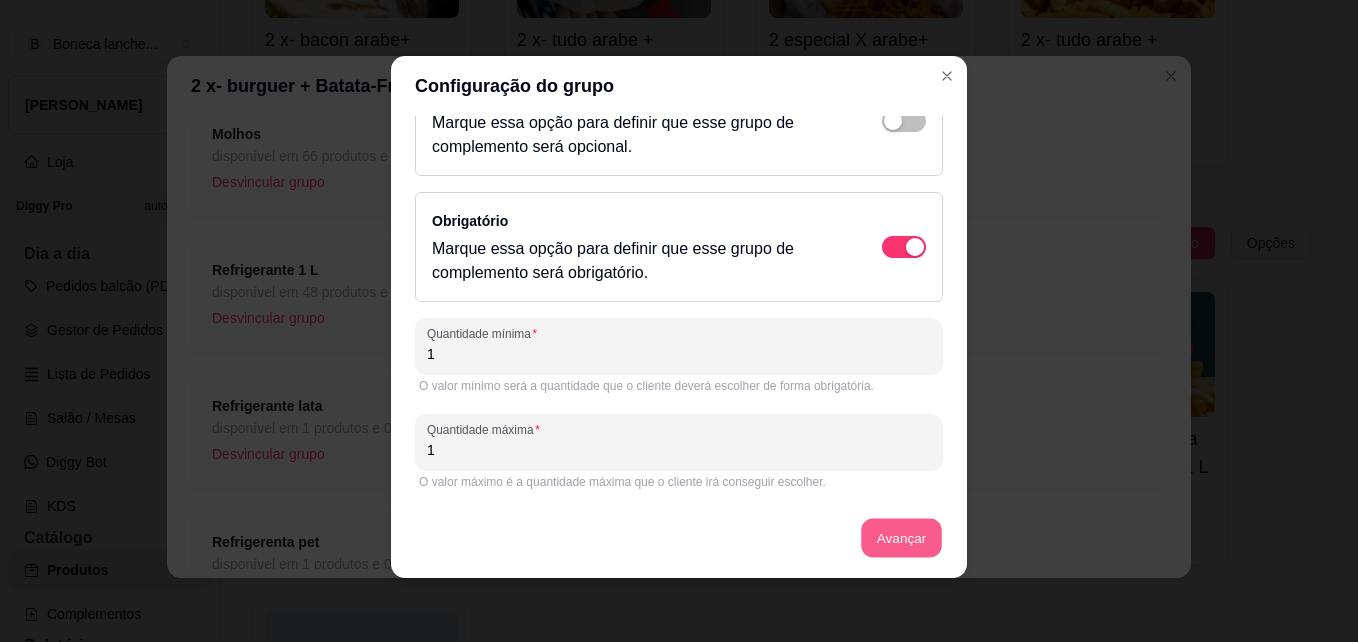 click on "Avançar" at bounding box center (901, 538) 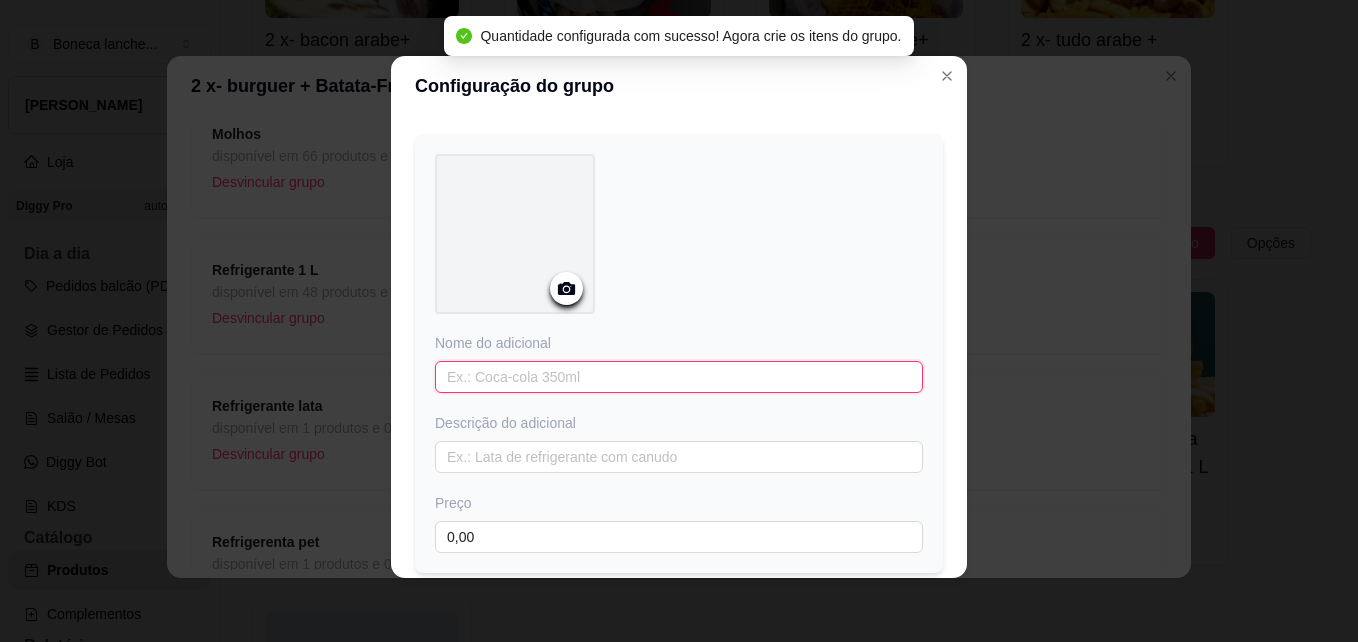 click at bounding box center [679, 377] 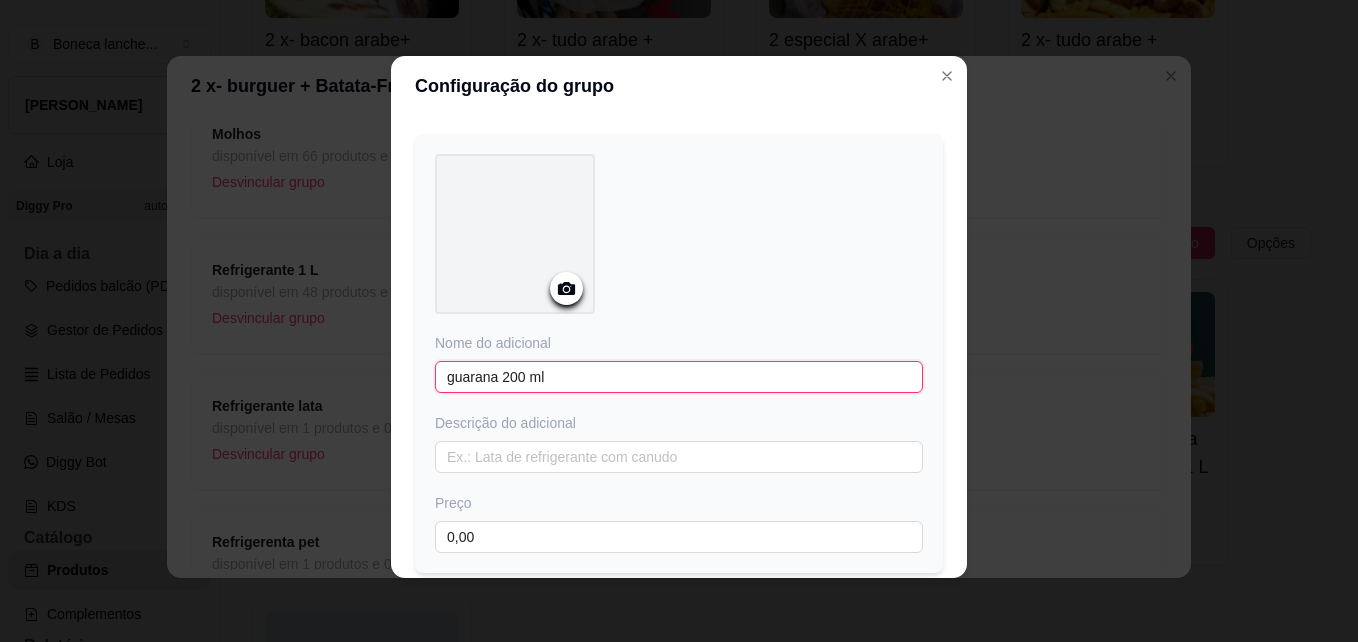 type on "guarana 200 ml" 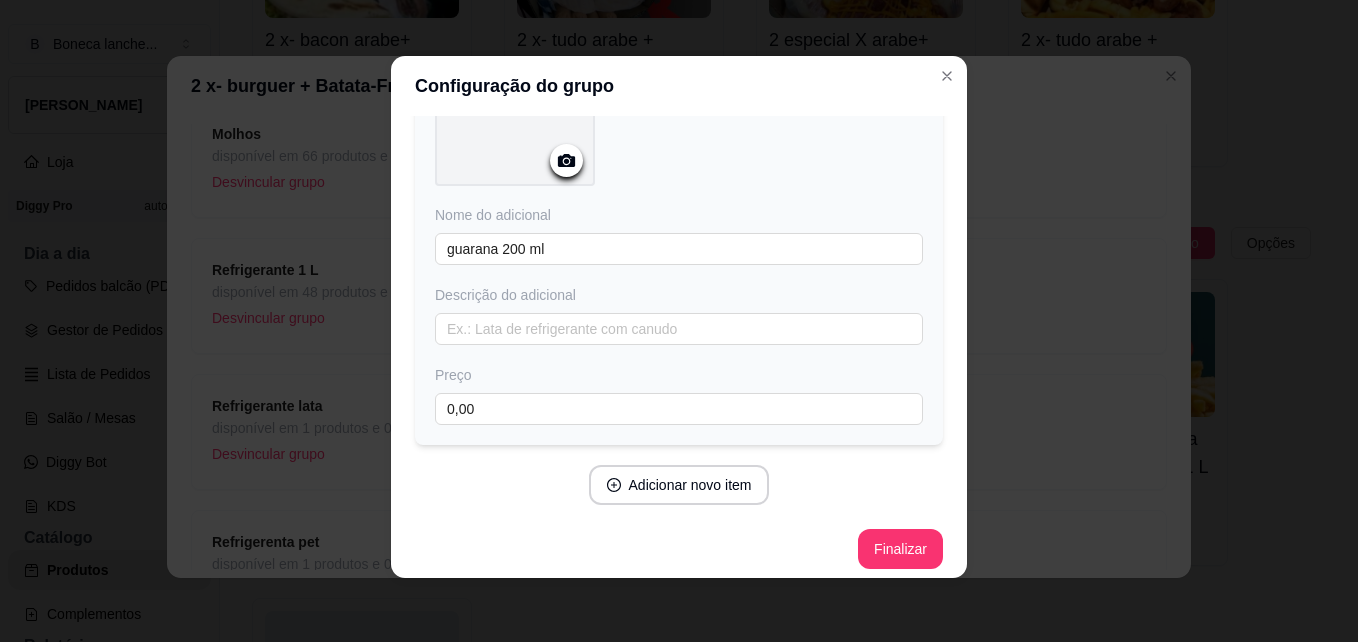 scroll, scrollTop: 196, scrollLeft: 0, axis: vertical 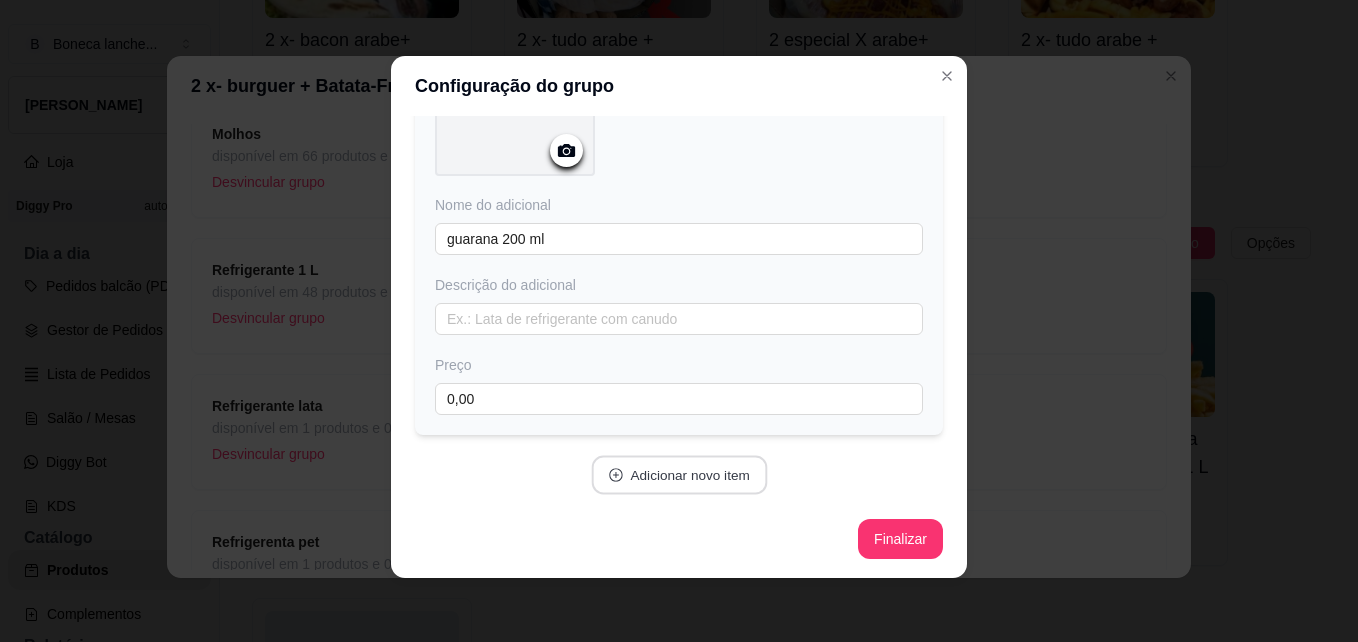 click on "Adicionar novo item" at bounding box center [679, 475] 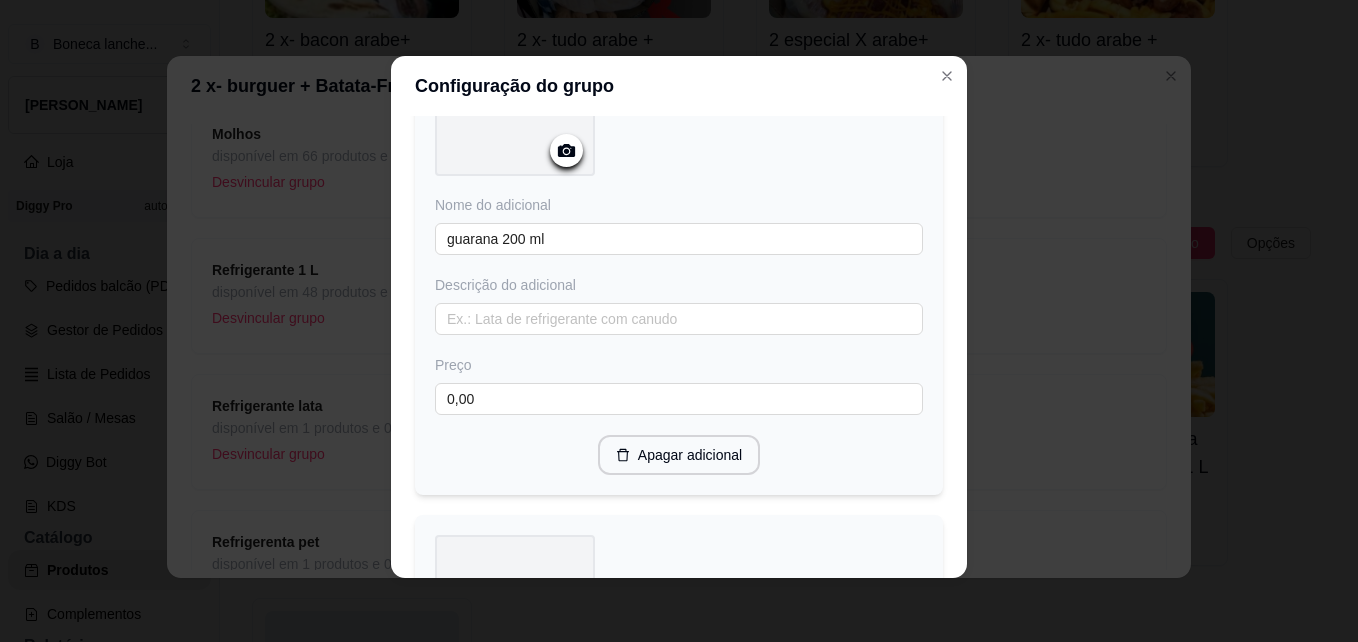 type 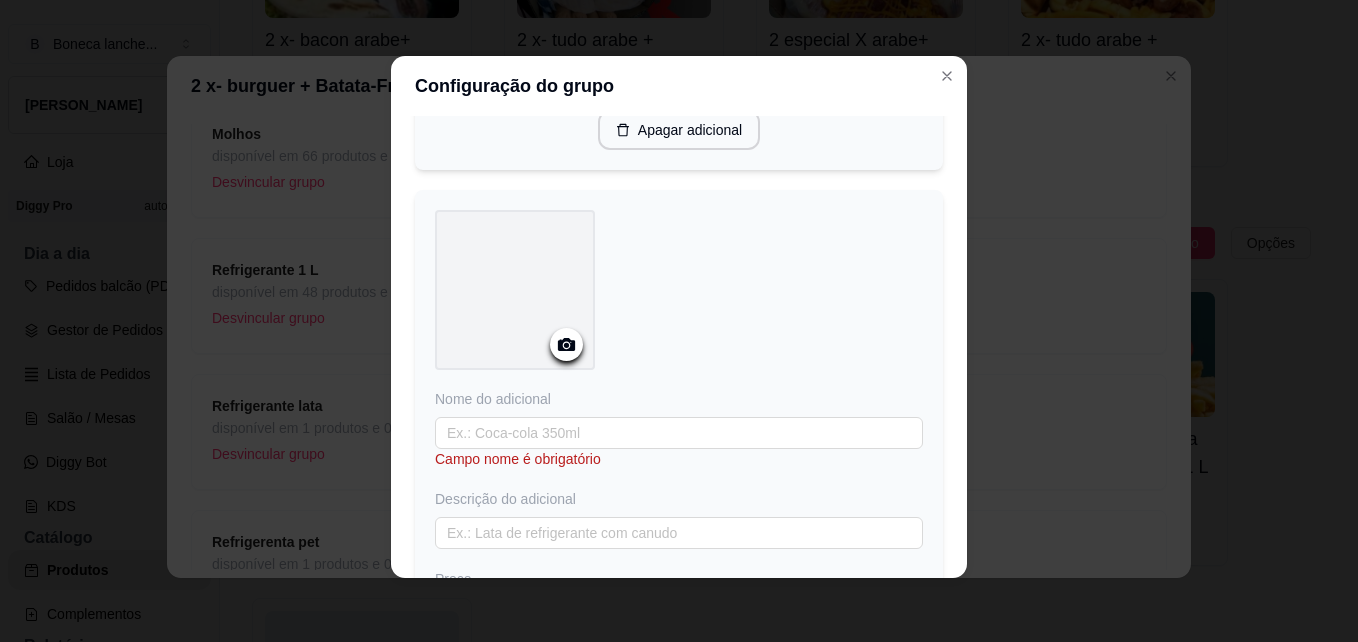 scroll, scrollTop: 716, scrollLeft: 0, axis: vertical 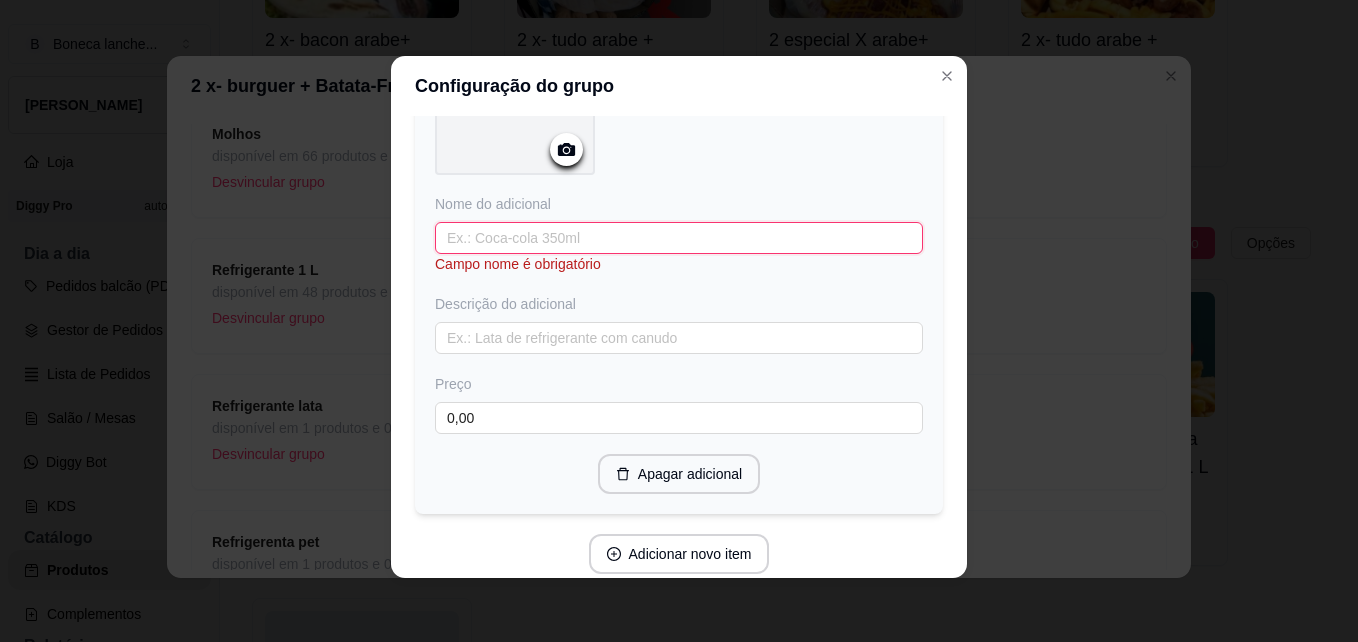 click at bounding box center [679, 238] 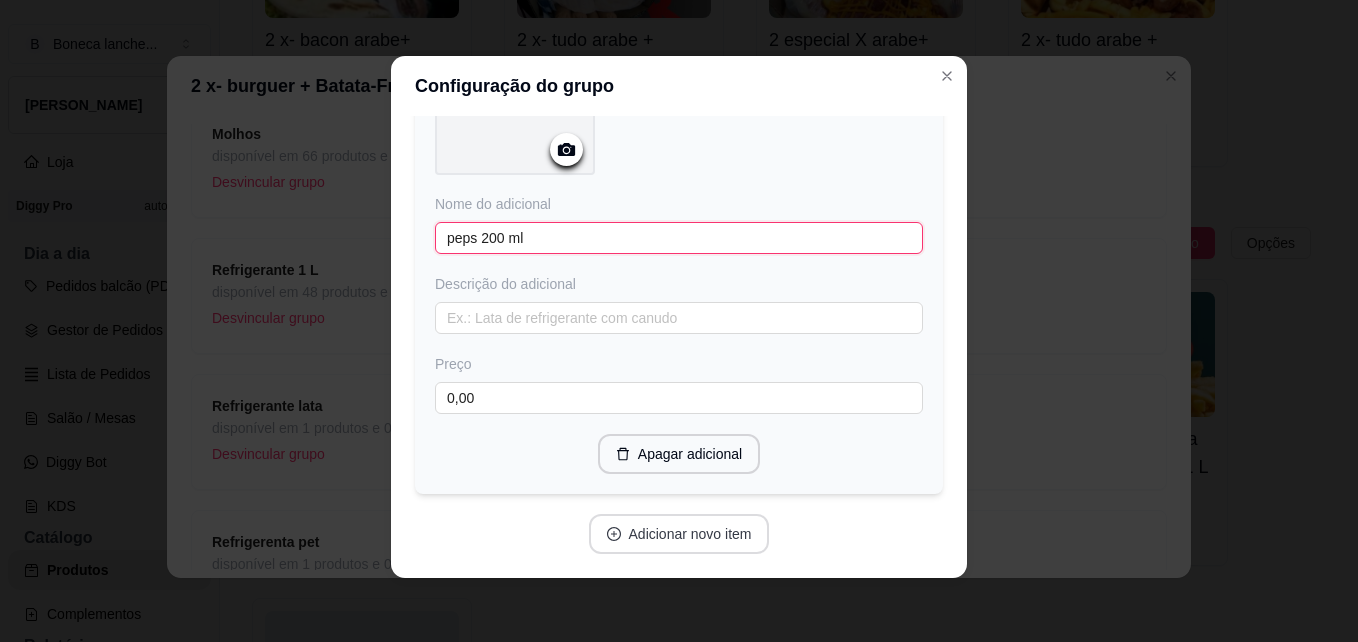 type on "peps 200 ml" 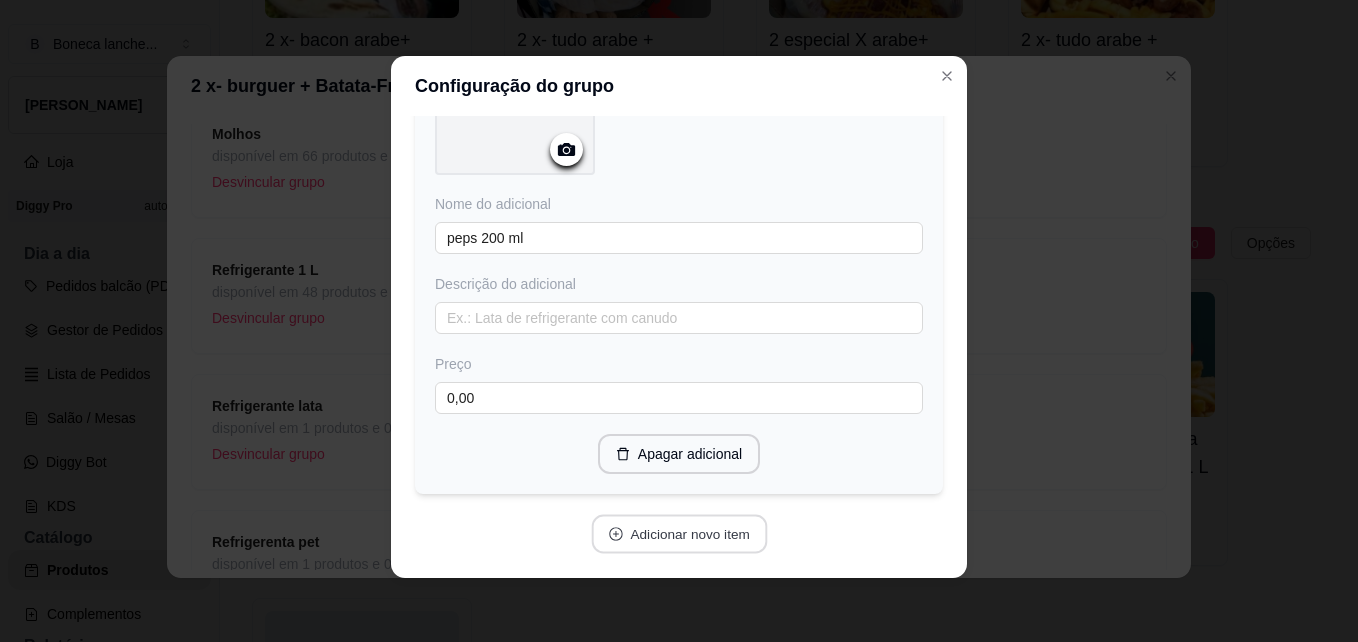 click on "Adicionar novo item" at bounding box center [679, 534] 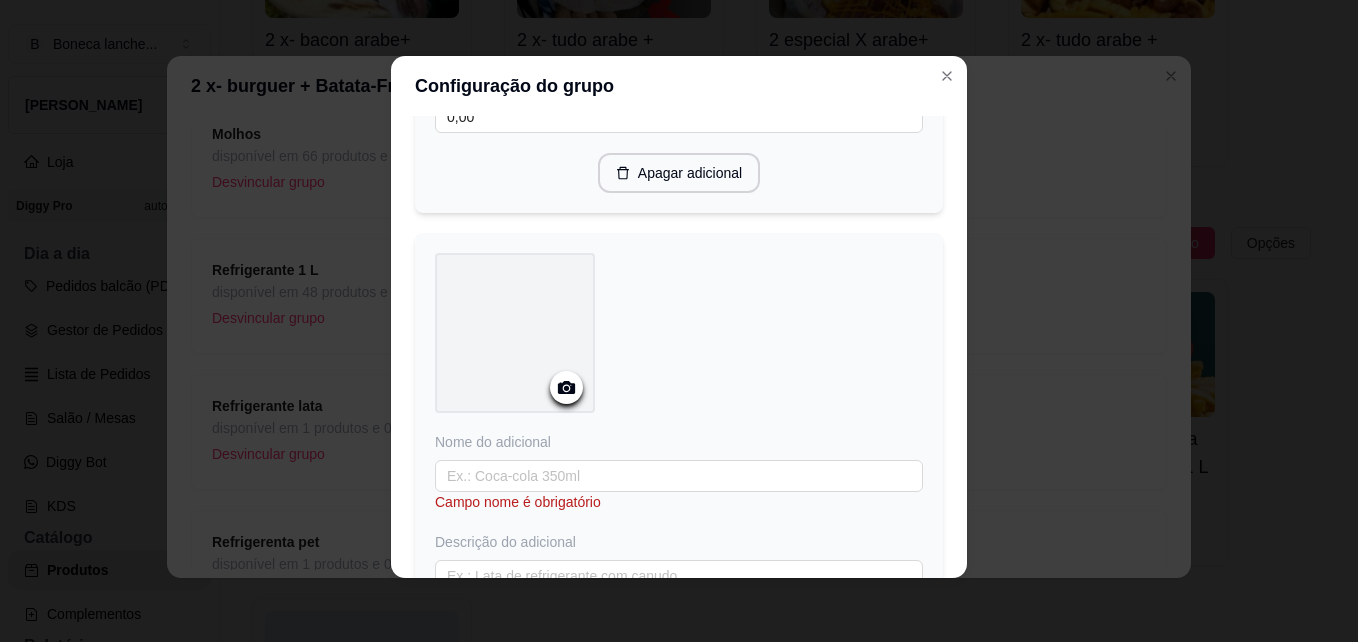 scroll, scrollTop: 1236, scrollLeft: 0, axis: vertical 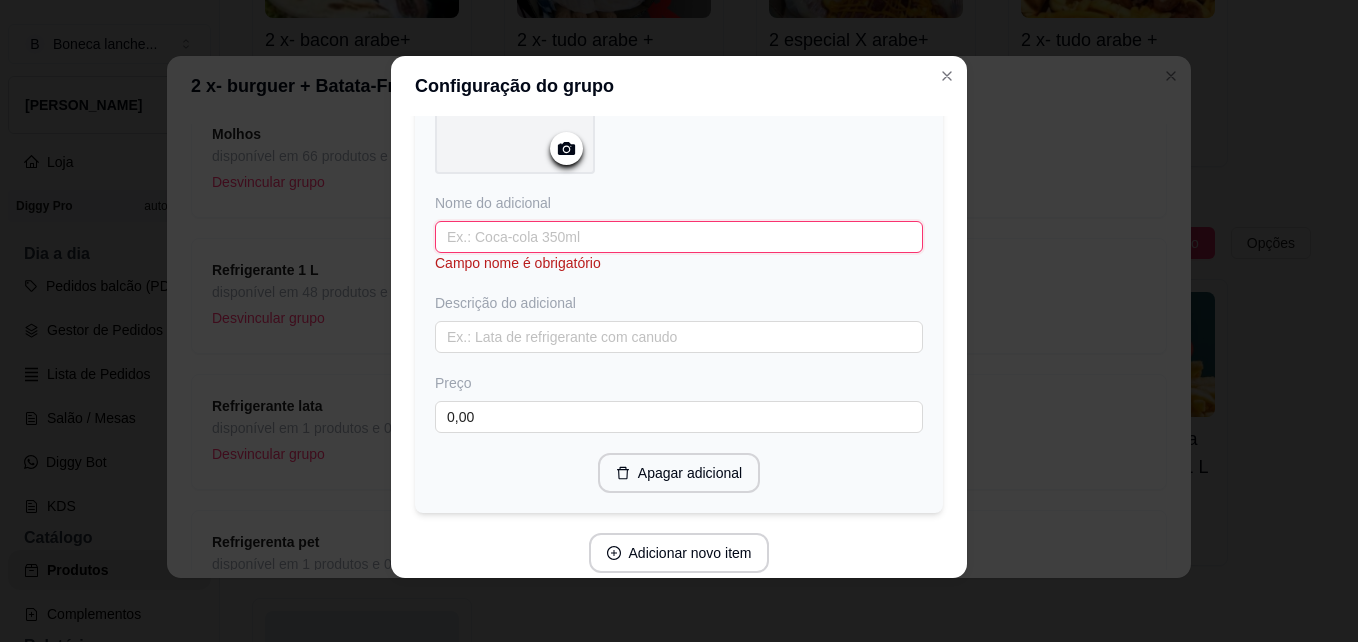 click at bounding box center [679, 237] 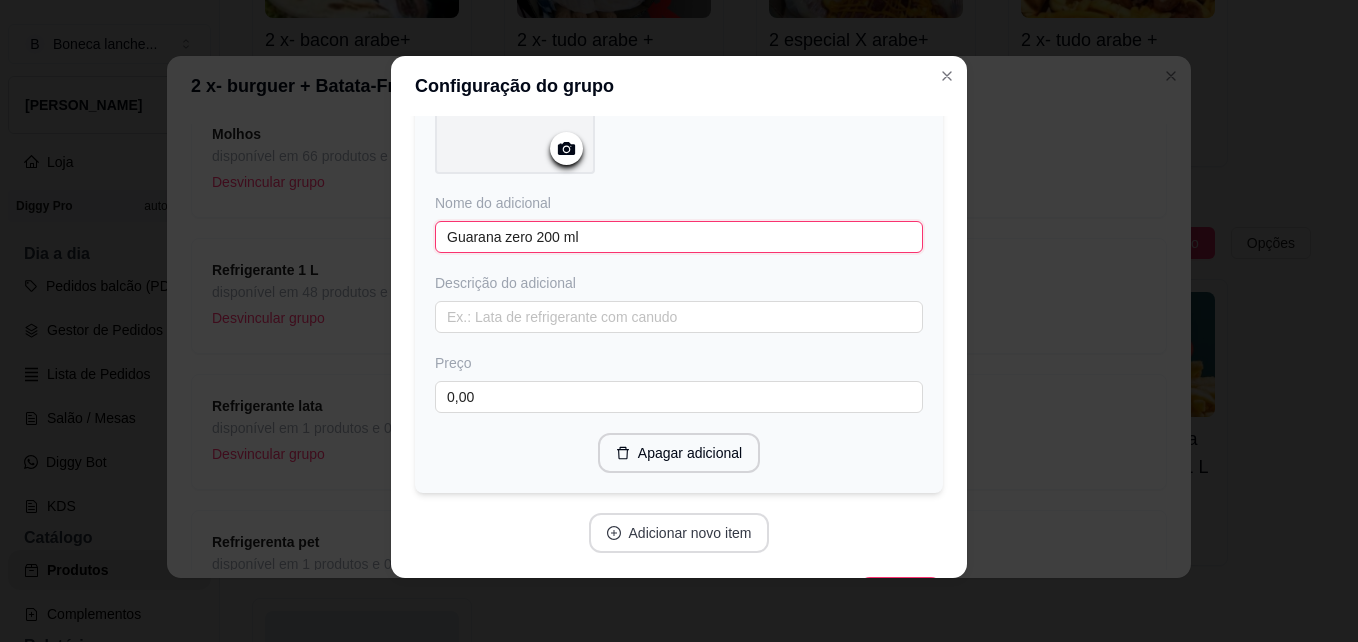type on "Guarana zero 200 ml" 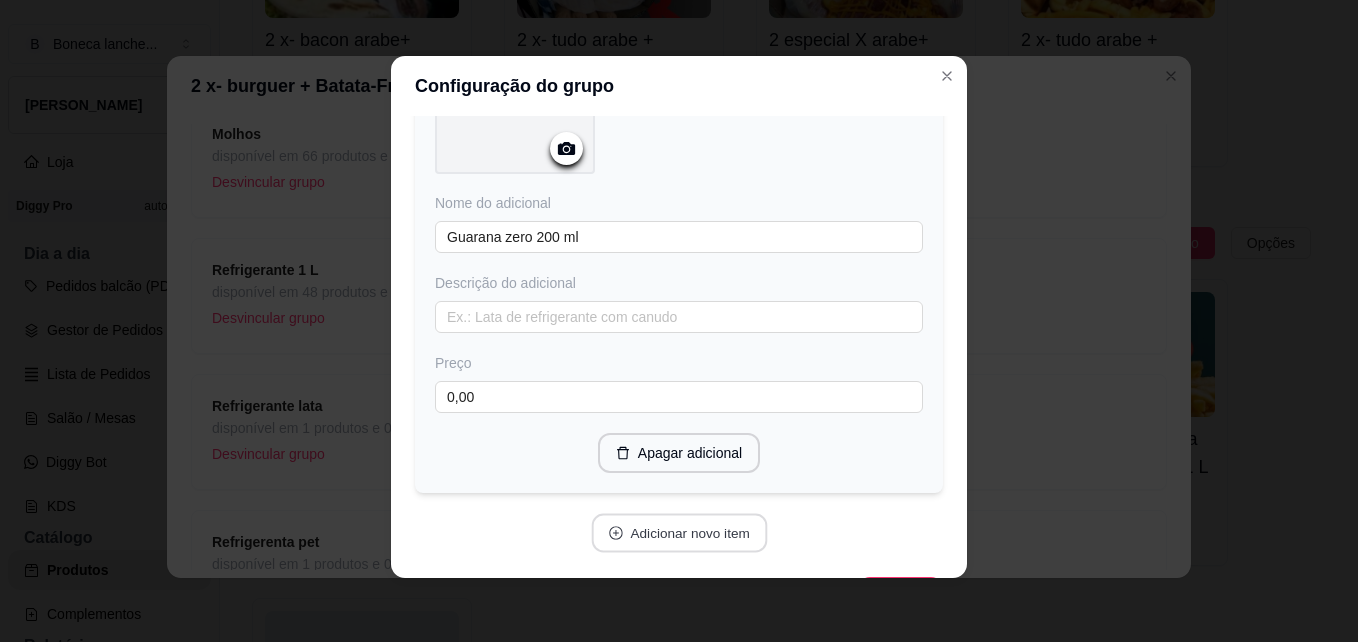 click on "Adicionar novo item" at bounding box center (679, 533) 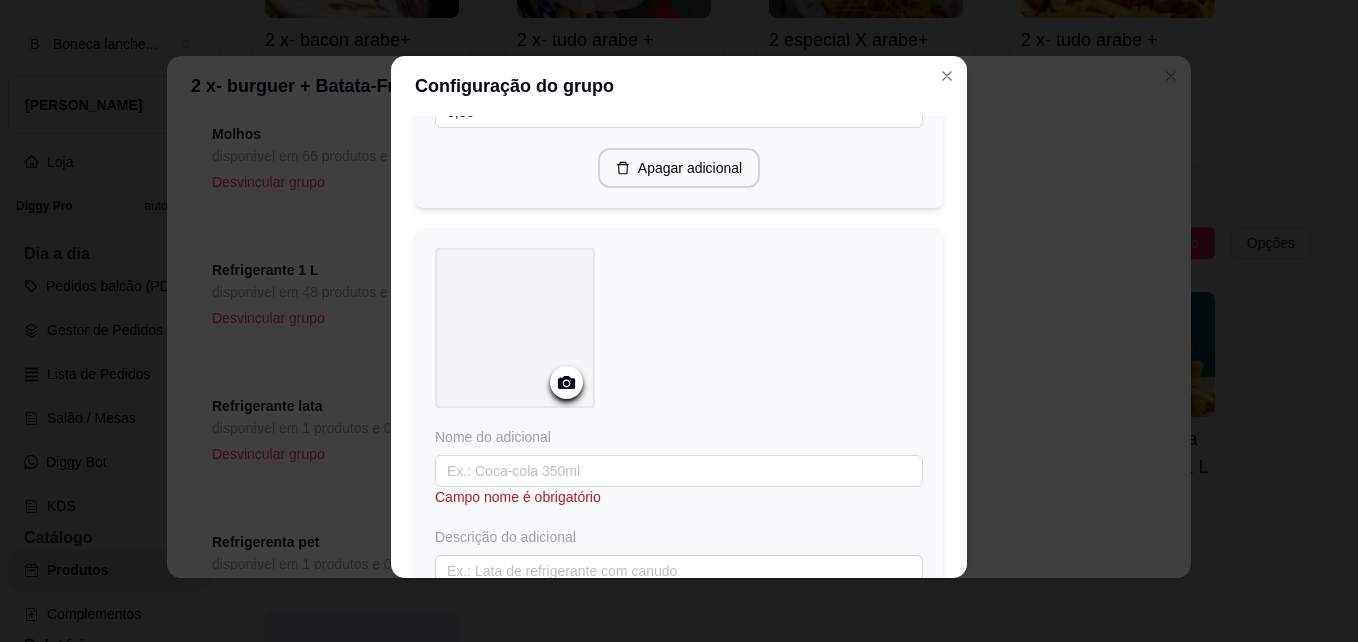 scroll, scrollTop: 1556, scrollLeft: 0, axis: vertical 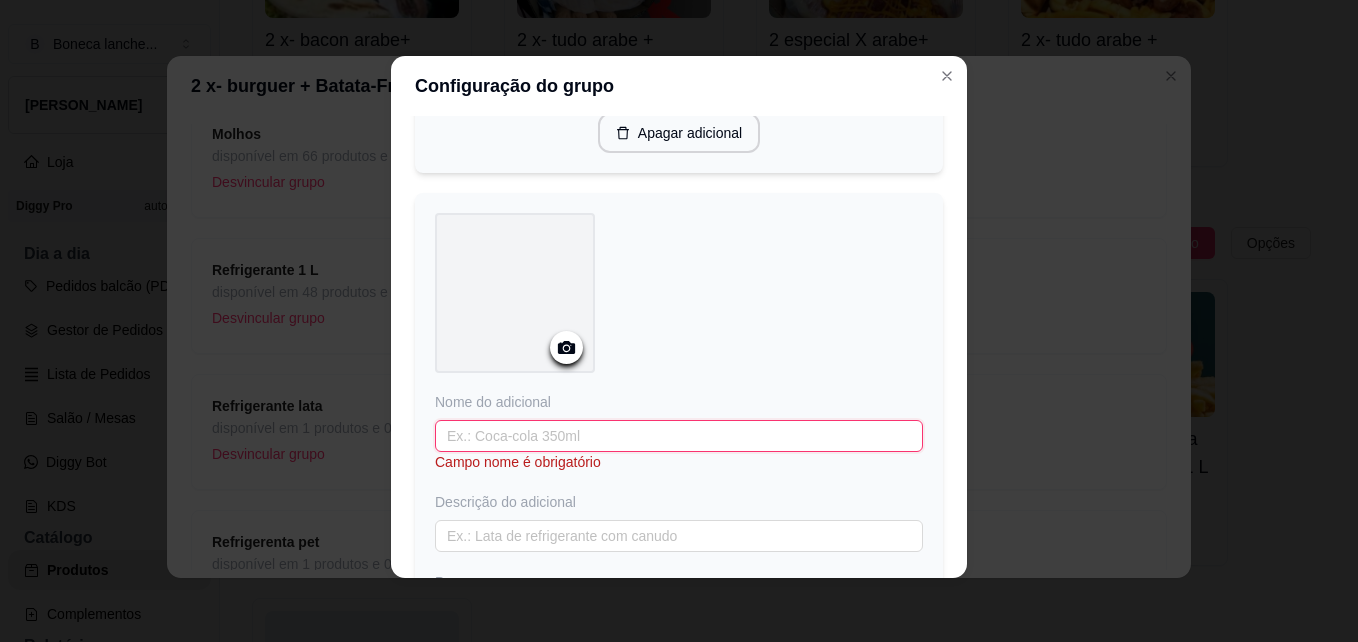 click at bounding box center (679, 436) 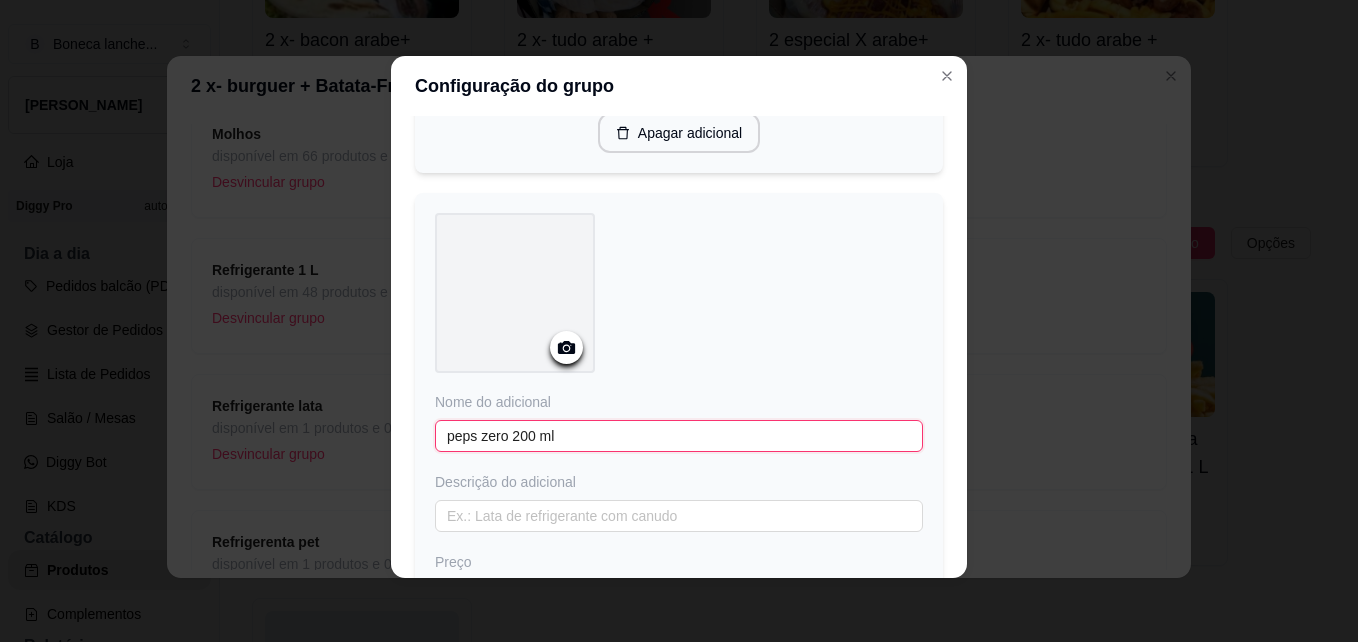 type on "peps zero 200 ml" 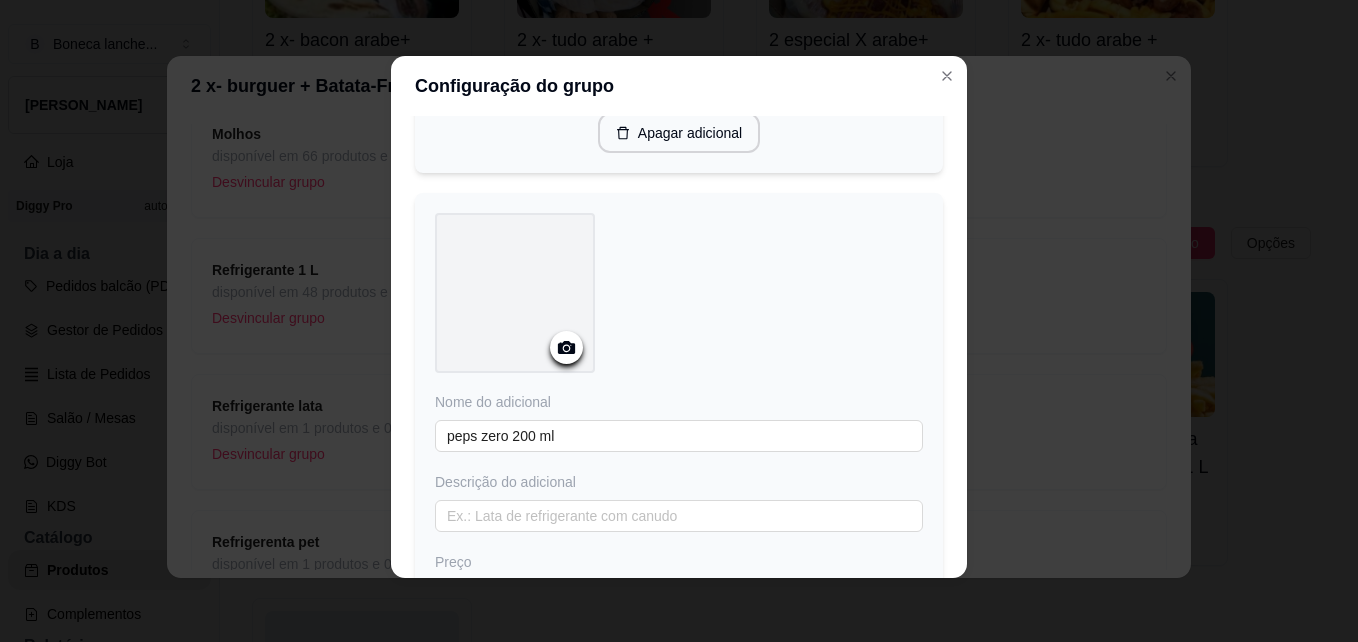 click at bounding box center (679, 296) 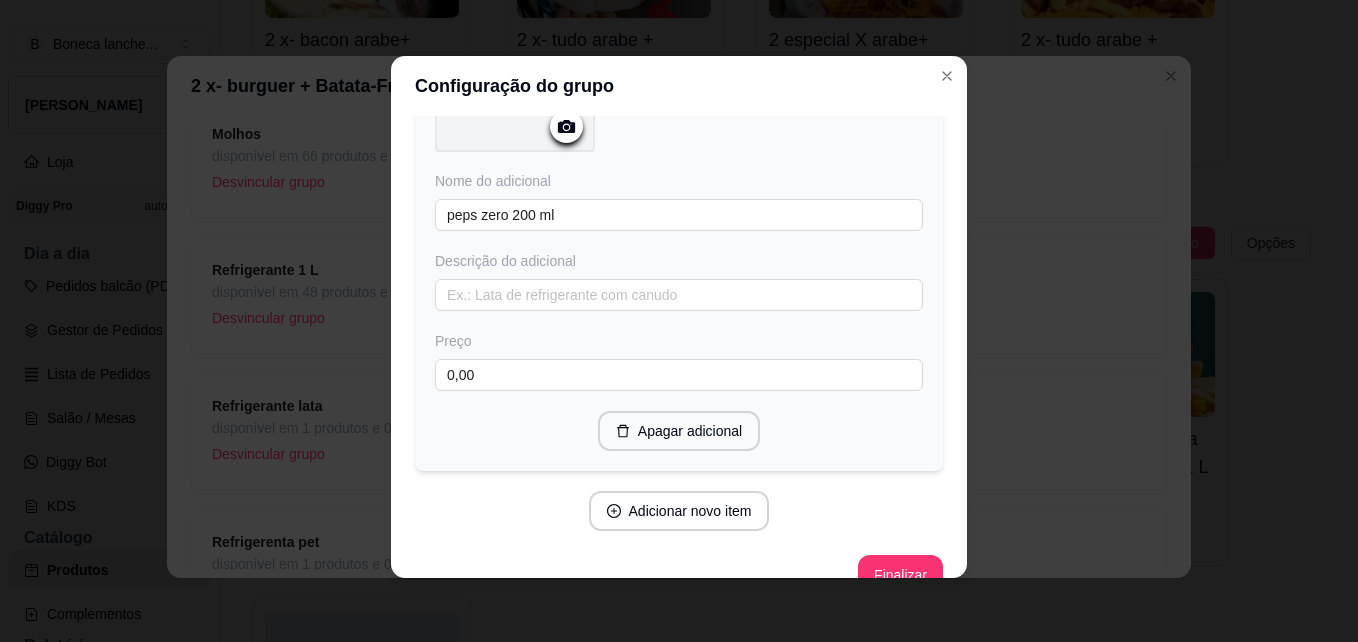 scroll, scrollTop: 1810, scrollLeft: 0, axis: vertical 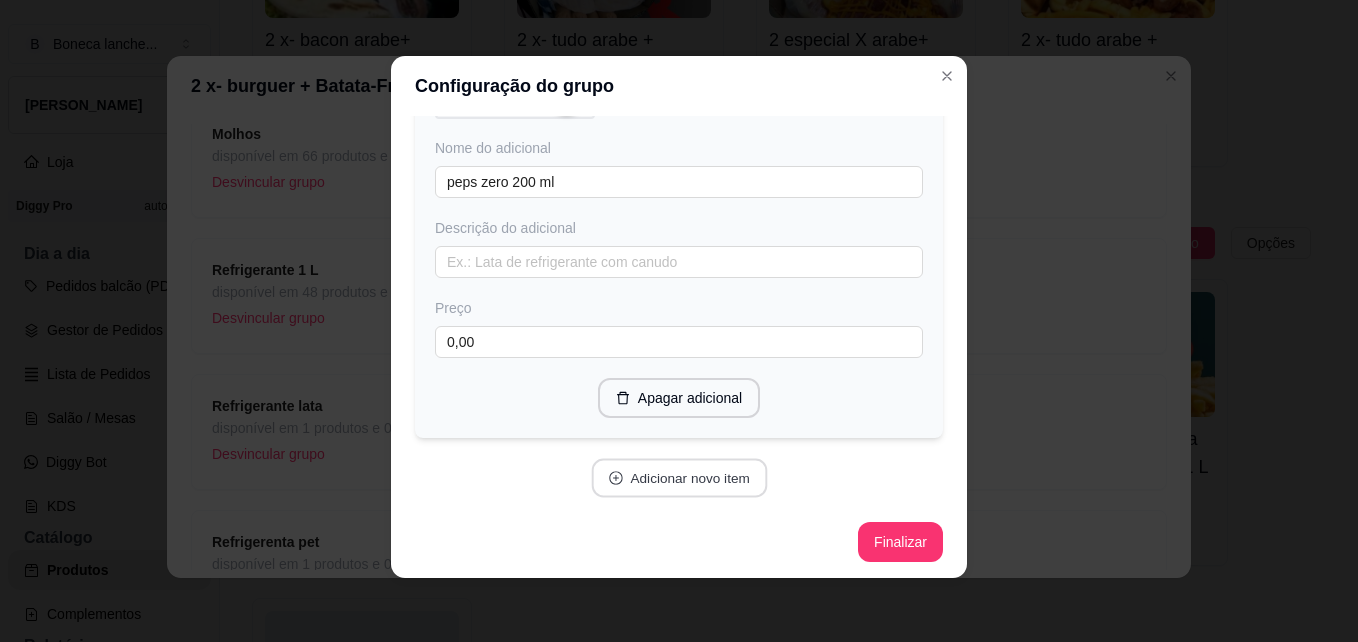 click on "Adicionar novo item" at bounding box center (679, 478) 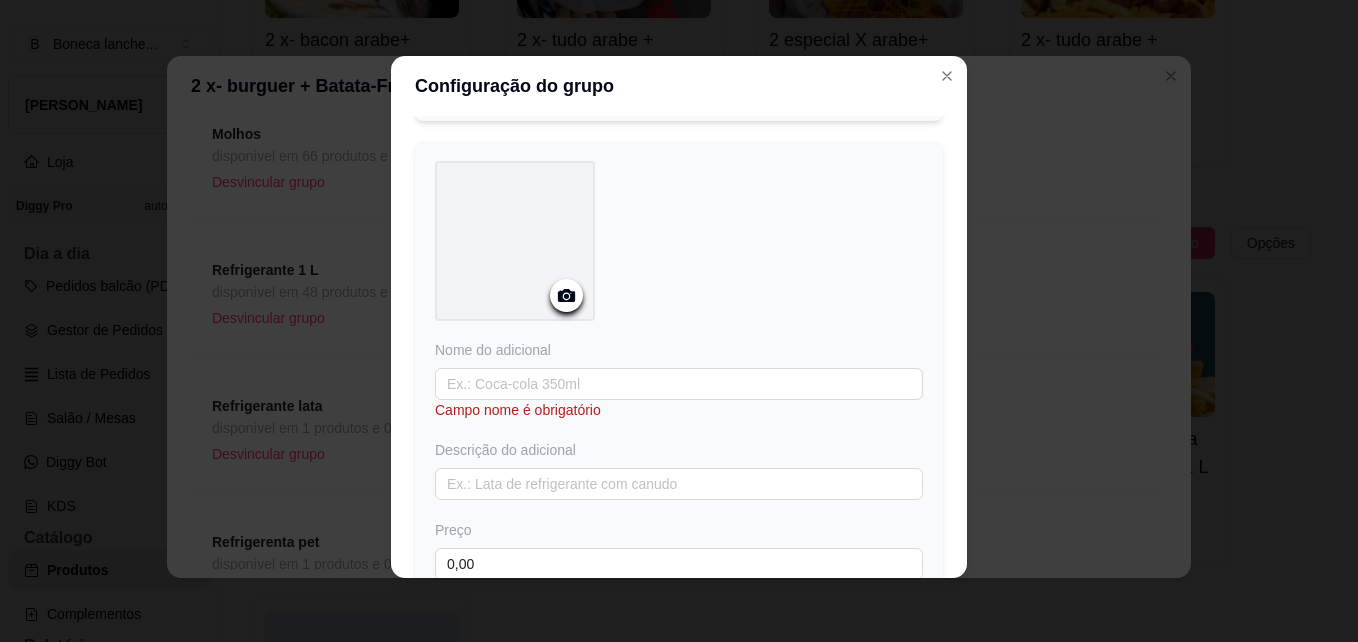 scroll, scrollTop: 2130, scrollLeft: 0, axis: vertical 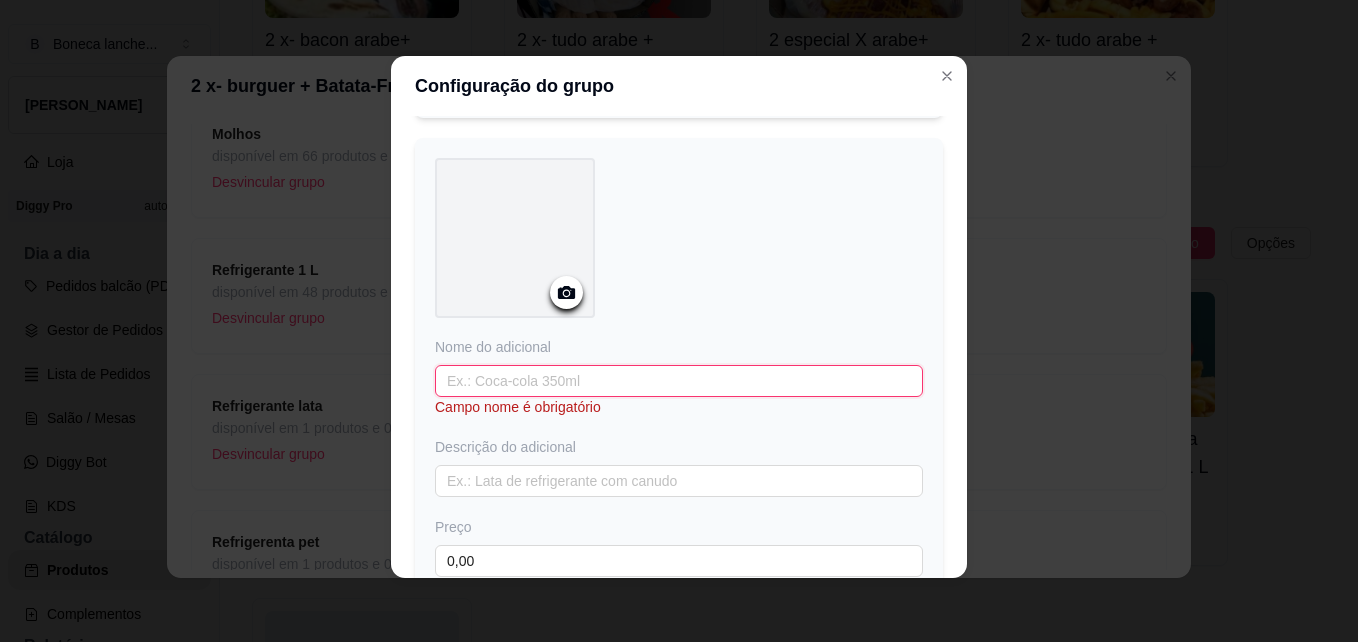 click at bounding box center (679, 381) 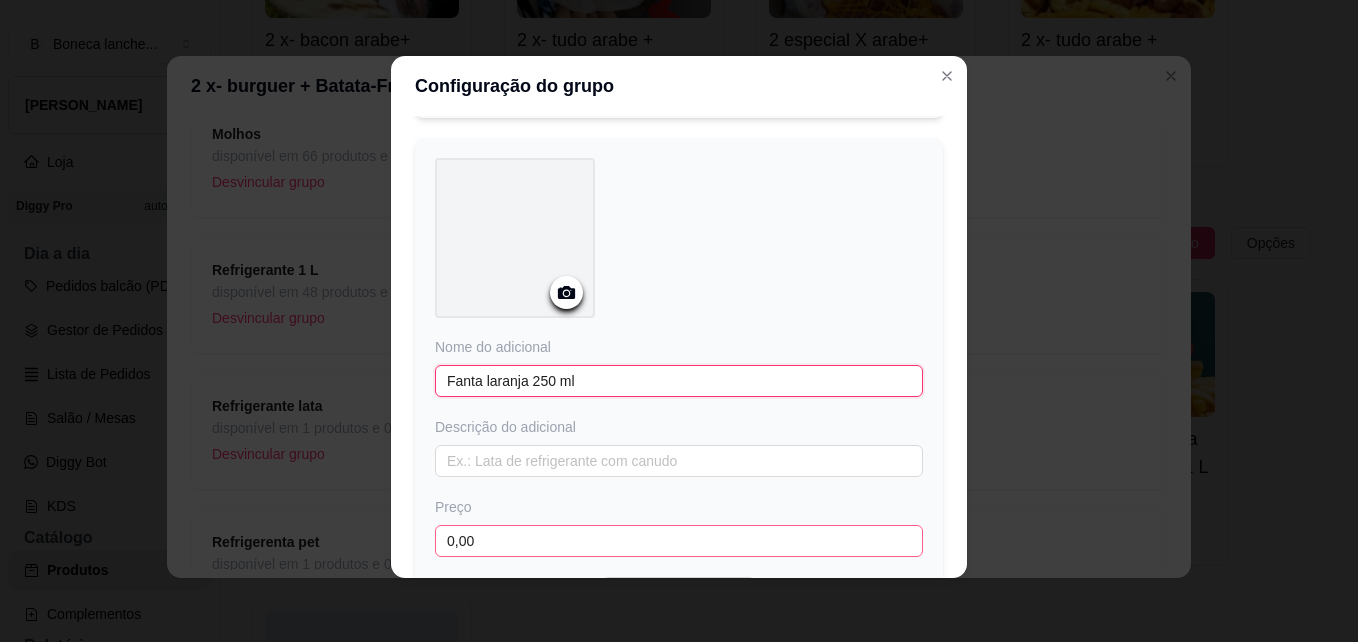 type on "Fanta laranja 250 ml" 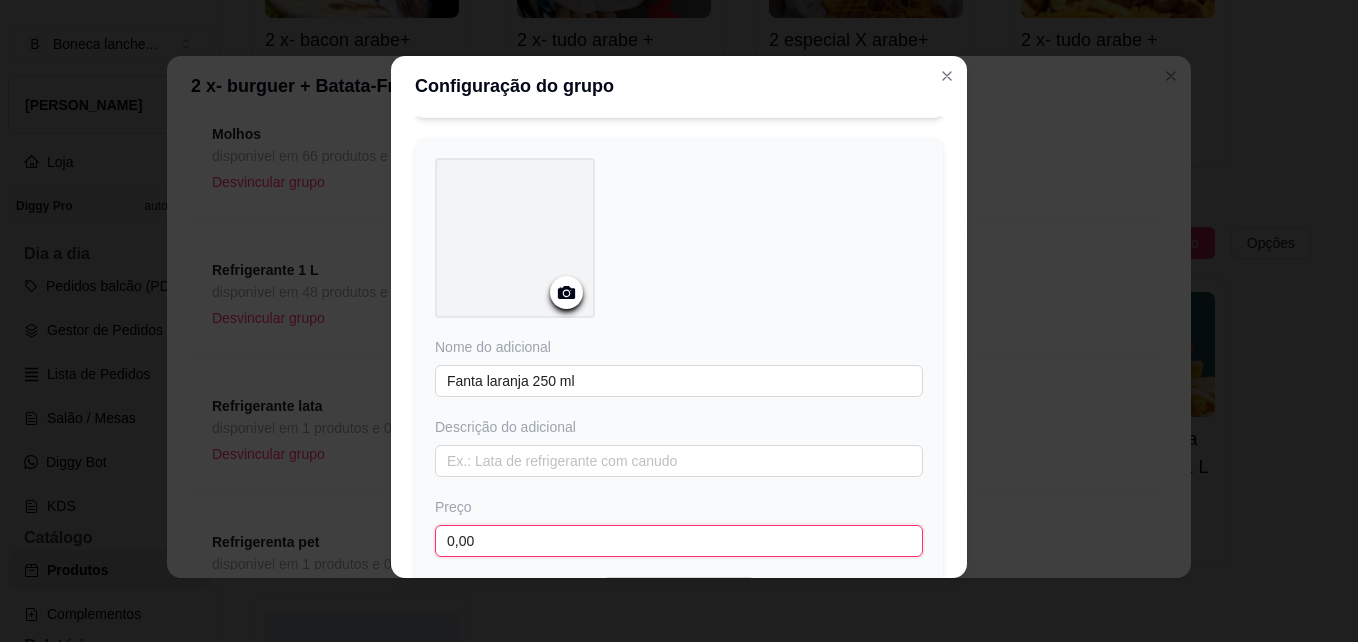 click on "0,00" at bounding box center (679, 541) 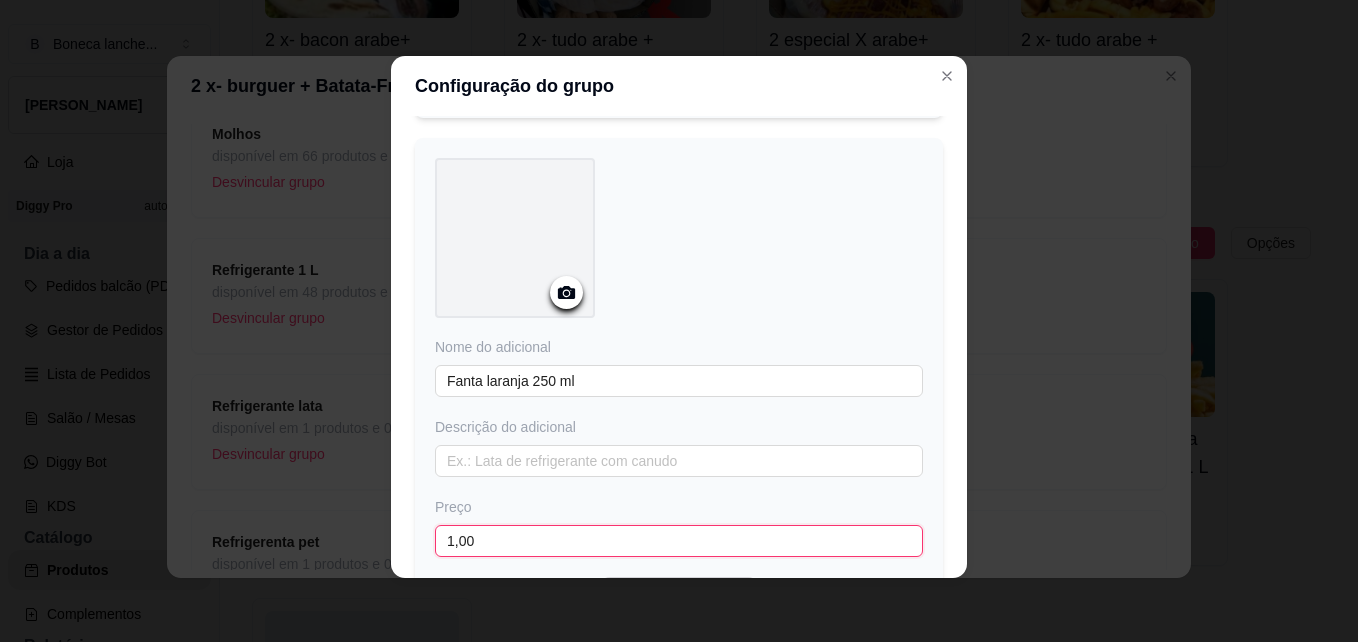 type on "1,00" 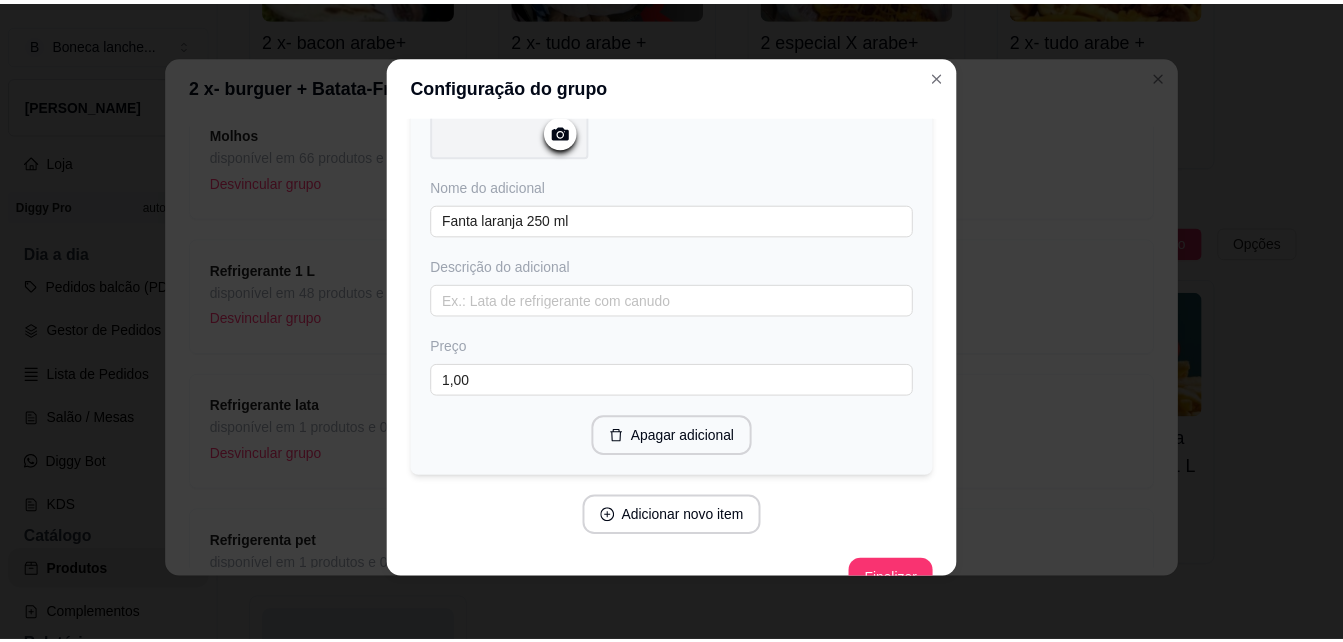 scroll, scrollTop: 2328, scrollLeft: 0, axis: vertical 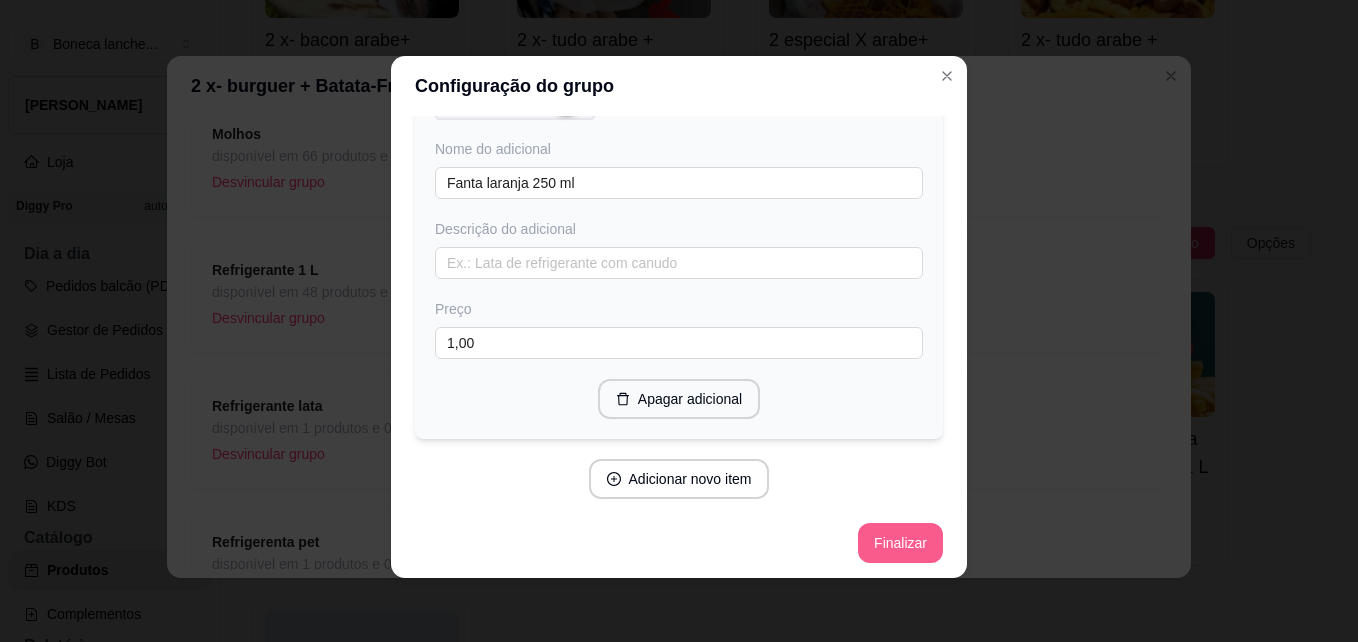 click on "Finalizar" at bounding box center [900, 543] 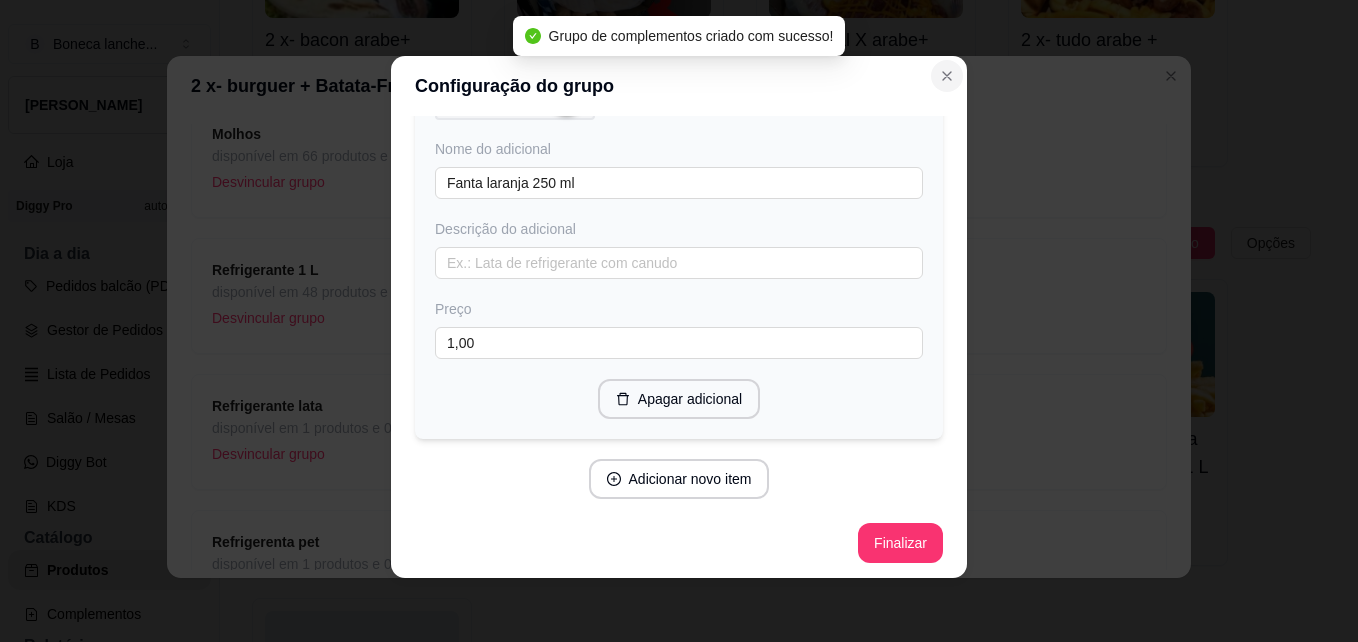 click at bounding box center [947, 76] 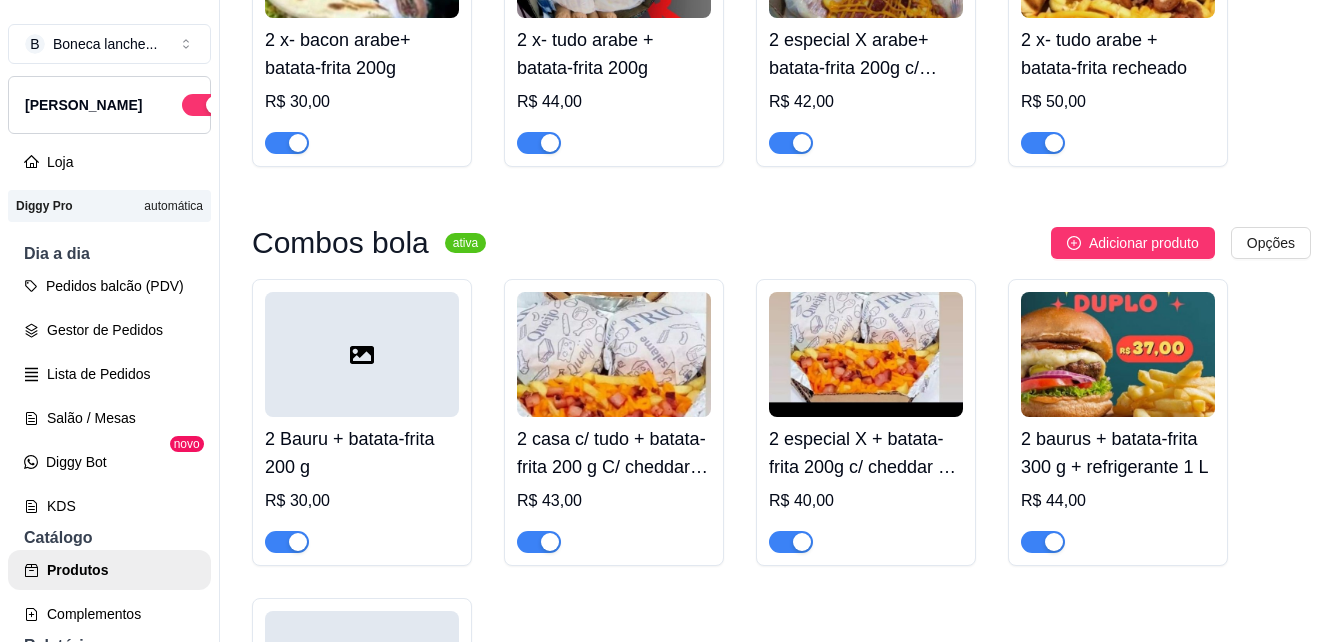 type 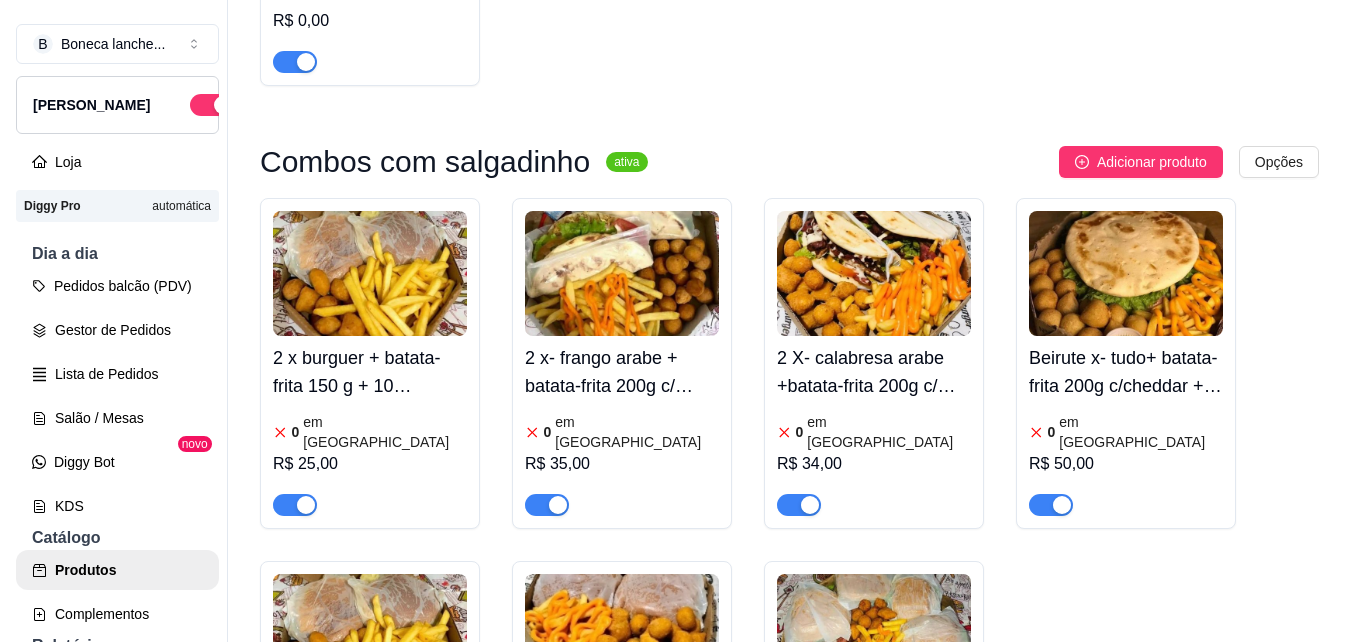 scroll, scrollTop: 3410, scrollLeft: 0, axis: vertical 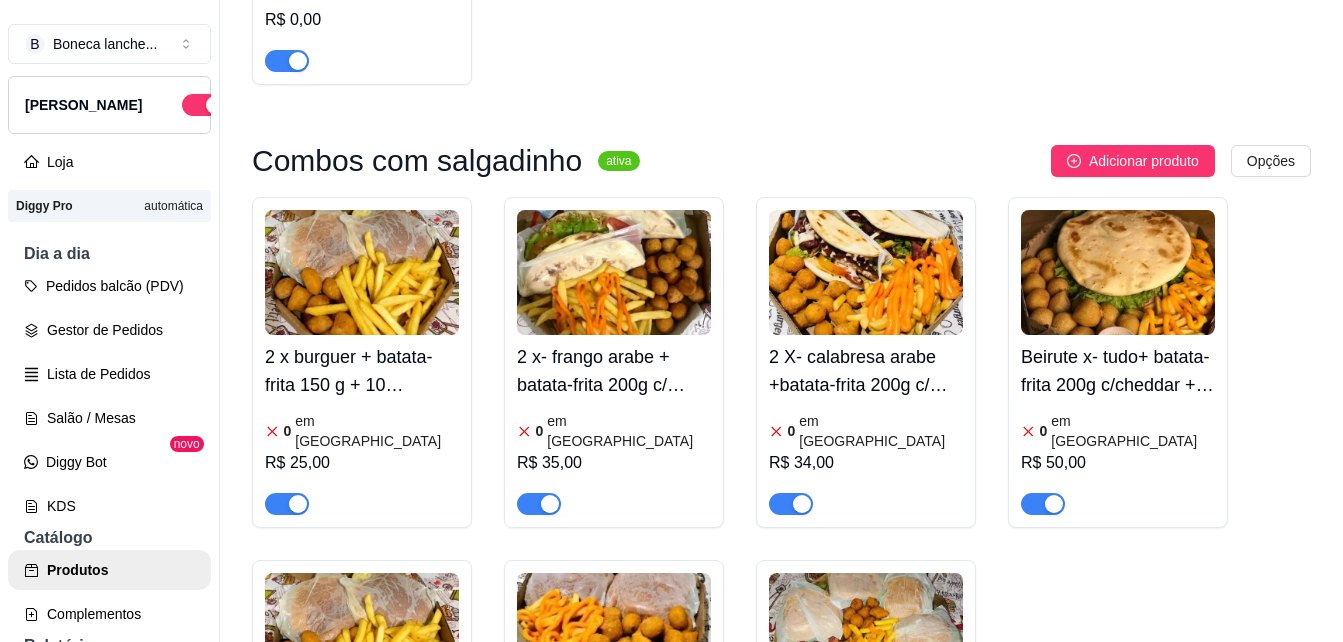 click on "2 x burguer + batata-frita 150 g + 10 salgadinho" at bounding box center (362, 371) 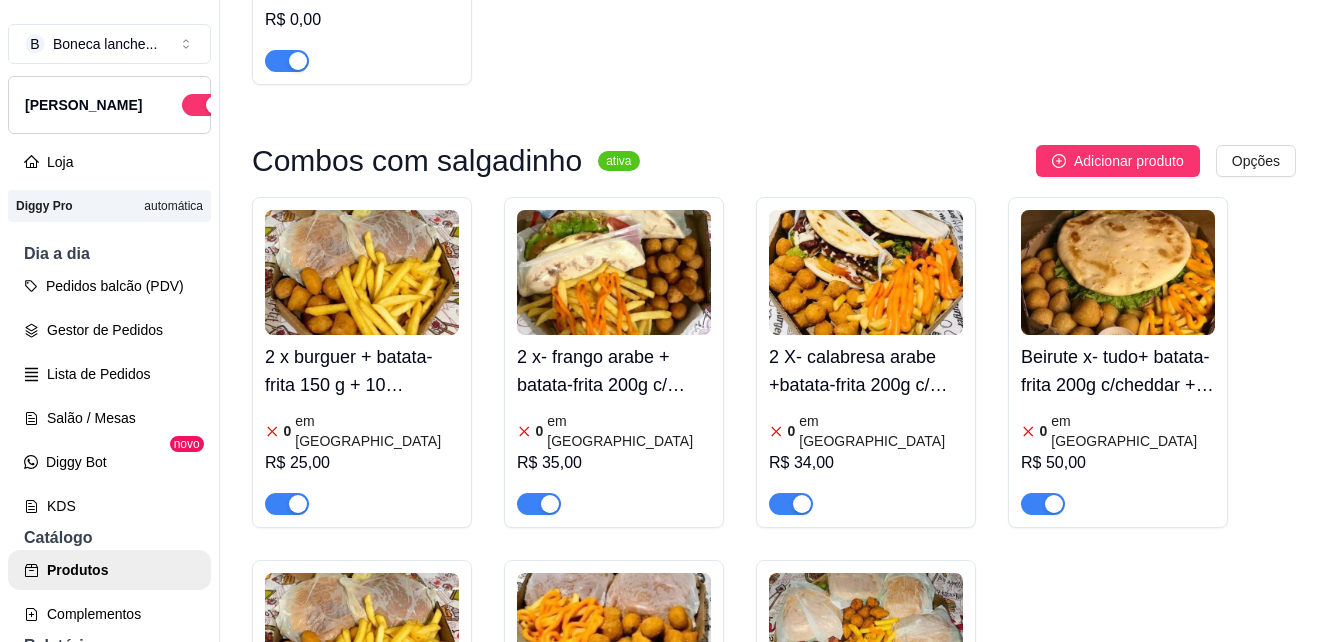 type 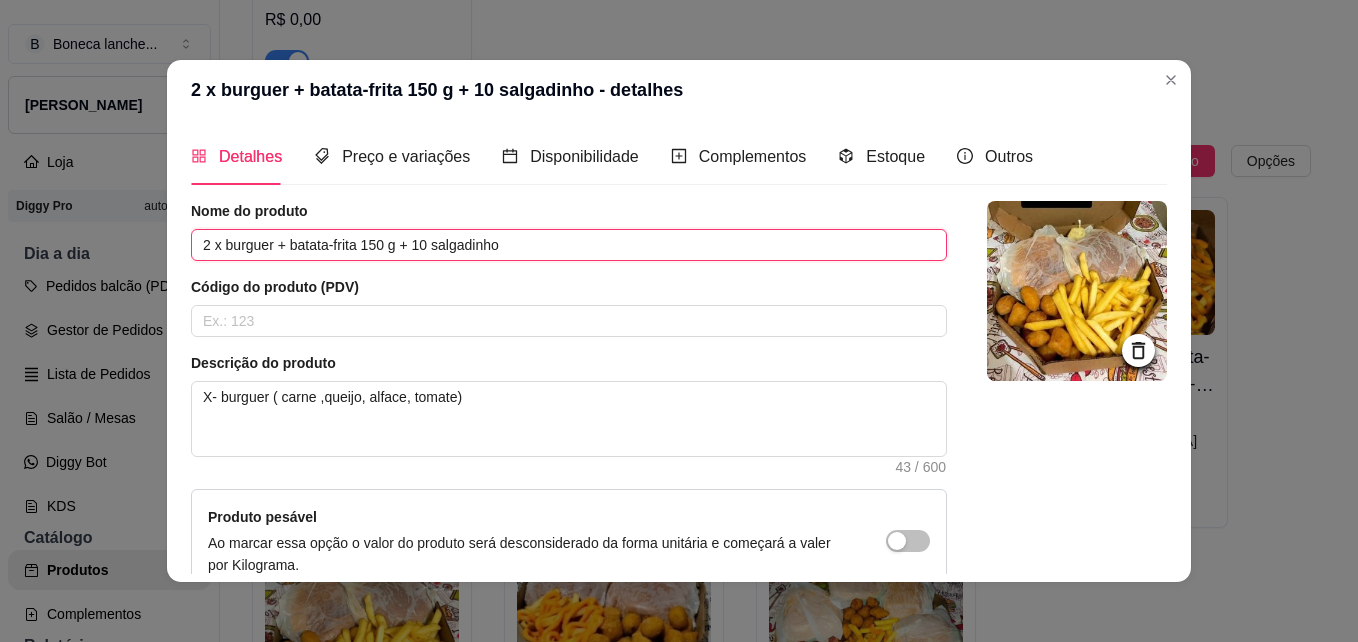 click on "2 x burguer + batata-frita 150 g + 10 salgadinho" at bounding box center (569, 245) 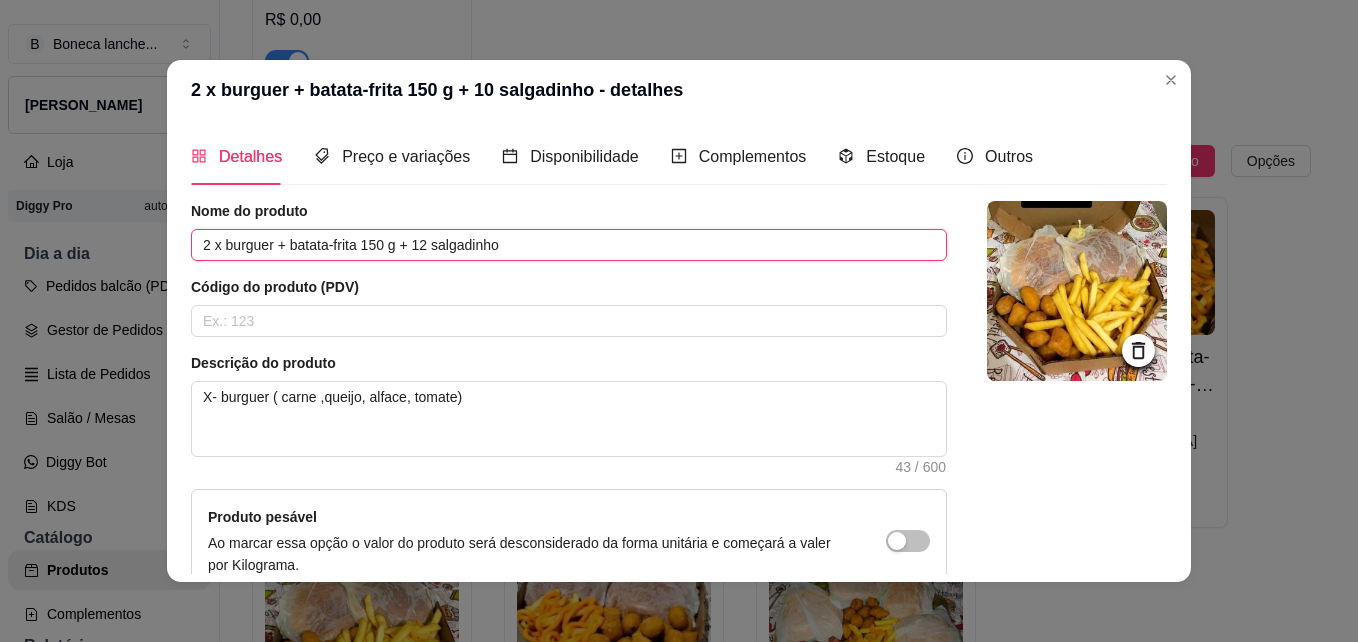 type on "2 x burguer + batata-frita 150 g + 12 salgadinho" 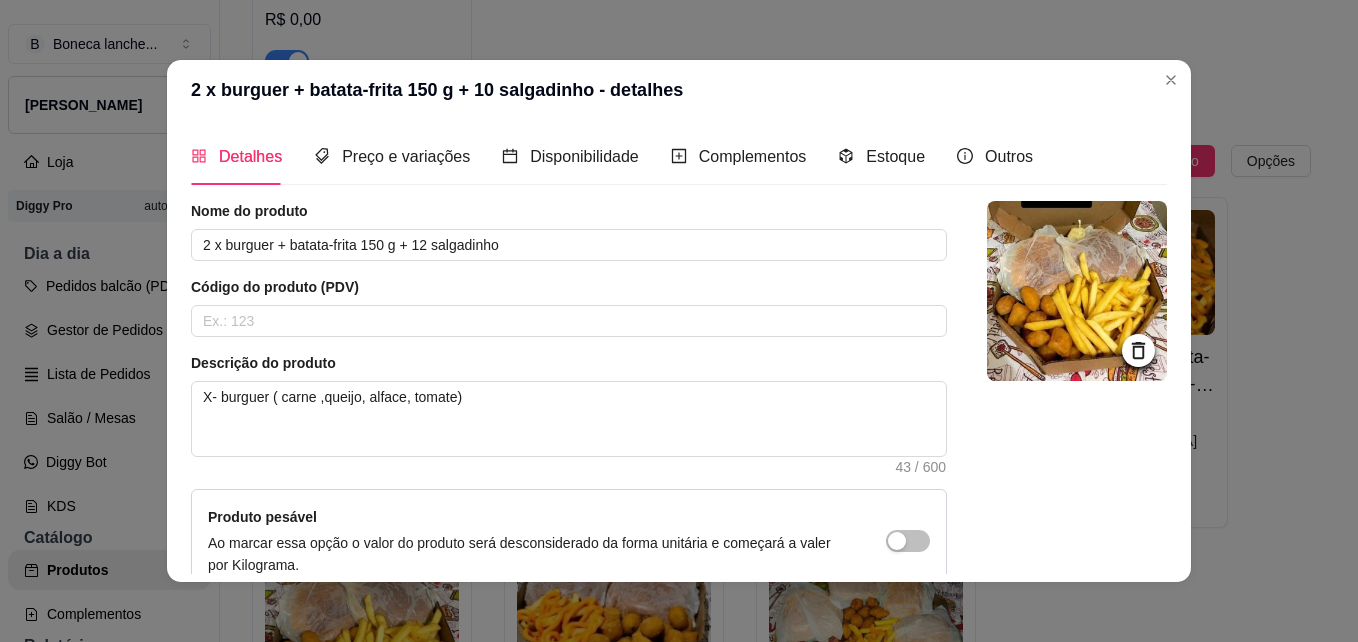 click on "Detalhes Preço e variações Disponibilidade Complementos Estoque Outros Nome do produto 2 x burguer + batata-frita 150 g + 12 salgadinho Código do produto (PDV) Descrição do produto X- burguer ( carne ,queijo, alface, tomate) 43 / 600 Produto pesável Ao marcar essa opção o valor do produto será desconsiderado da forma unitária e começará a valer por Kilograma. Quantidade miníma para pedido Ao habilitar seus clientes terão que pedir uma quantidade miníma desse produto. Copiar link do produto Deletar produto Salvar" at bounding box center (679, 351) 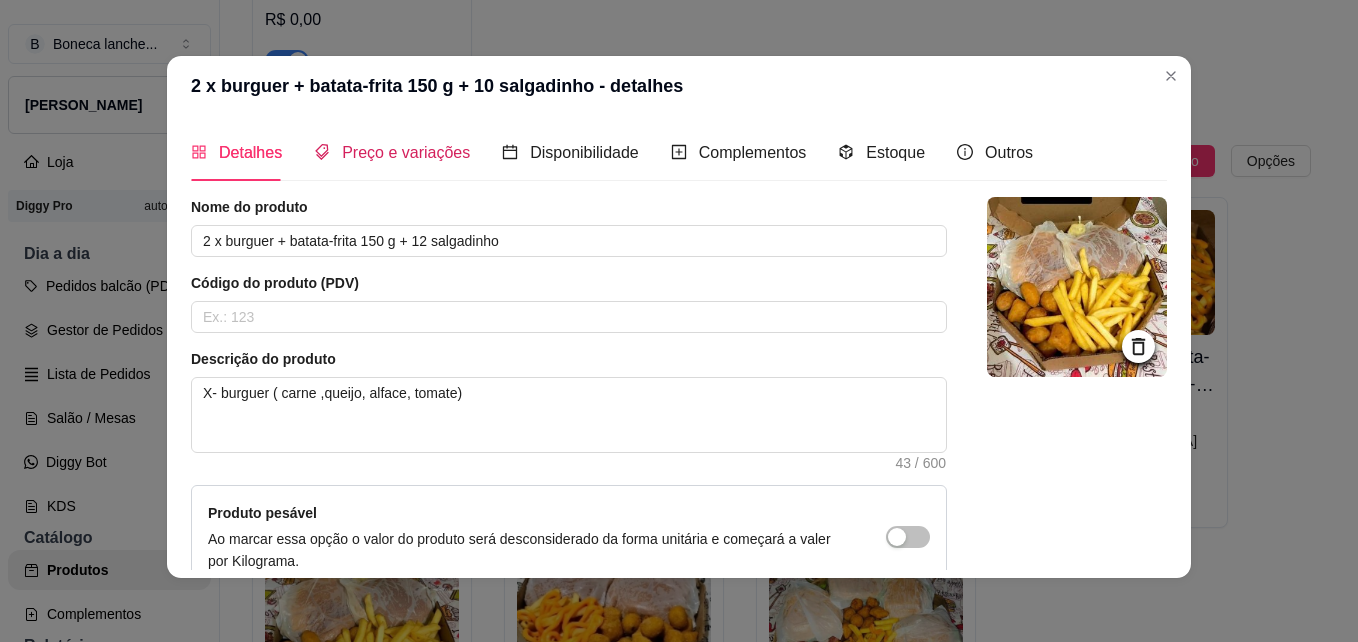 click on "Preço e variações" at bounding box center [406, 152] 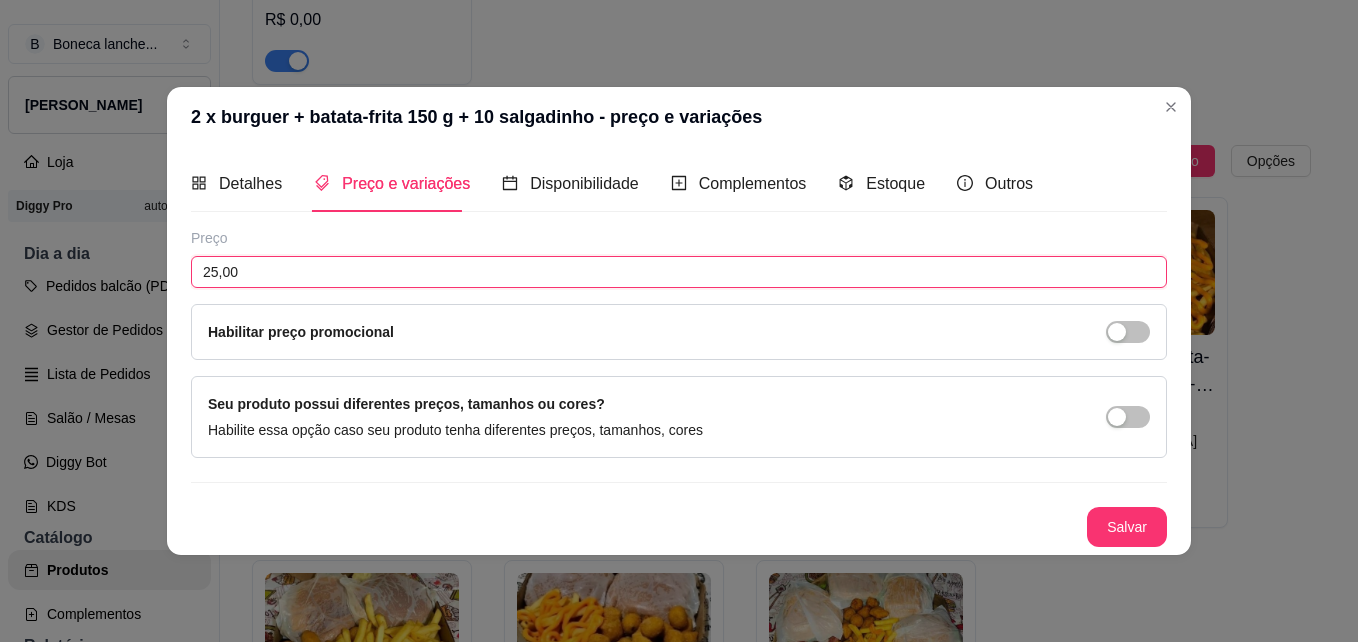 click on "25,00" at bounding box center (679, 272) 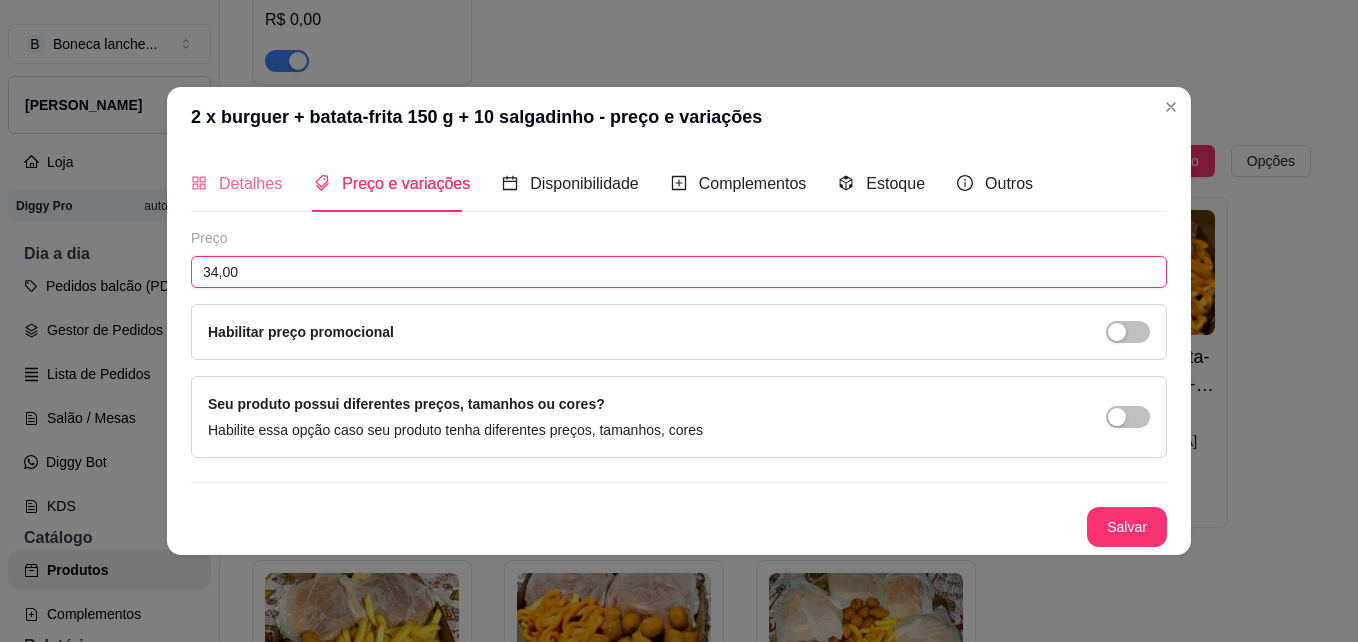 type on "34,00" 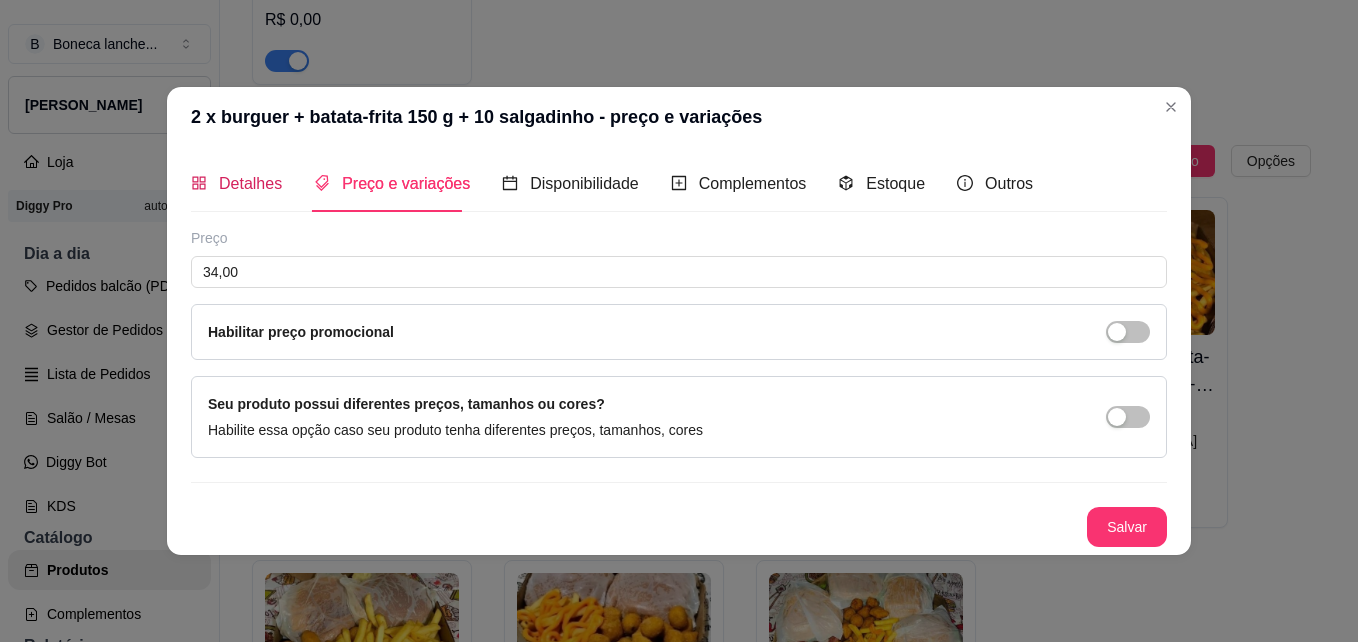 click on "Detalhes" at bounding box center (250, 183) 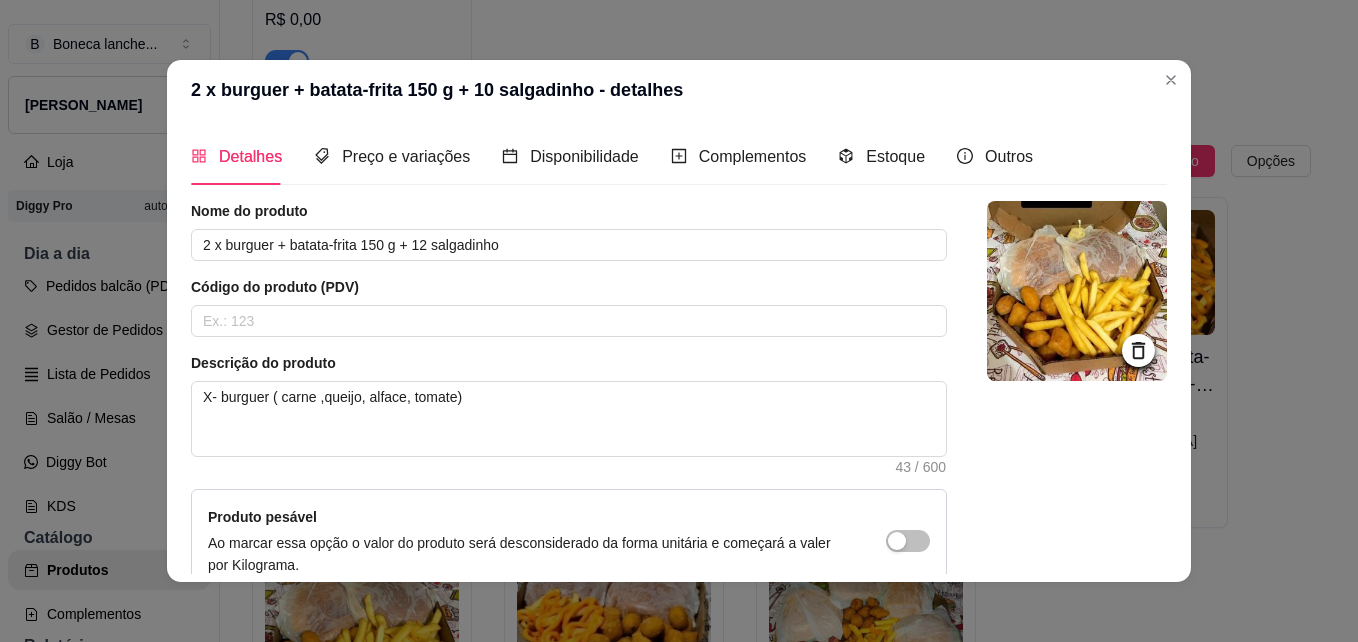type 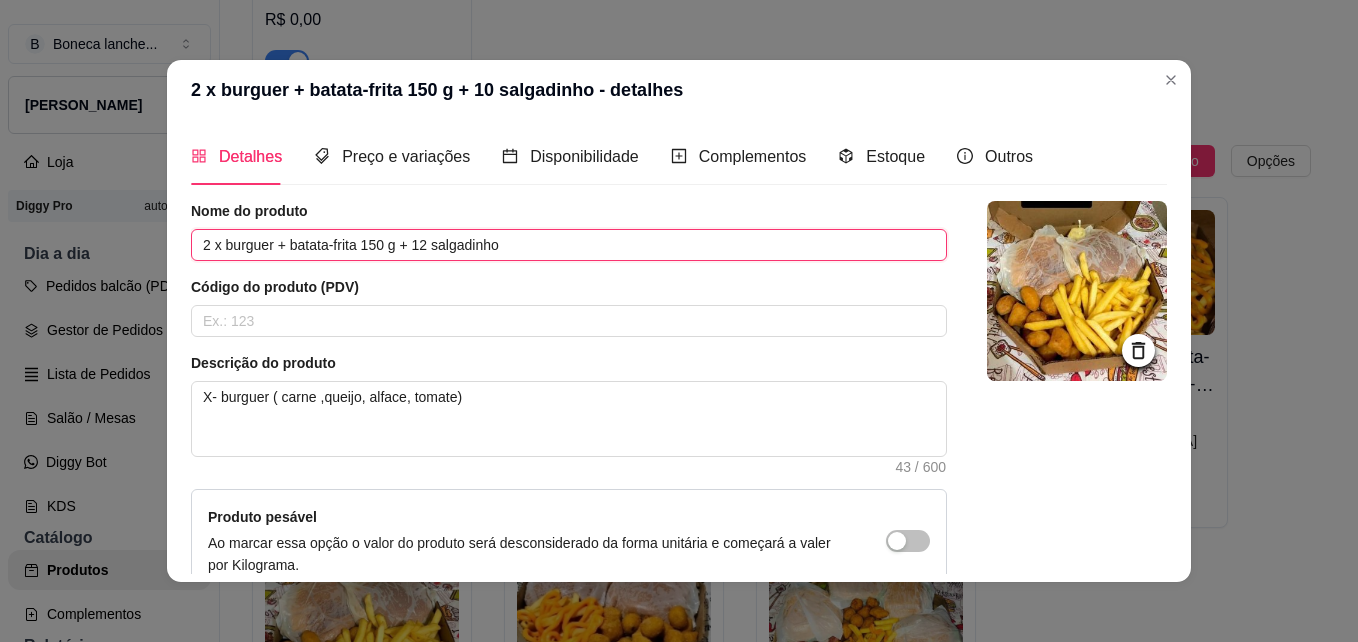 click on "2 x burguer + batata-frita 150 g + 12 salgadinho" at bounding box center (569, 245) 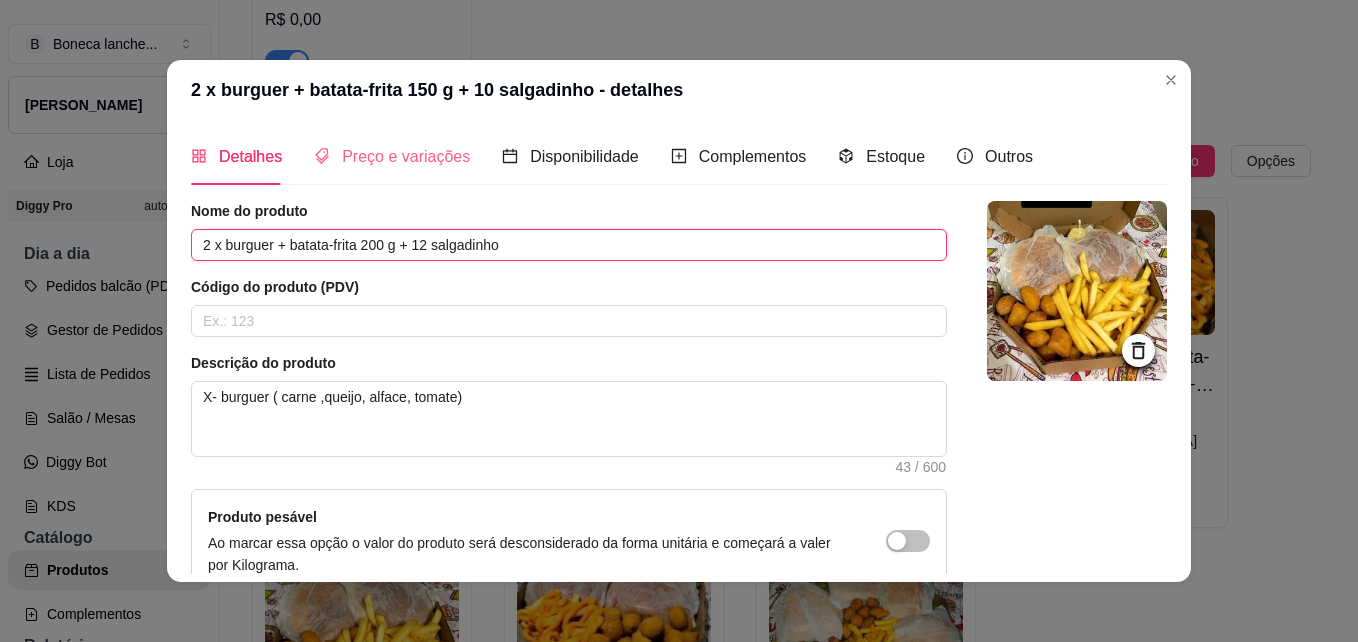 type on "2 x burguer + batata-frita 200 g + 12 salgadinho" 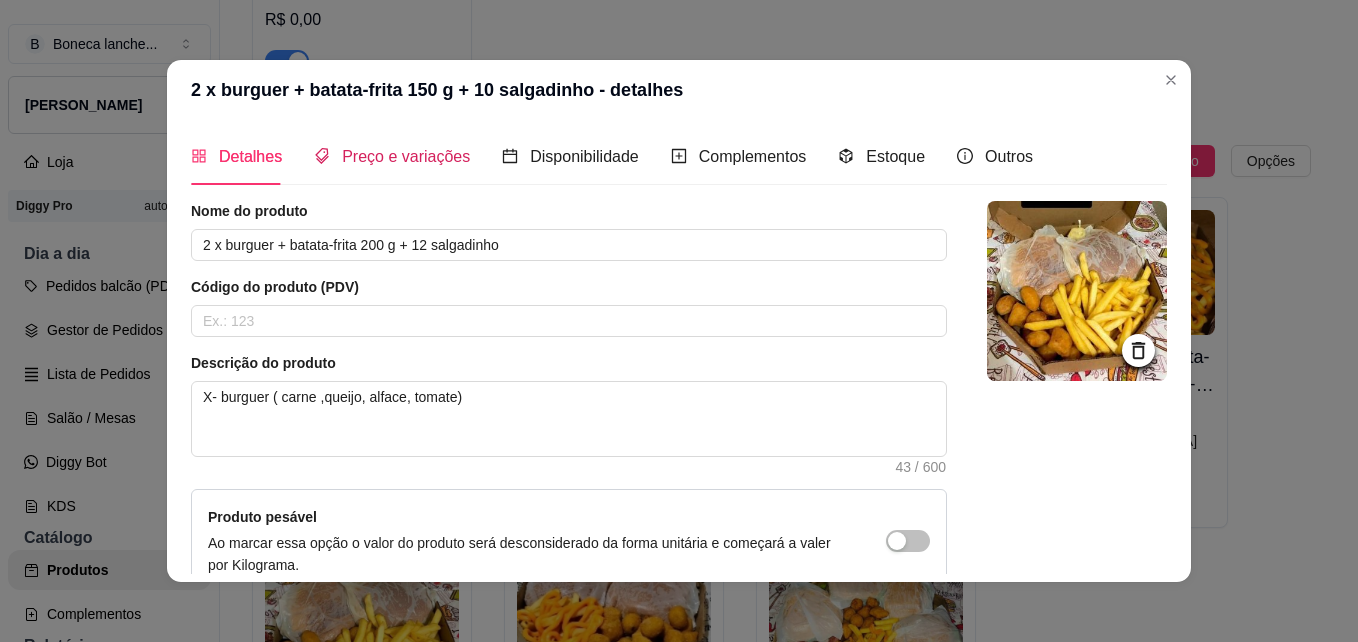 click on "Preço e variações" at bounding box center [406, 156] 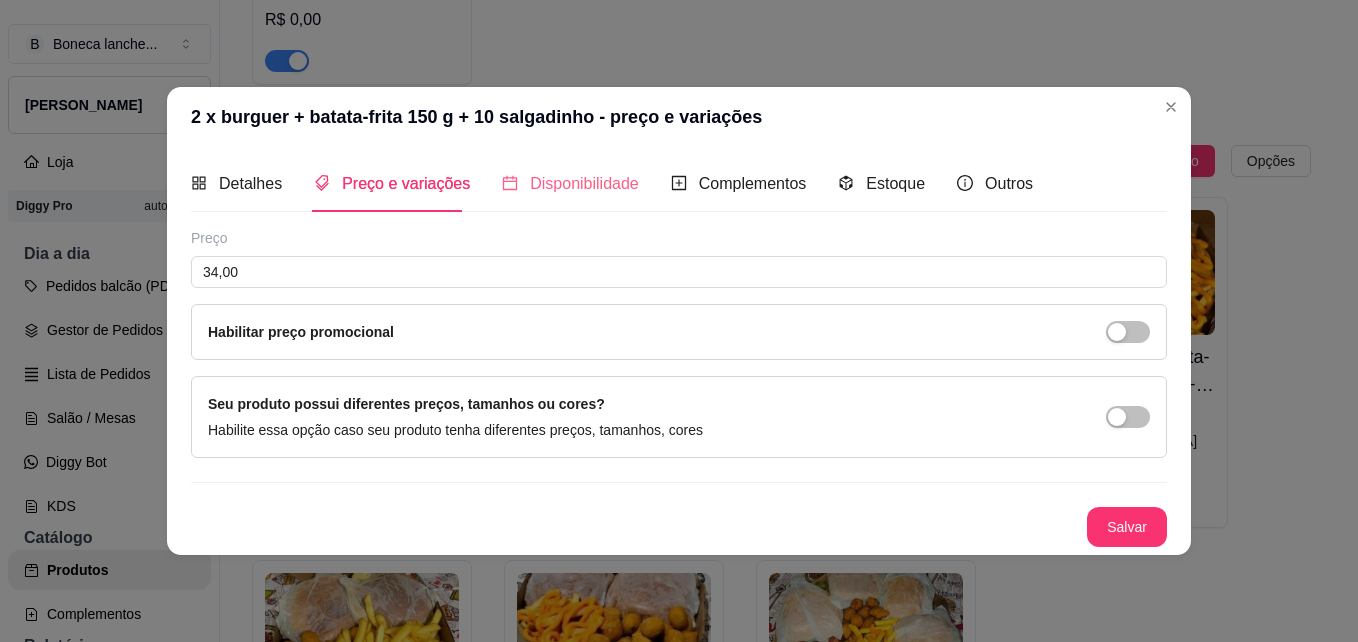 click on "Disponibilidade" at bounding box center [570, 183] 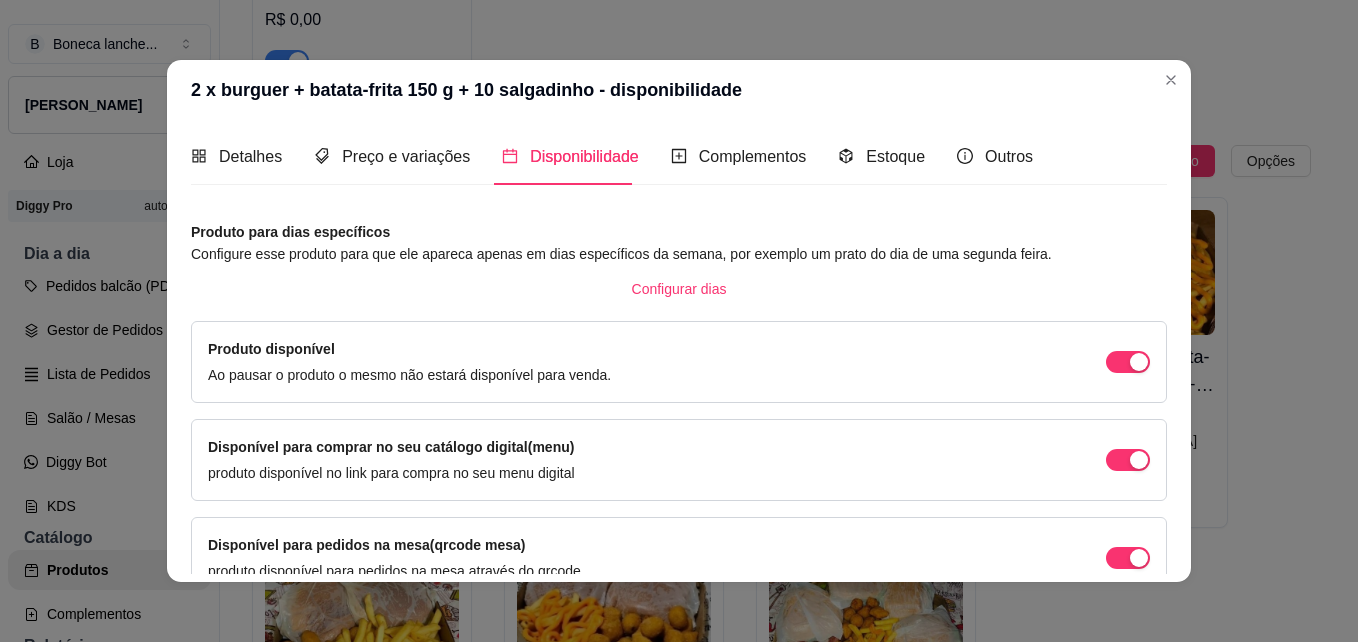 scroll, scrollTop: 4, scrollLeft: 0, axis: vertical 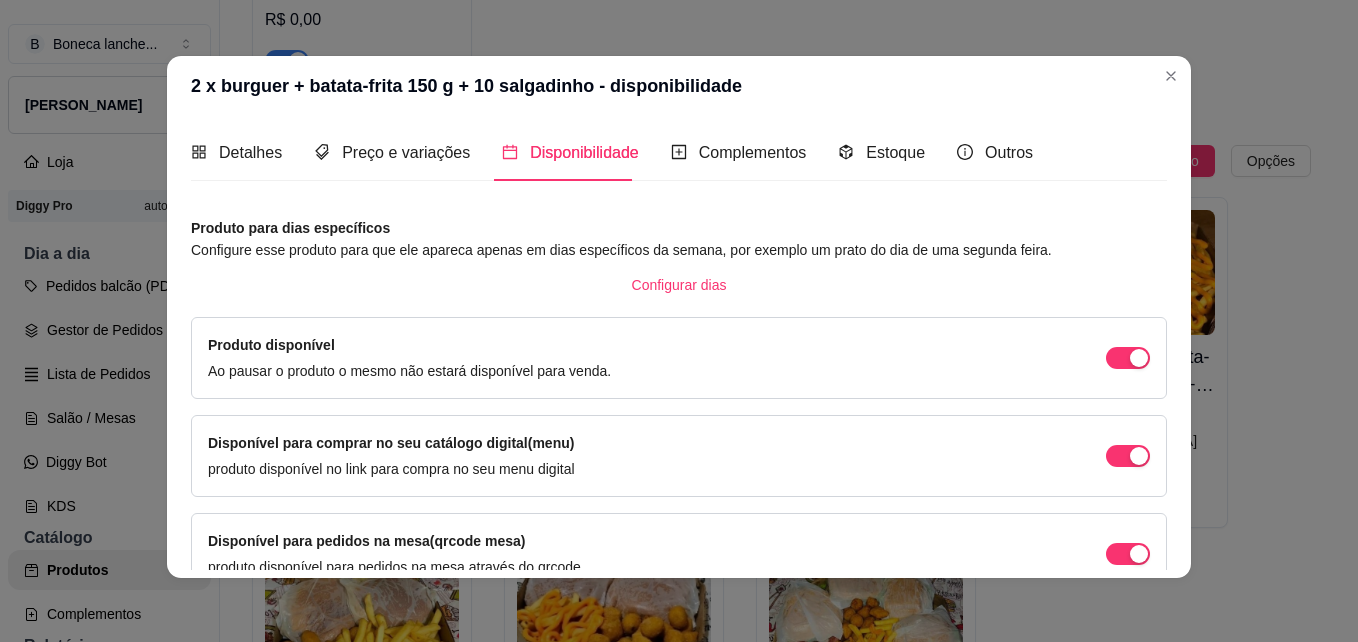 click on "Configurar dias" at bounding box center (679, 285) 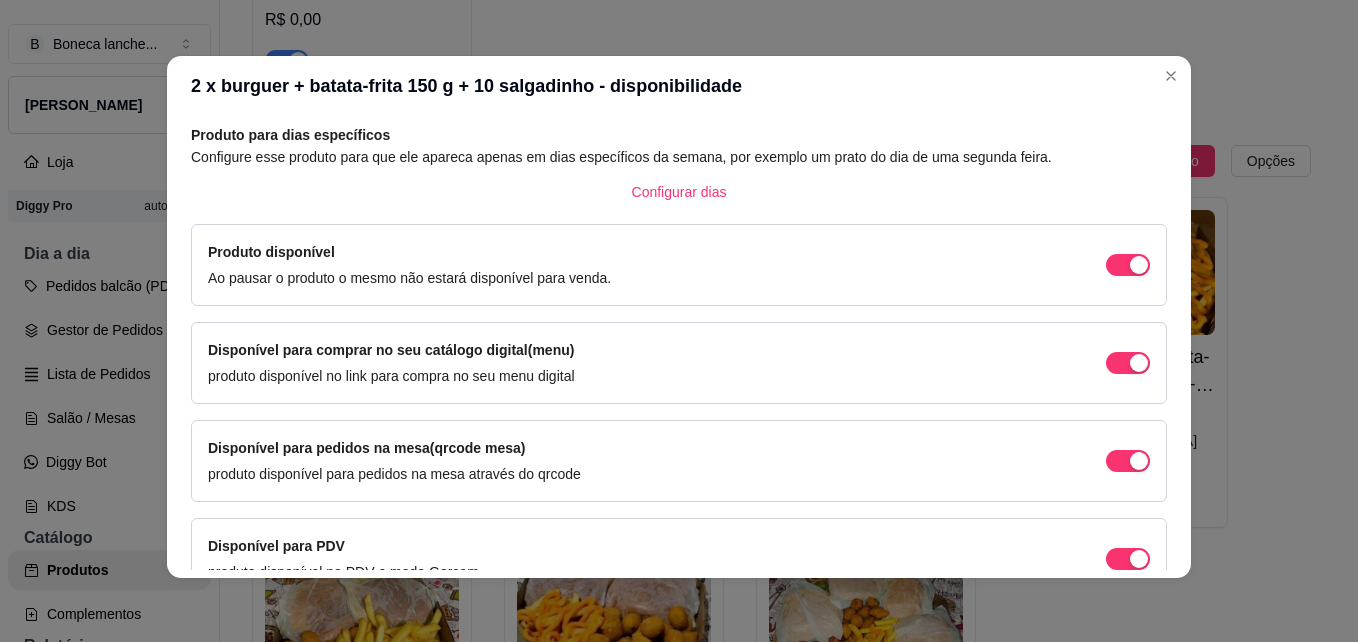 scroll, scrollTop: 1, scrollLeft: 0, axis: vertical 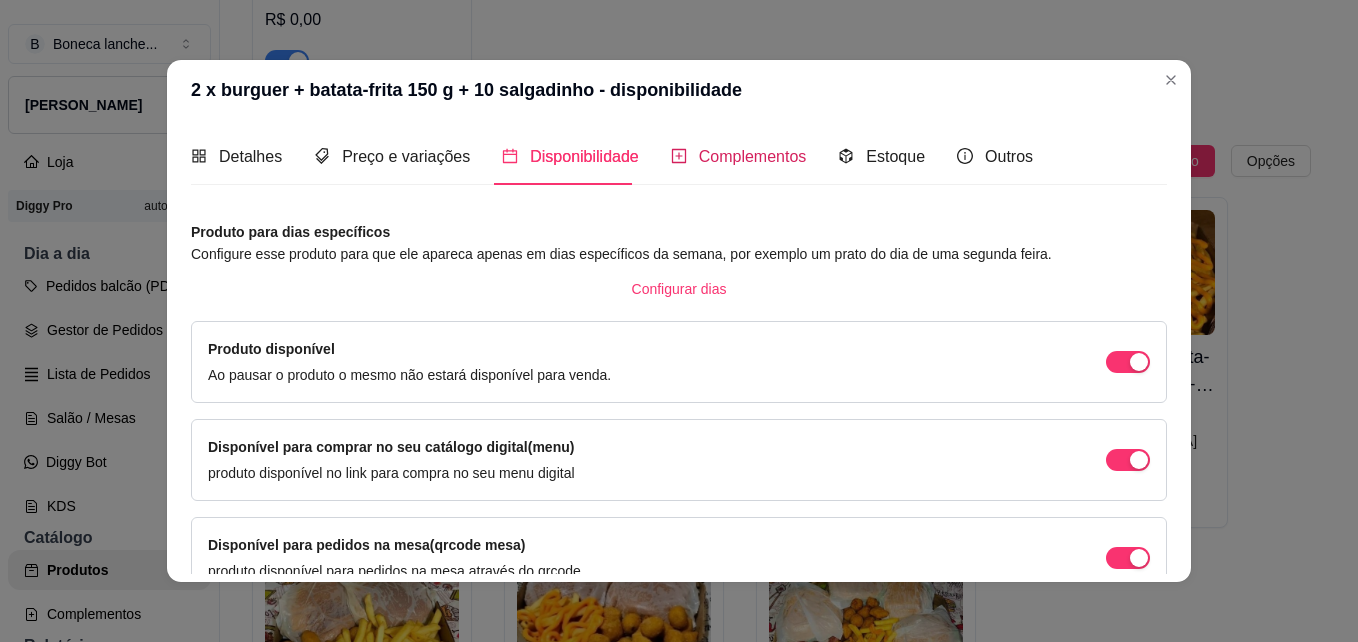 click on "Complementos" at bounding box center (739, 156) 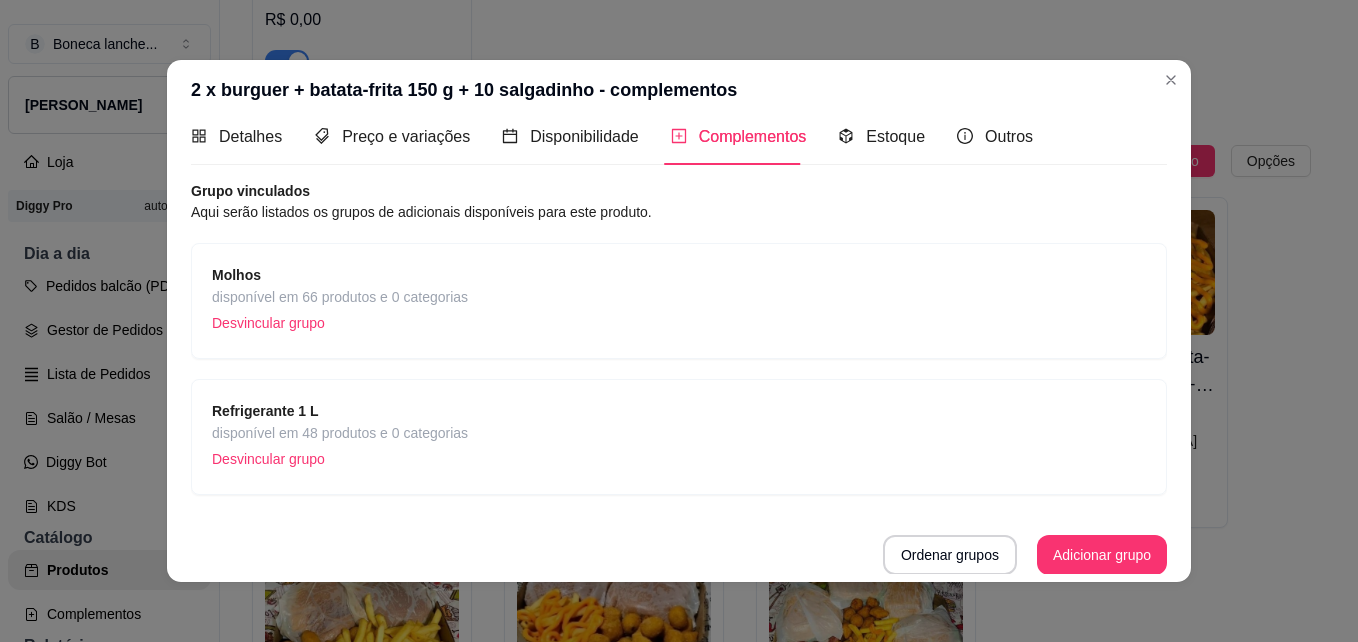 scroll, scrollTop: 21, scrollLeft: 0, axis: vertical 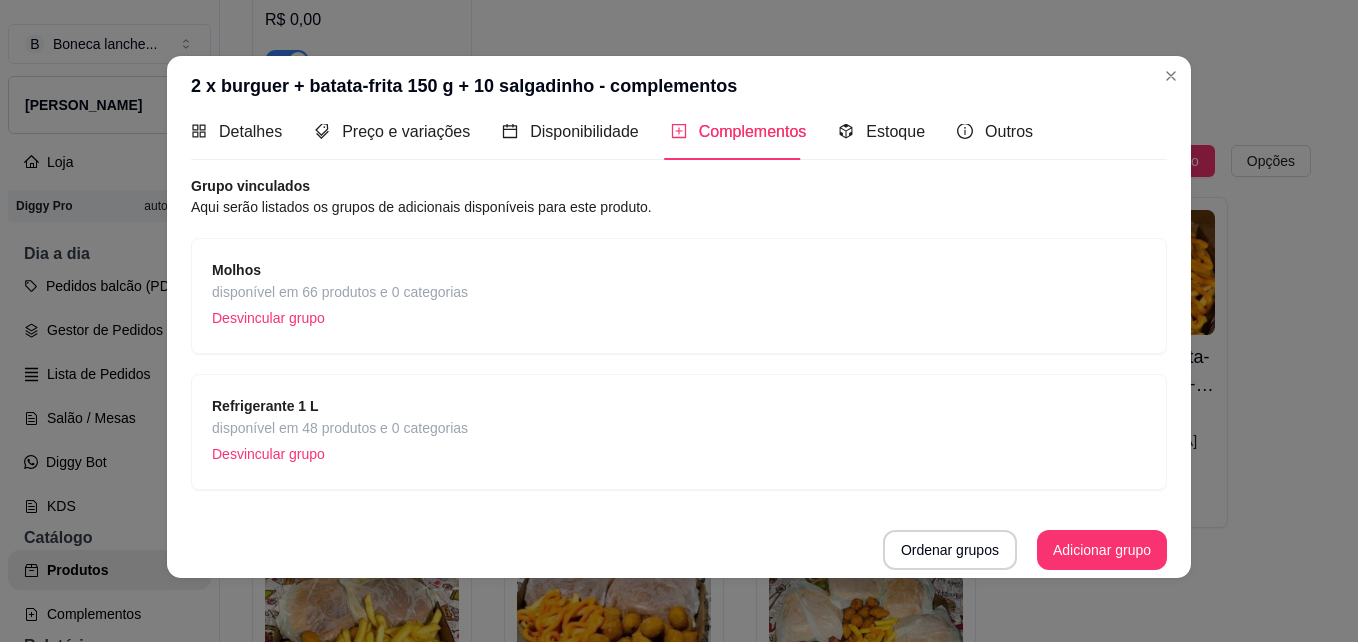 click on "Desvincular grupo" at bounding box center [340, 454] 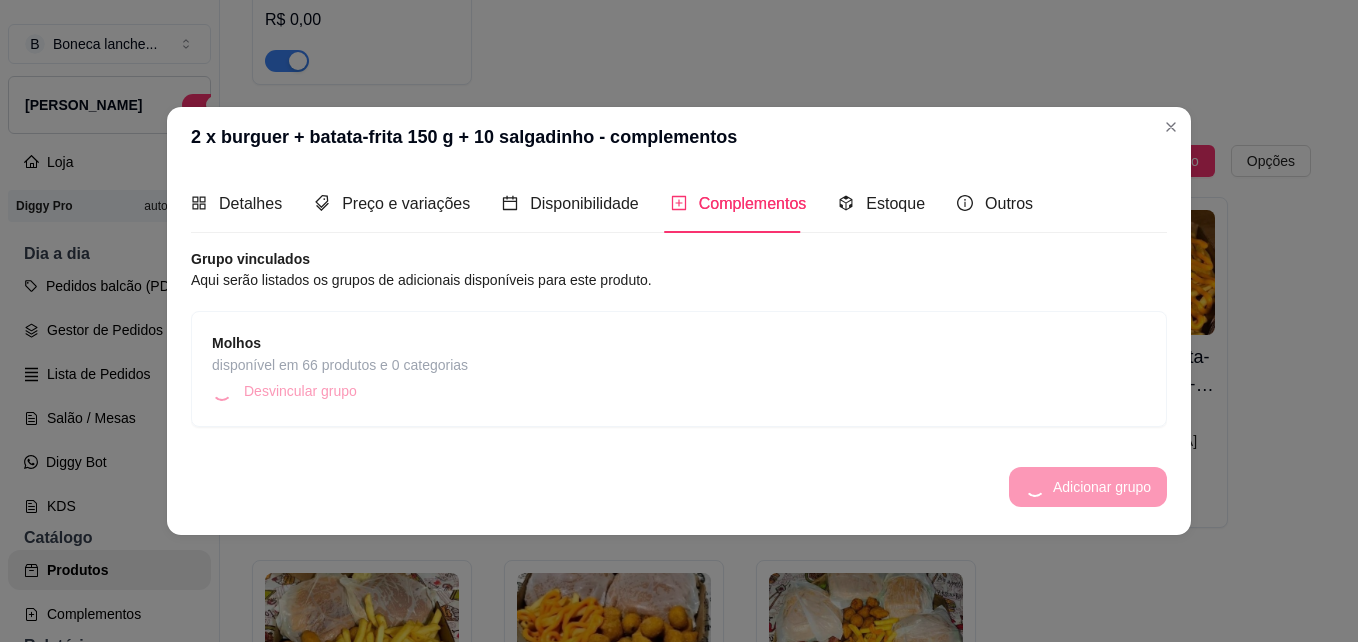 scroll, scrollTop: 0, scrollLeft: 0, axis: both 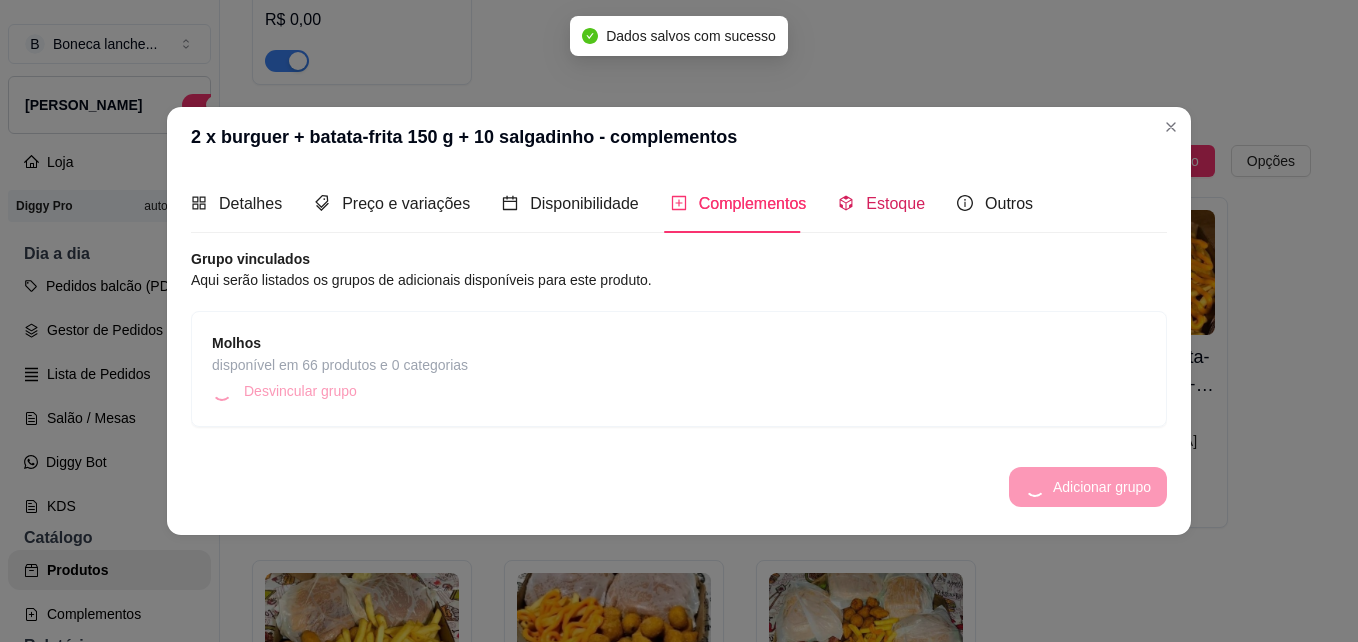 click on "Estoque" at bounding box center [895, 203] 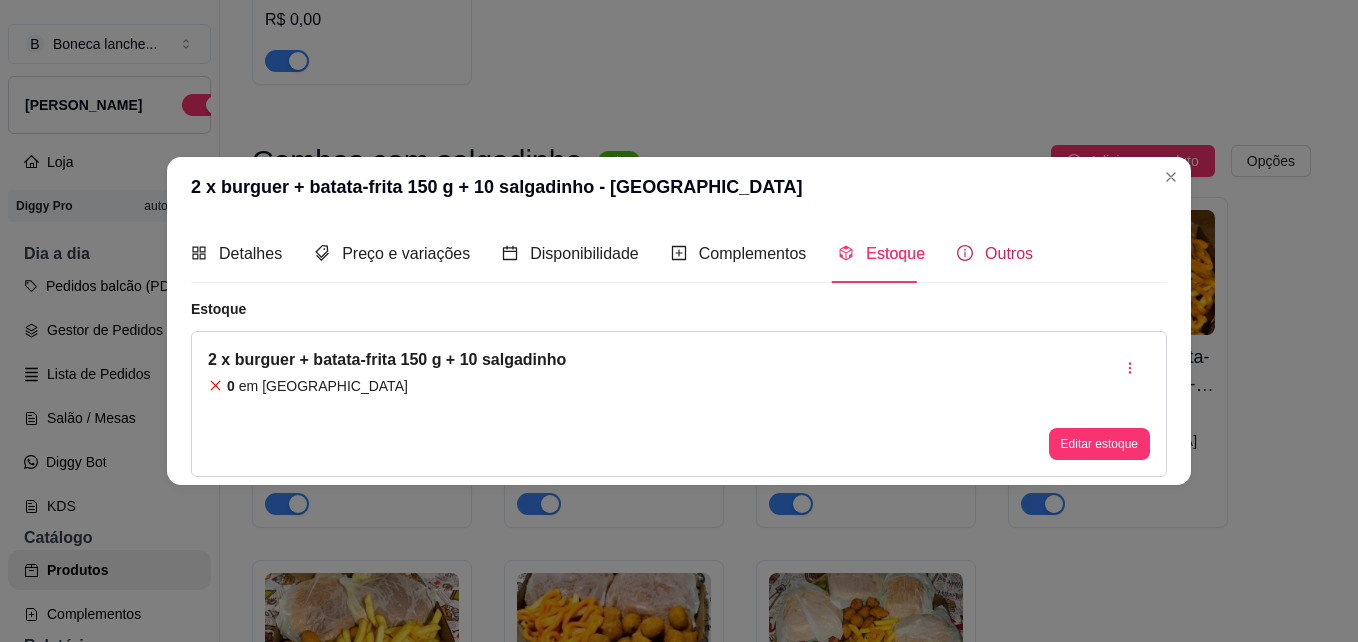 click on "Outros" at bounding box center [1009, 253] 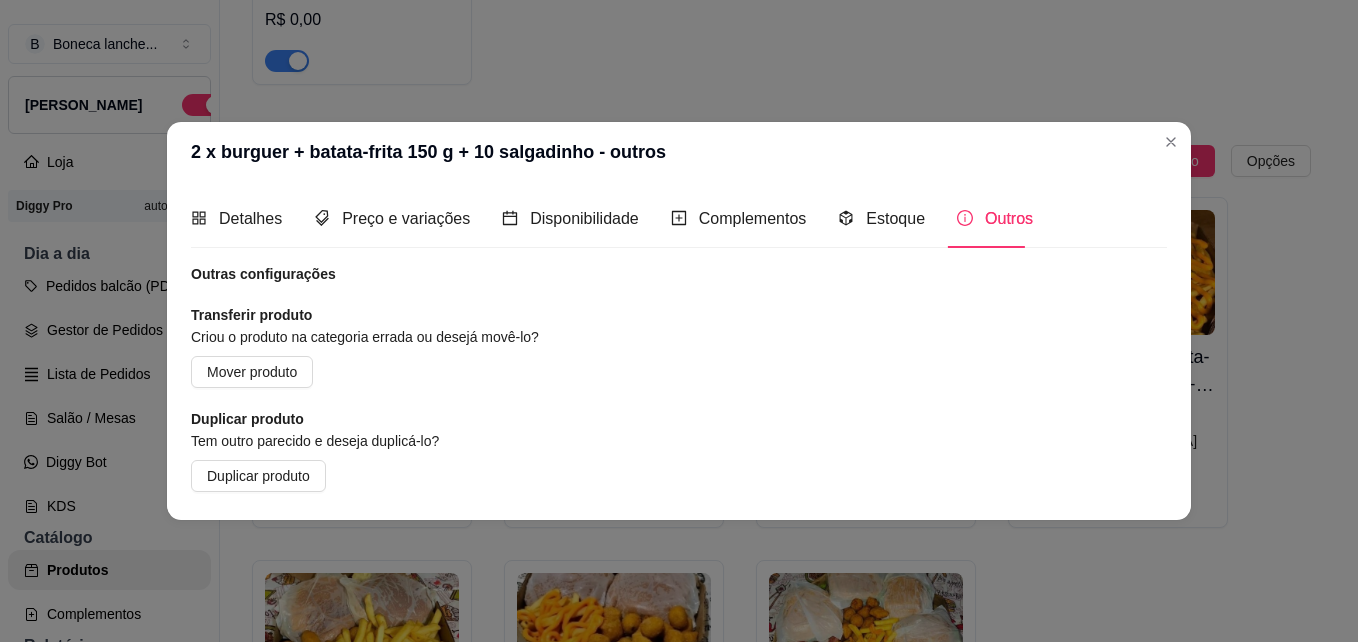 click on "Detalhes Preço e variações Disponibilidade Complementos Estoque Outros" at bounding box center [612, 218] 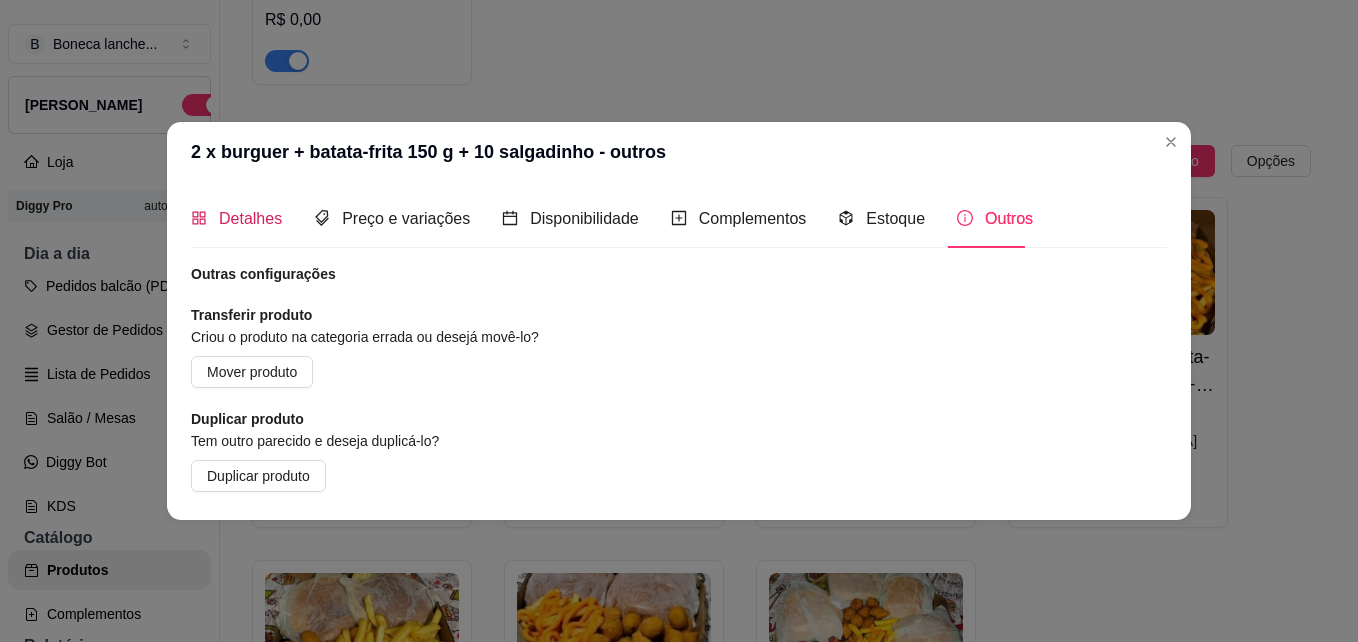 click on "Detalhes" at bounding box center (250, 218) 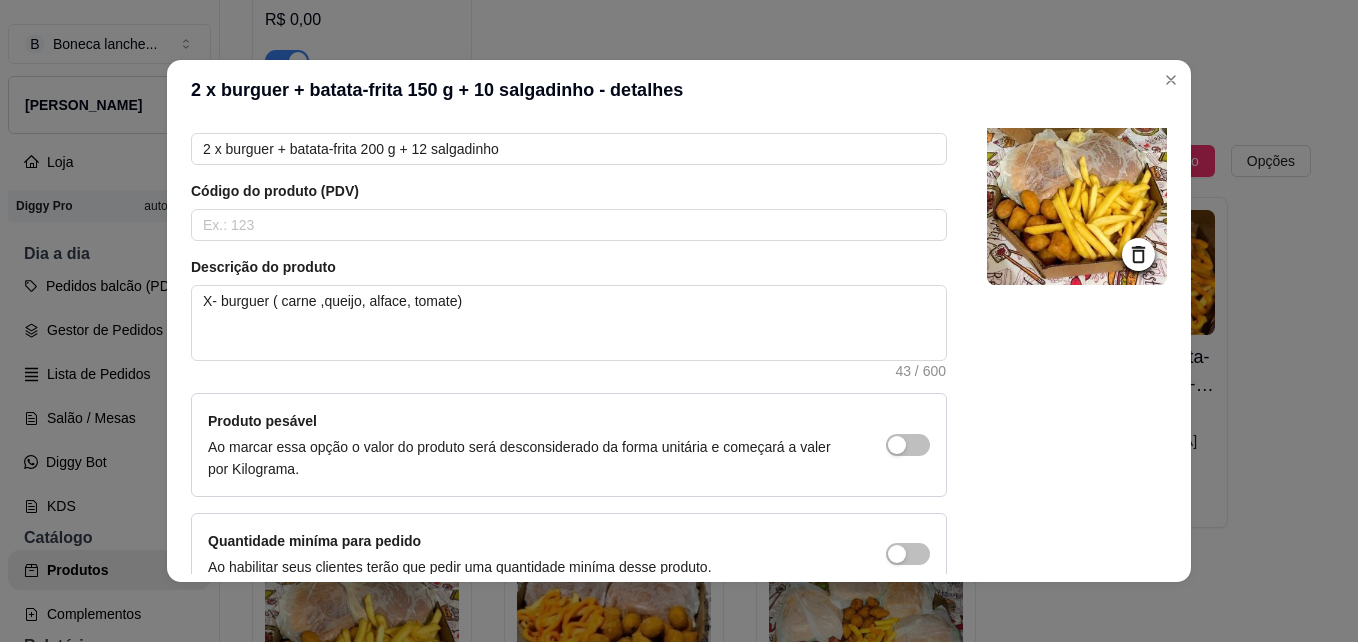 scroll, scrollTop: 203, scrollLeft: 0, axis: vertical 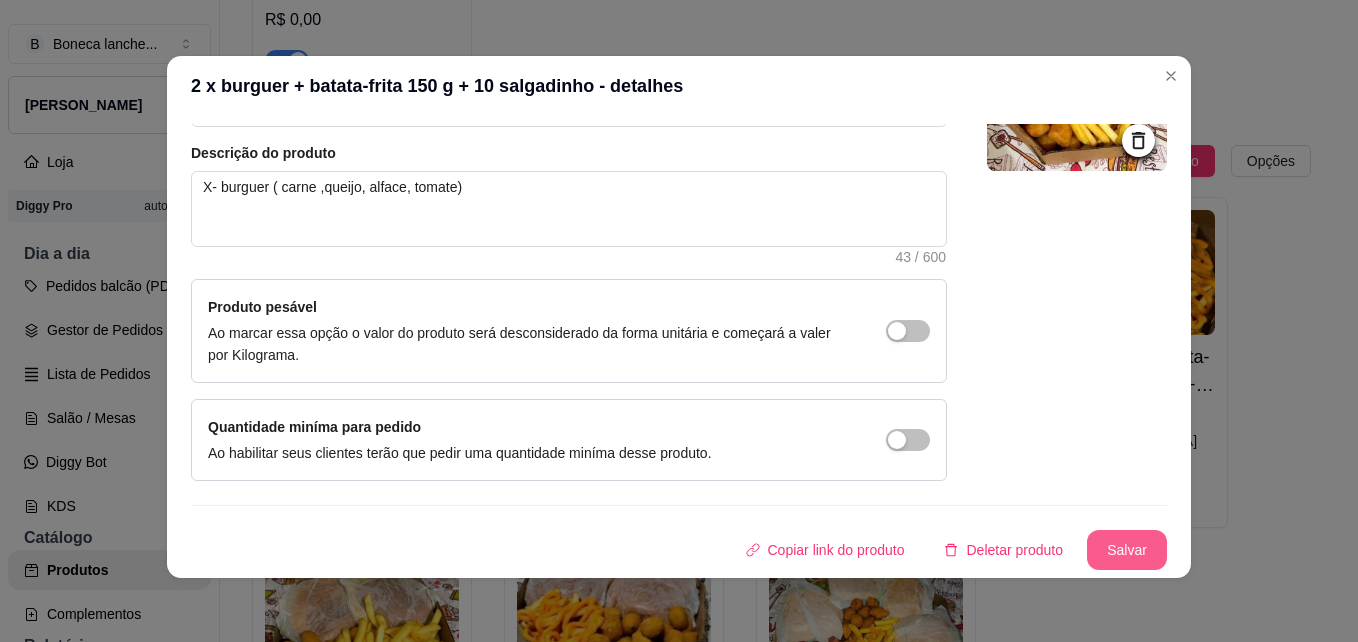 click on "Salvar" at bounding box center [1127, 550] 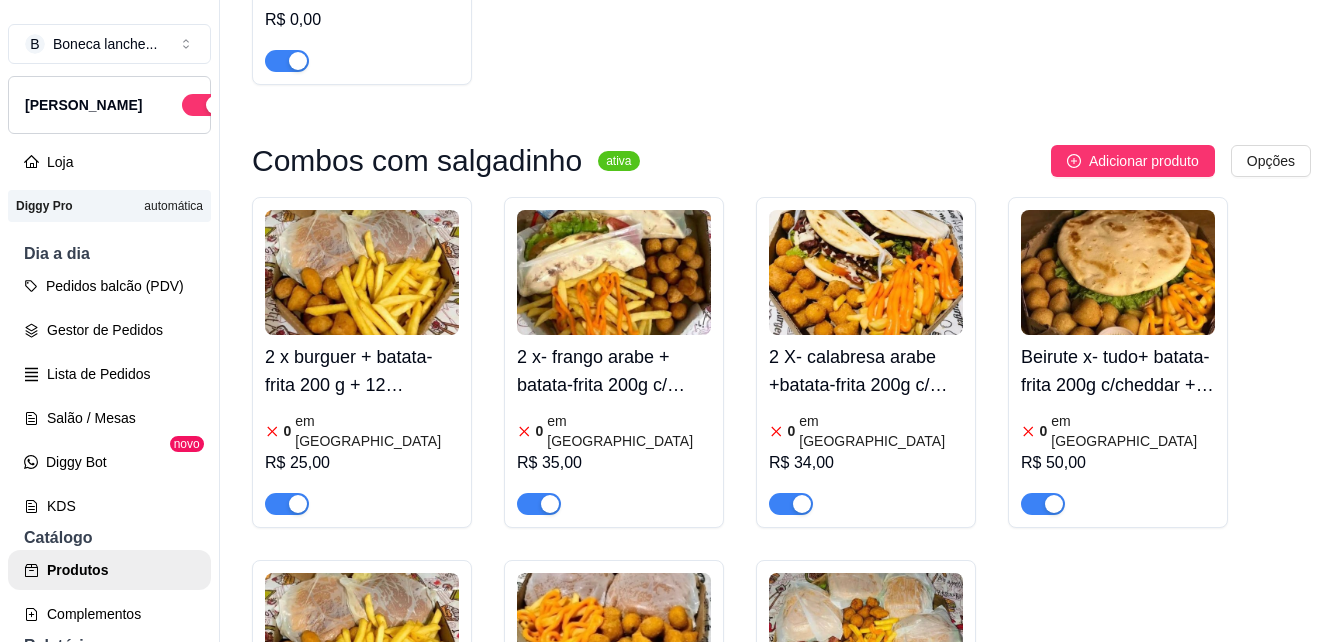 click on "2 x burguer + batata-frita 200 g + 12 salgadinho" at bounding box center (362, 371) 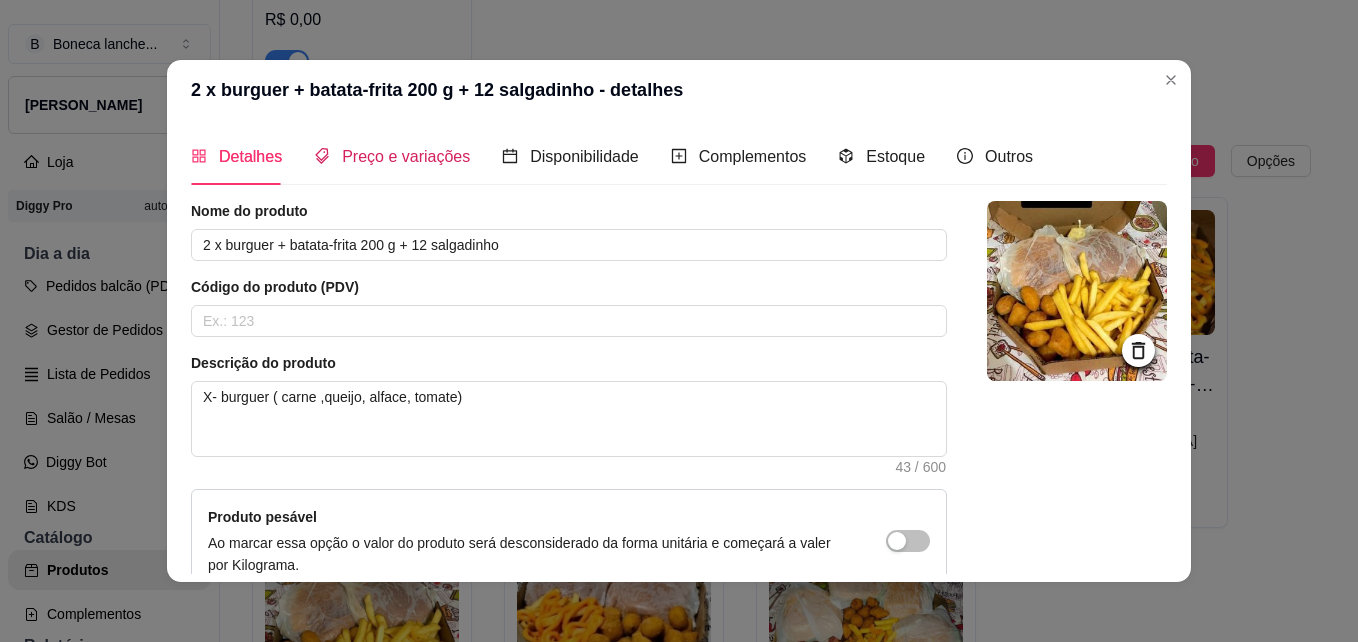 click on "Preço e variações" at bounding box center (406, 156) 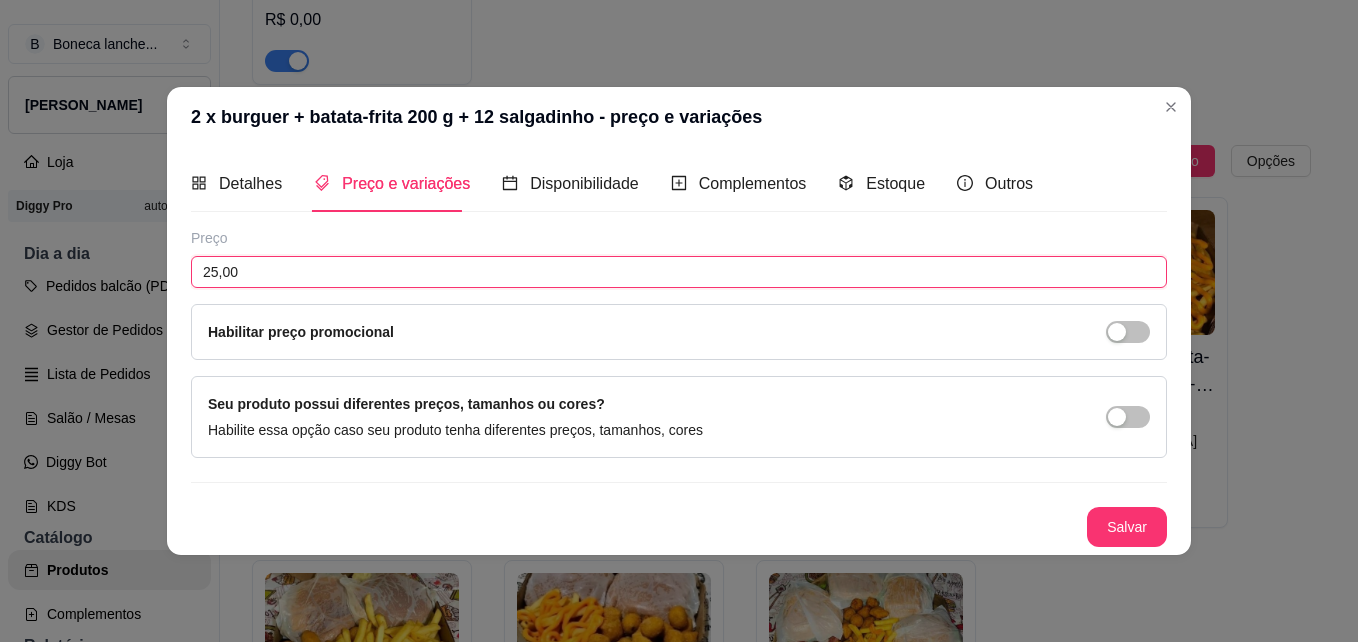 click on "25,00" at bounding box center [679, 272] 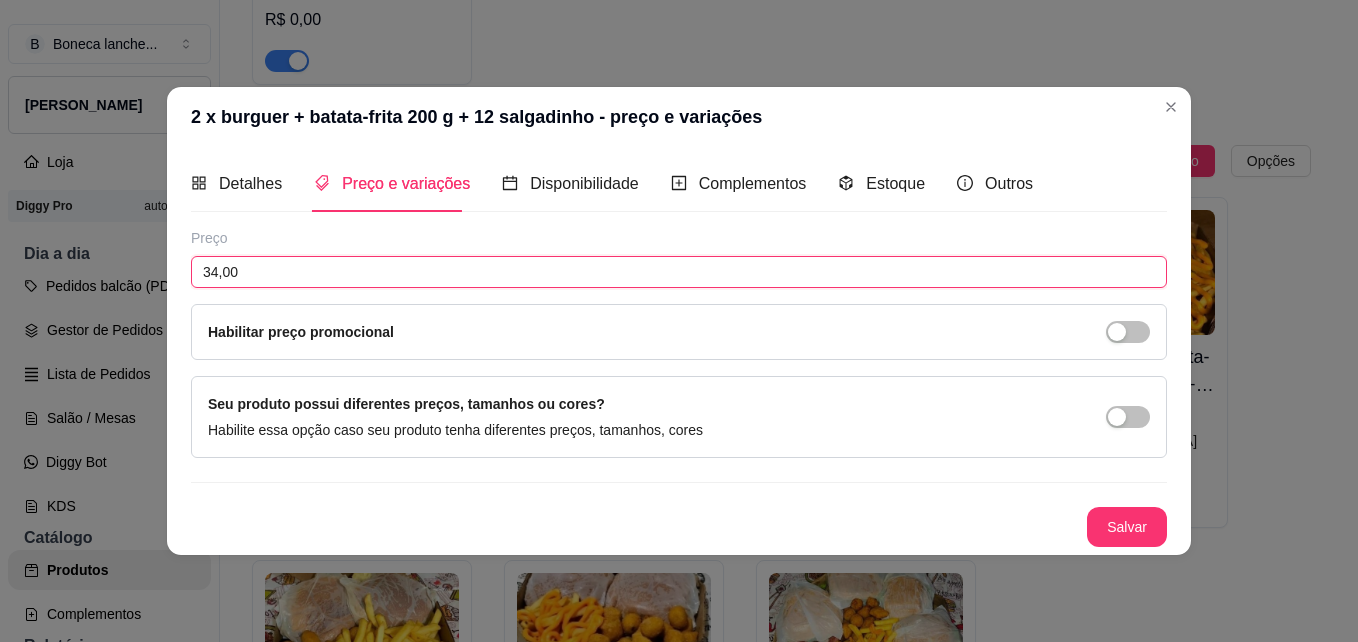 type on "34,00" 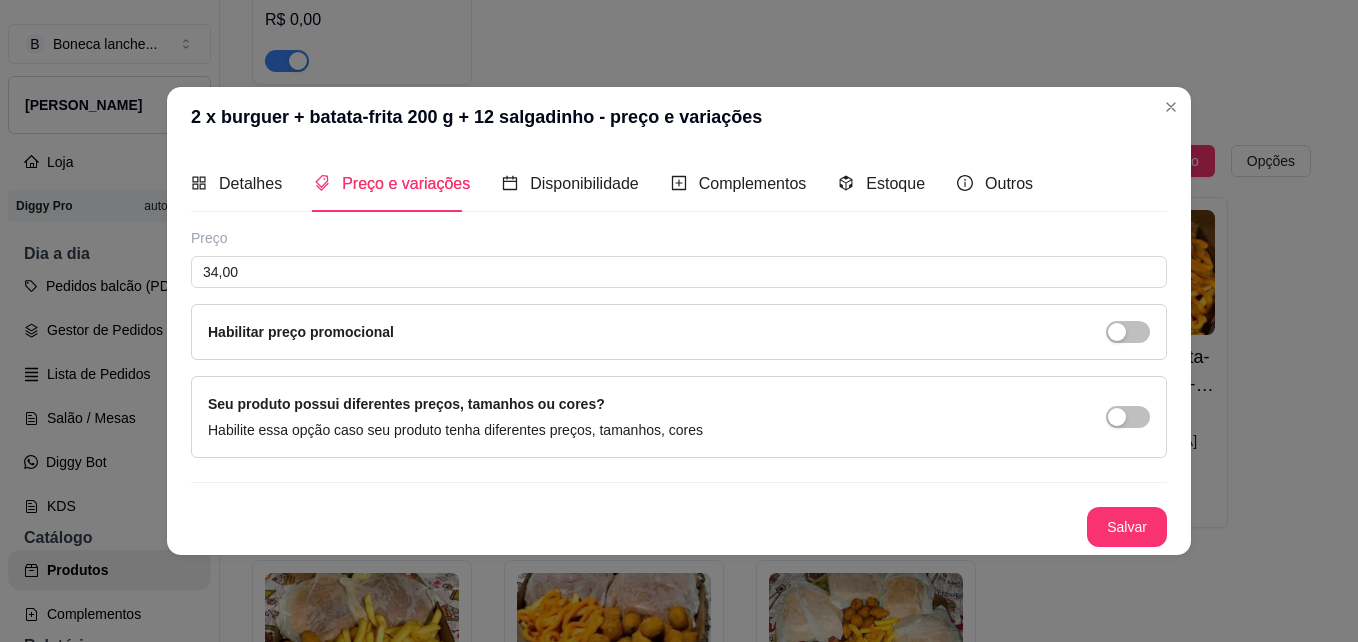 click on "Salvar" at bounding box center [679, 527] 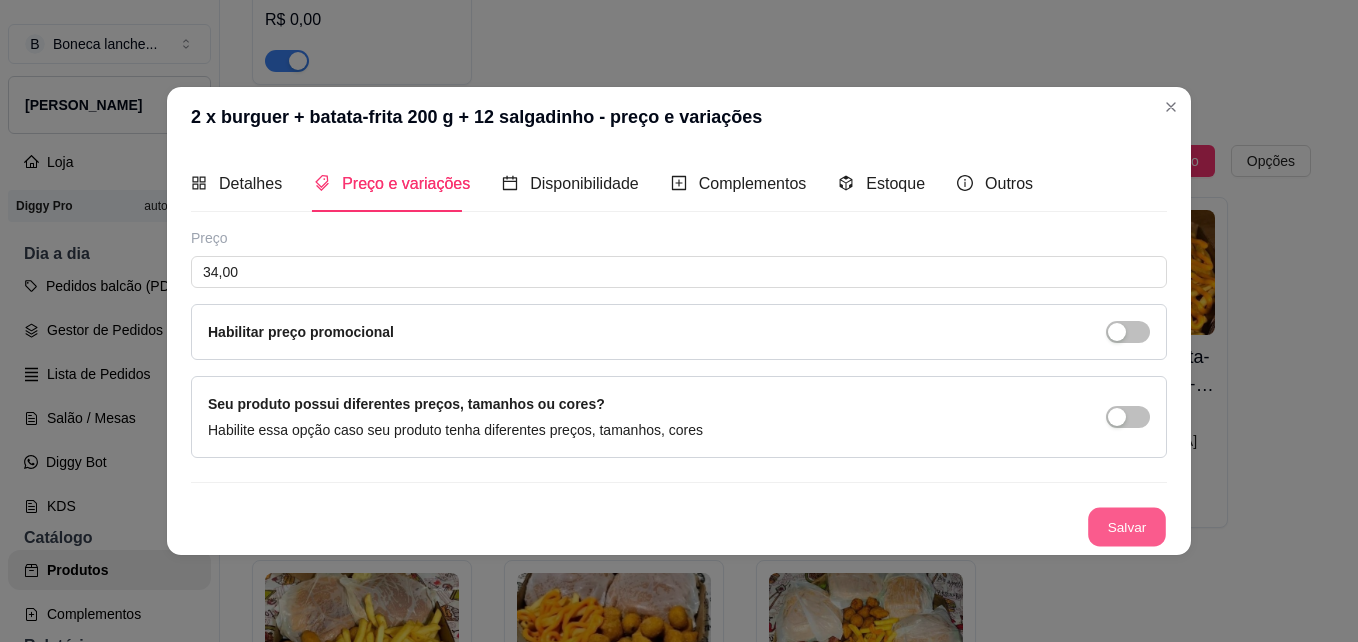 click on "Salvar" at bounding box center [1127, 527] 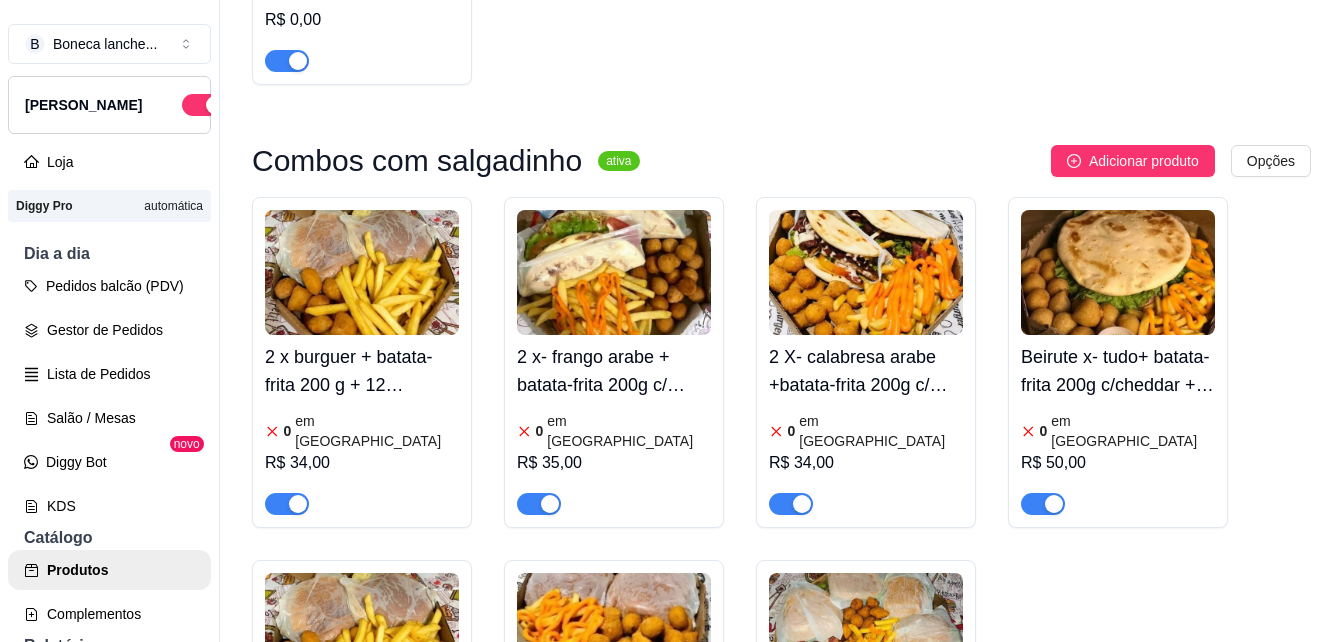 click at bounding box center (614, 272) 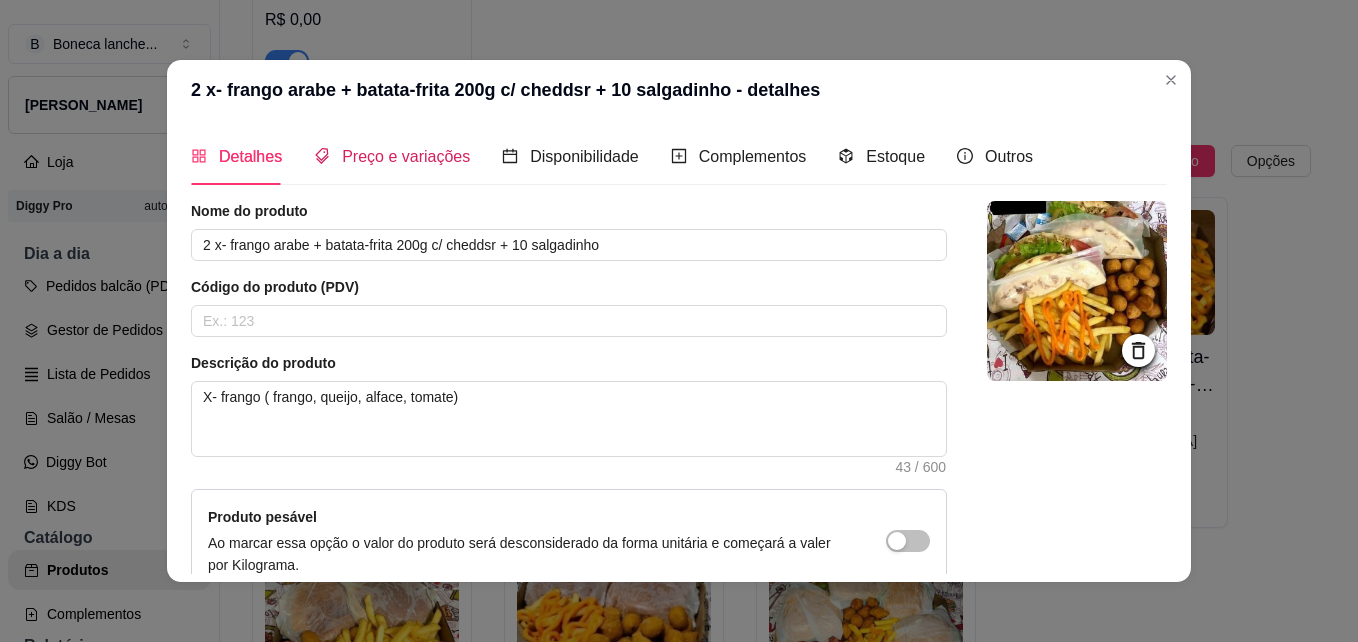 click on "Preço e variações" at bounding box center (406, 156) 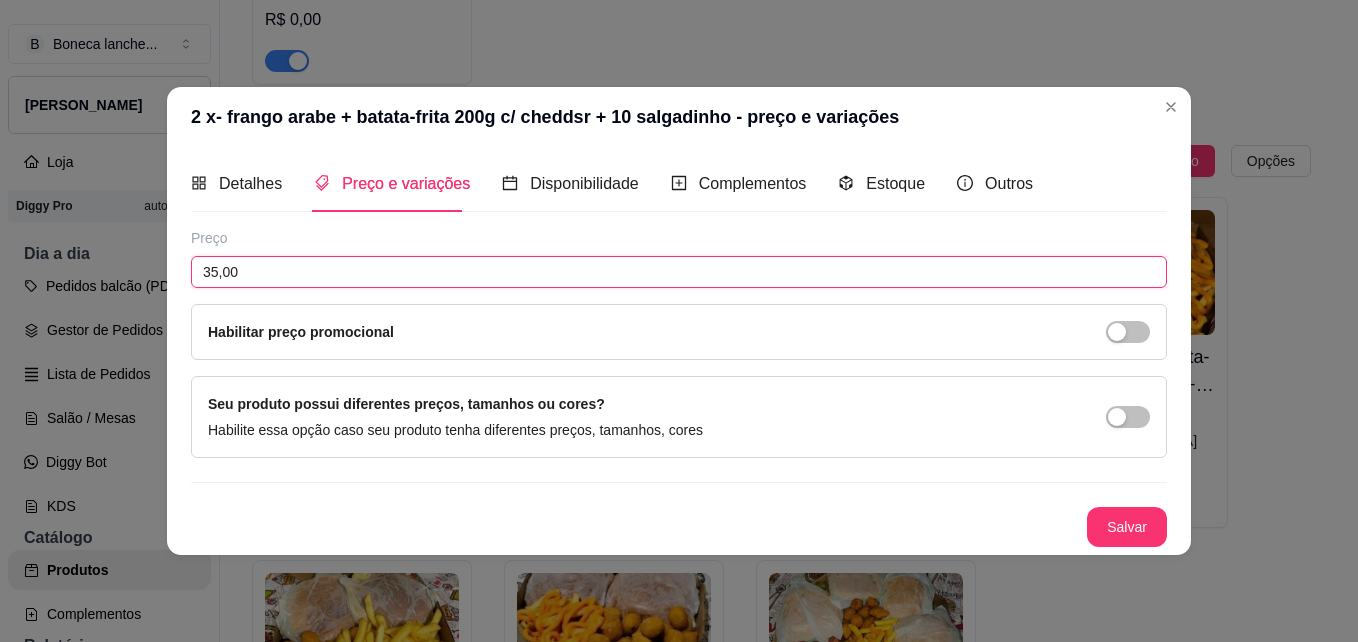 click on "35,00" at bounding box center [679, 272] 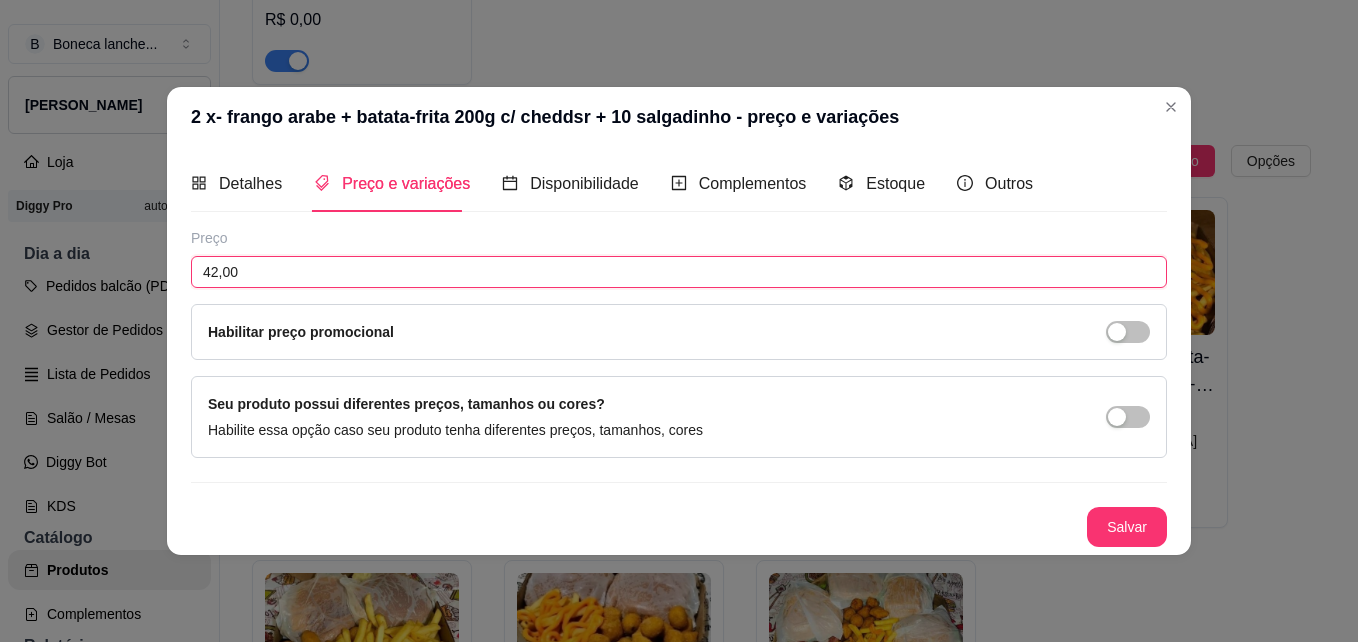 type on "42,00" 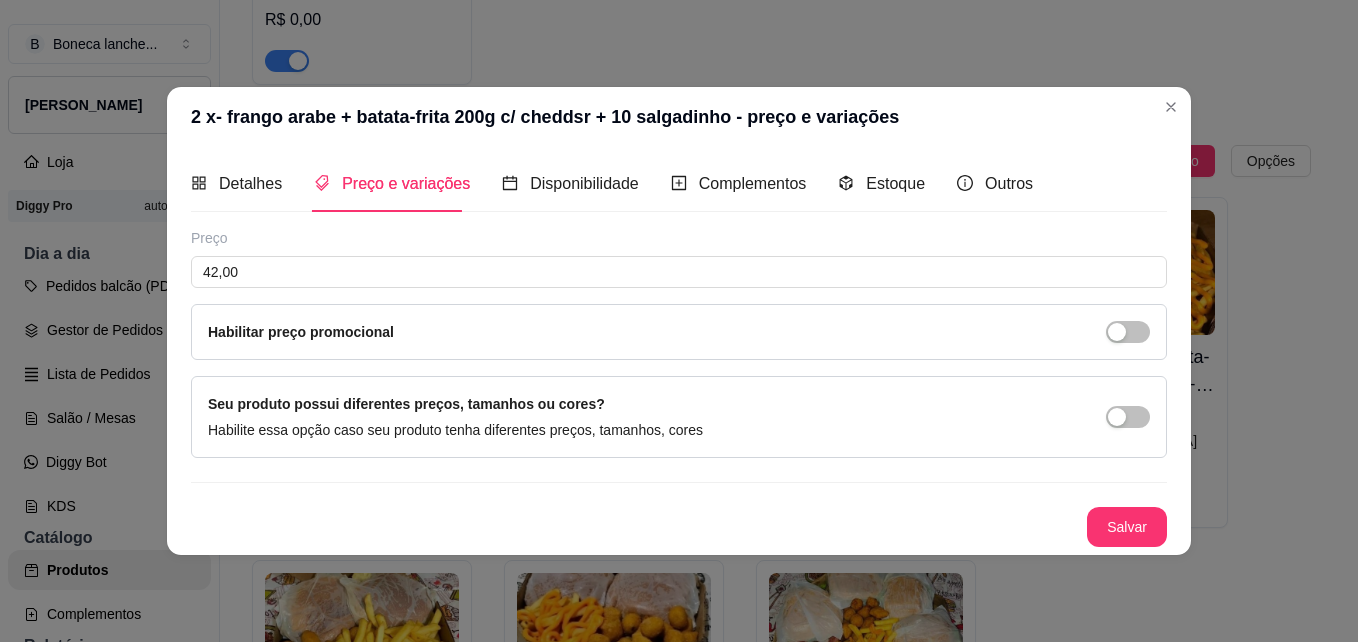 click on "Preço  42,00 Habilitar preço promocional Seu produto possui diferentes preços, tamanhos ou cores? Habilite essa opção caso seu produto tenha diferentes preços, tamanhos, cores Salvar" at bounding box center [679, 387] 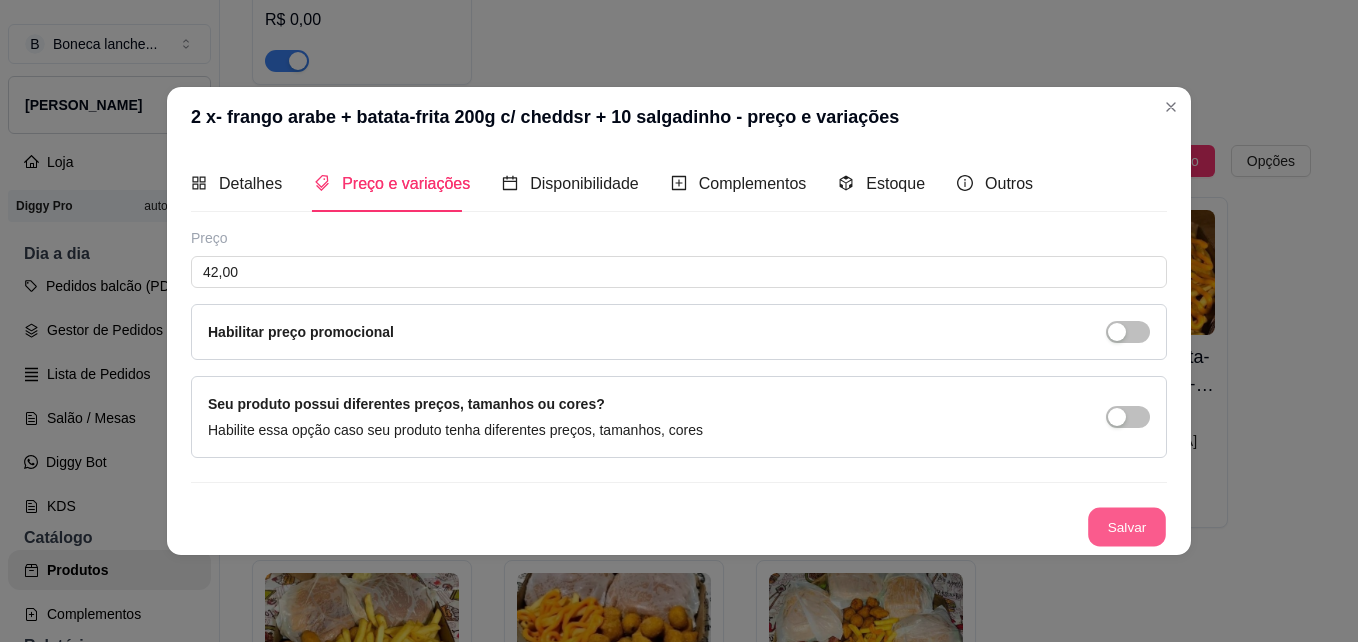 click on "Salvar" at bounding box center [1127, 527] 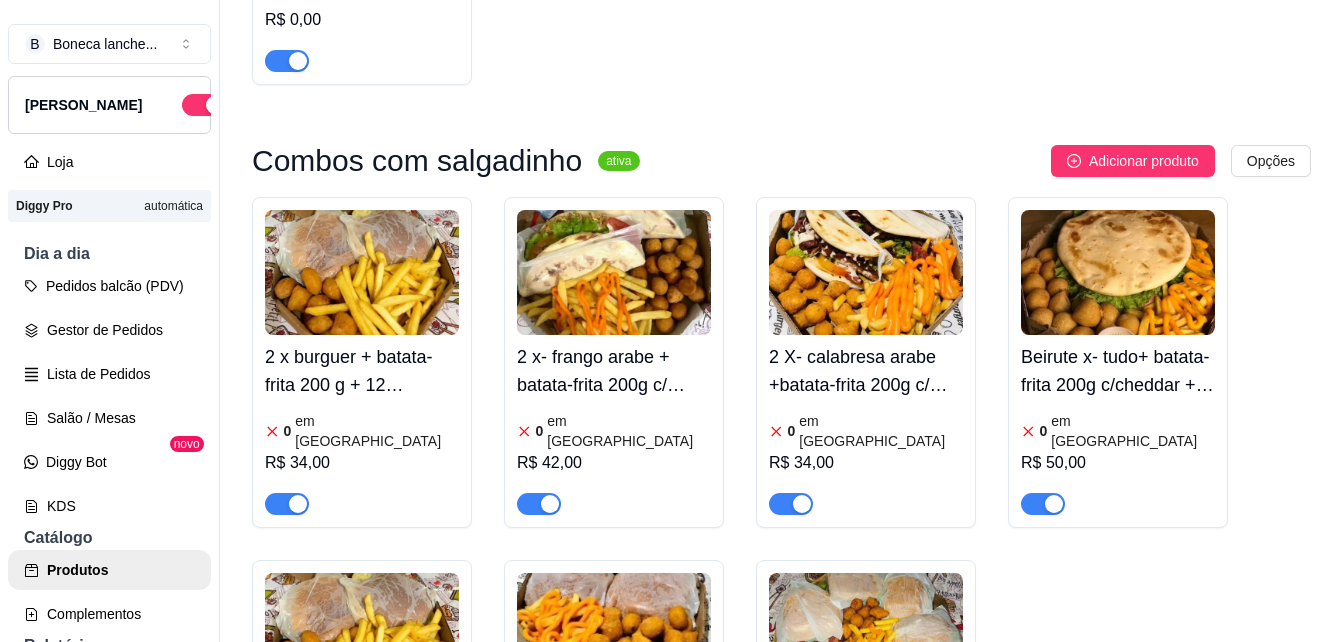 click at bounding box center [866, 272] 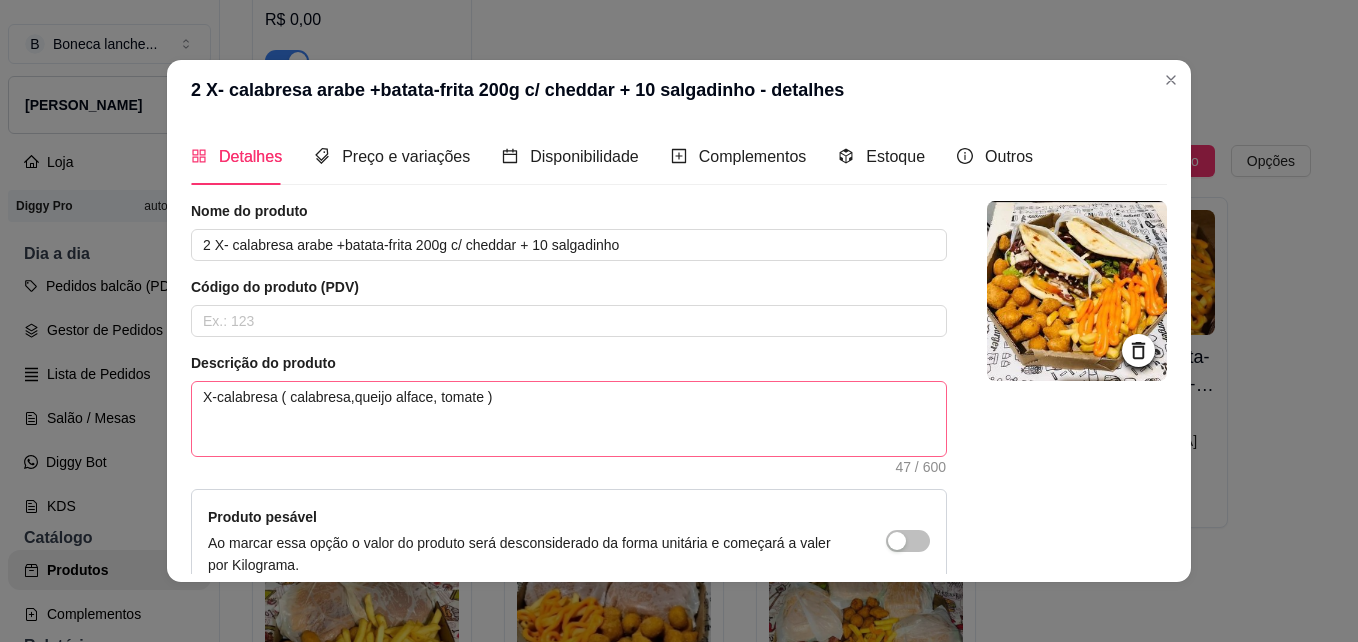 scroll, scrollTop: 4, scrollLeft: 0, axis: vertical 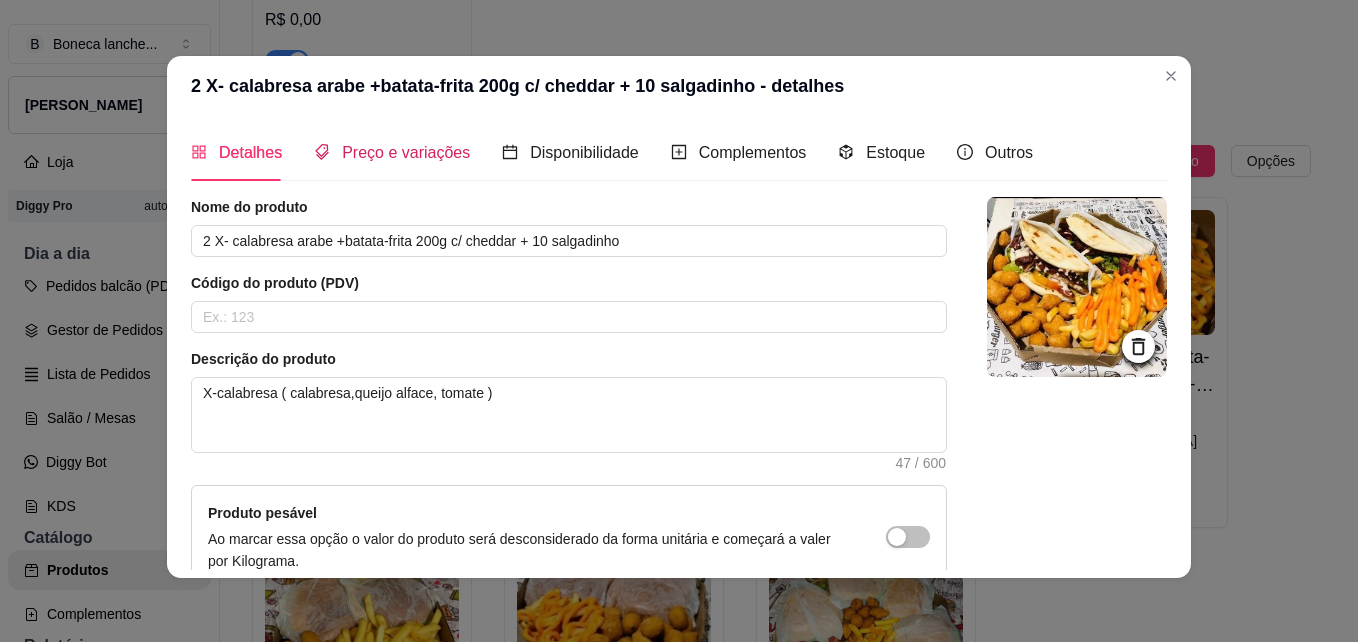 click on "Preço e variações" at bounding box center [406, 152] 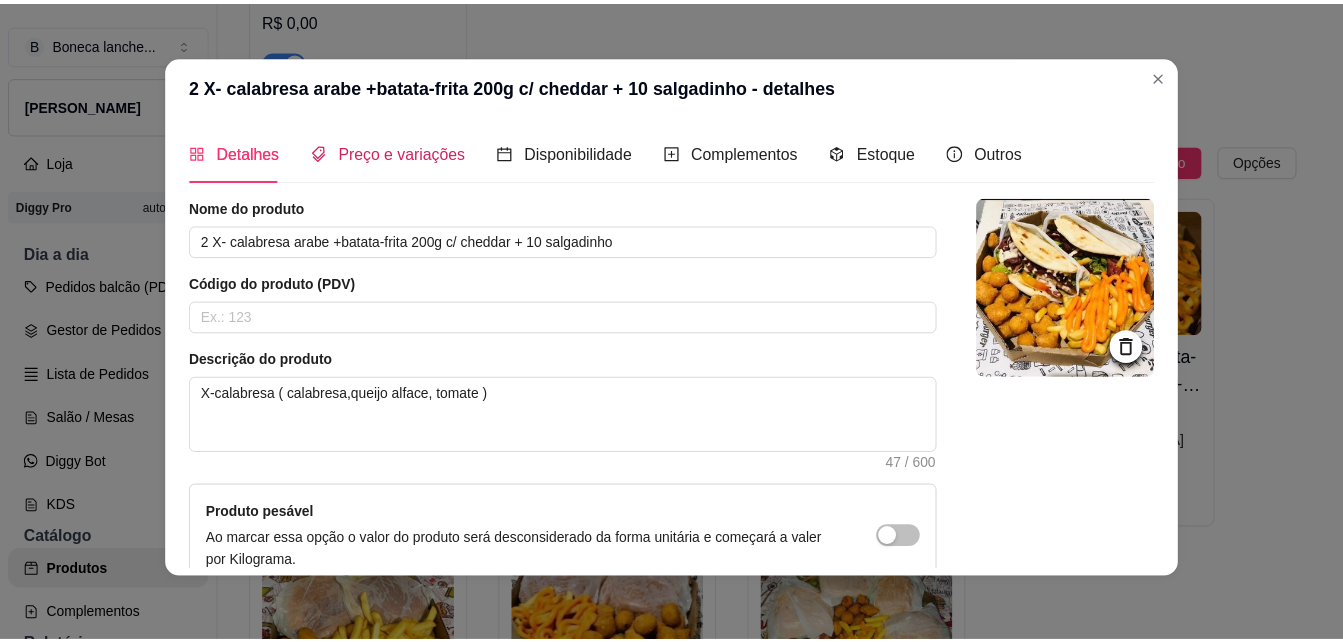 scroll, scrollTop: 0, scrollLeft: 0, axis: both 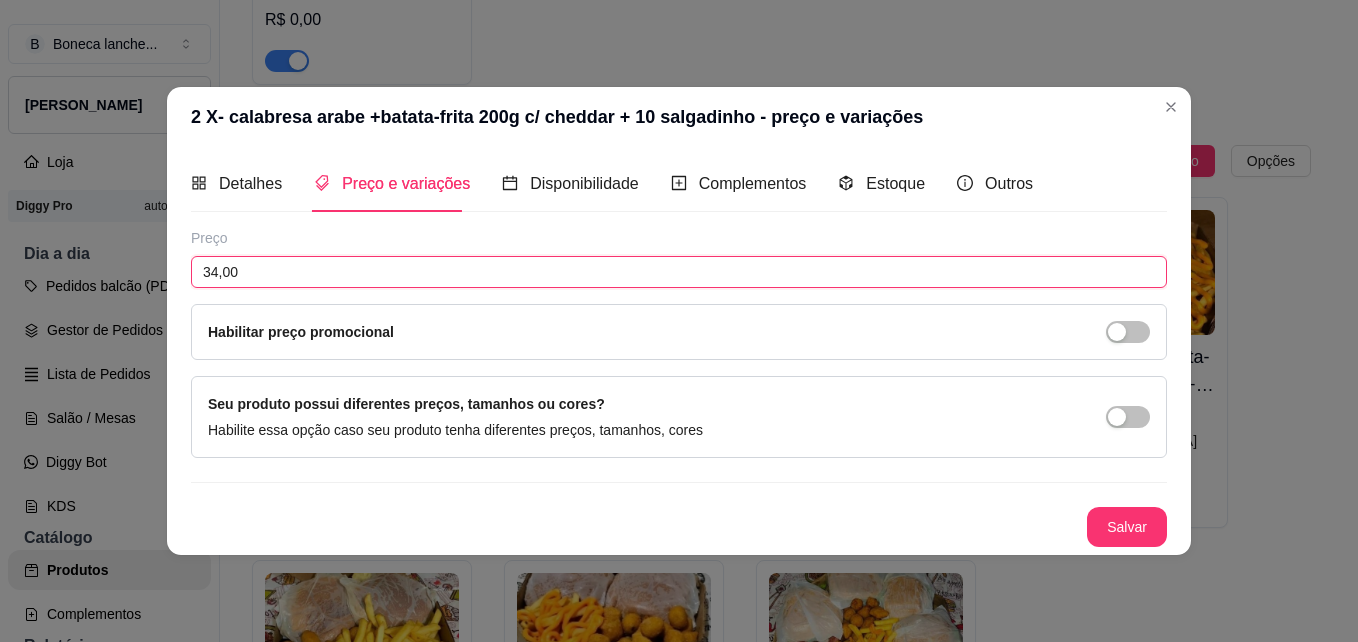 click on "34,00" at bounding box center (679, 272) 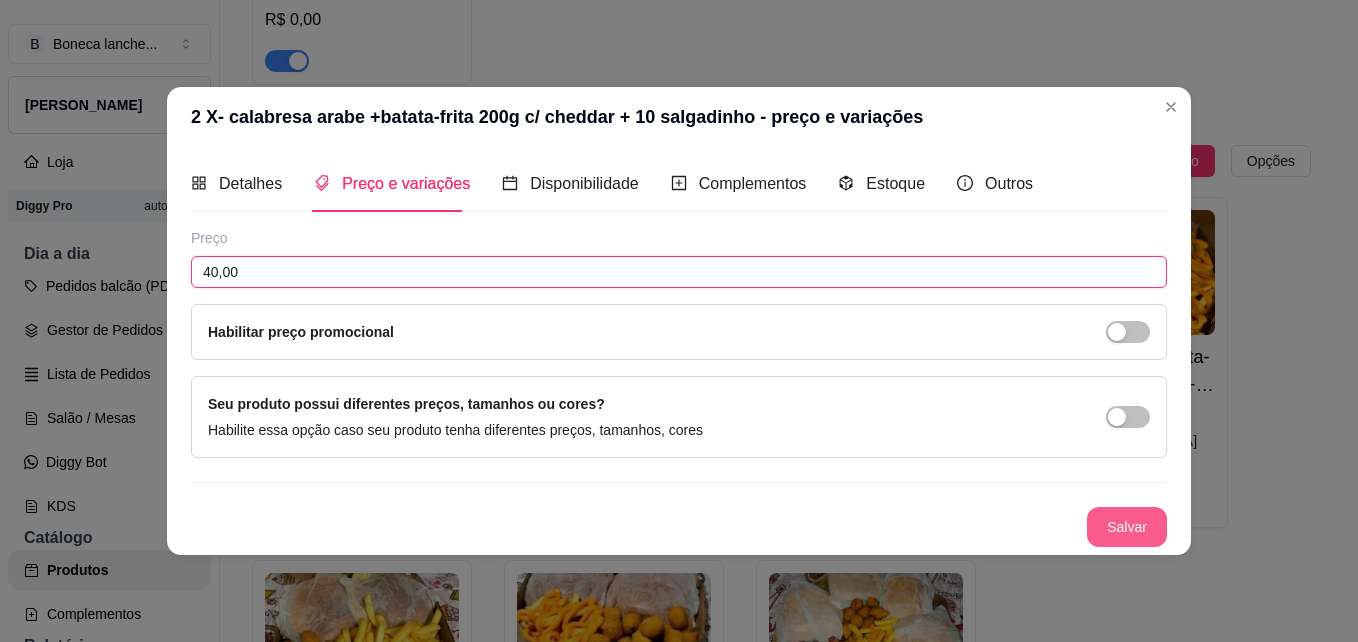 type on "40,00" 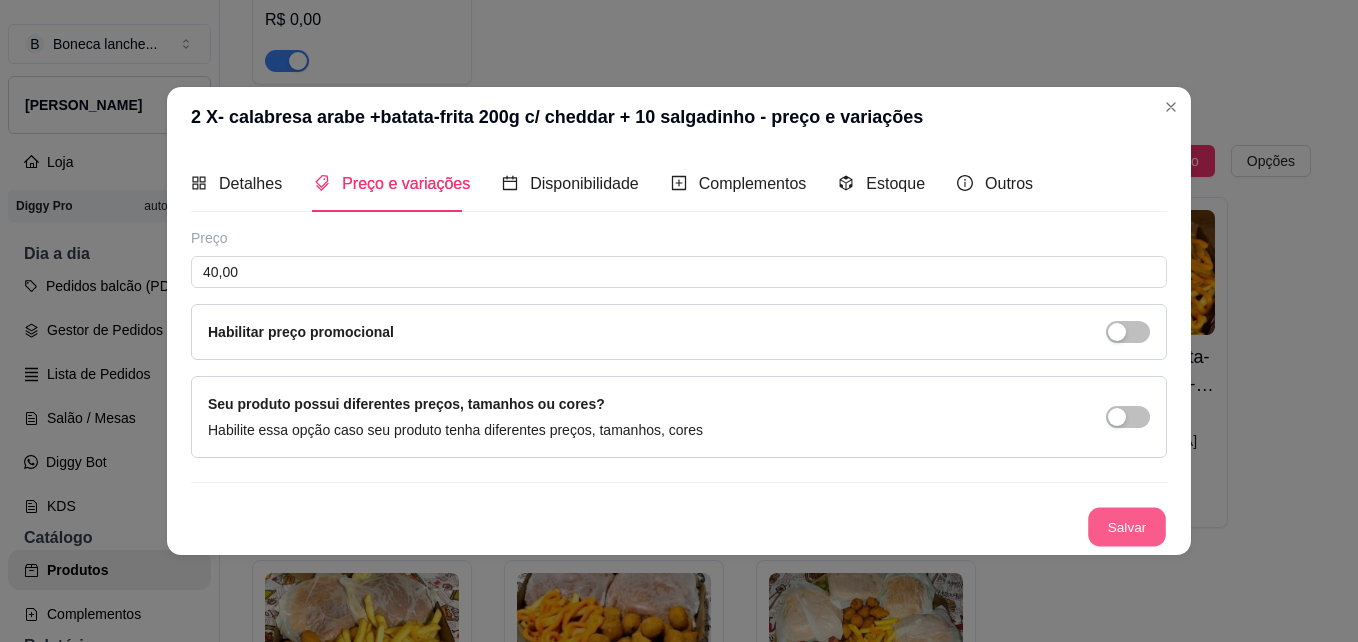 click on "Salvar" at bounding box center [1127, 527] 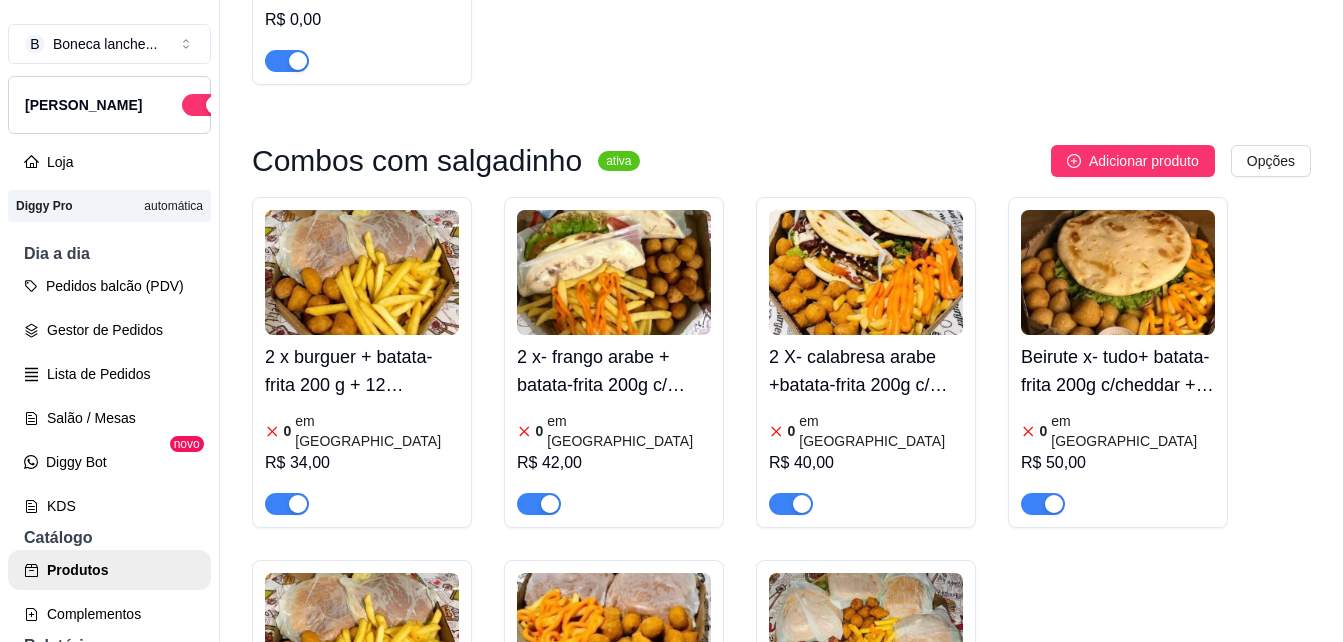 click at bounding box center (362, 272) 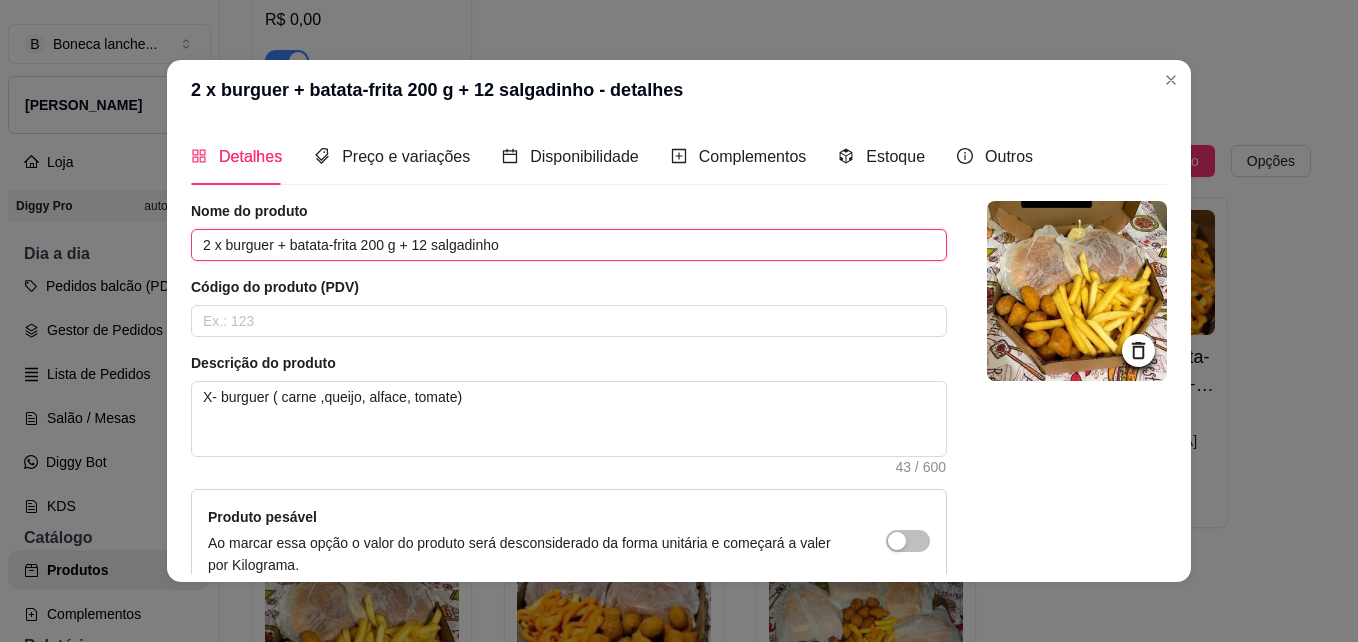 click on "2 x burguer + batata-frita 200 g + 12 salgadinho" at bounding box center [569, 245] 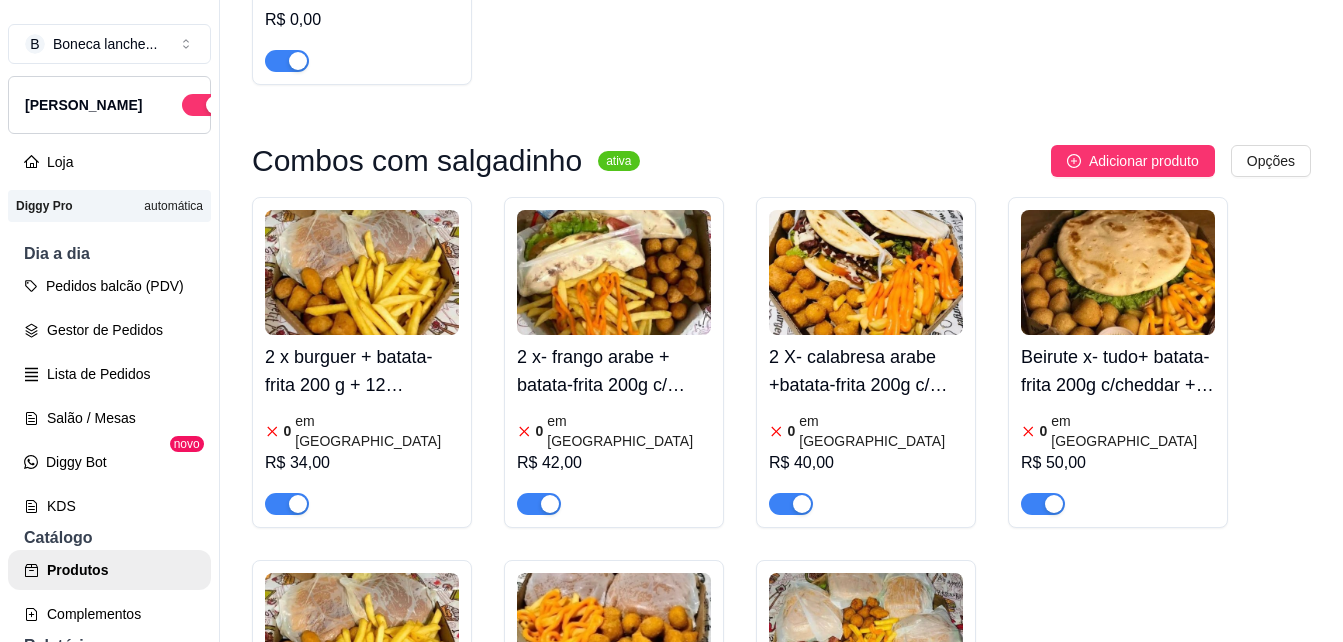 click at bounding box center (1118, 272) 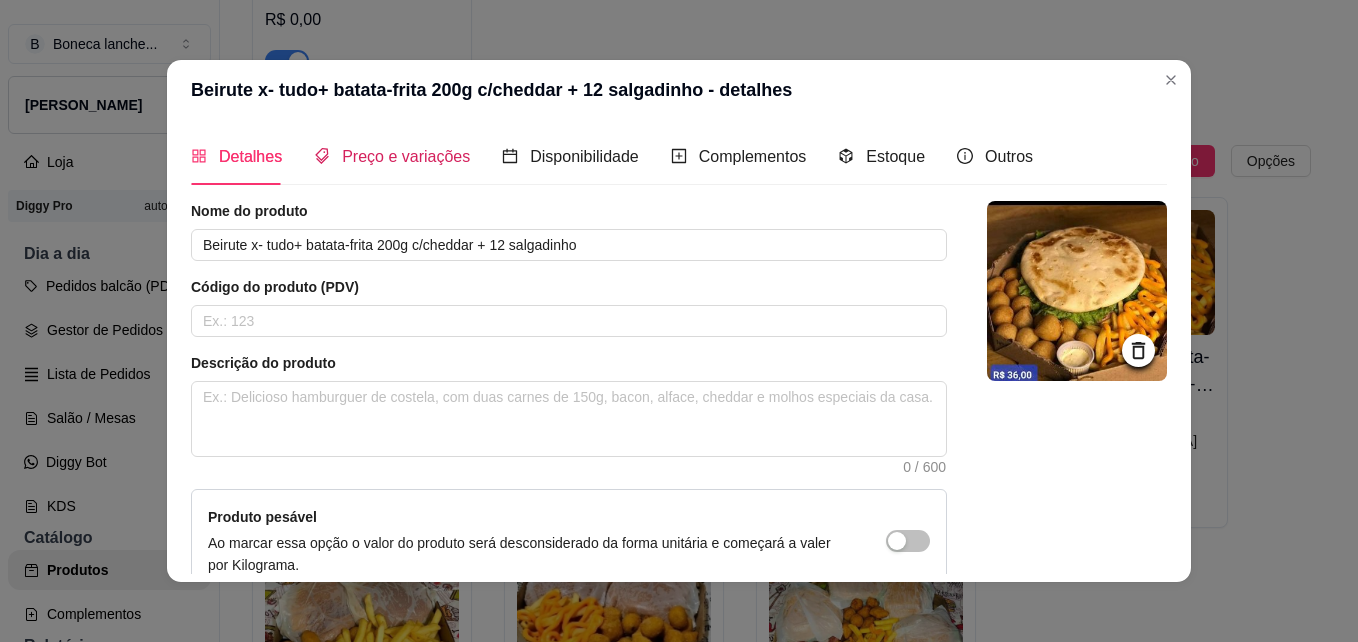 click on "Preço e variações" at bounding box center [406, 156] 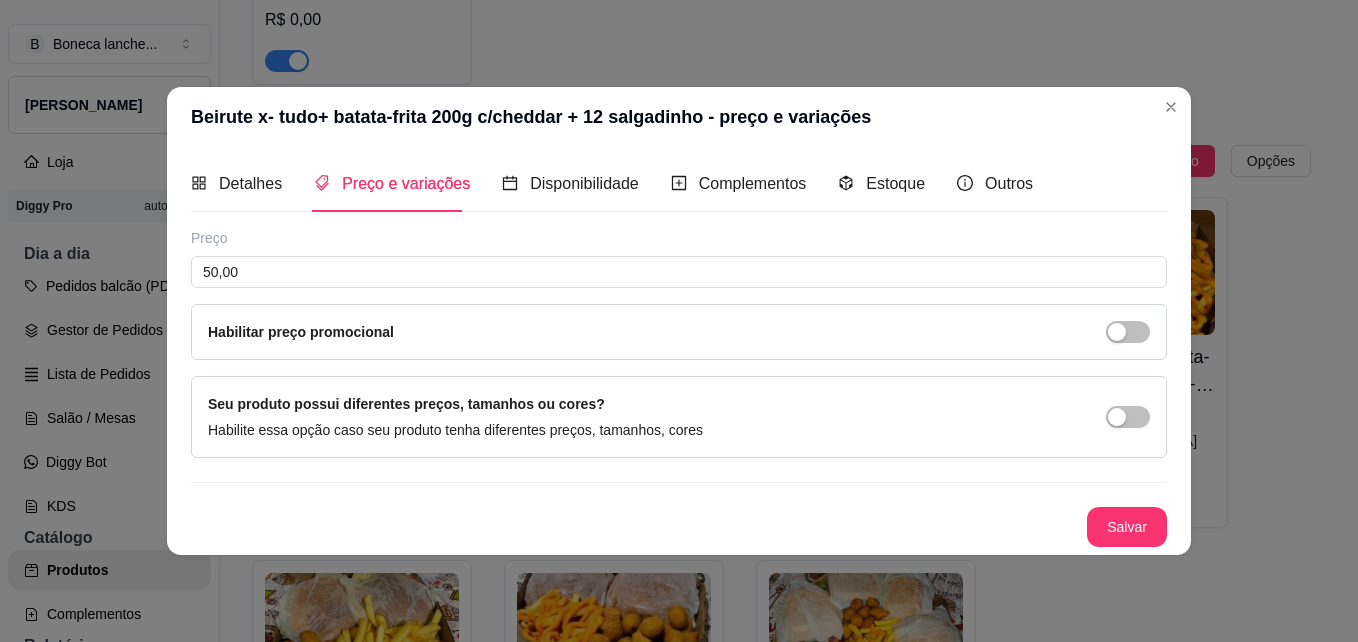type 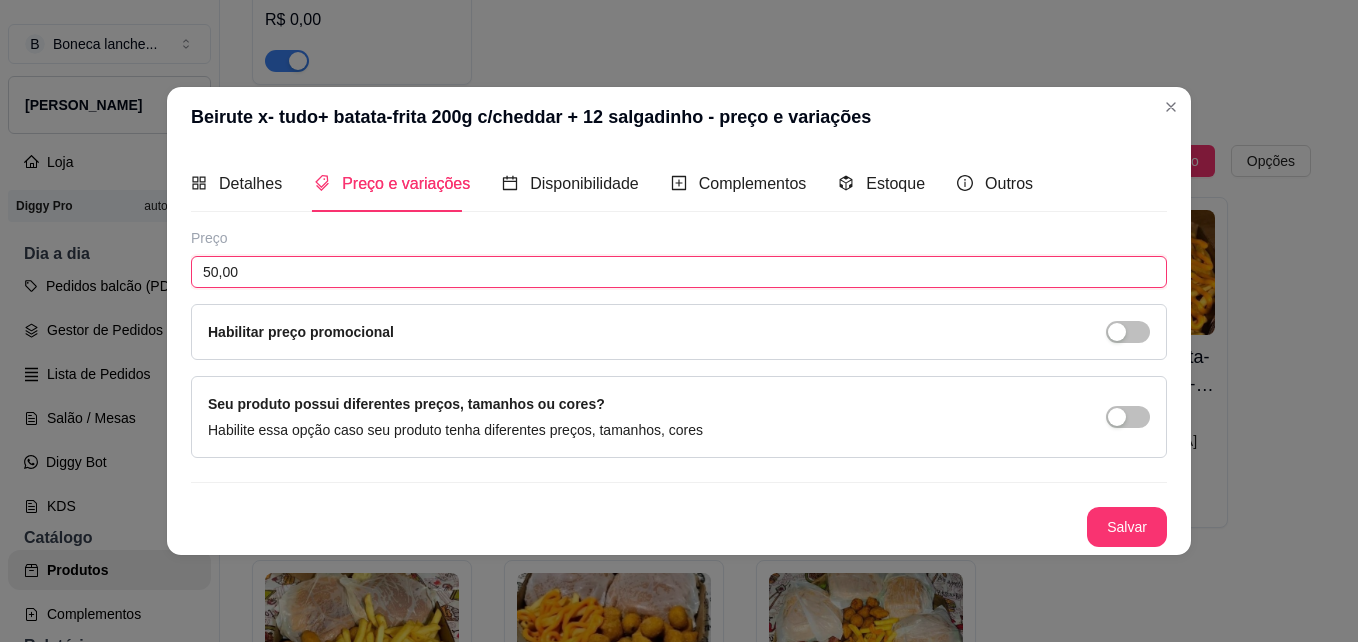 click on "50,00" at bounding box center [679, 272] 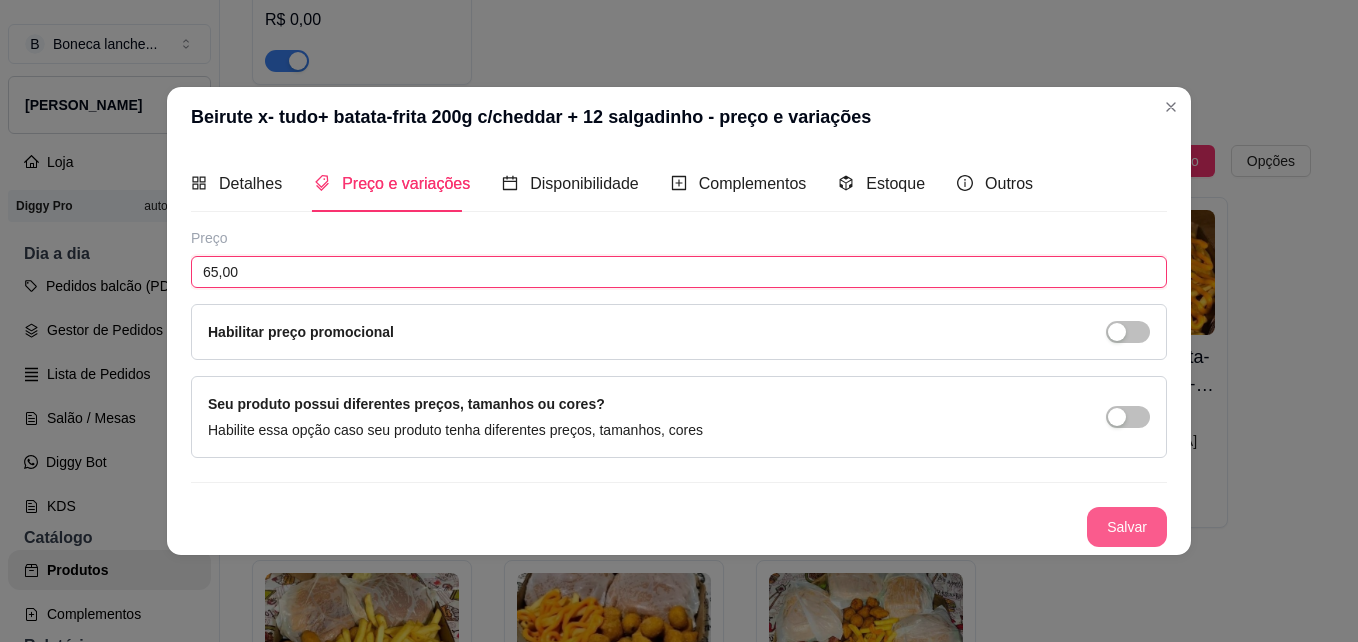 type on "65,00" 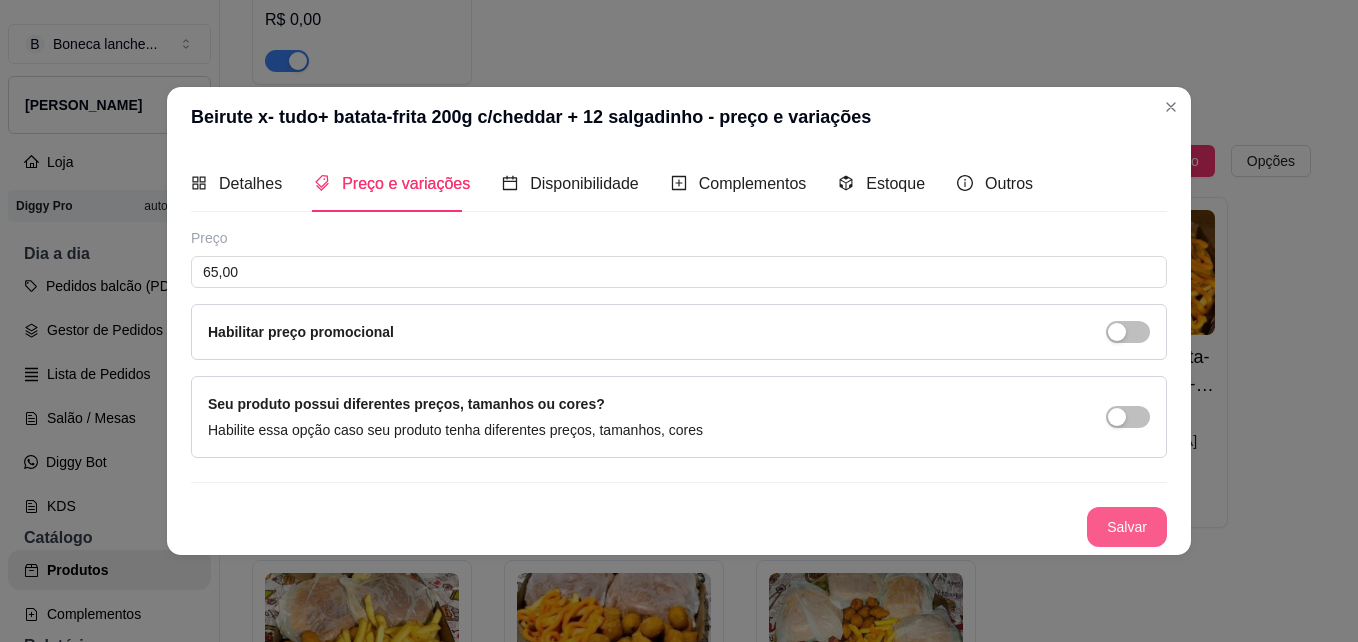 click on "Salvar" at bounding box center [1127, 527] 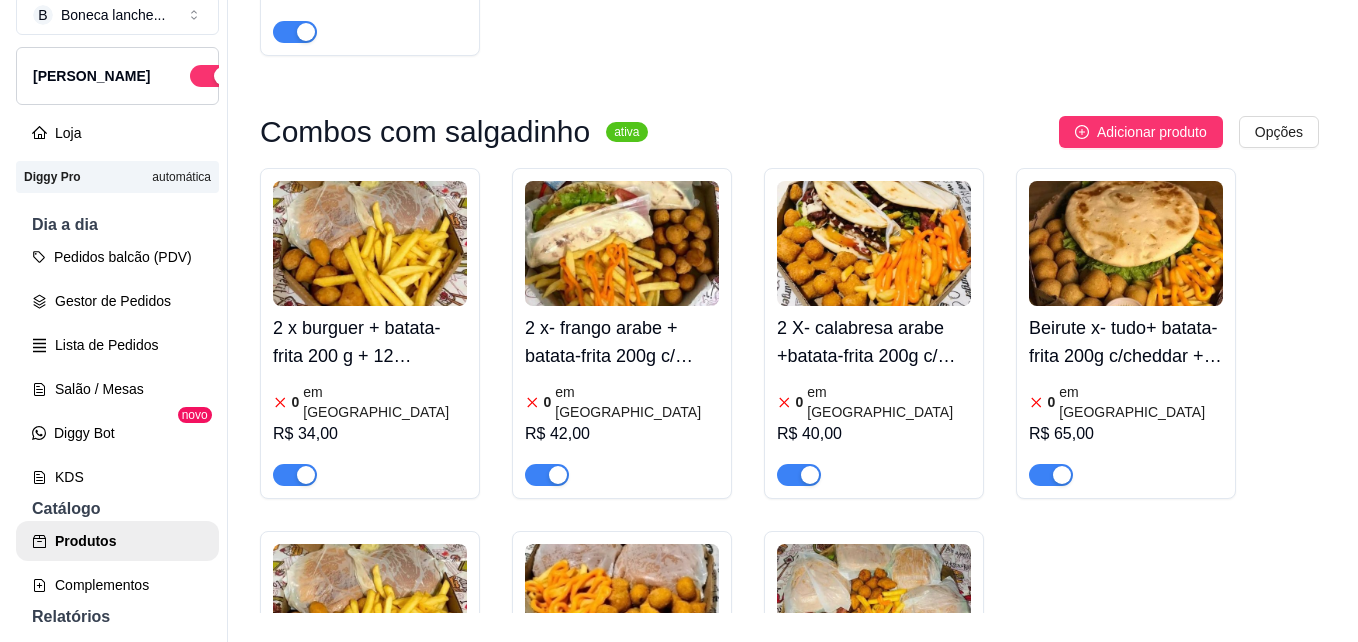 scroll, scrollTop: 32, scrollLeft: 0, axis: vertical 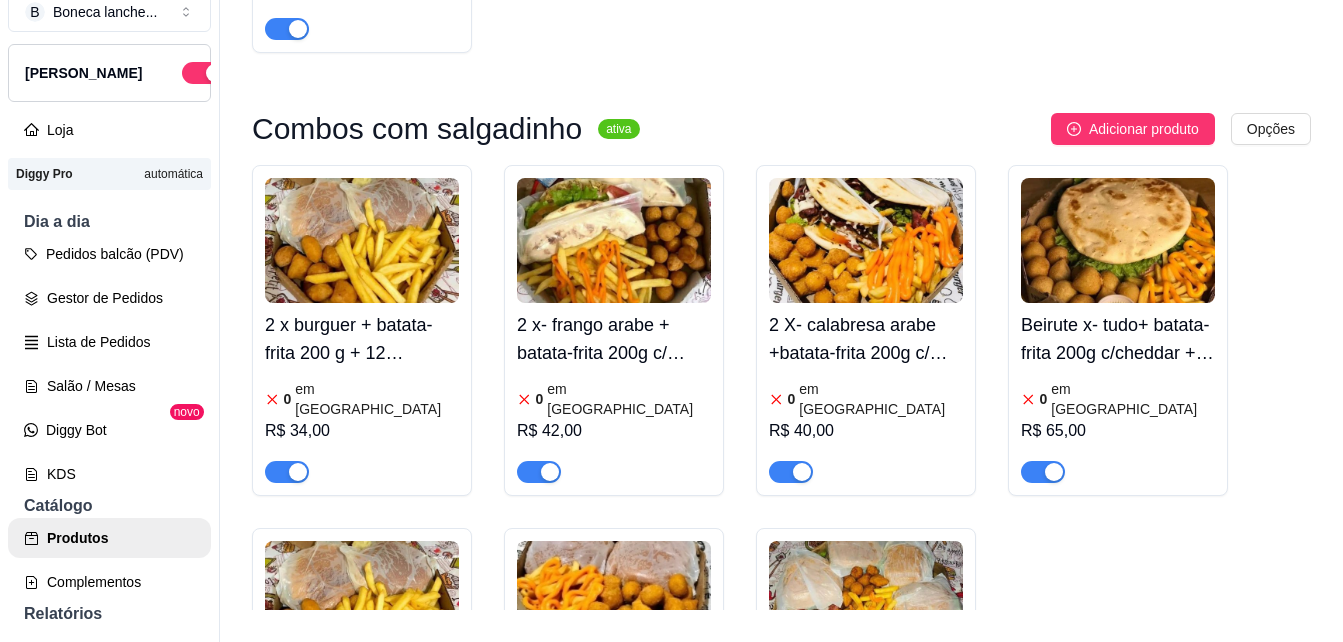 click at bounding box center (362, 603) 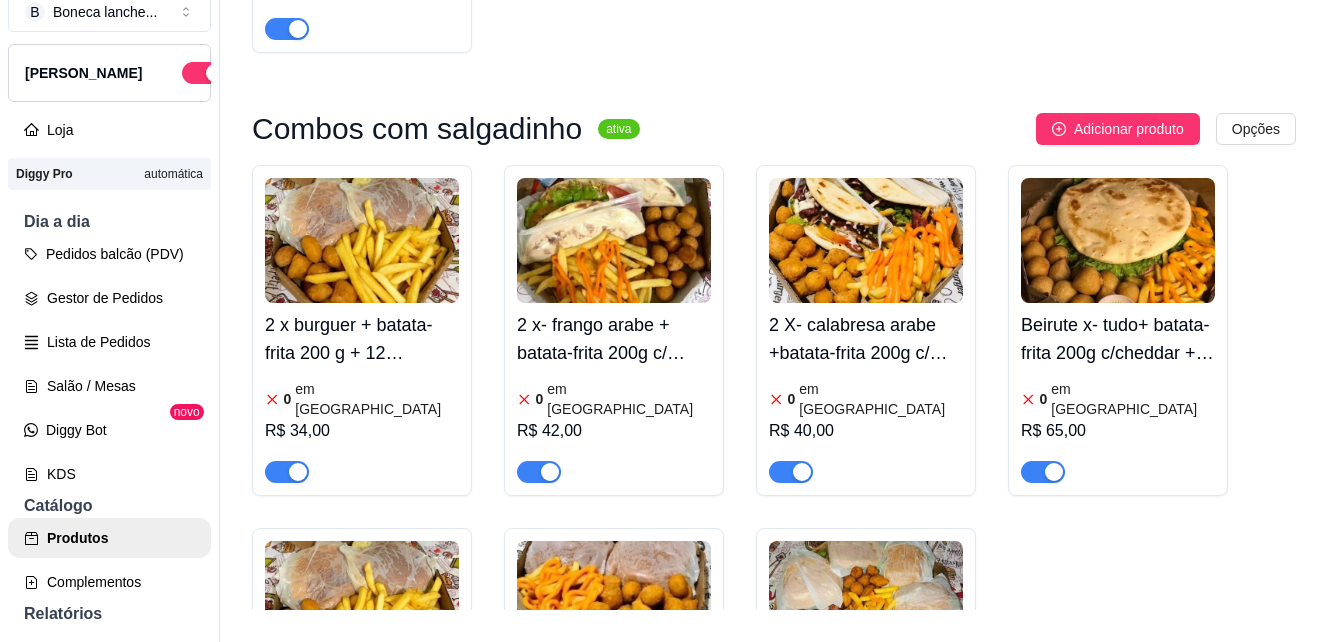 type 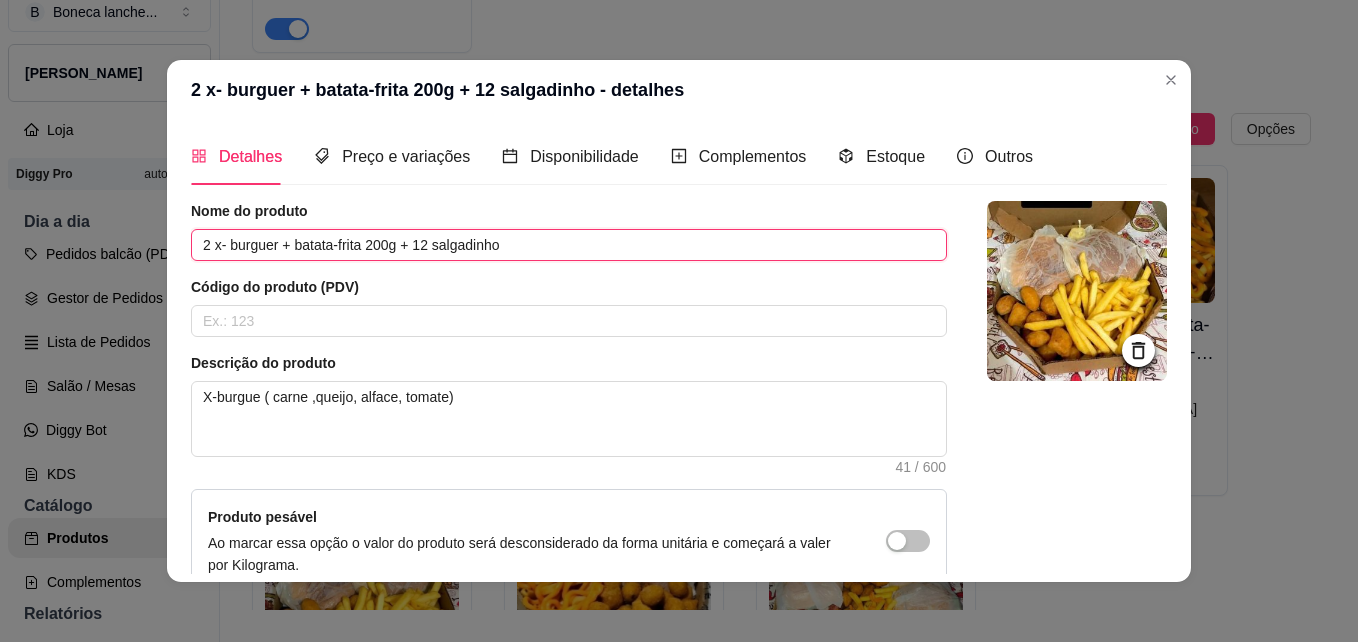 click on "2 x- burguer + batata-frita 200g + 12 salgadinho" at bounding box center [569, 245] 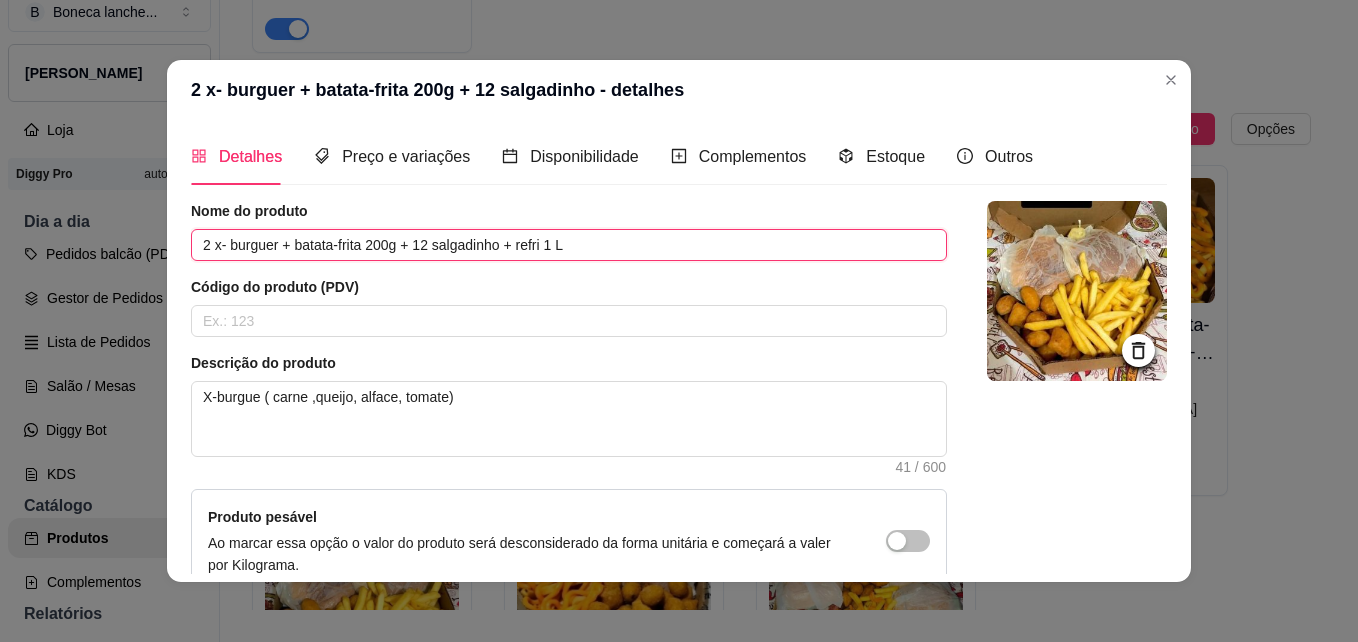 type on "2 x- burguer + batata-frita 200g + 12 salgadinho + refri 1 L" 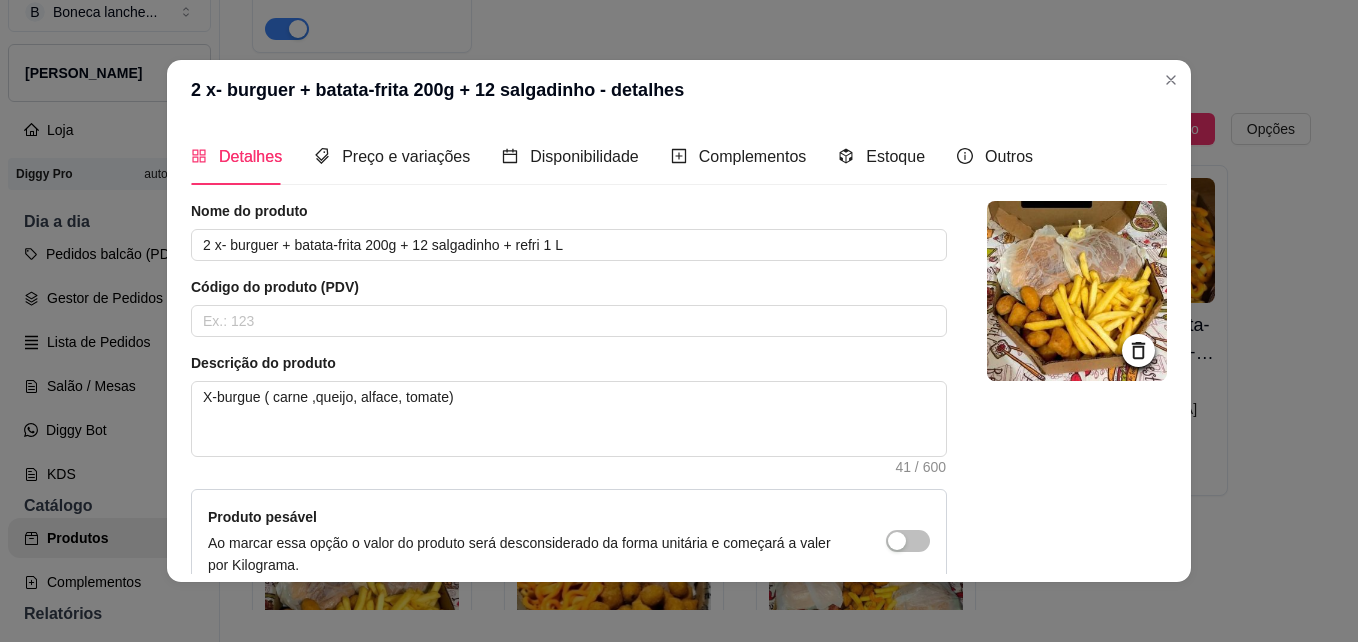 click at bounding box center (1077, 446) 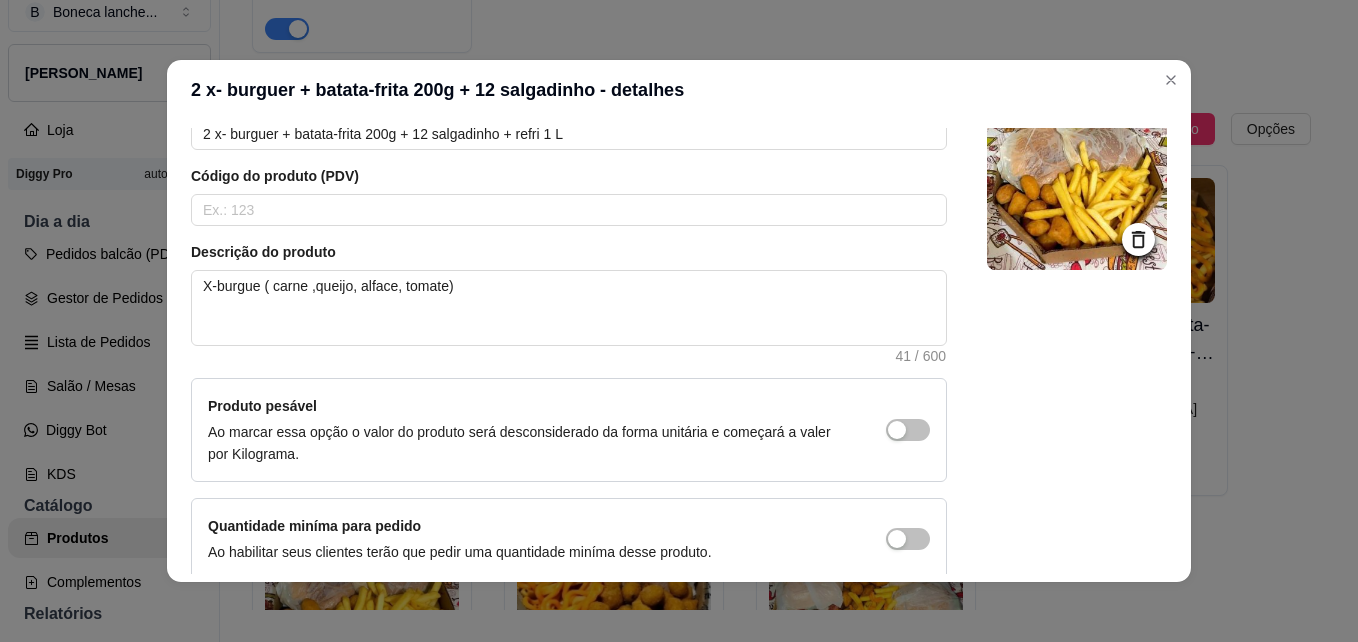 scroll, scrollTop: 203, scrollLeft: 0, axis: vertical 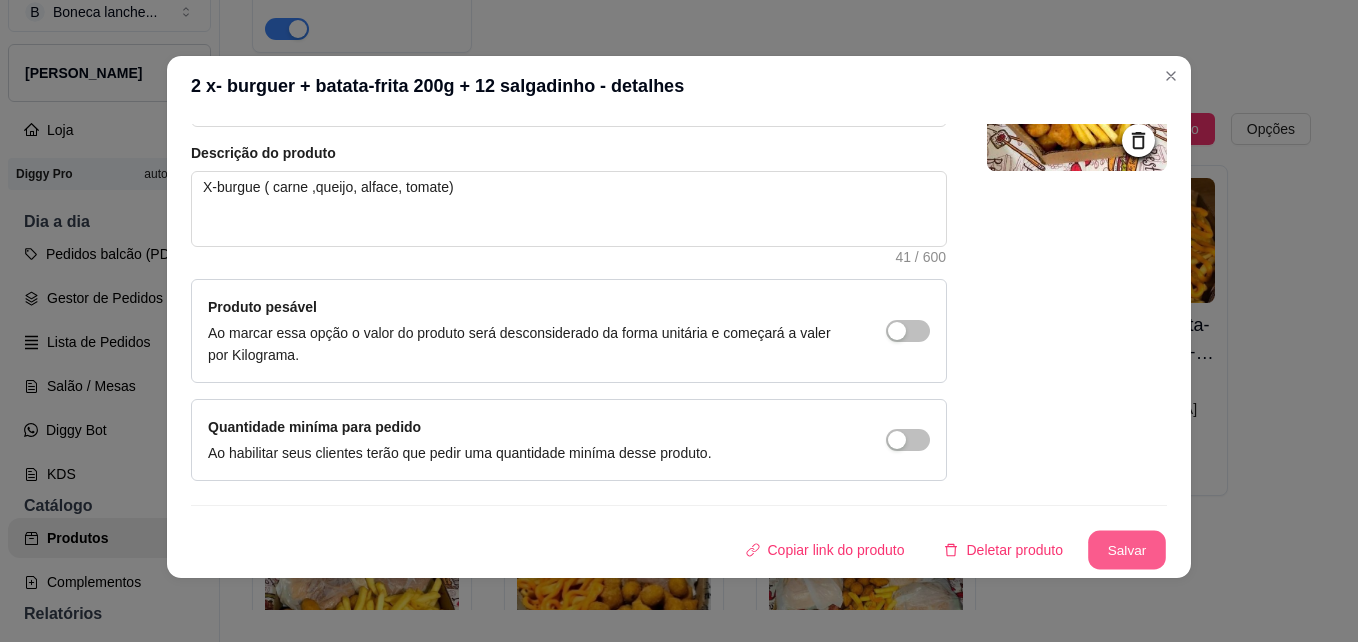 click on "Salvar" at bounding box center [1127, 550] 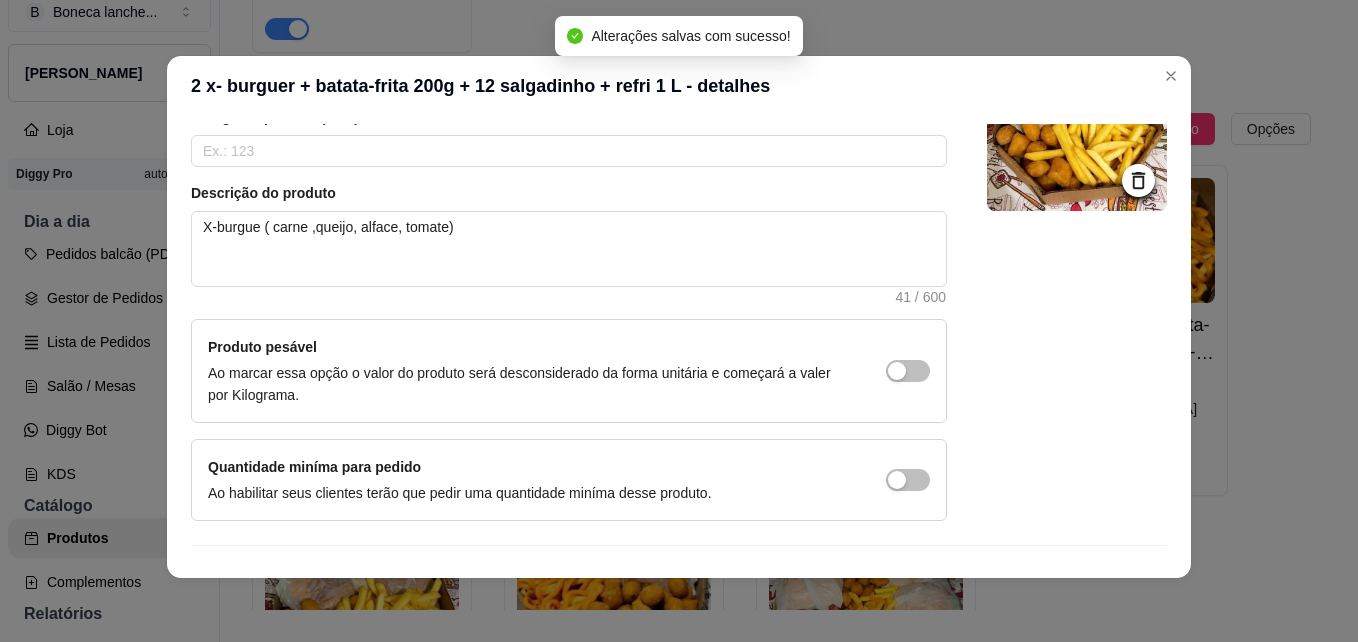 scroll, scrollTop: 0, scrollLeft: 0, axis: both 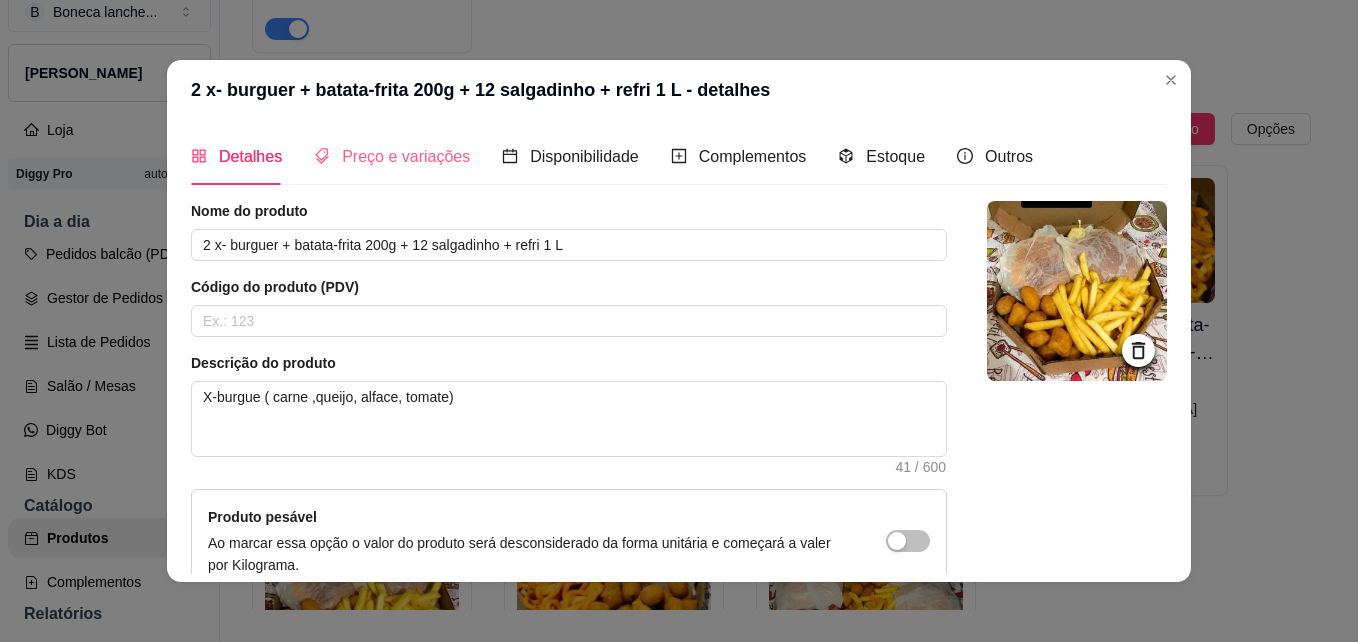 click on "Preço e variações" at bounding box center (392, 156) 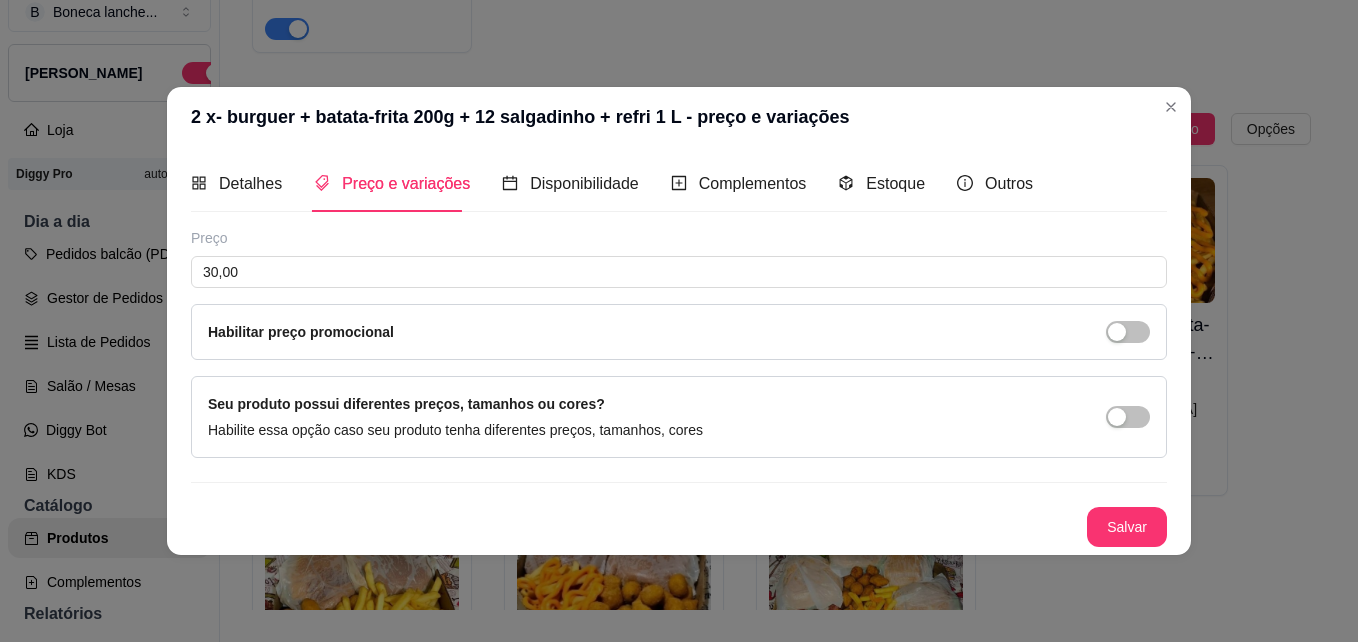 type 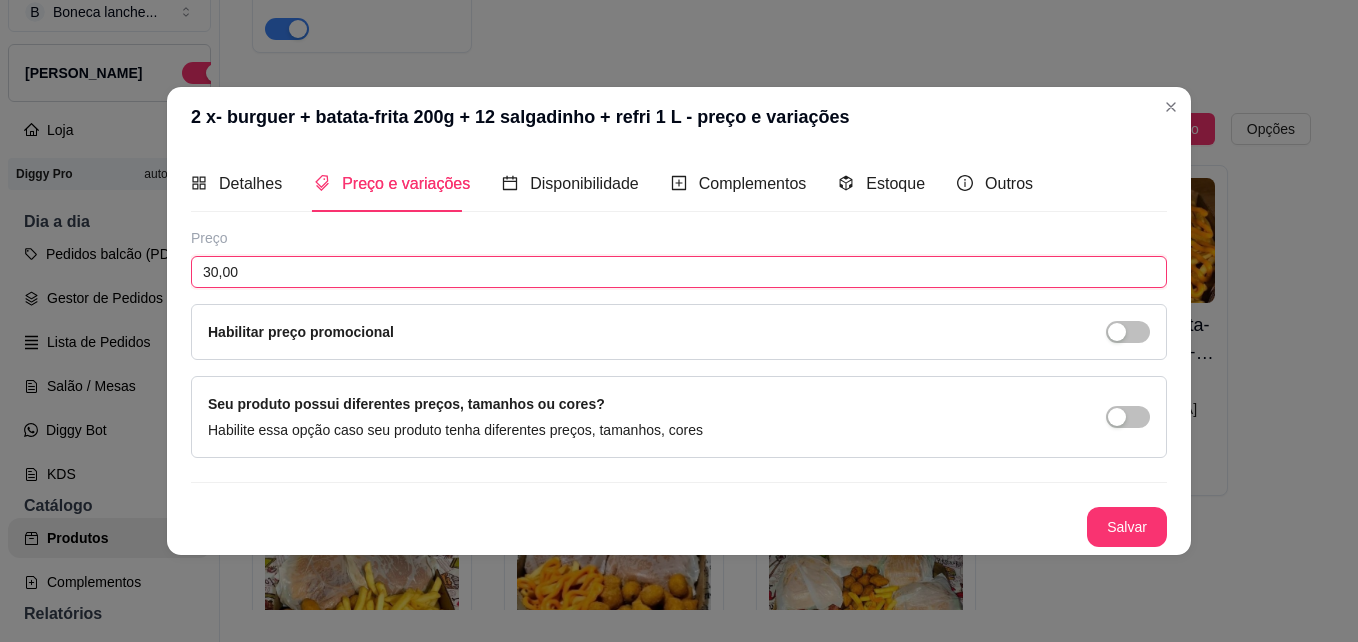 click on "30,00" at bounding box center [679, 272] 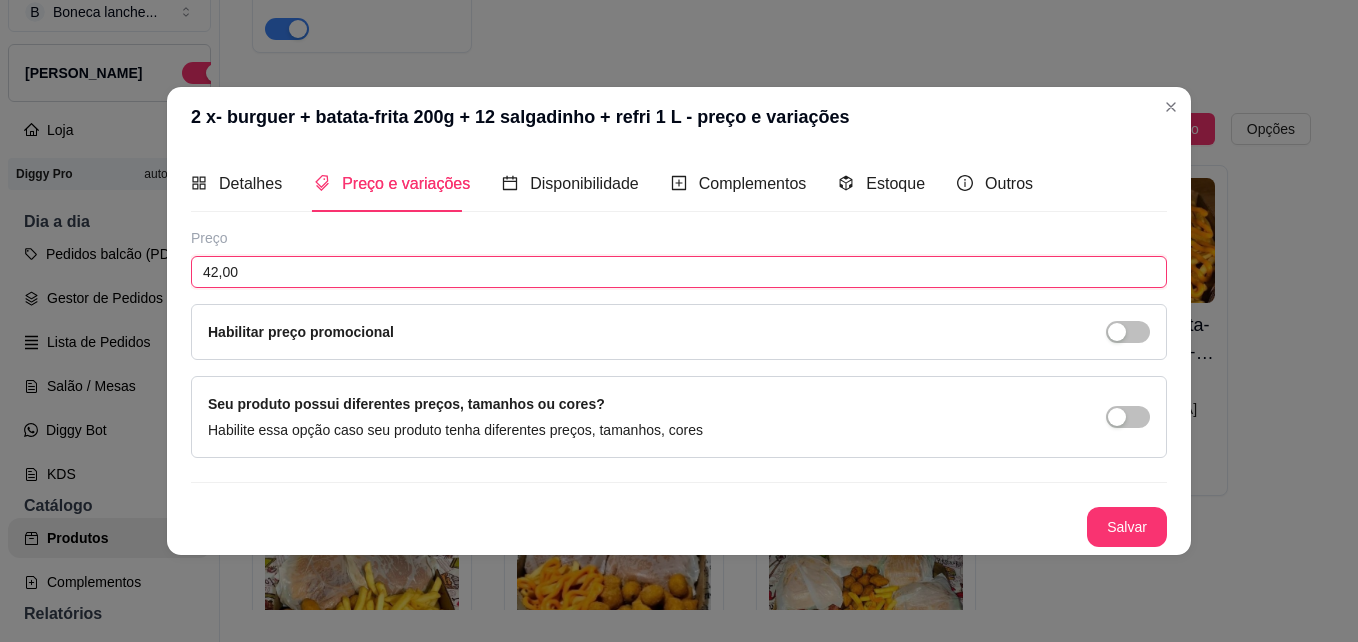 type on "42,00" 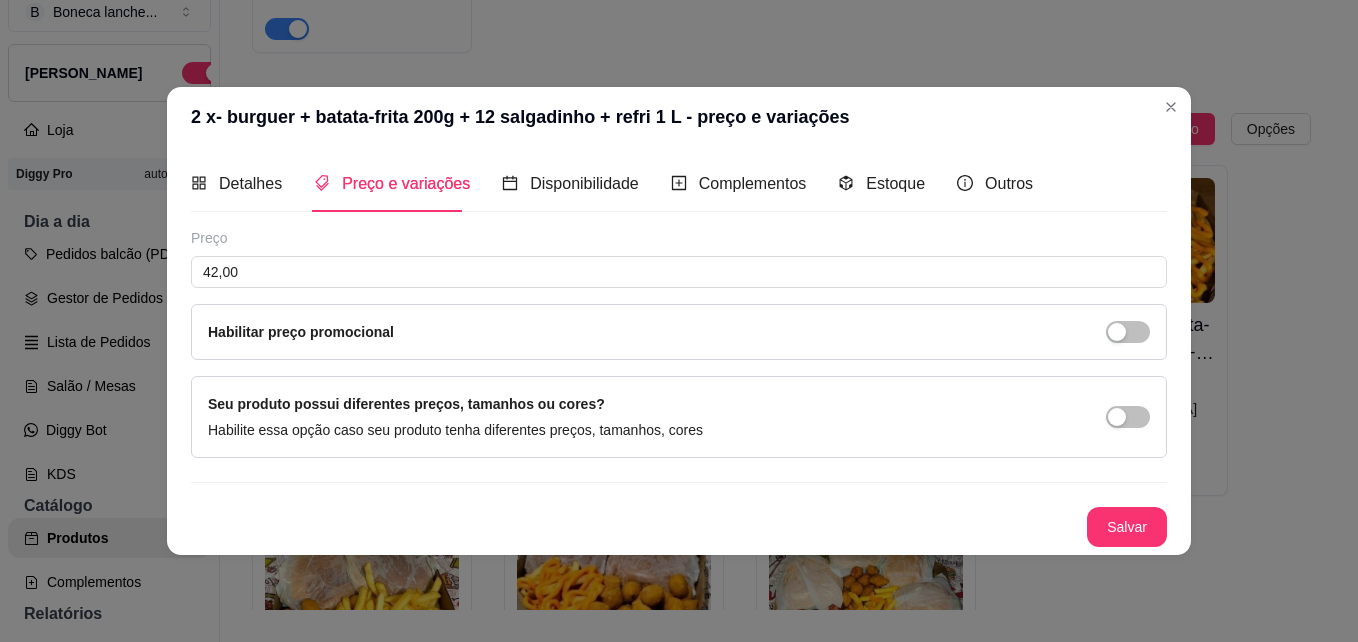 click on "Preço  42,00 Habilitar preço promocional Seu produto possui diferentes preços, tamanhos ou cores? Habilite essa opção caso seu produto tenha diferentes preços, tamanhos, cores Salvar" at bounding box center (679, 387) 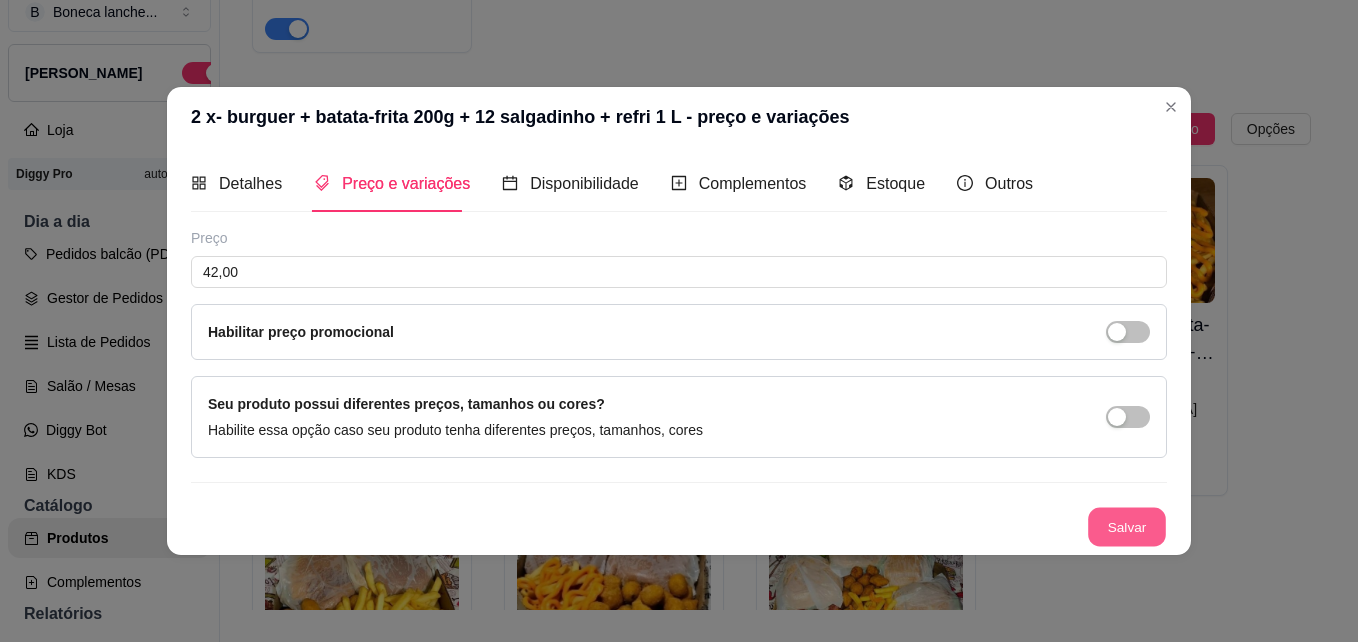 click on "Salvar" at bounding box center (1127, 527) 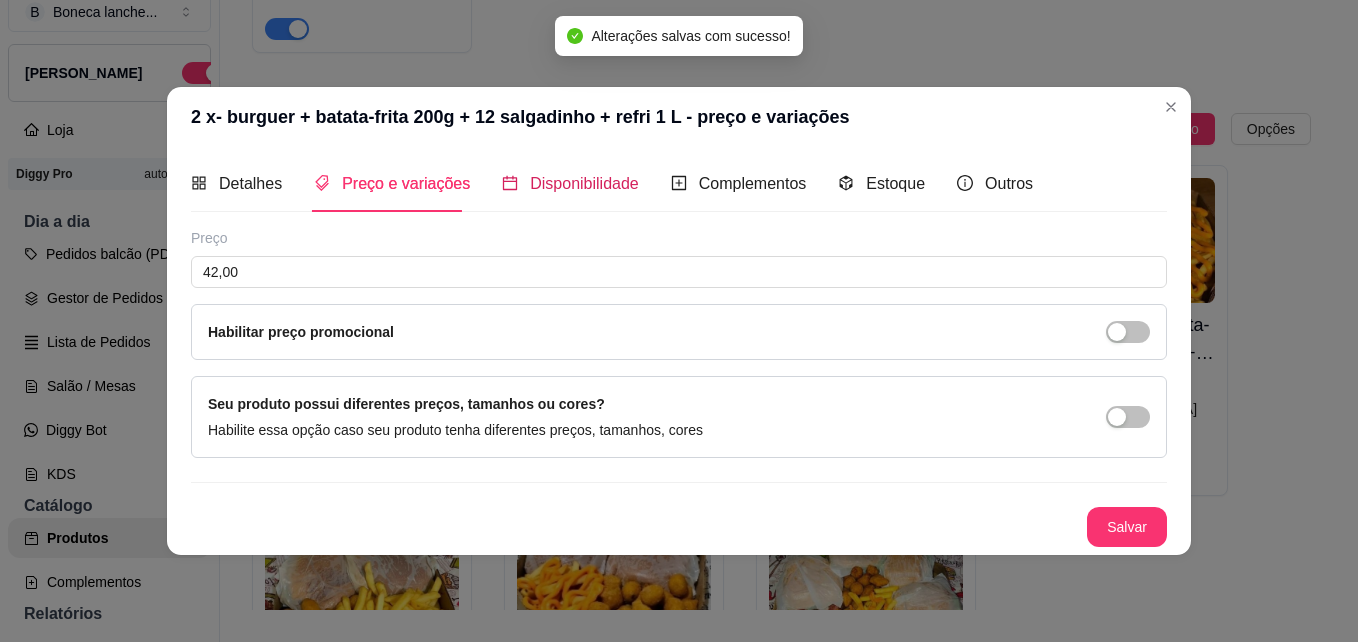 click on "Disponibilidade" at bounding box center [570, 183] 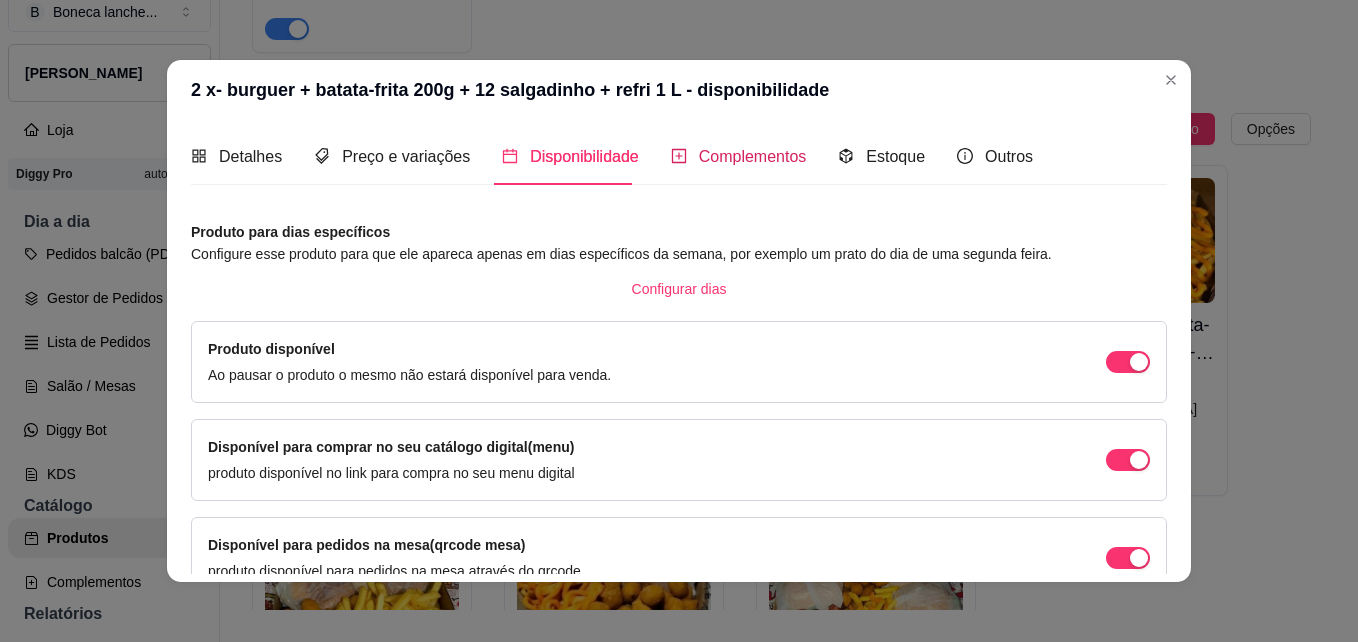 click on "Complementos" at bounding box center (753, 156) 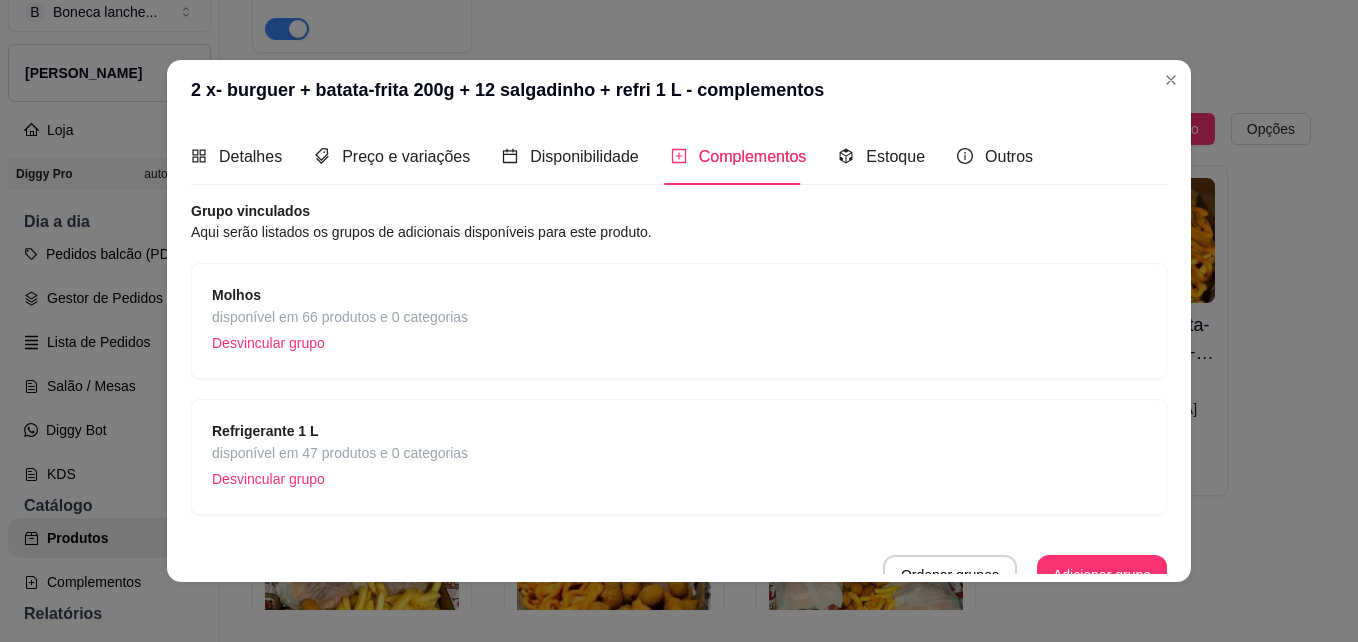 scroll, scrollTop: 21, scrollLeft: 0, axis: vertical 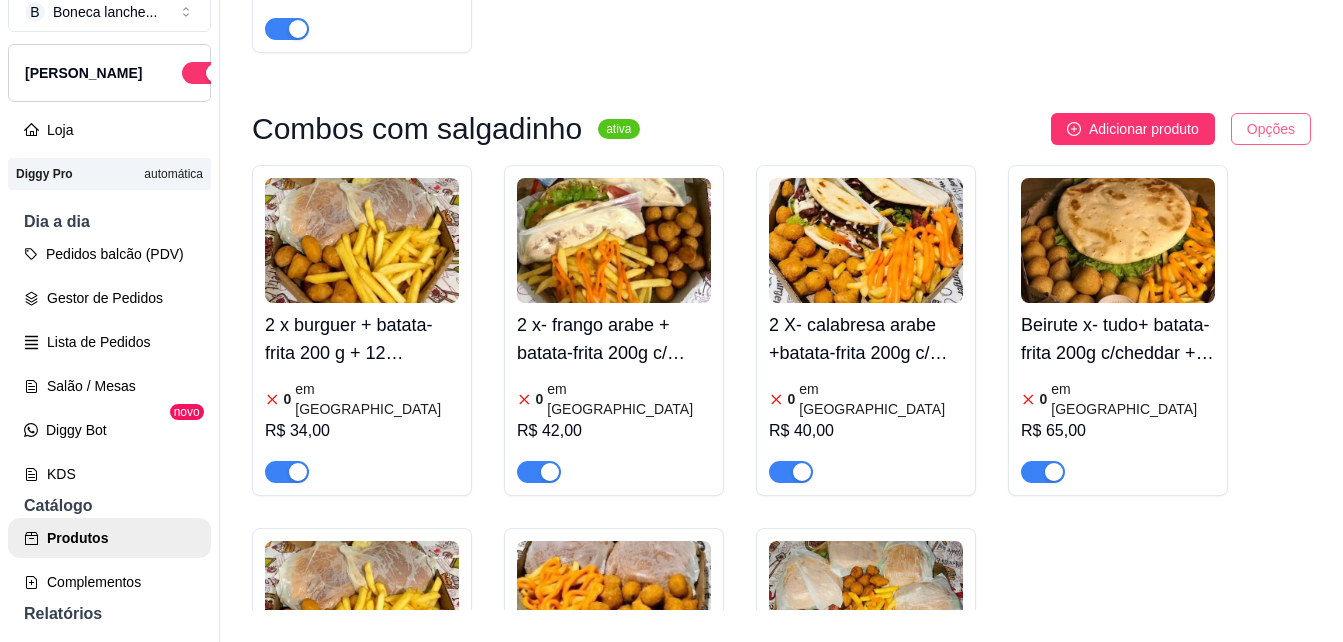 click on "B Boneca lanche ... Loja Aberta Loja Diggy Pro automática   Dia a dia Pedidos balcão (PDV) Gestor de Pedidos Lista de Pedidos Salão / Mesas Diggy Bot novo KDS Catálogo Produtos Complementos Relatórios Relatórios de vendas Relatório de clientes Relatório de fidelidade novo Gerenciar Entregadores novo Nota Fiscal (NFC-e) Controle de caixa Controle de fiado Cupons Clientes Estoque Configurações Diggy Planos Precisa de ajuda? Sair Produtos Adicionar categoria Reodernar categorias Aqui você cadastra e gerencia seu produtos e categorias Combo churrasco  ativa Adicionar produto Opções Churrasco frango + Baião p   5 em estoque R$ 14,00 Churrasco porco + Baião    6 em estoque R$ 14,00 Churrasco maminha + Baião    0 em estoque R$ 17,00 Churrasco carne+ Baião    5 em estoque R$ 15,00 Churrasco linguiça + Baião    2 em estoque R$ 14,00 Espetinho carne + Baião + batata-frita 100g   5 em estoque R$ 20,00 Espetinho porco + Baião + batata-frita 100g   6 em estoque R$ 19,00   5 em estoque R$ 19,00" at bounding box center [671, 289] 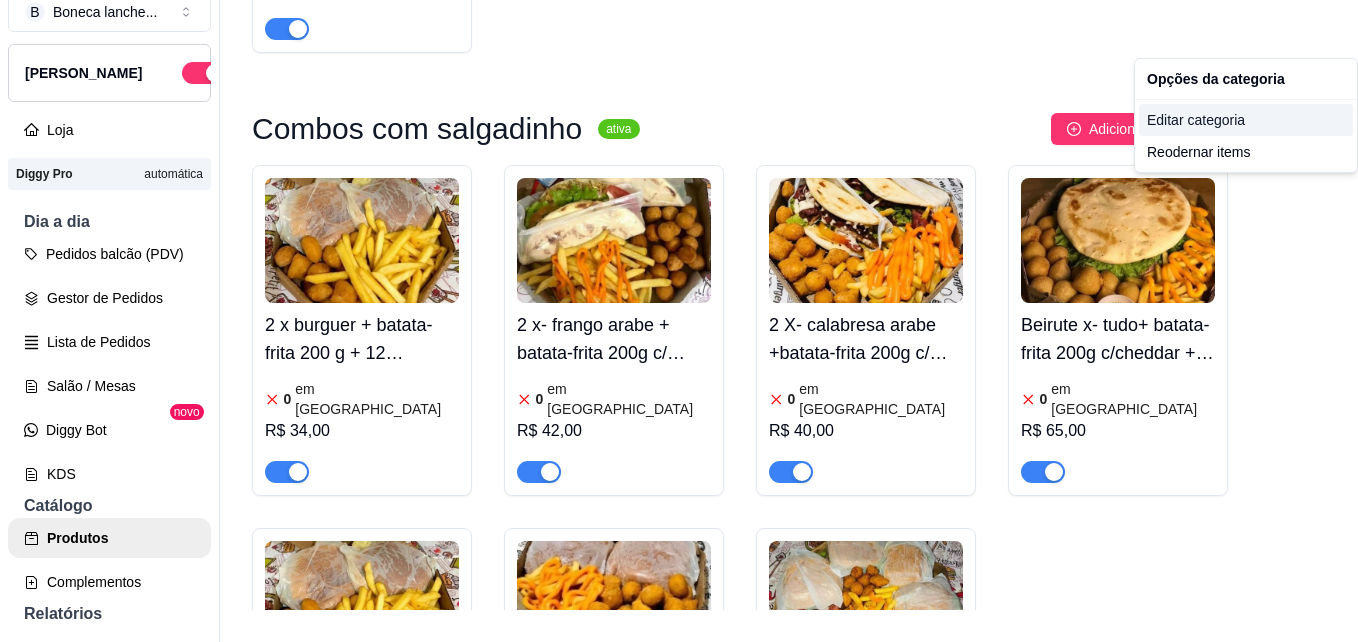 click on "Editar categoria" at bounding box center (1246, 120) 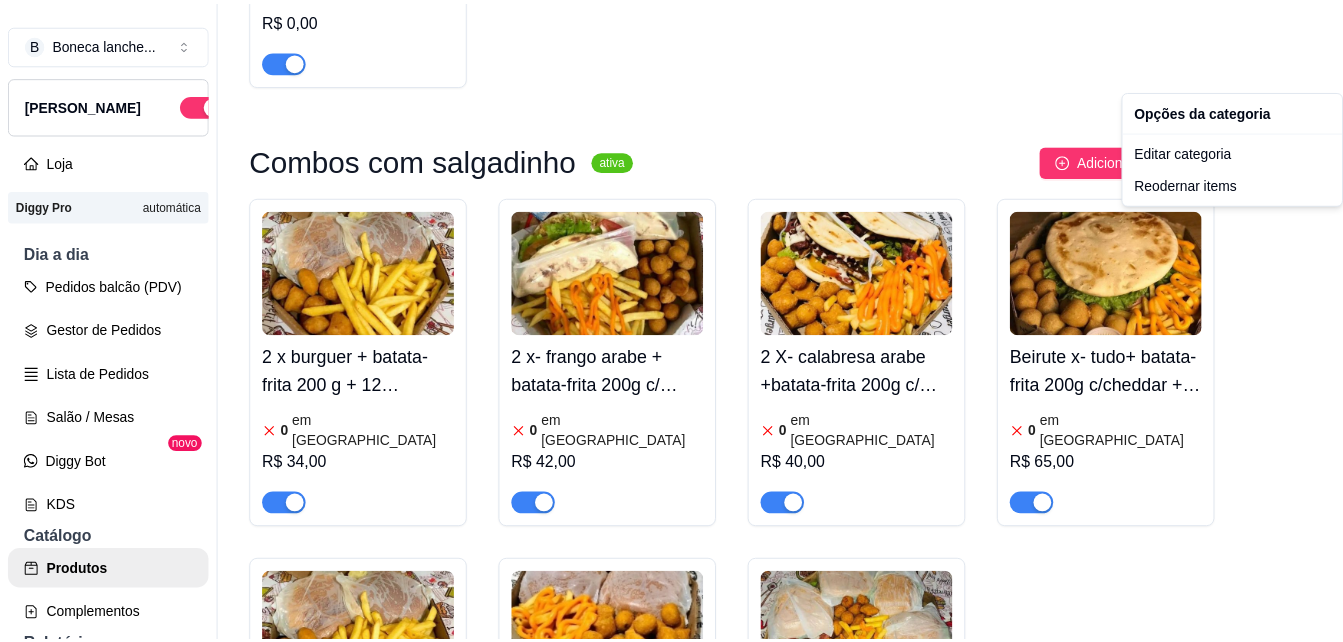 scroll, scrollTop: 0, scrollLeft: 0, axis: both 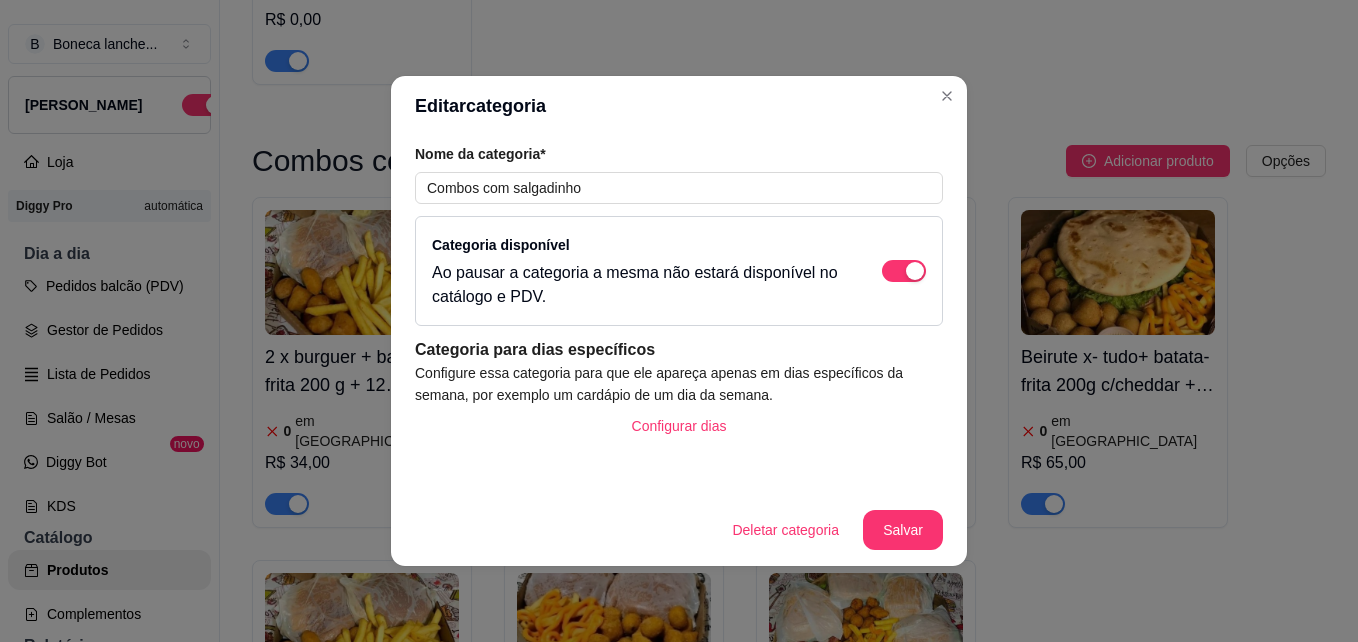 click on "Configure essa categoria para que ele apareça apenas em dias específicos da semana, por exemplo um cardápio de um dia da semana." at bounding box center [679, 384] 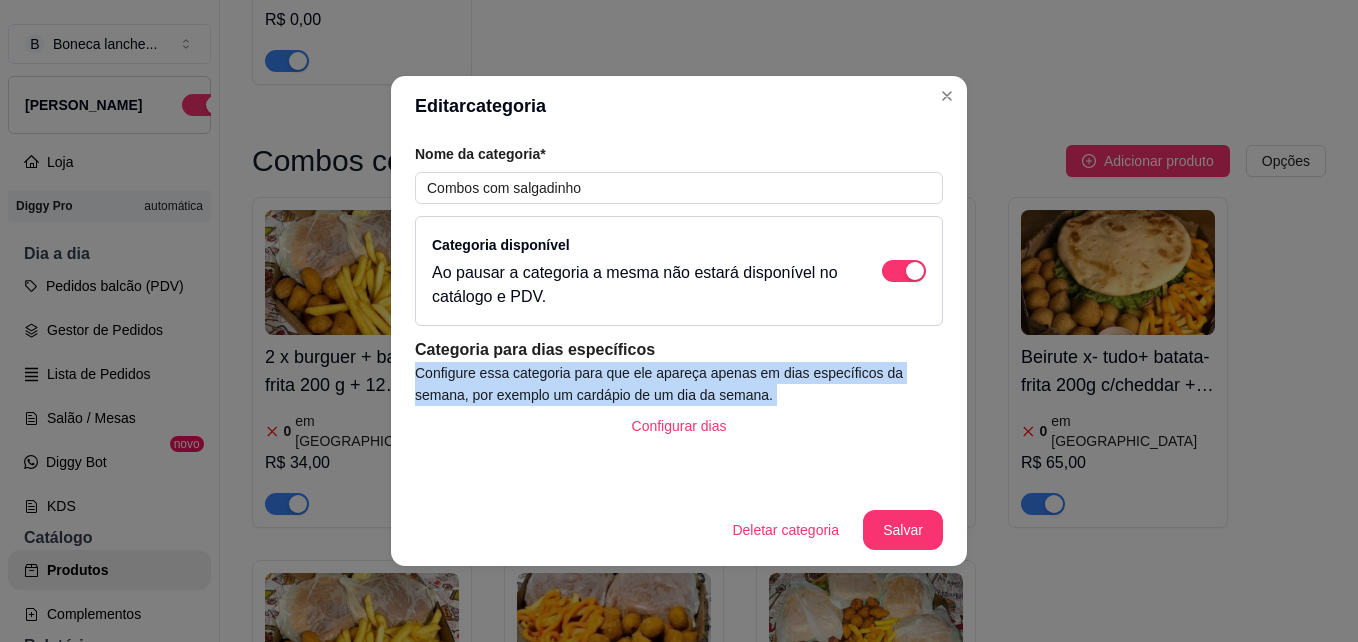click on "Configure essa categoria para que ele apareça apenas em dias específicos da semana, por exemplo um cardápio de um dia da semana." at bounding box center (679, 384) 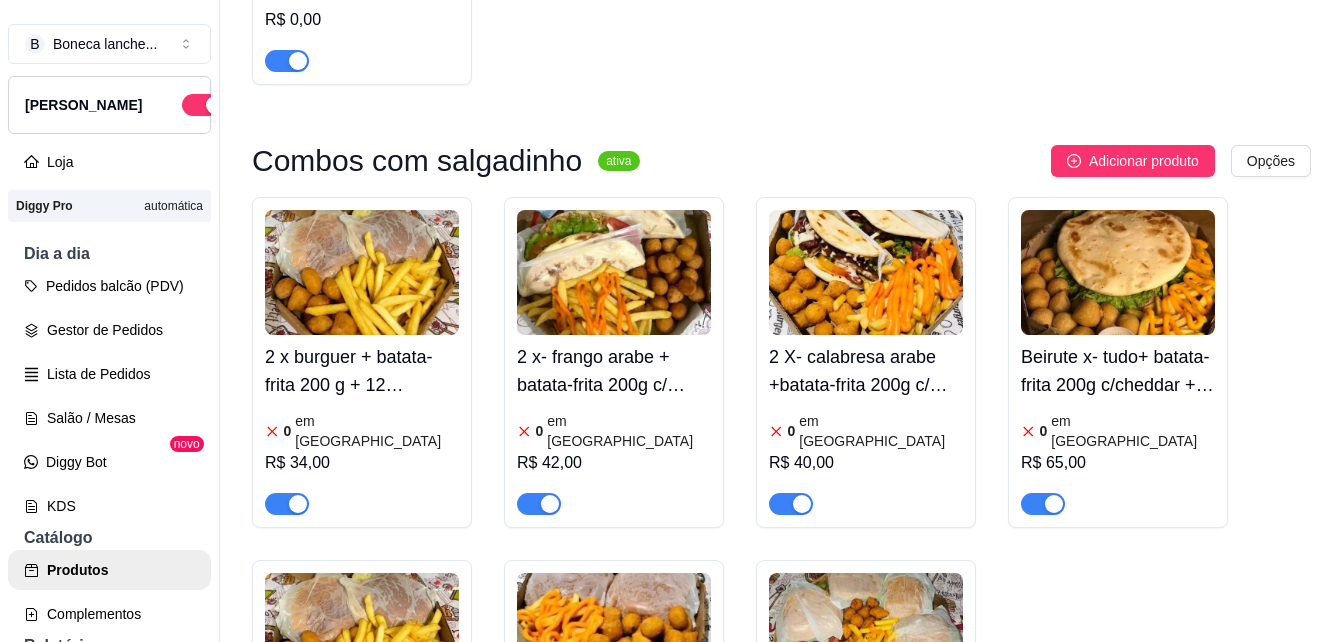 scroll, scrollTop: 32, scrollLeft: 0, axis: vertical 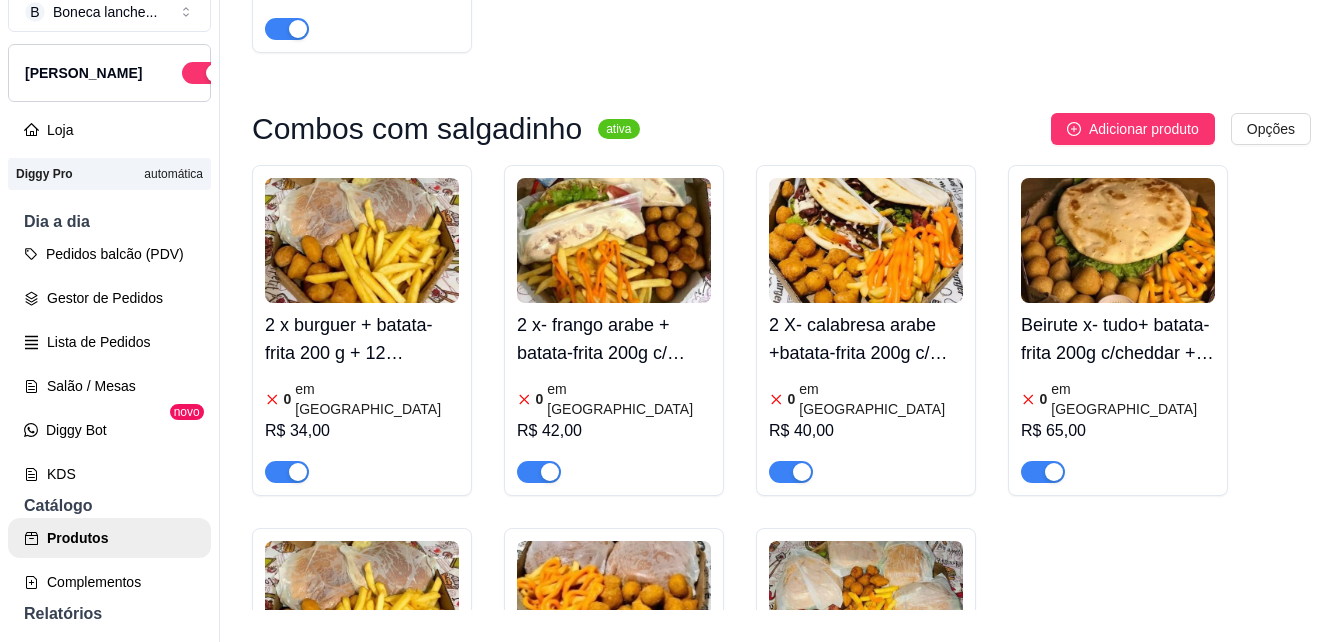 click on "2 x burguer + batata-frita 200 g + 12 salgadinho    0 em estoque R$ 34,00 2 x- frango arabe + batata-frita 200g c/ cheddsr + 10 salgadinho    0 em estoque R$ 42,00 2 X- calabresa arabe +batata-frita 200g c/ cheddar + 10 salgadinho    0 em estoque R$ 40,00 Beirute x- tudo+ batata-frita 200g c/cheddar + 12 salgadinho    0 em estoque R$ 65,00 2 x- burguer + batata-frita 200g + 12 salgadinho + refri 1 L   0 em estoque R$ 42,00 2 pre- casa + batata-frita c/ cheddar + 15 salgadinho    0 em estoque R$ 35,00 4 x -burguer + batata-frita 200 g c/ cheddar e calabresa+ 12 salgadinho    0 em estoque R$ 50,00" at bounding box center (781, 512) 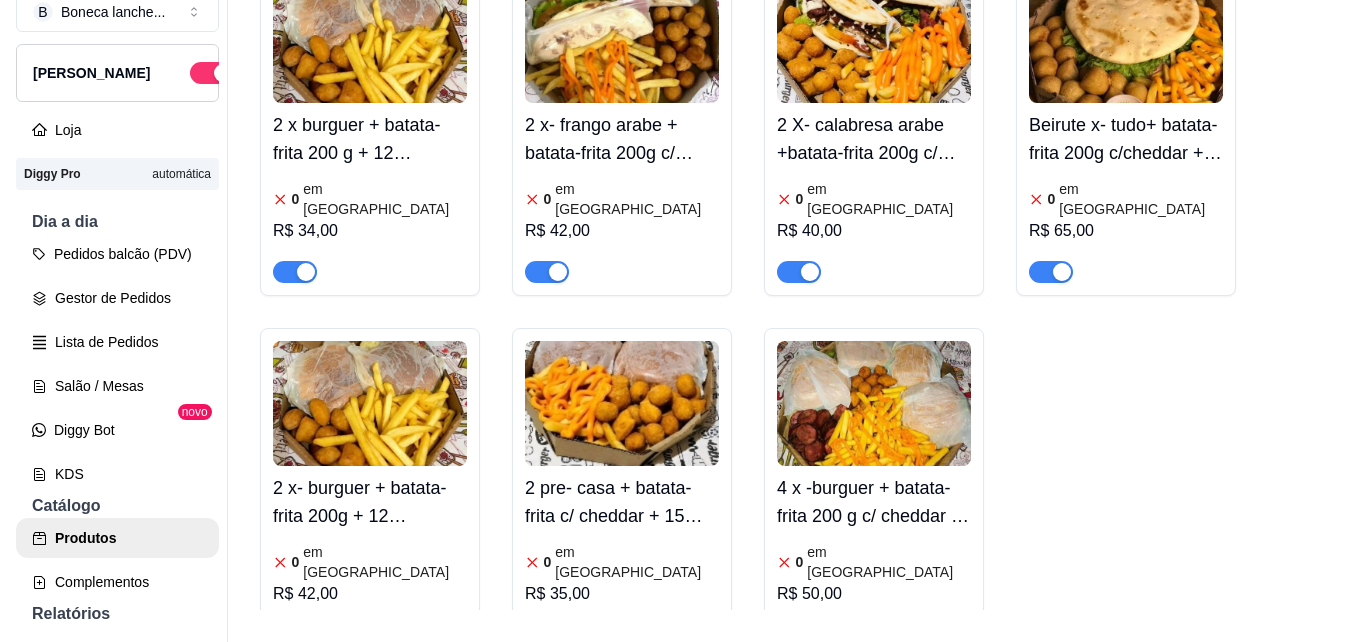 scroll, scrollTop: 3650, scrollLeft: 0, axis: vertical 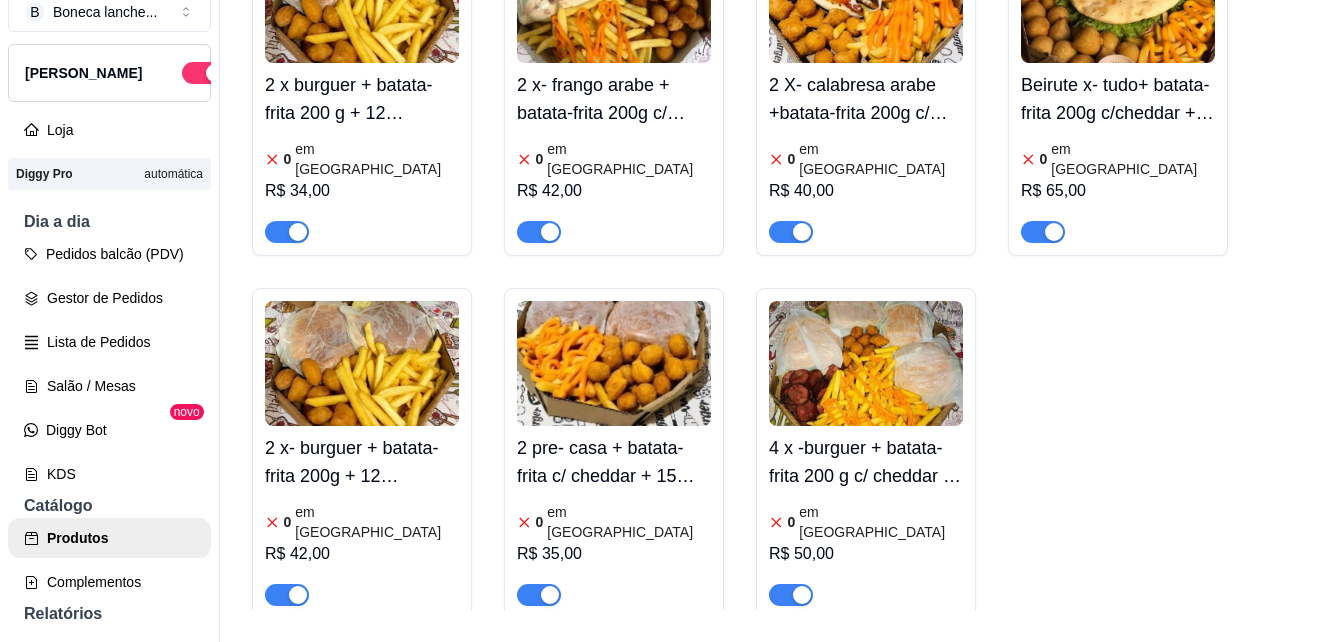 click on "em [GEOGRAPHIC_DATA]" at bounding box center [881, 522] 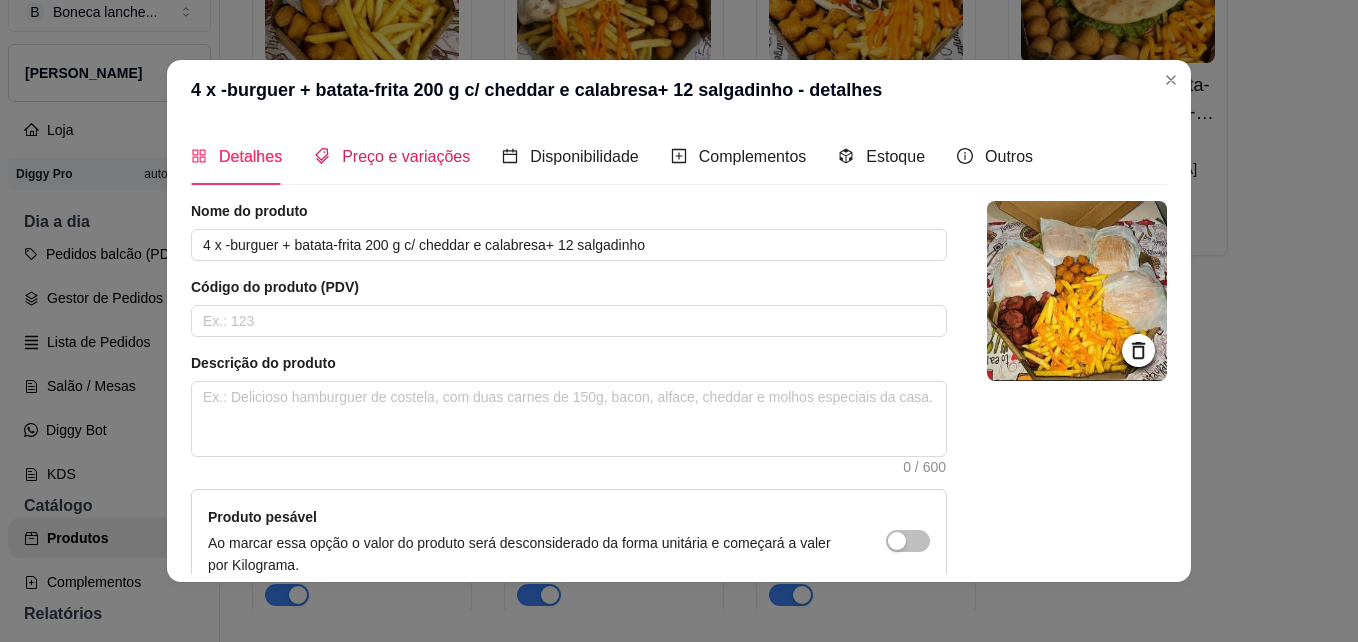 click on "Preço e variações" at bounding box center [406, 156] 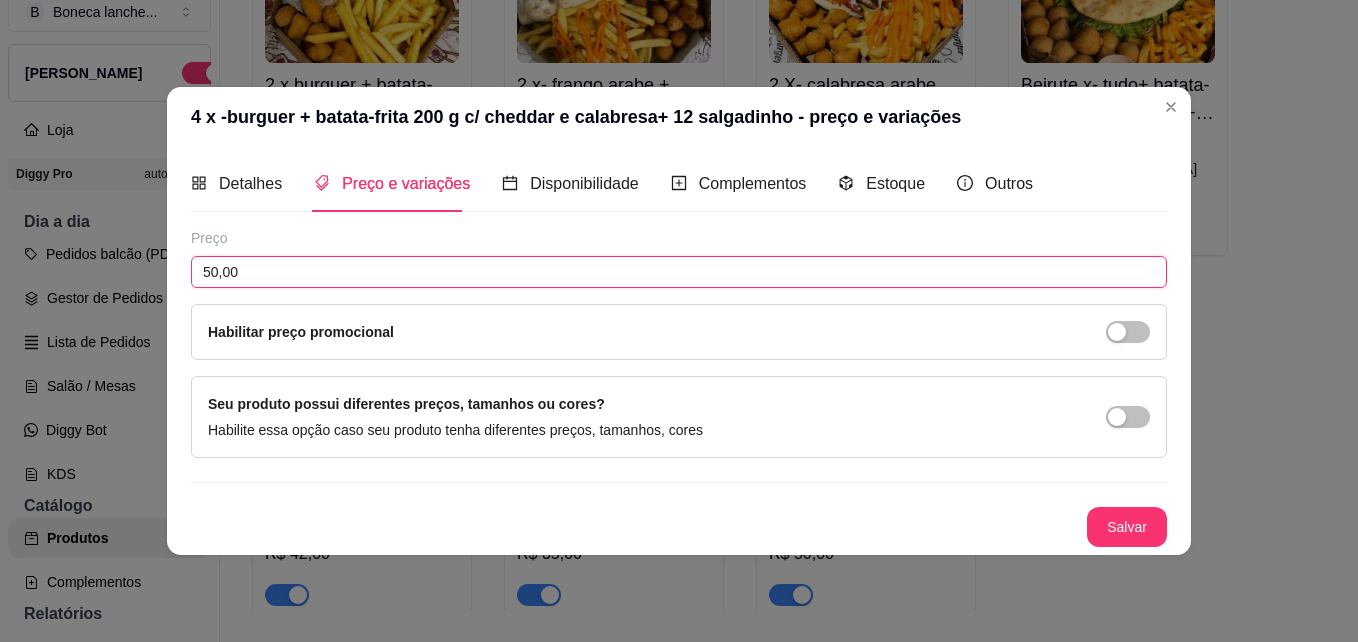click on "50,00" at bounding box center (679, 272) 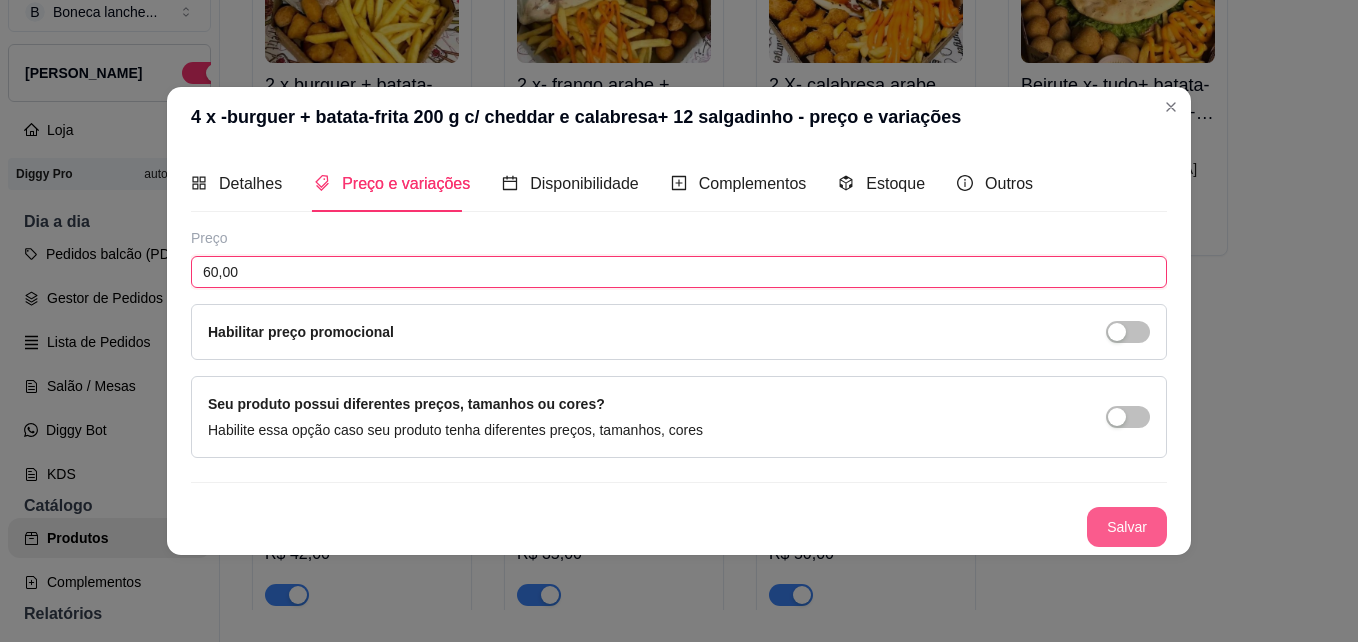 type on "60,00" 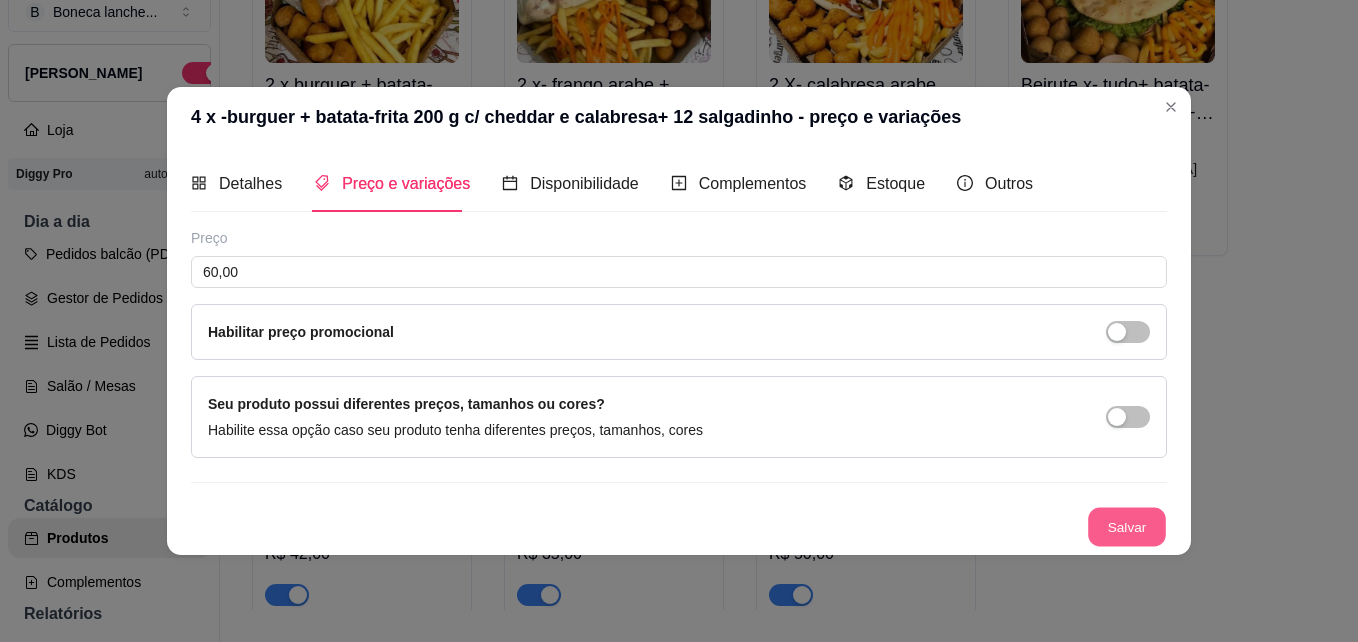 click on "Salvar" at bounding box center [1127, 527] 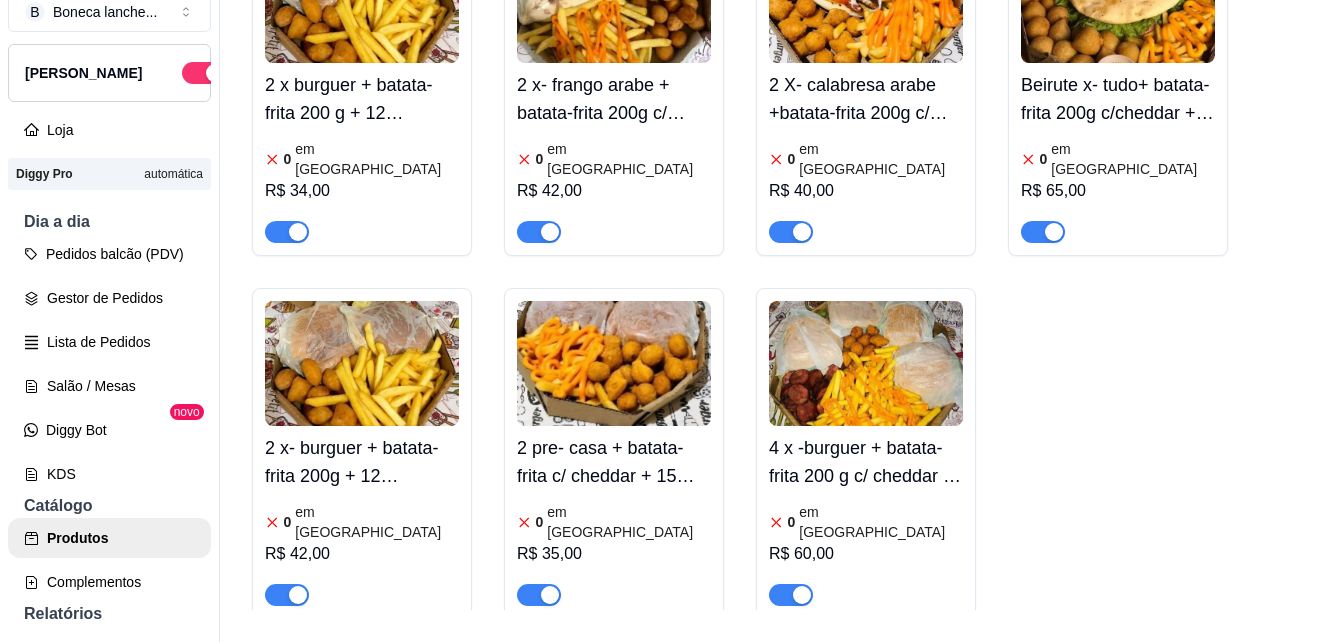 click on "2 pre- casa + batata-frita c/ cheddar + 15 salgadinho" at bounding box center [614, 462] 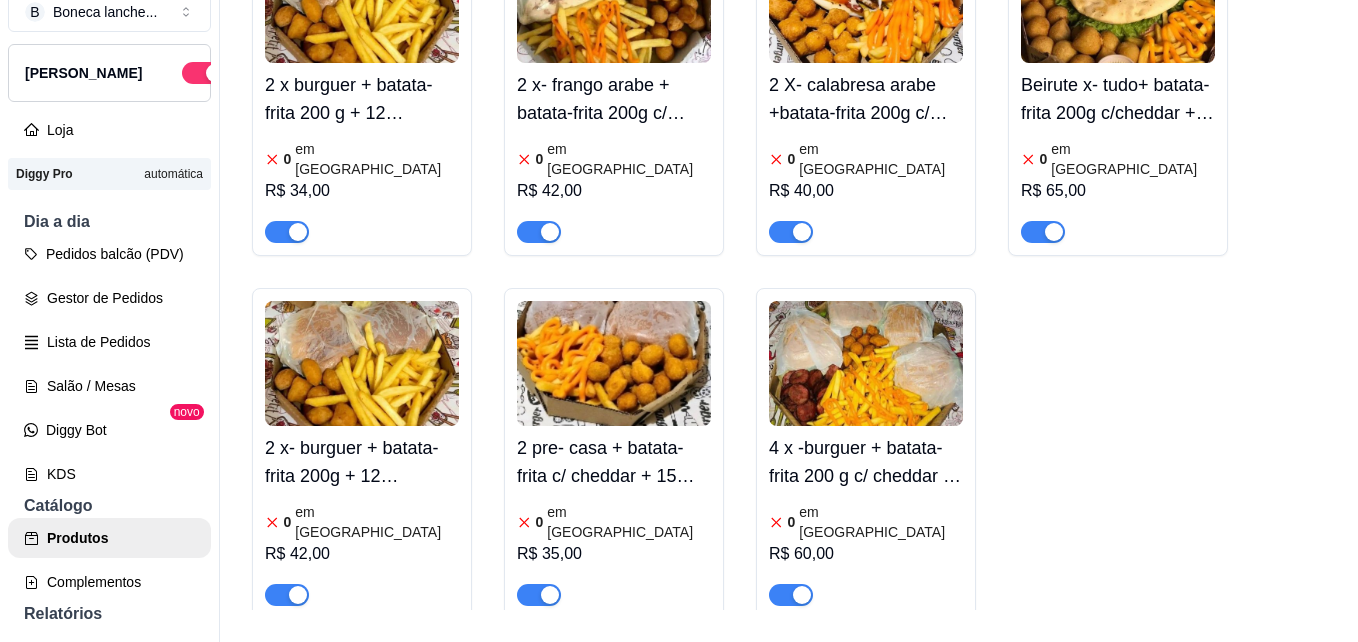 type 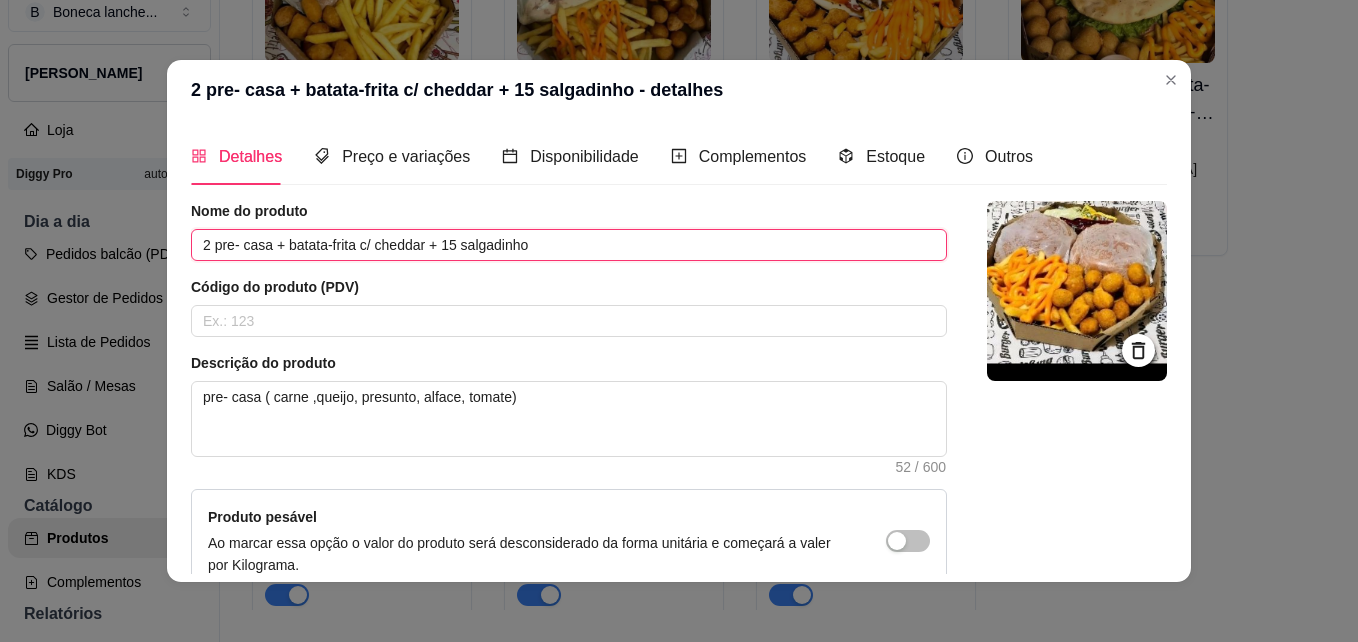 click on "2 pre- casa + batata-frita c/ cheddar + 15 salgadinho" at bounding box center (569, 245) 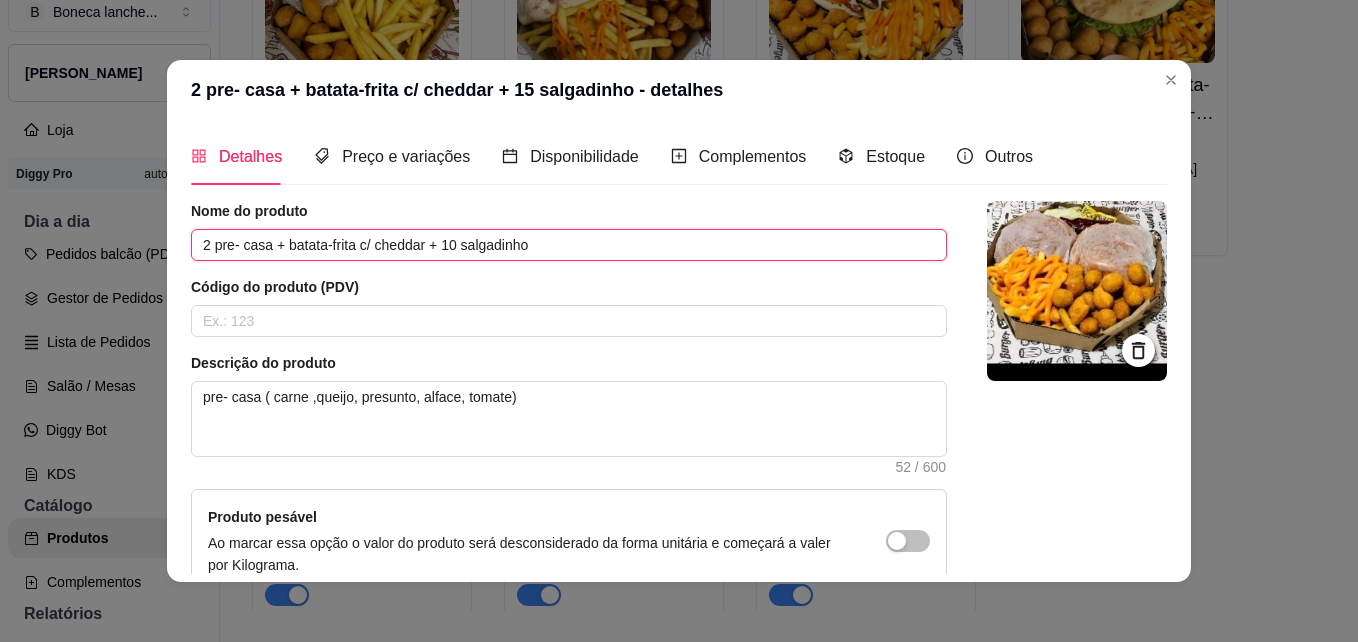 type on "2 pre- casa + batata-frita c/ cheddar + 10 salgadinho" 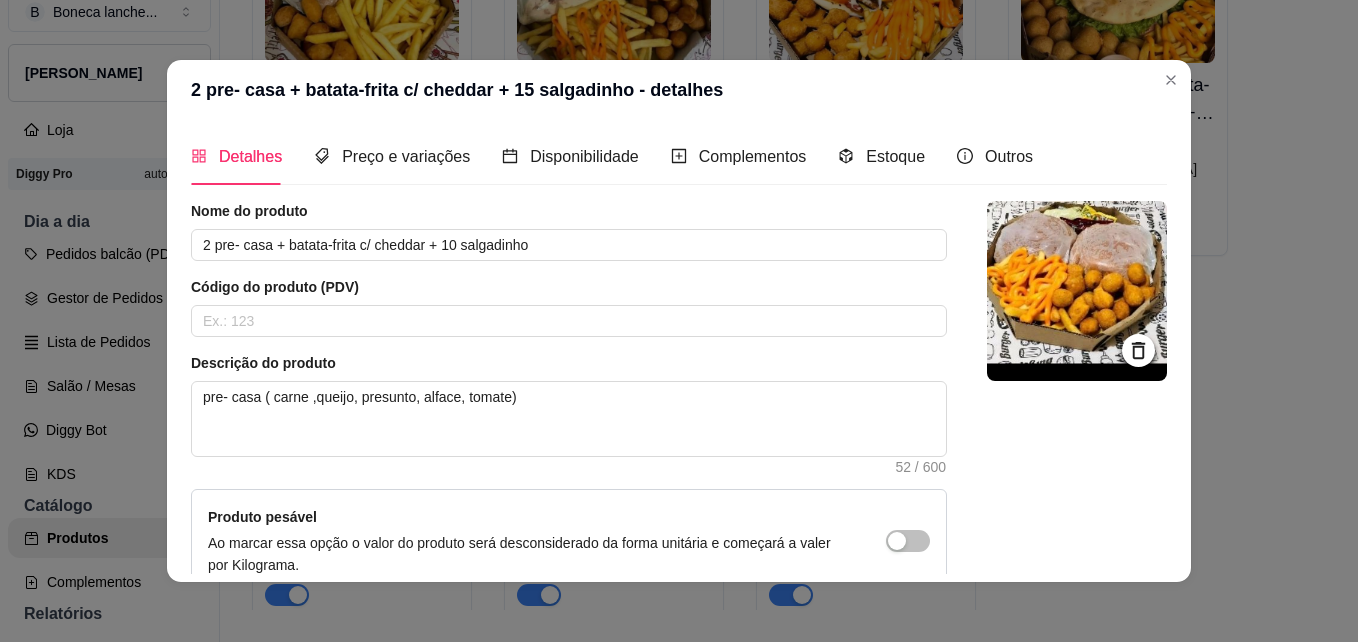 click at bounding box center (1077, 446) 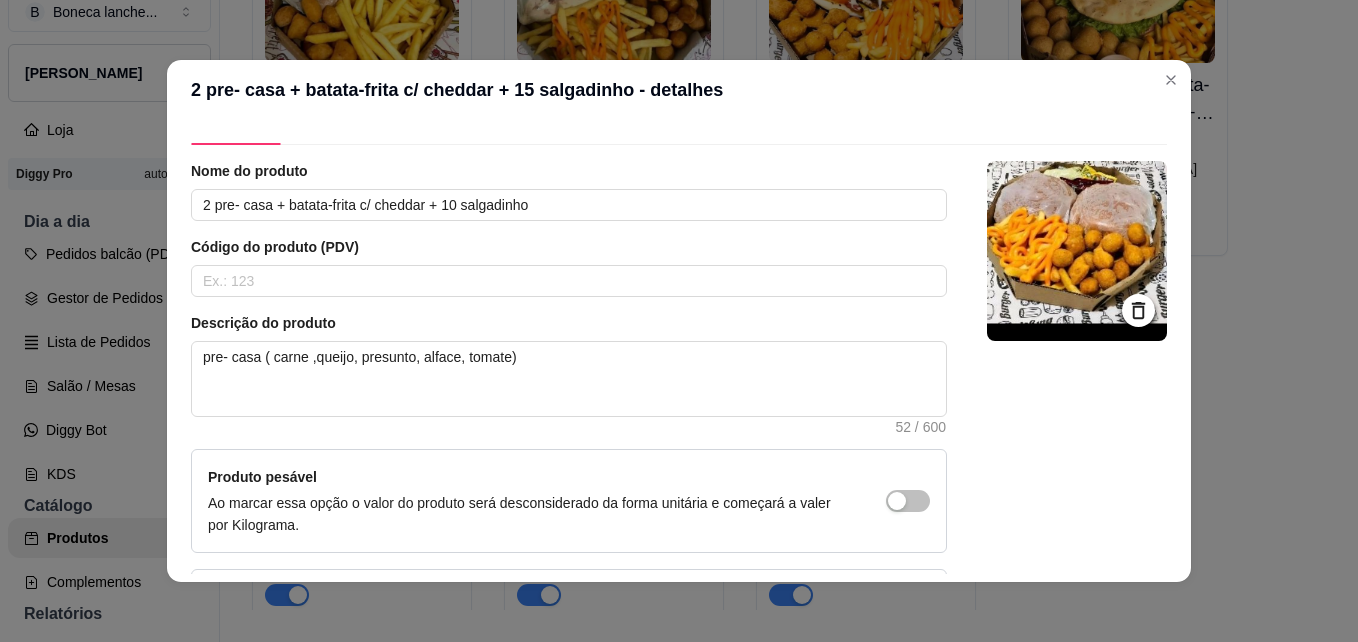 scroll, scrollTop: 195, scrollLeft: 0, axis: vertical 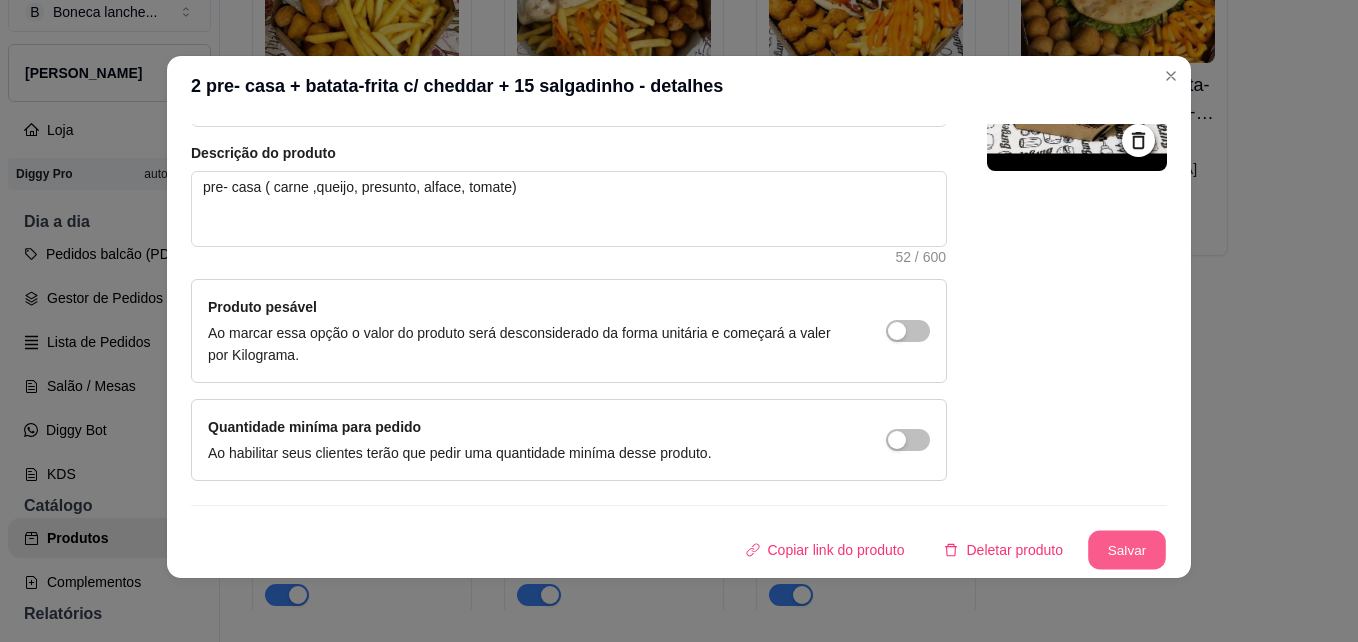 click on "Salvar" at bounding box center (1127, 550) 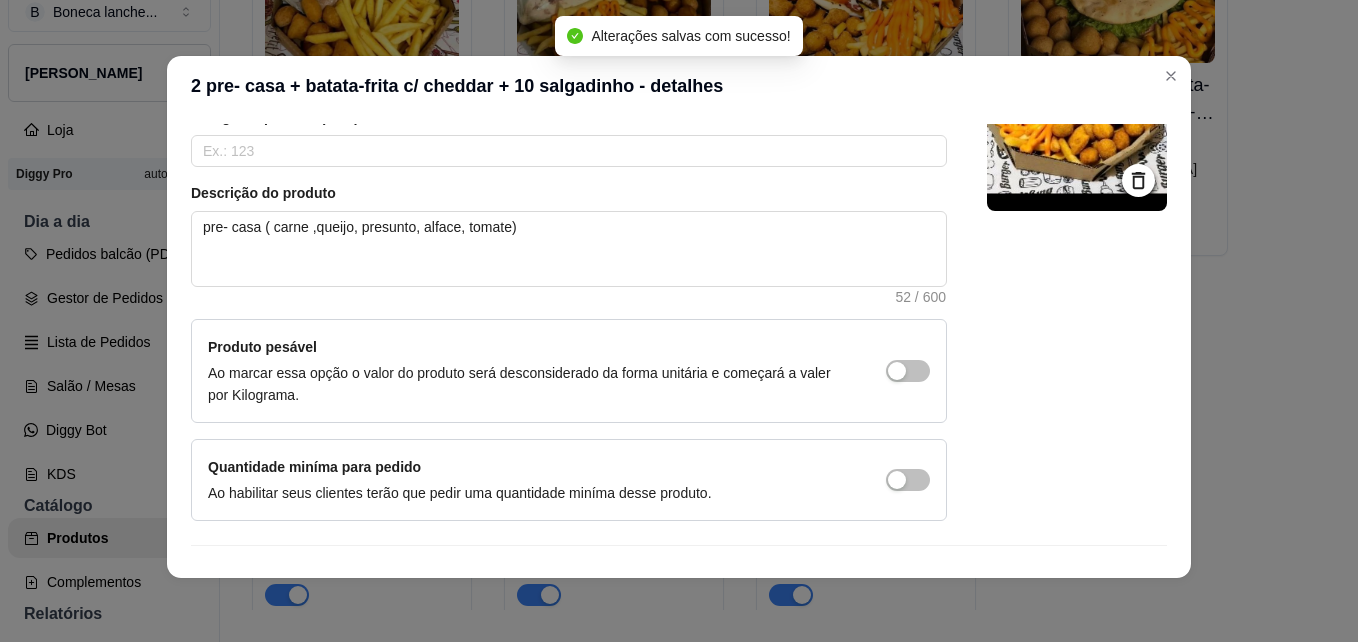 scroll, scrollTop: 0, scrollLeft: 0, axis: both 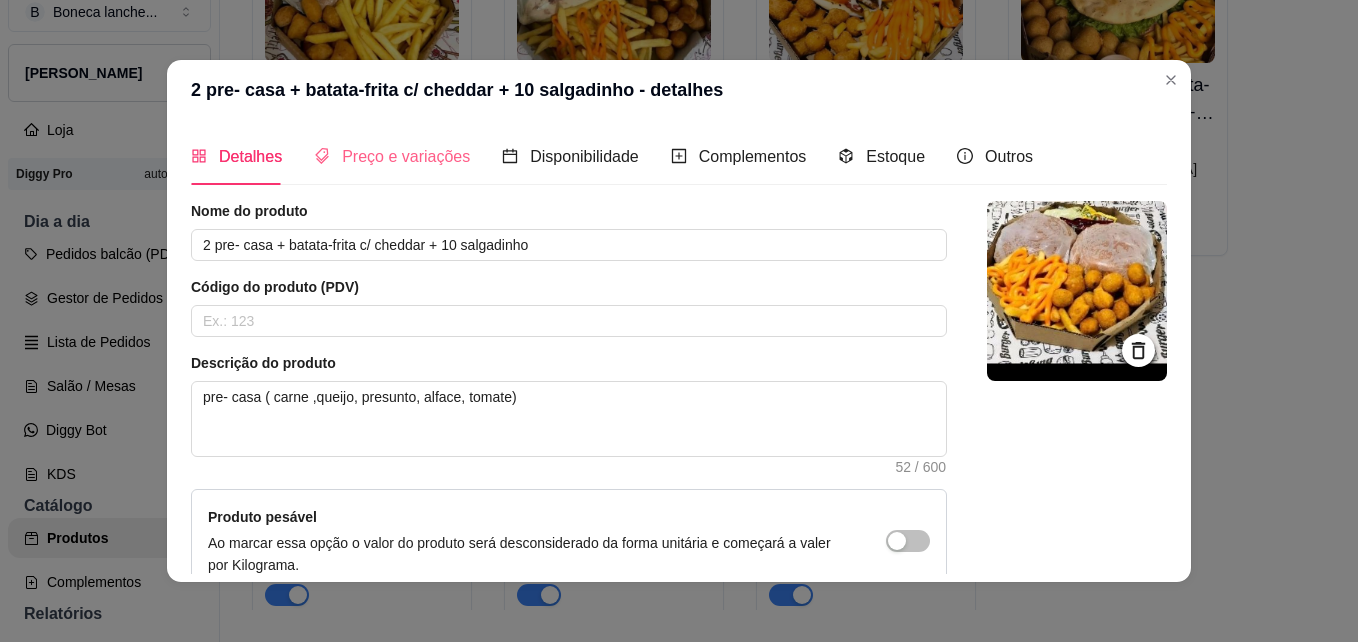 click on "Preço e variações" at bounding box center (392, 156) 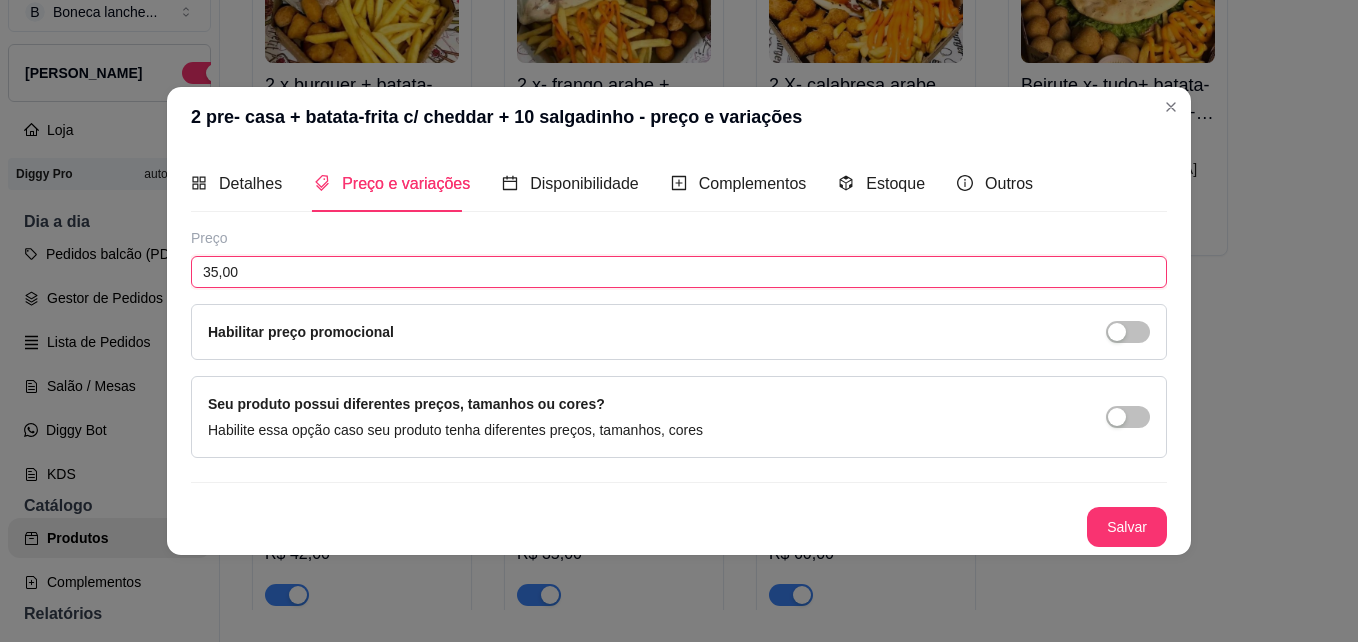 click on "35,00" at bounding box center (679, 272) 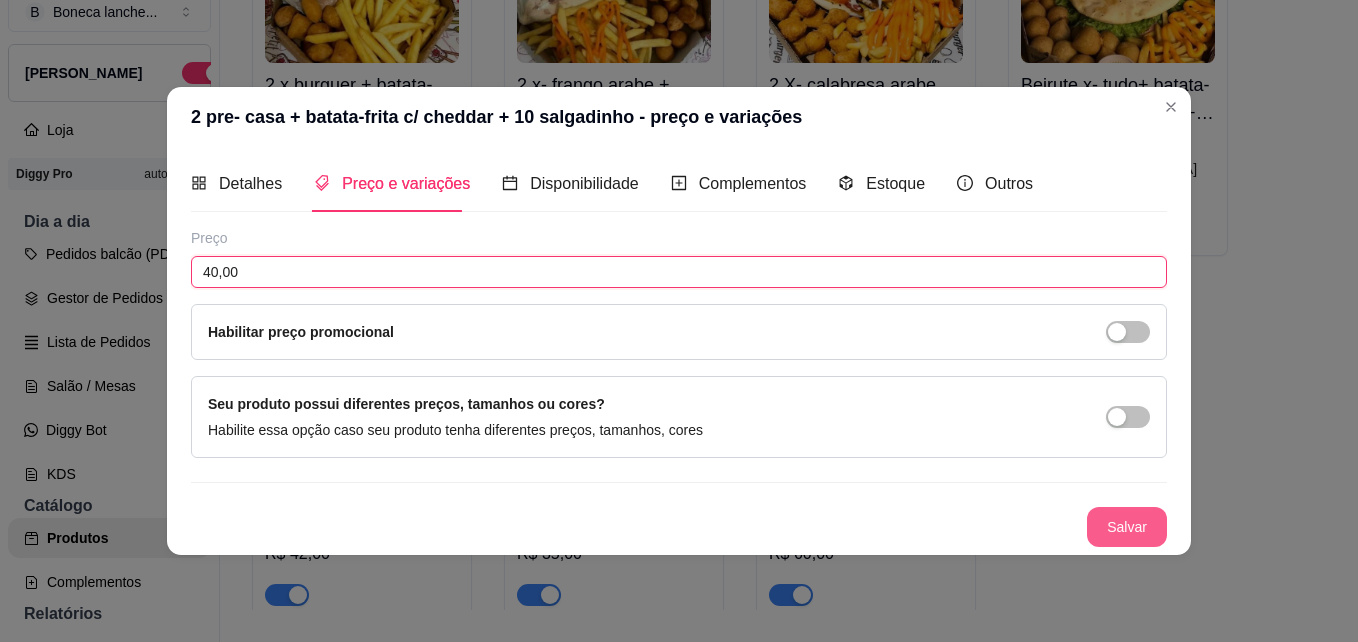type on "40,00" 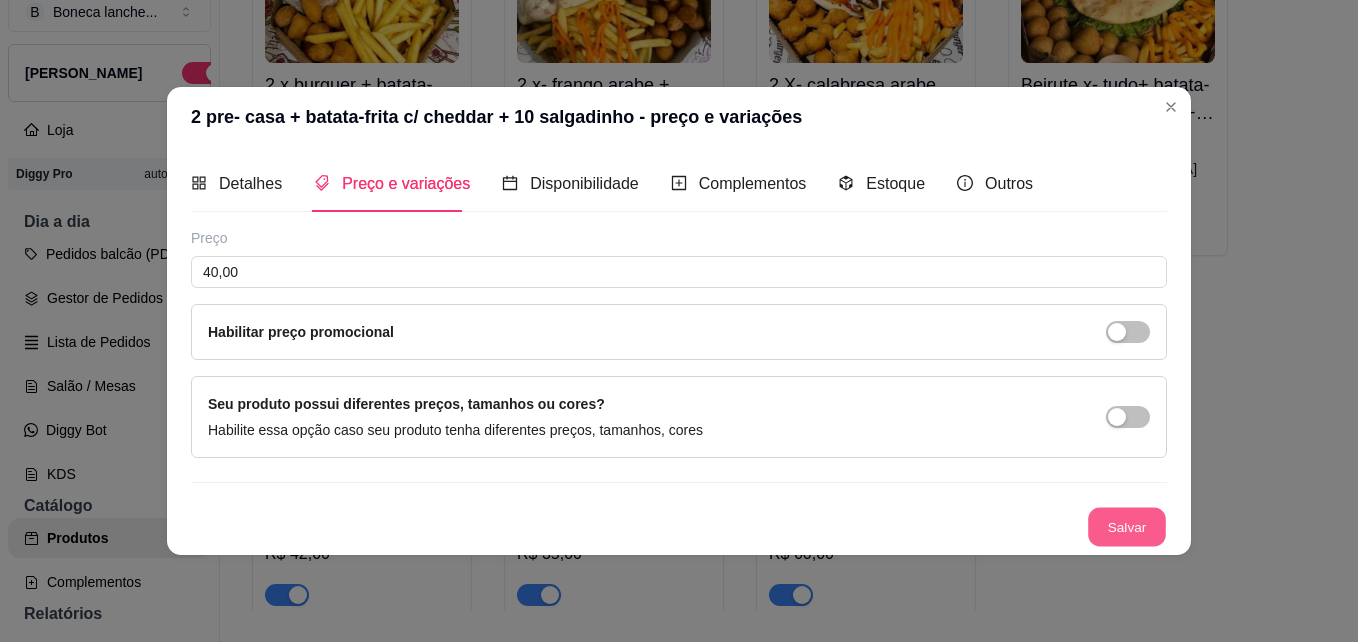 click on "Salvar" at bounding box center (1127, 527) 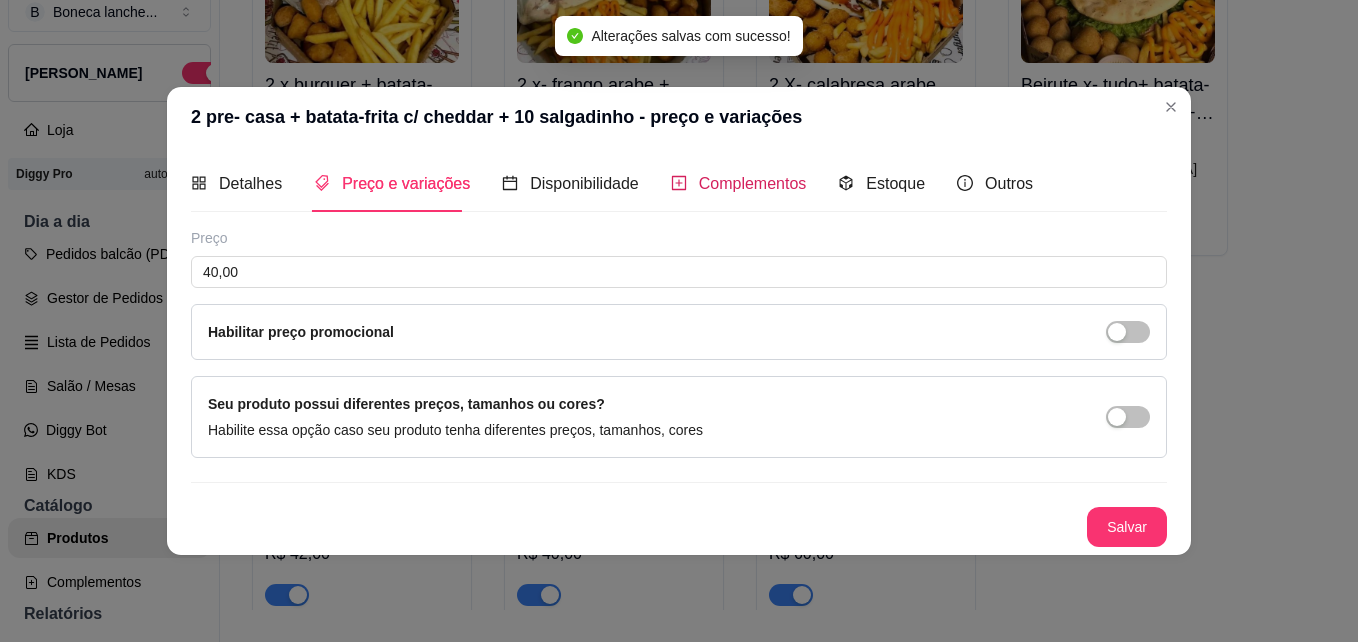 click on "Complementos" at bounding box center (753, 183) 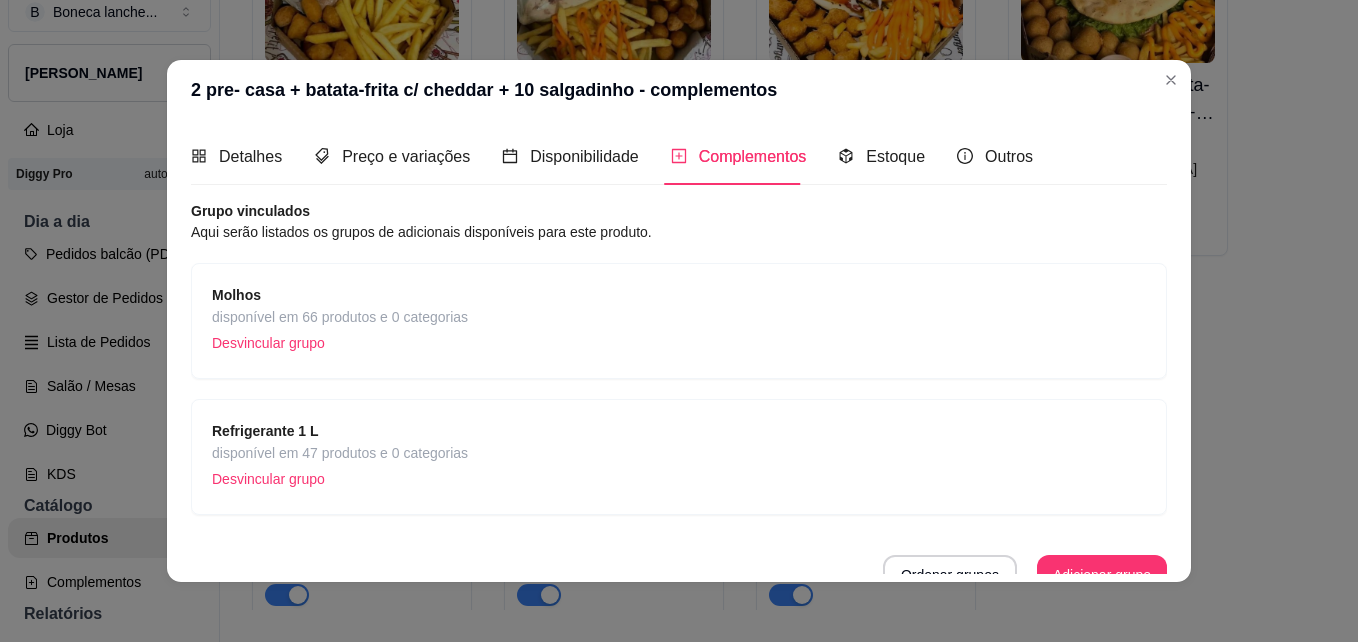 click on "Desvincular grupo" at bounding box center (340, 479) 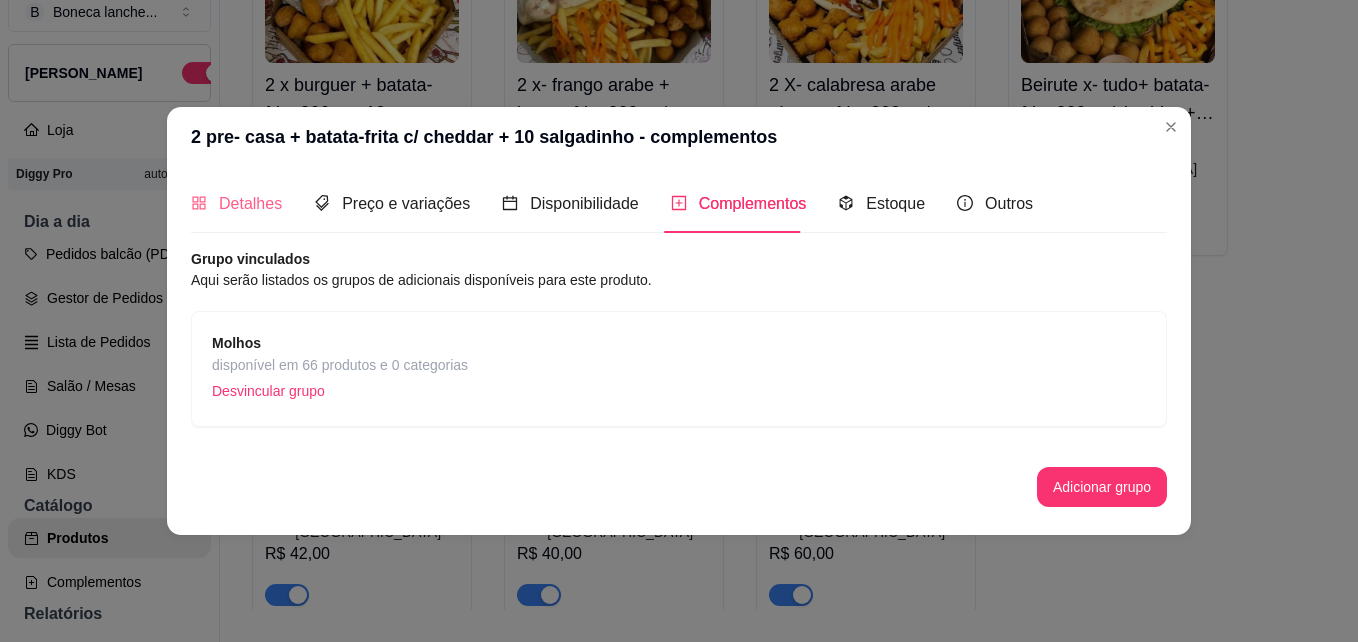 click on "Detalhes" at bounding box center [236, 203] 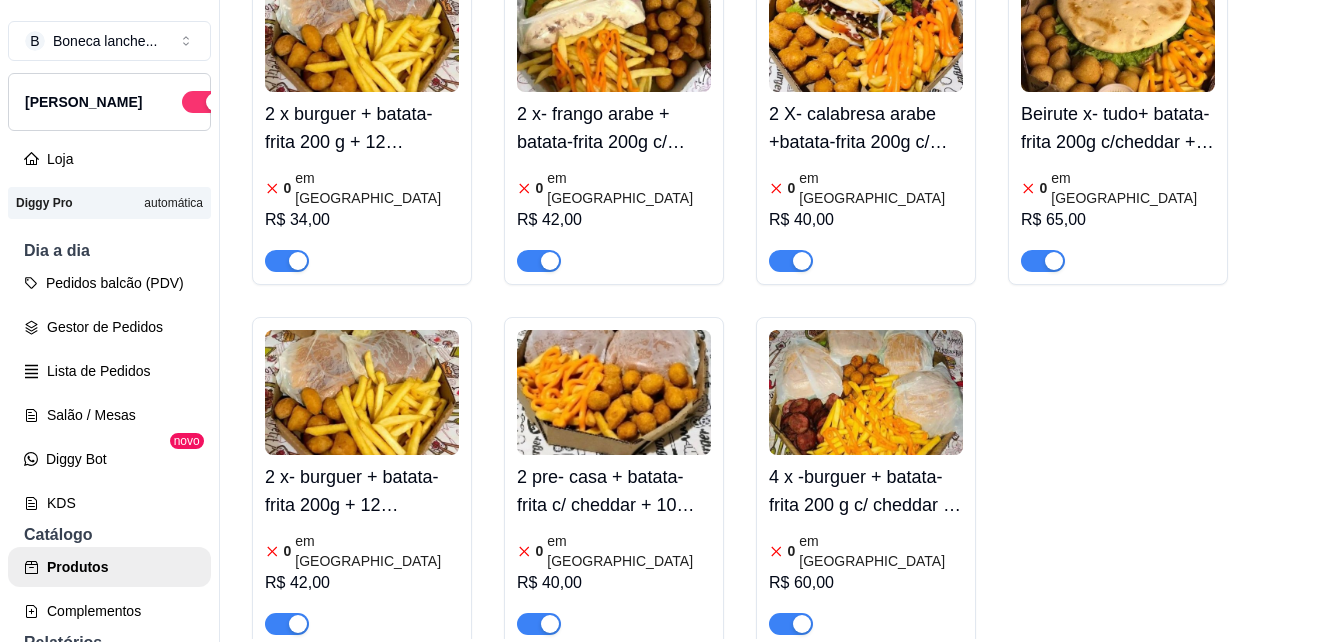 scroll, scrollTop: 0, scrollLeft: 0, axis: both 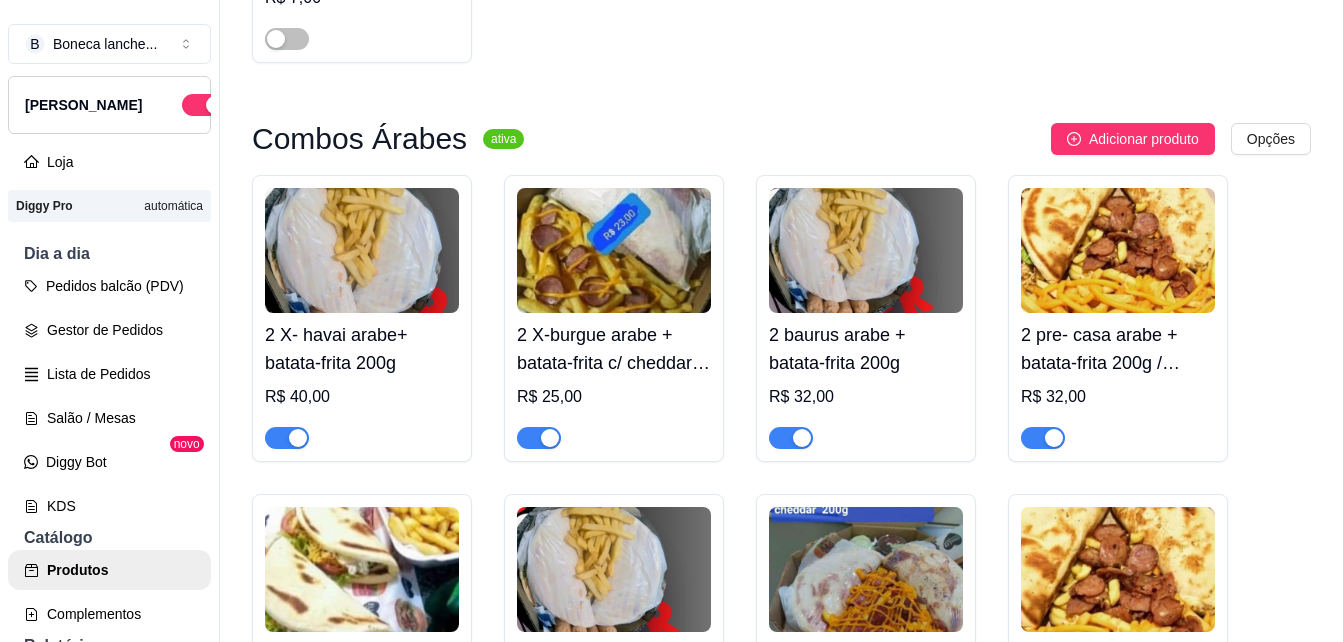 click at bounding box center [614, 250] 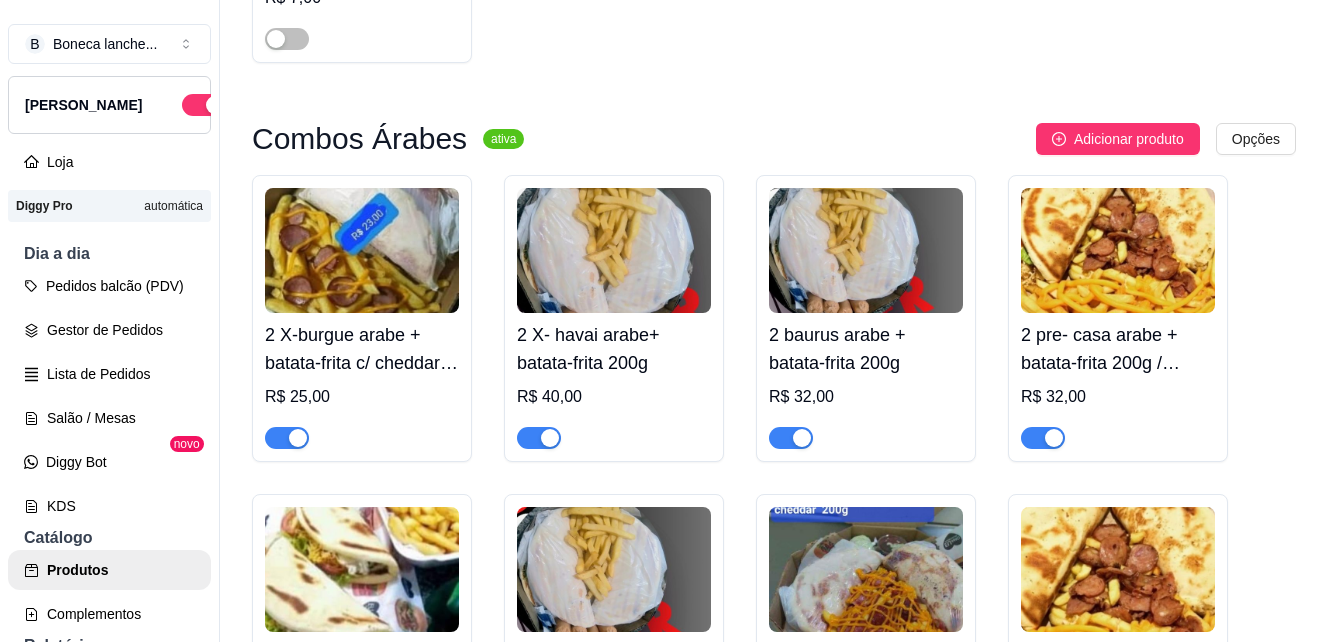 type 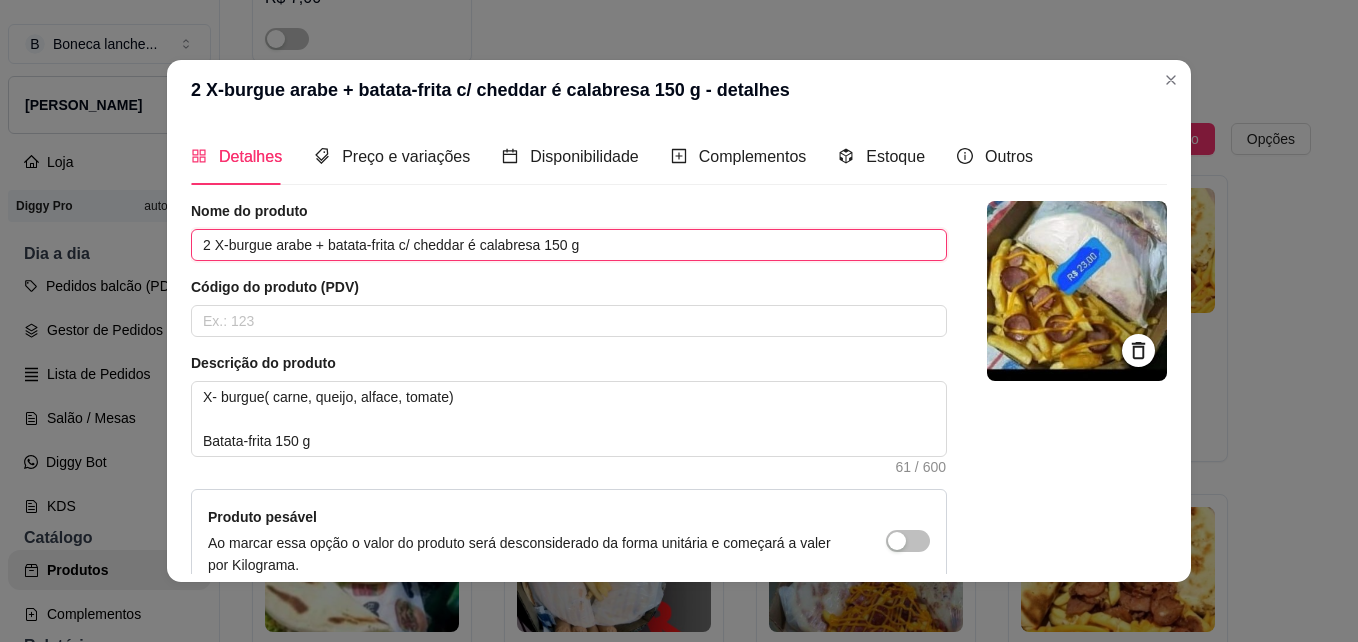 click on "2 X-burgue arabe + batata-frita c/ cheddar é calabresa 150 g" at bounding box center (569, 245) 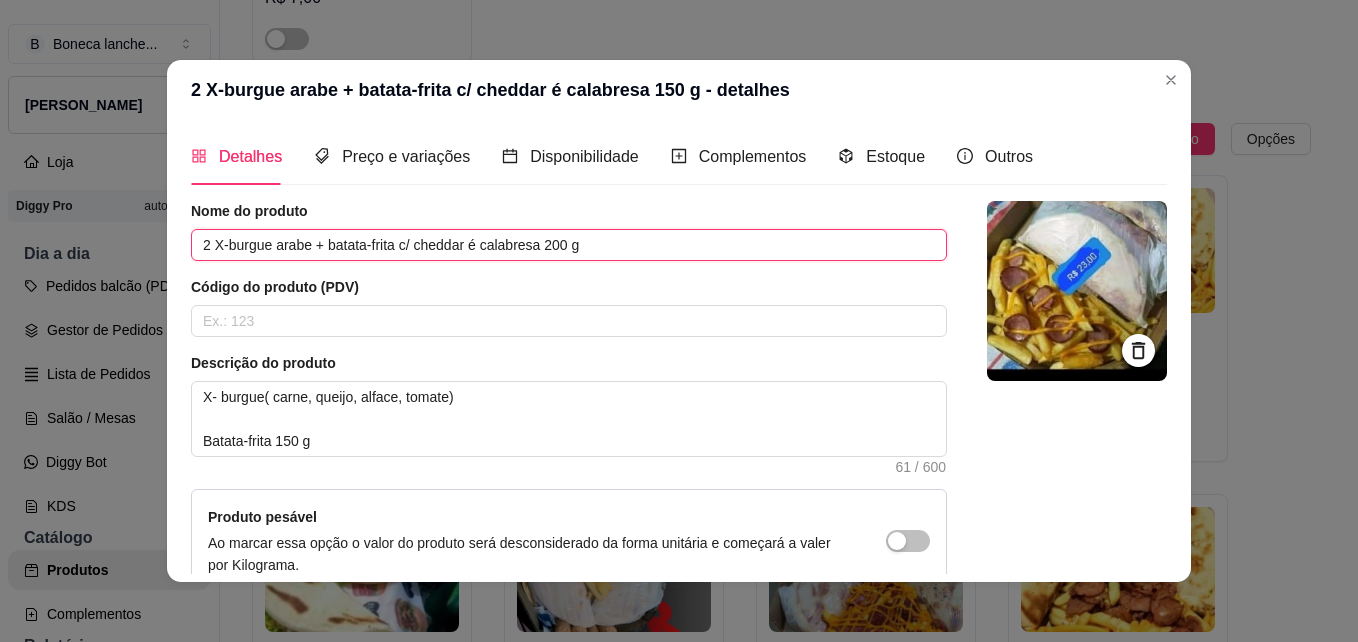 click on "2 X-burgue arabe + batata-frita c/ cheddar é calabresa 200 g" at bounding box center [569, 245] 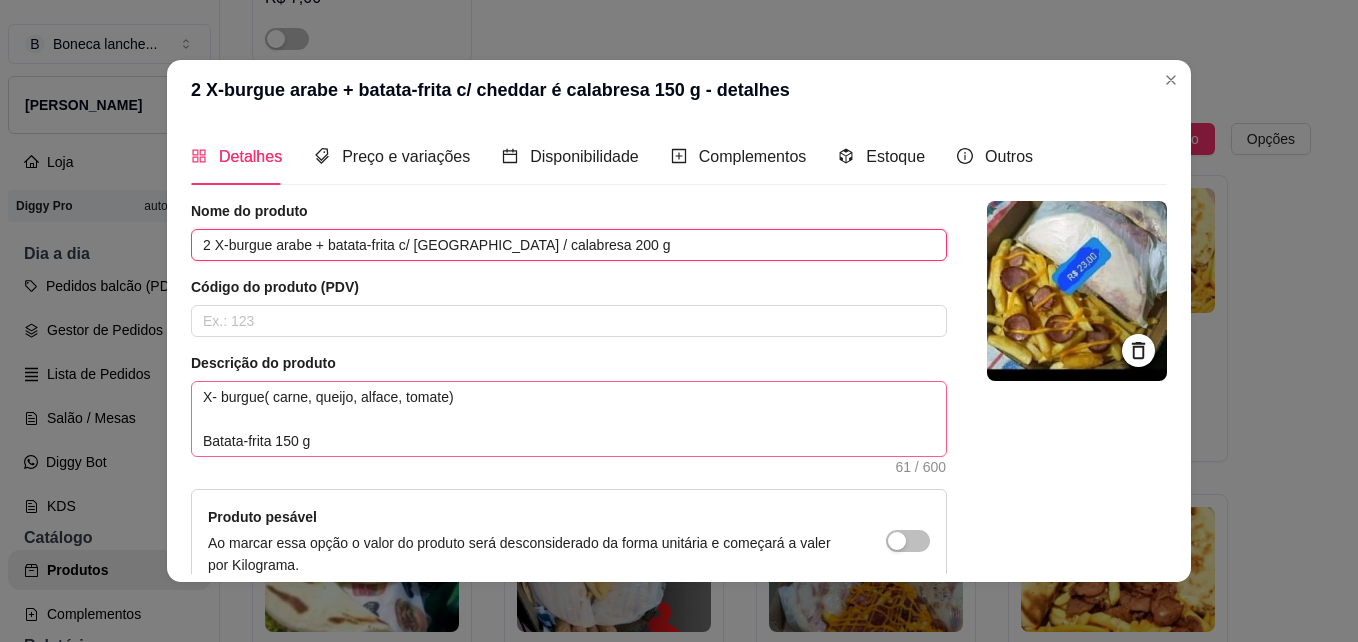 type on "2 X-burgue arabe + batata-frita c/ [GEOGRAPHIC_DATA] / calabresa 200 g" 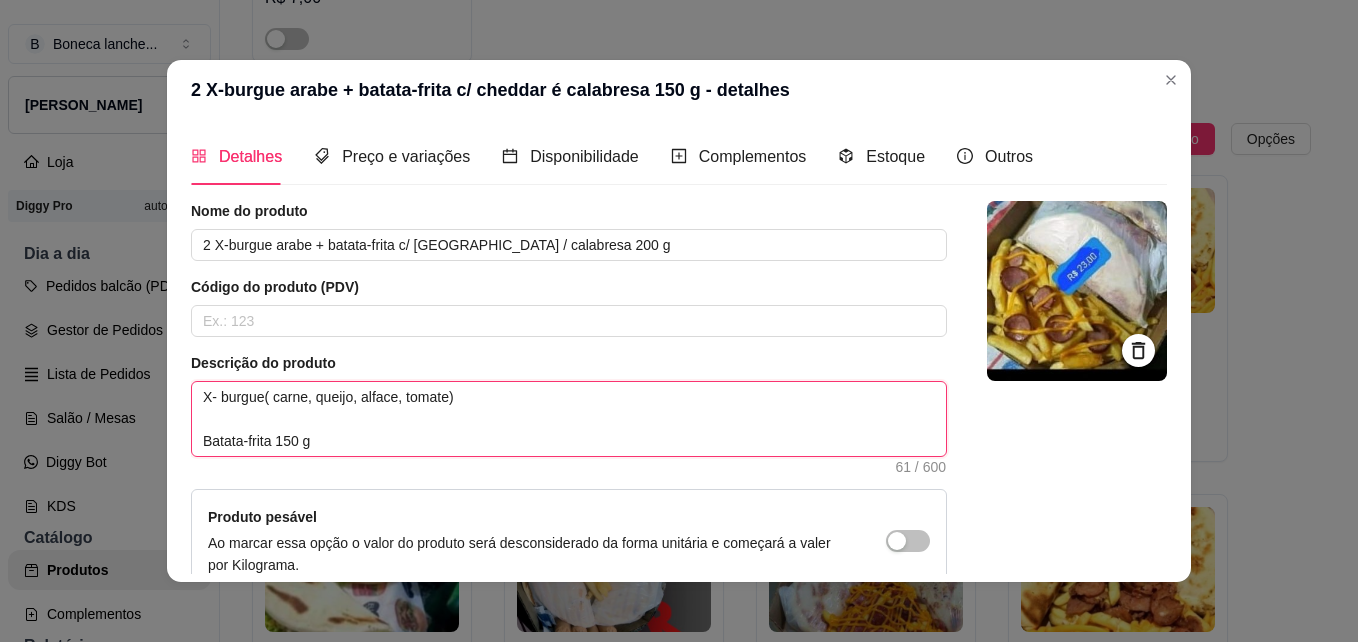 click on "X- burgue( carne, queijo, alface, tomate)
Batata-frita 150 g" at bounding box center (569, 419) 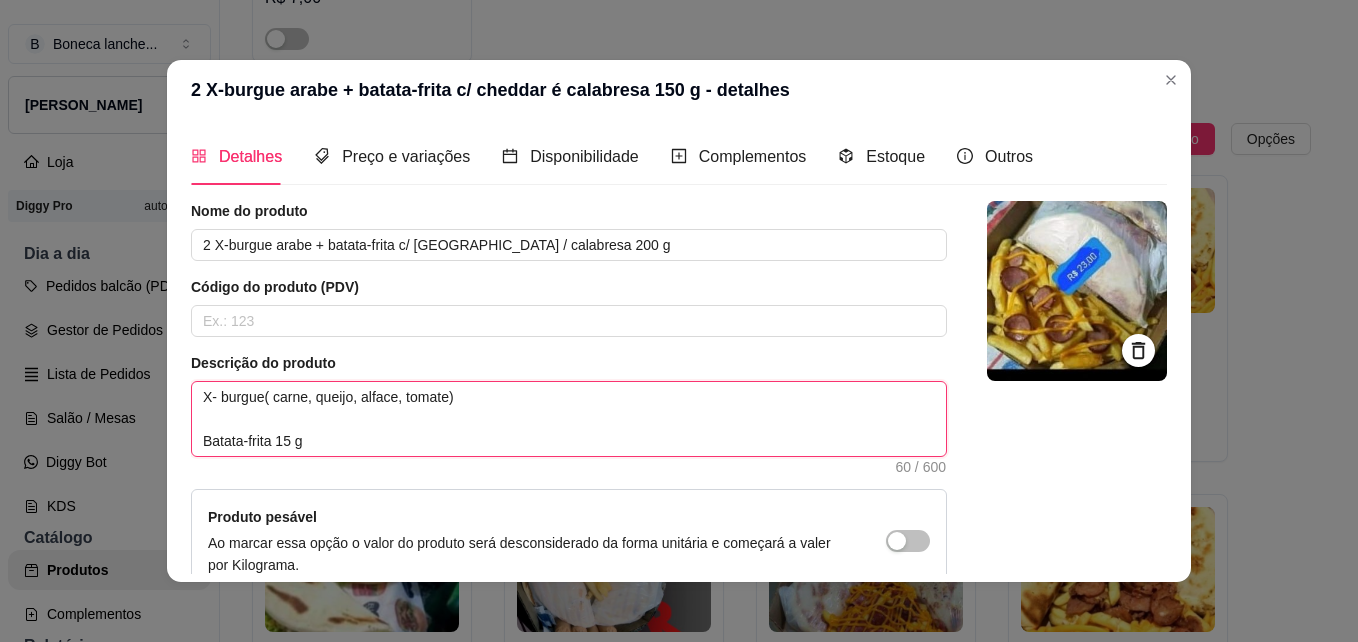 type 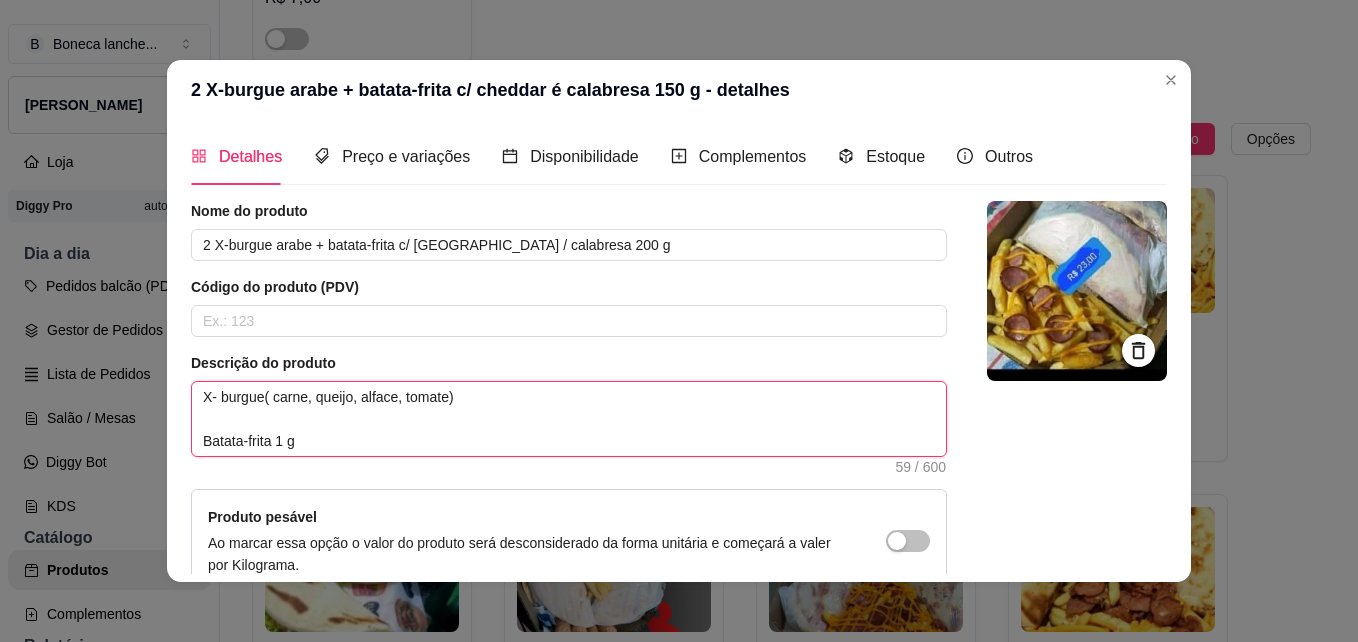 type 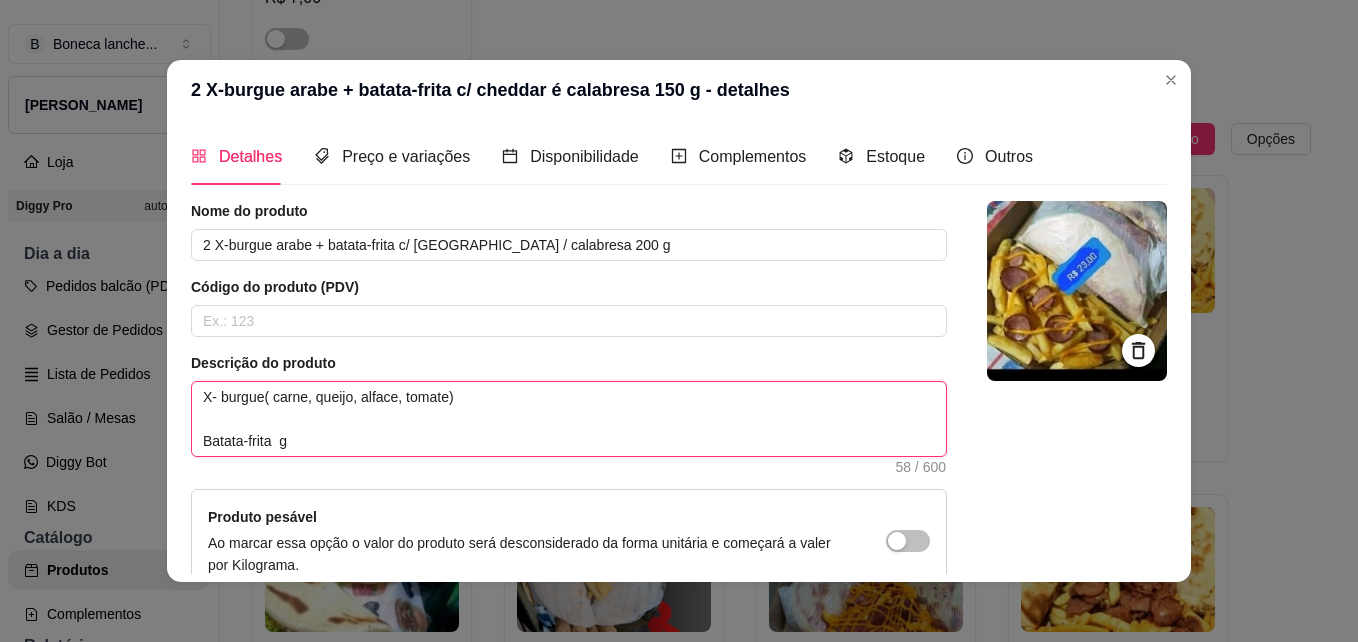 type 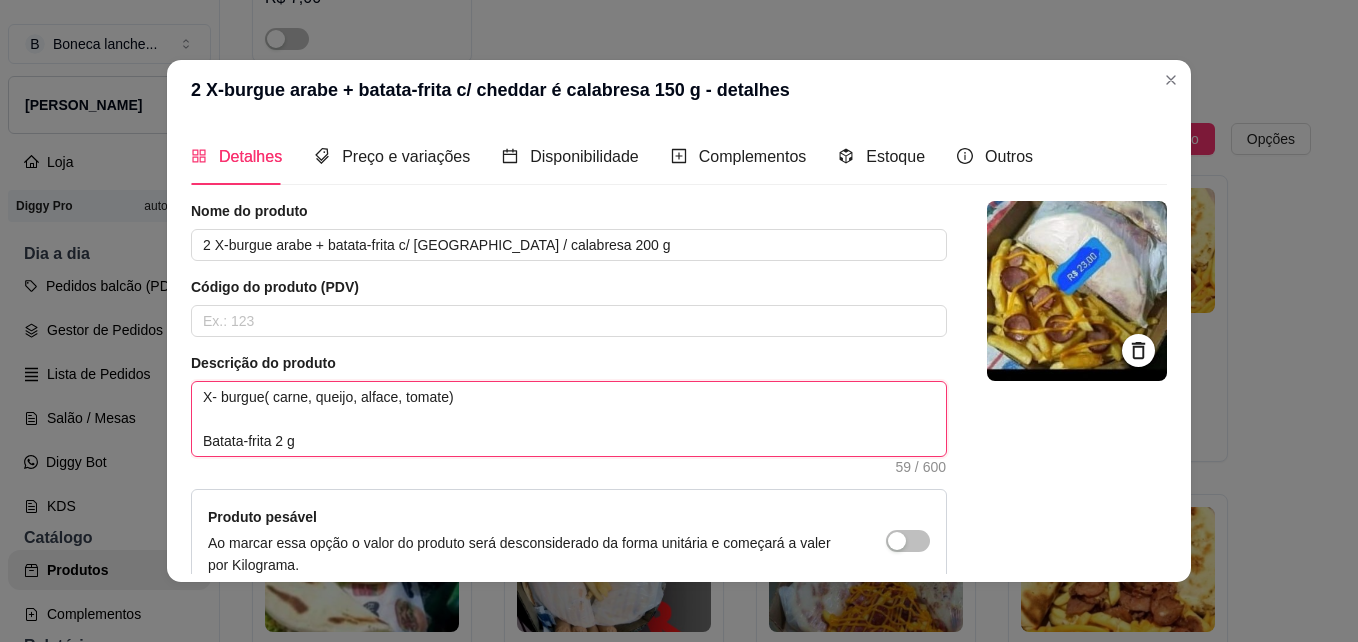 type 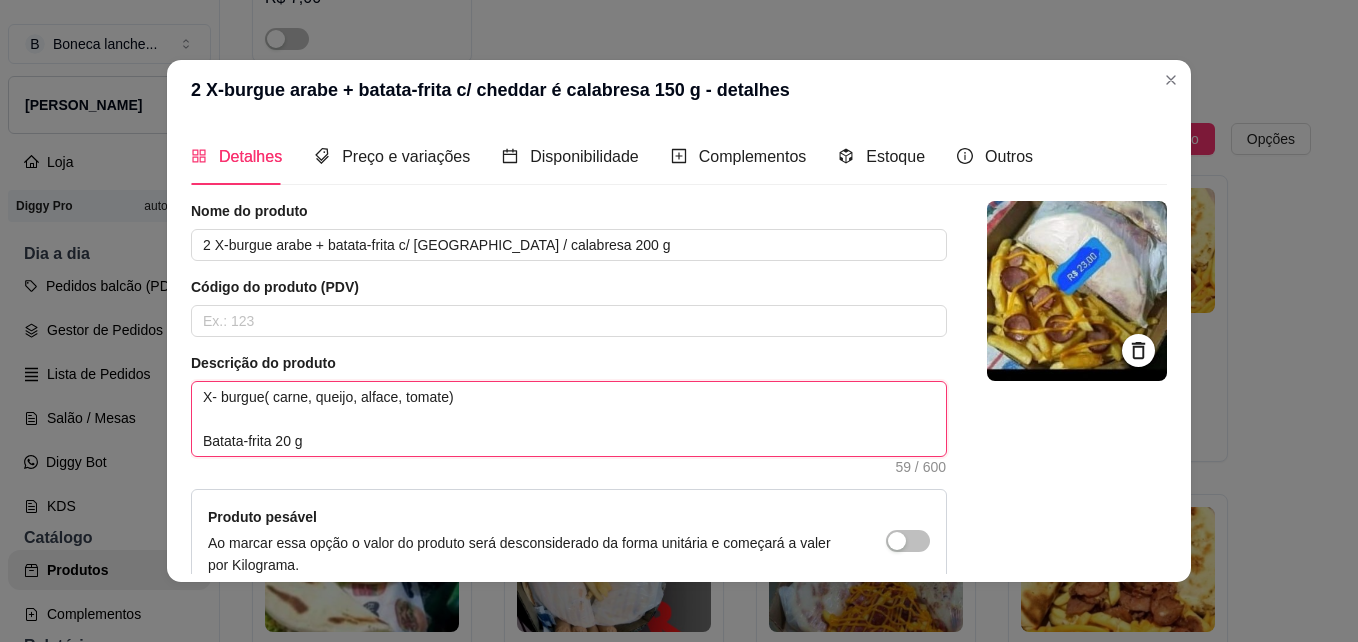 type 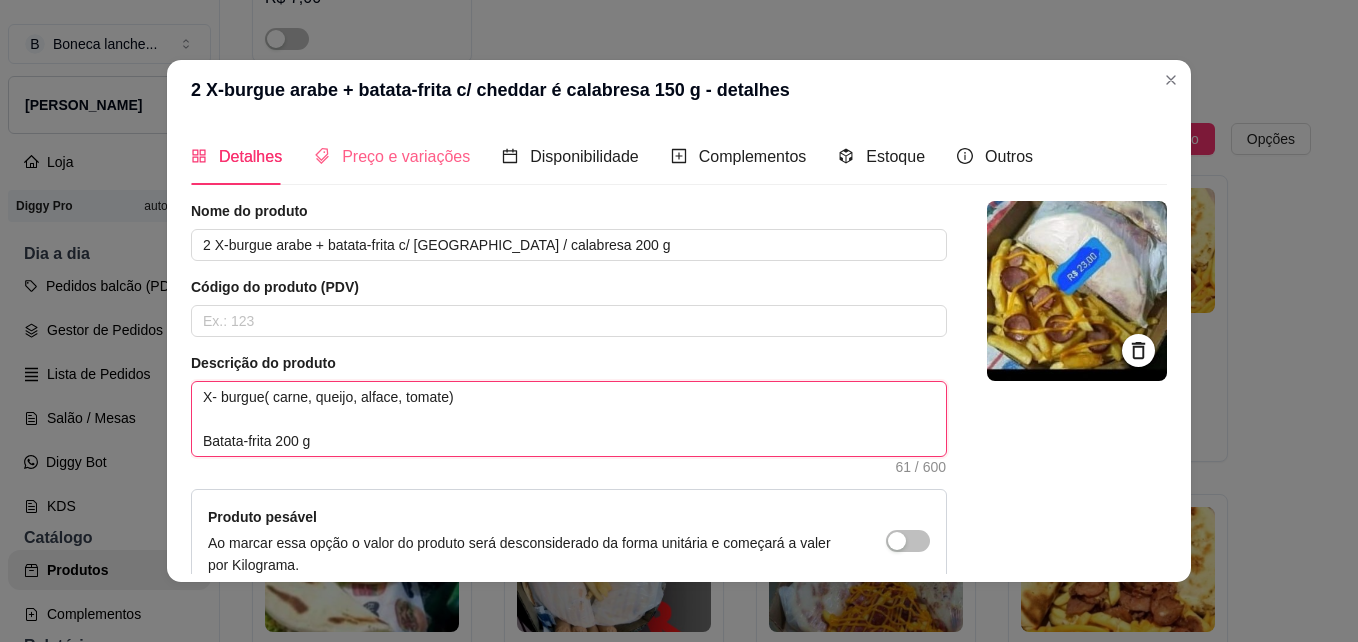 type on "X- burgue( carne, queijo, alface, tomate)
Batata-frita 200 g" 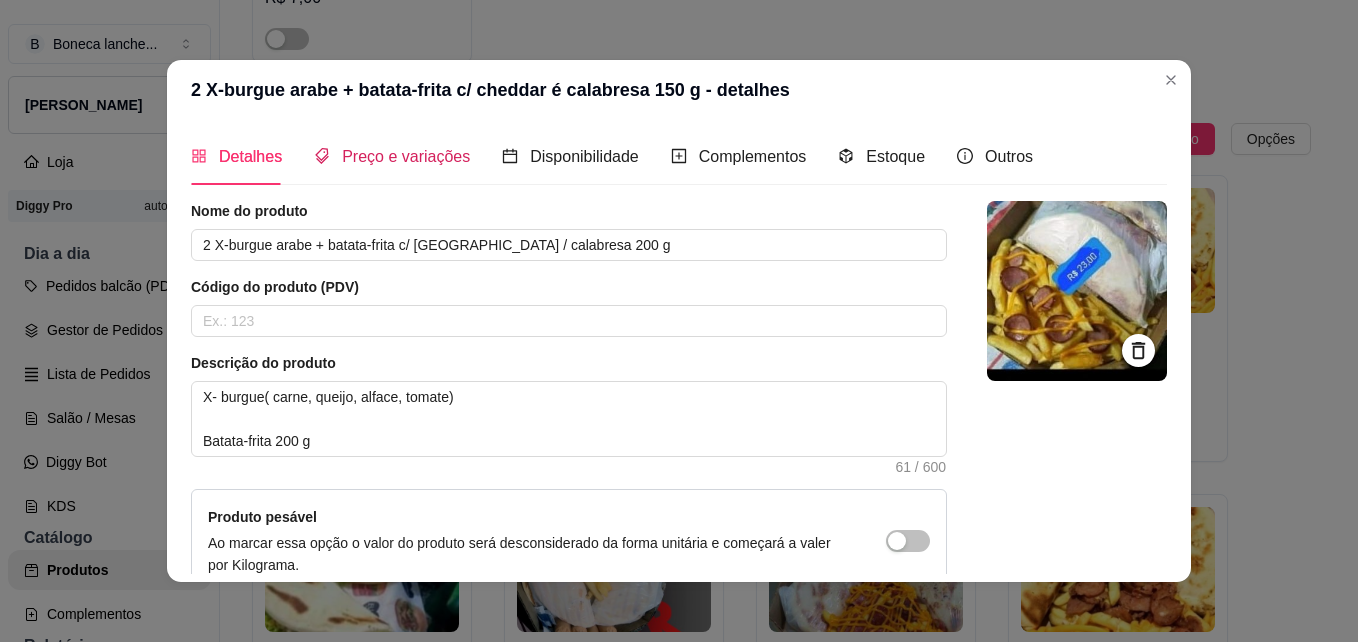 click on "Preço e variações" at bounding box center (406, 156) 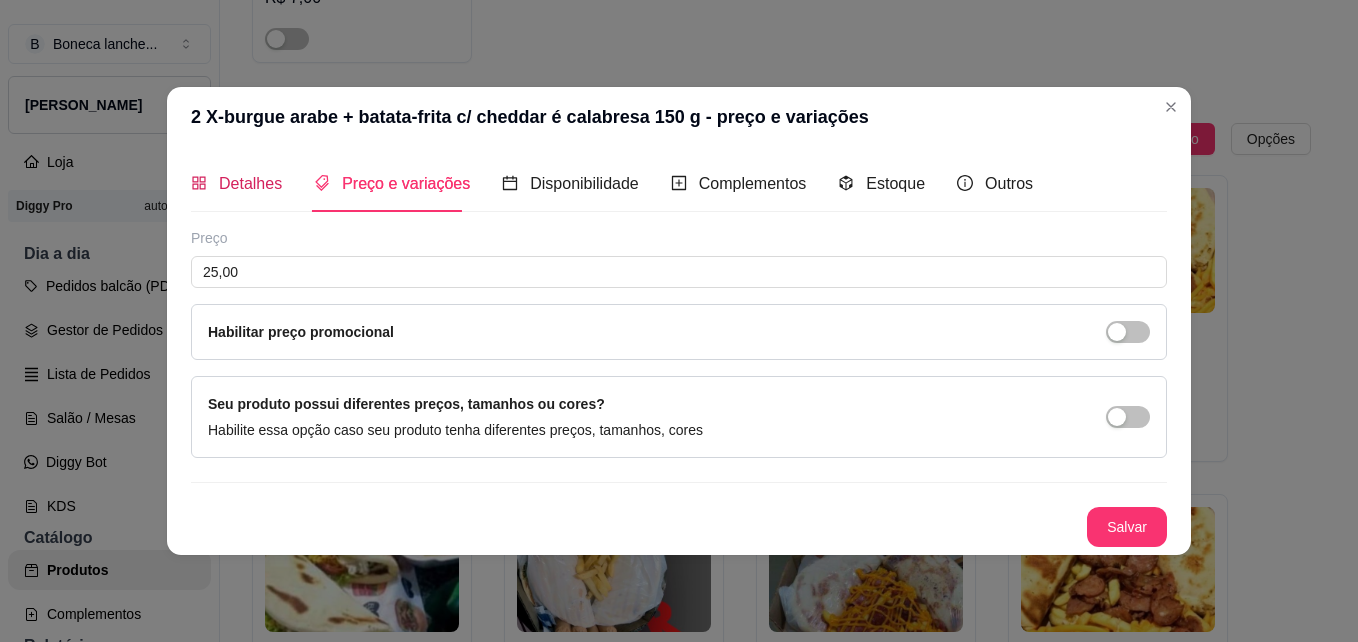click on "Detalhes" at bounding box center [250, 183] 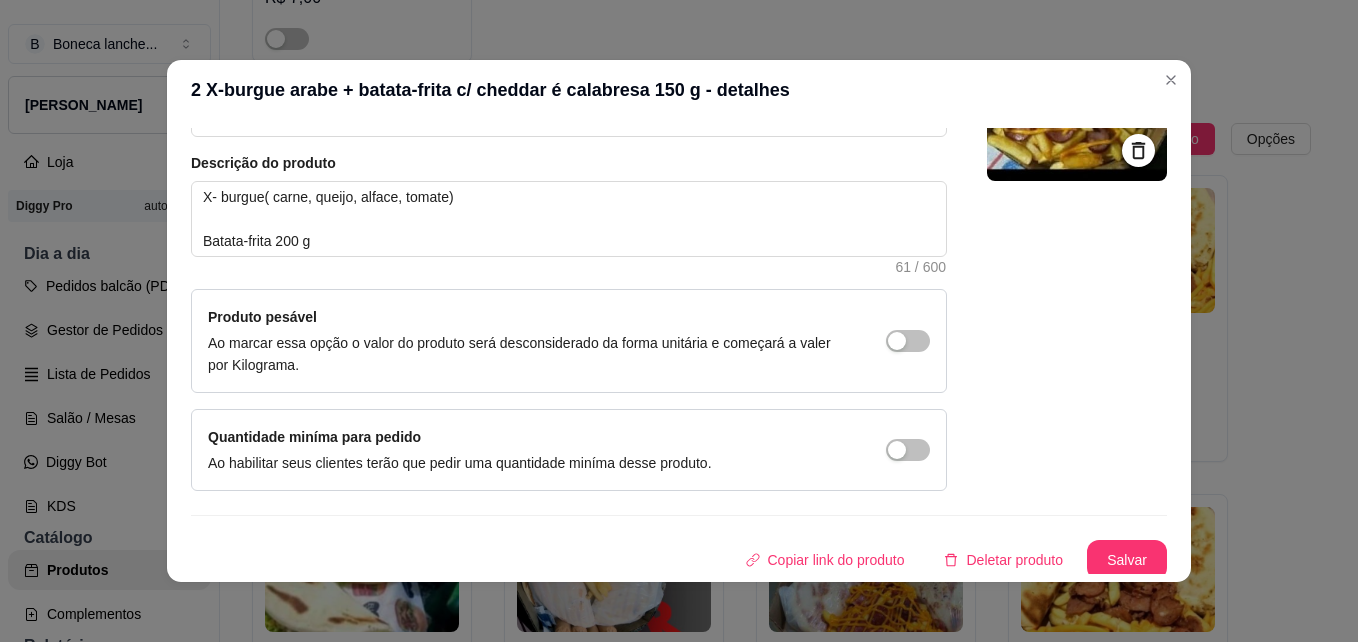 scroll, scrollTop: 206, scrollLeft: 0, axis: vertical 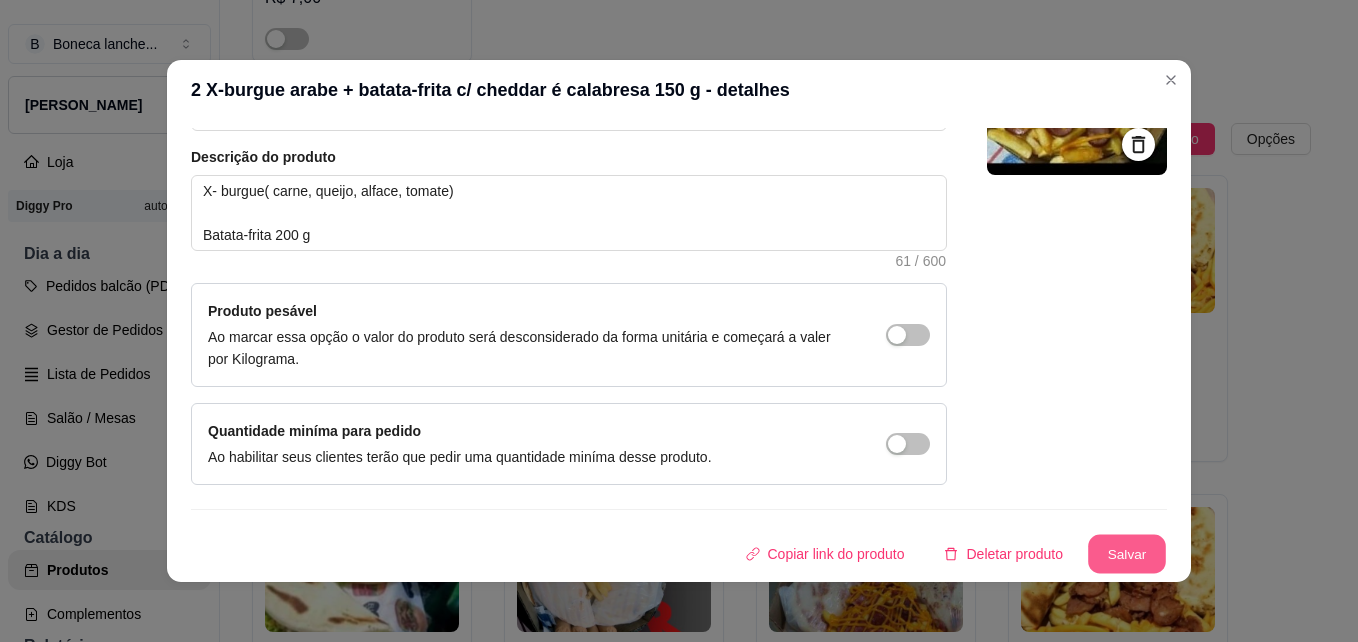 click on "Salvar" at bounding box center (1127, 554) 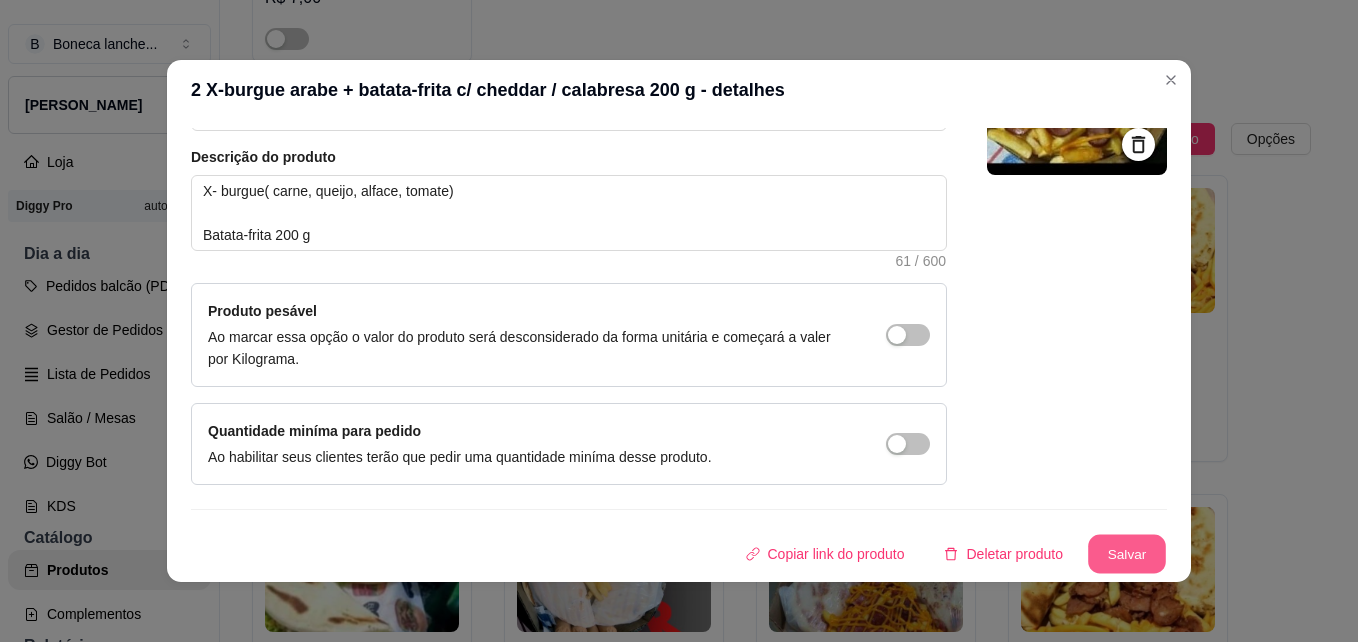 click on "Salvar" at bounding box center (1127, 554) 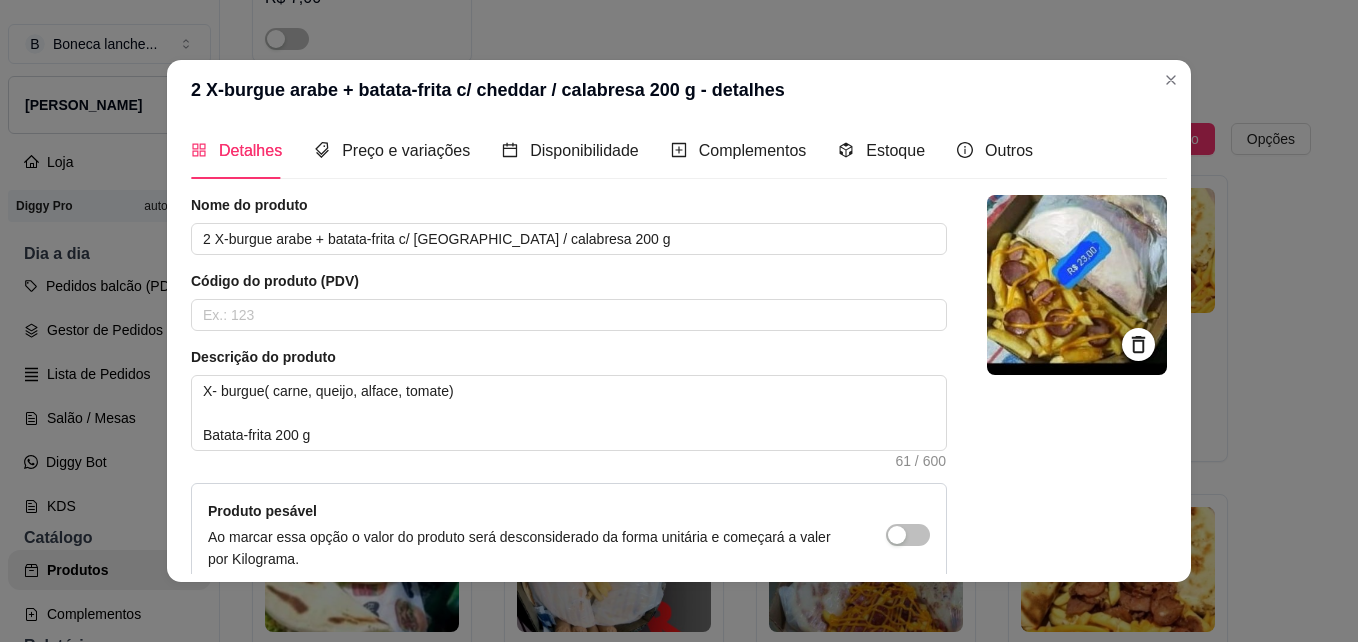 scroll, scrollTop: 0, scrollLeft: 0, axis: both 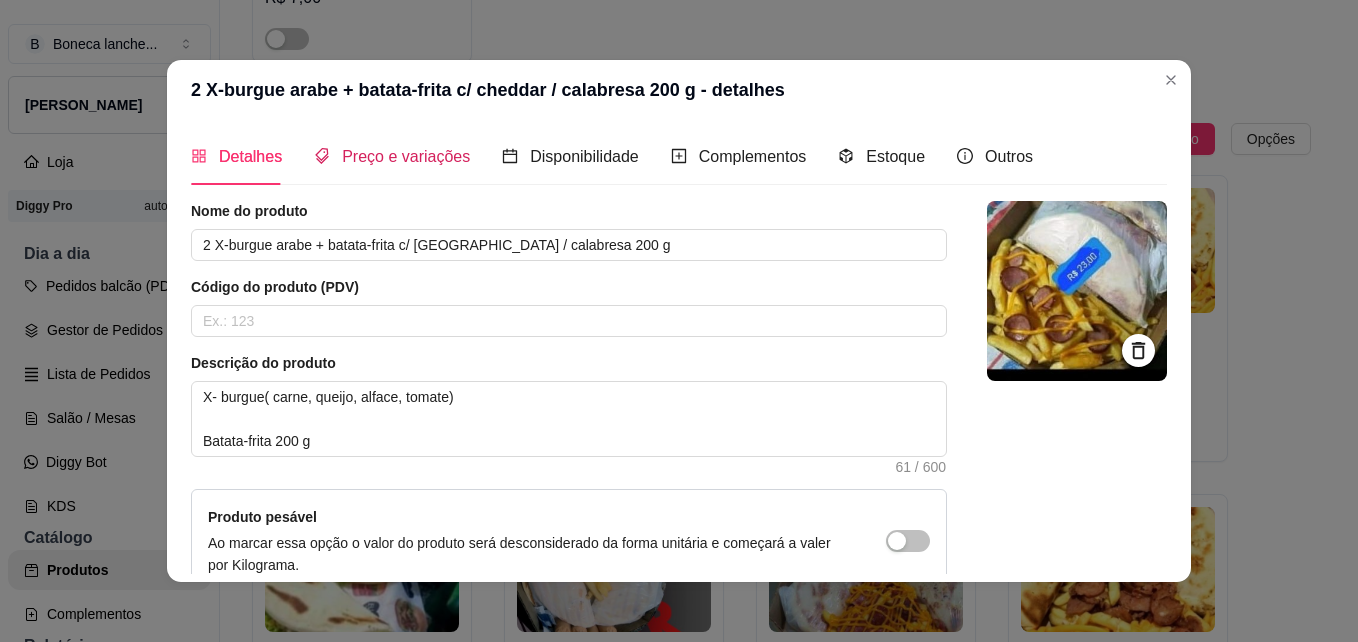 click on "Preço e variações" at bounding box center (392, 156) 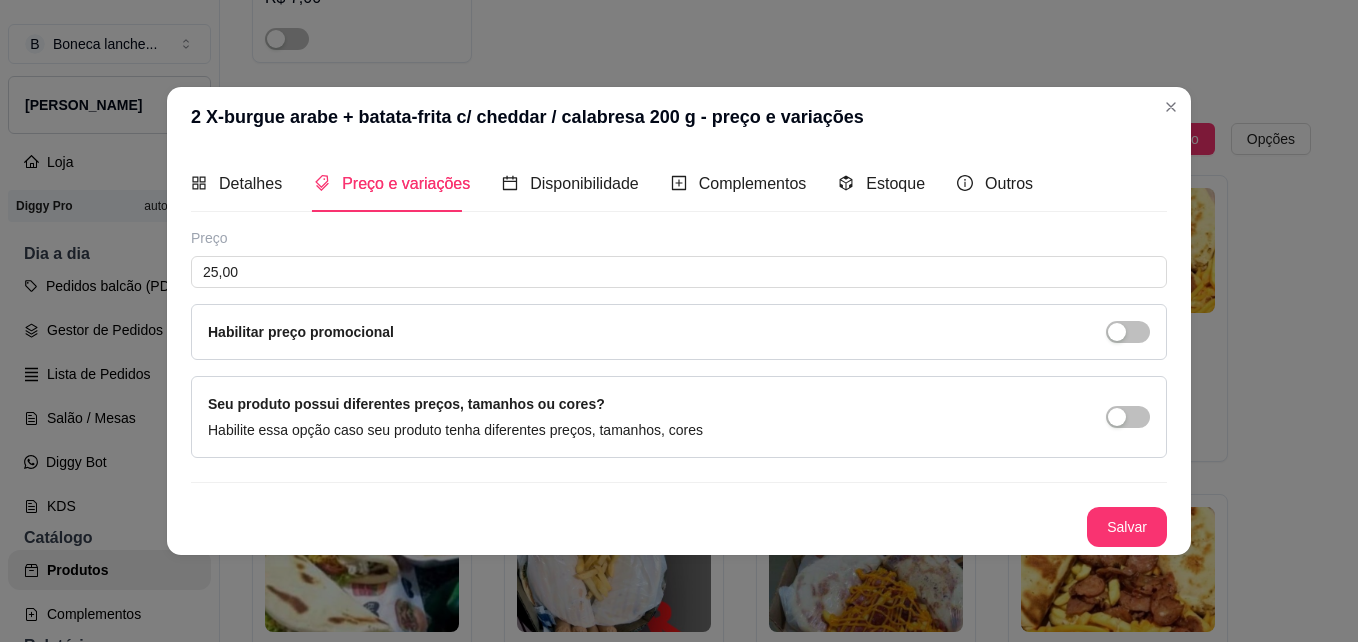 type 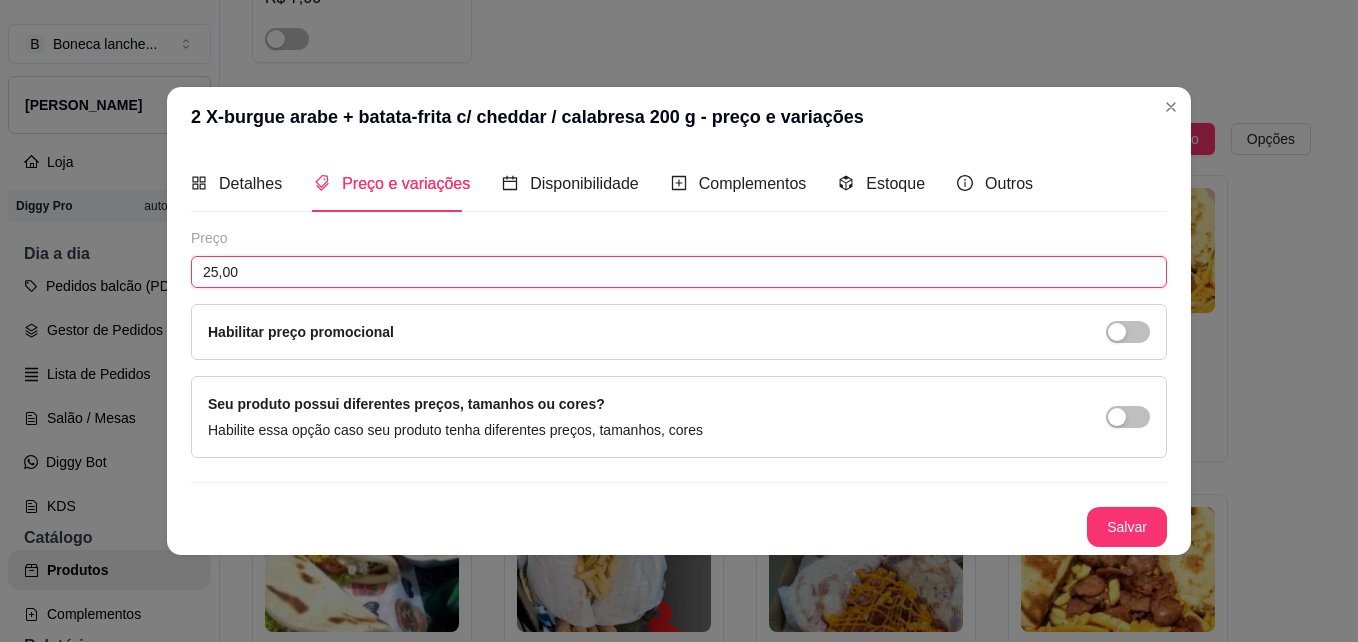click on "25,00" at bounding box center [679, 272] 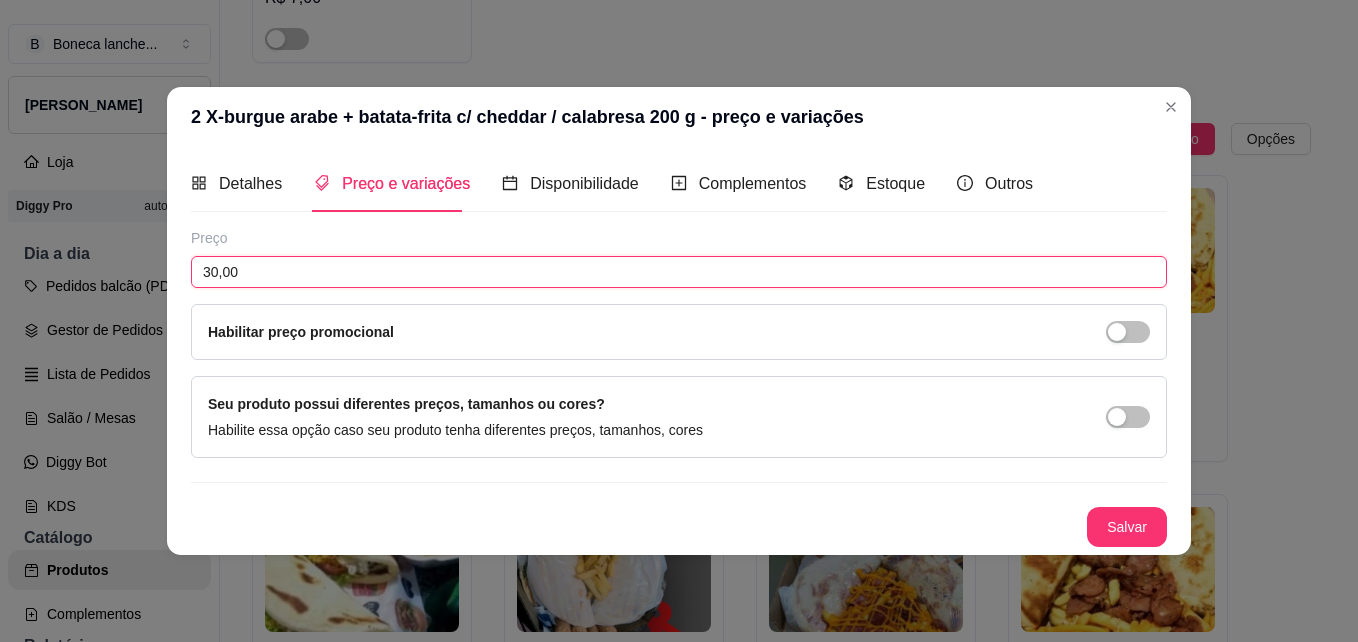 type on "30,00" 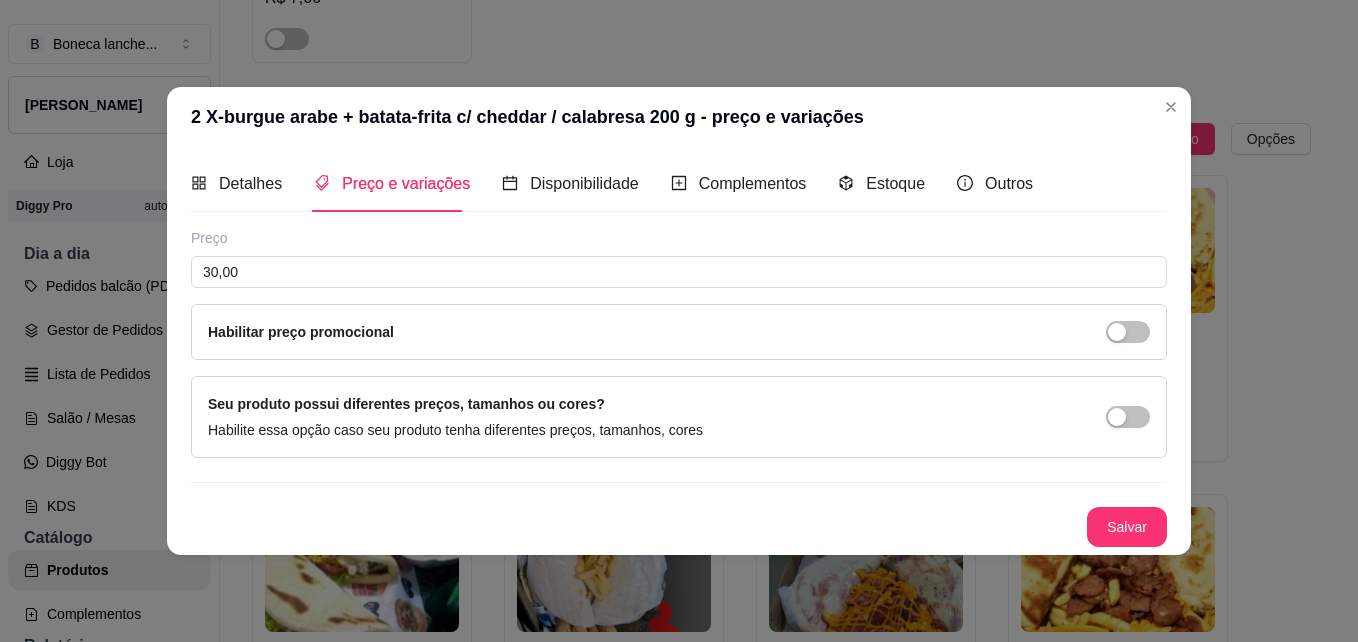 click on "Detalhes Preço e variações Disponibilidade Complementos Estoque Outros Nome do produto 2 X-burgue arabe + batata-frita c/ cheddar / calabresa 200 g Código do produto (PDV) Descrição do produto X- burgue( carne, queijo, alface, tomate)
Batata-frita 200 g 61 / 600 Produto pesável Ao marcar essa opção o valor do produto será desconsiderado da forma unitária e começará a valer por Kilograma. Quantidade miníma para pedido Ao habilitar seus clientes terão que pedir uma quantidade miníma desse produto. Copiar link do produto Deletar produto Salvar Preço  30,00 Habilitar preço promocional Seu produto possui diferentes preços, tamanhos ou cores? Habilite essa opção caso seu produto tenha diferentes preços, tamanhos, cores Salvar" at bounding box center (679, 351) 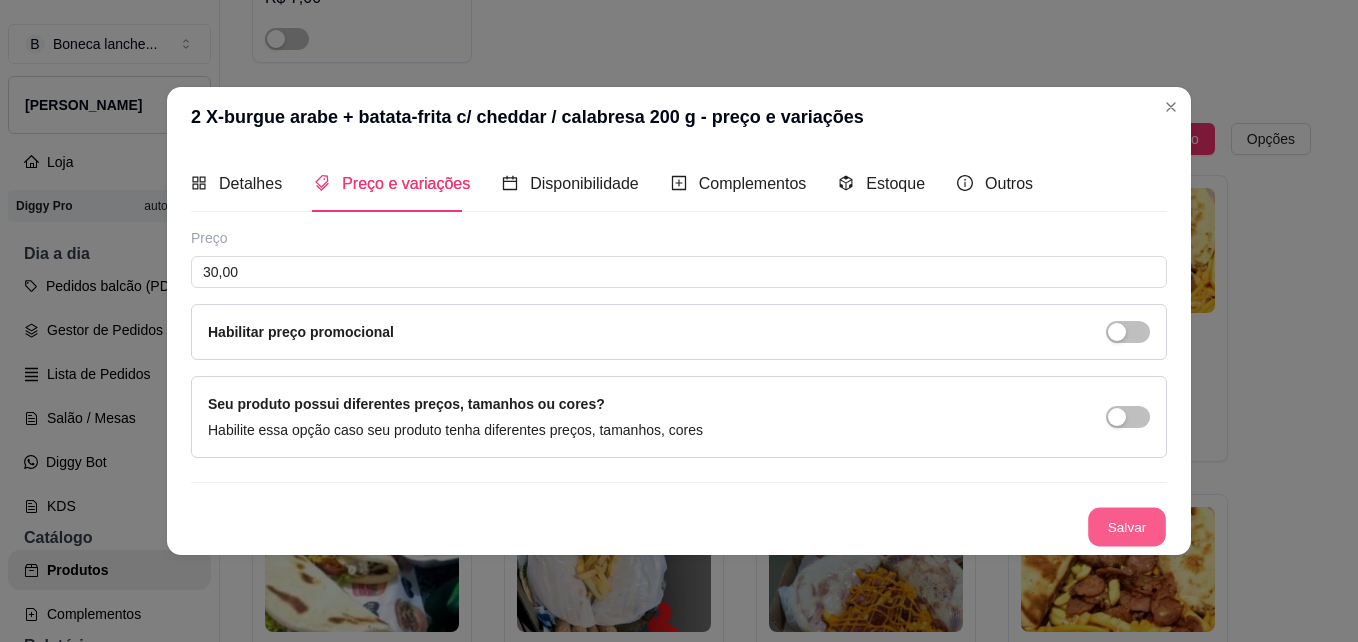 click on "Salvar" at bounding box center (1127, 527) 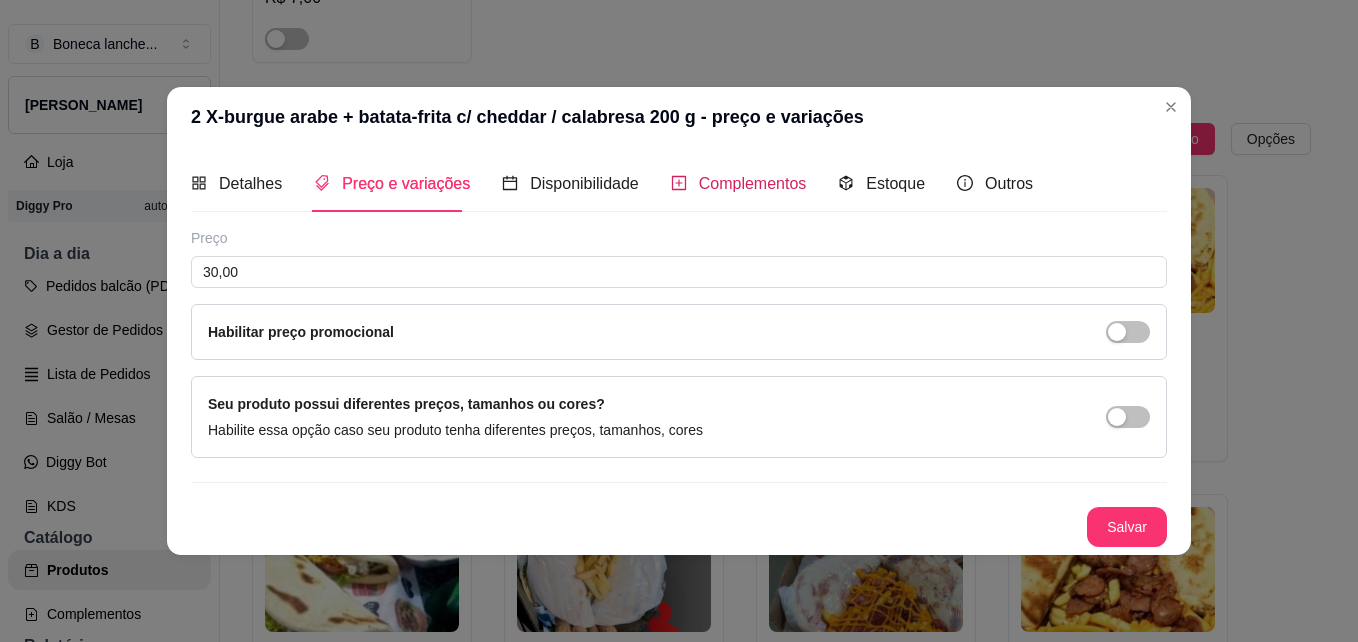 click on "Complementos" at bounding box center (739, 183) 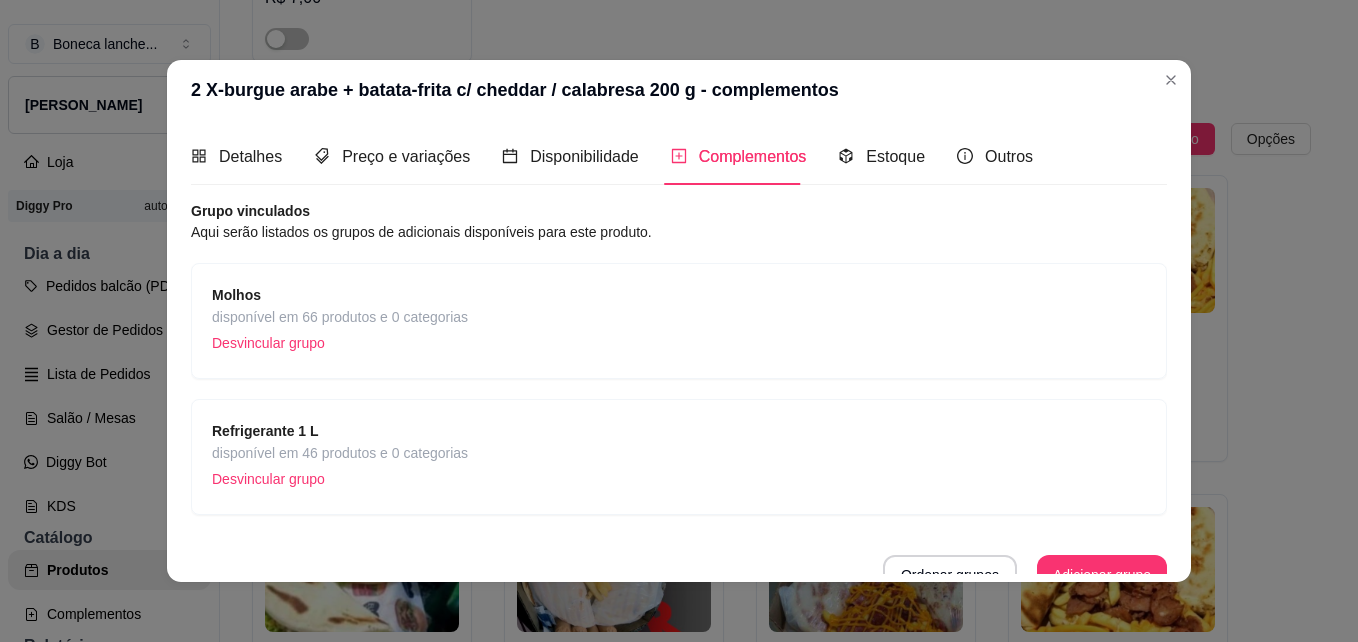 click on "Desvincular grupo" at bounding box center (340, 479) 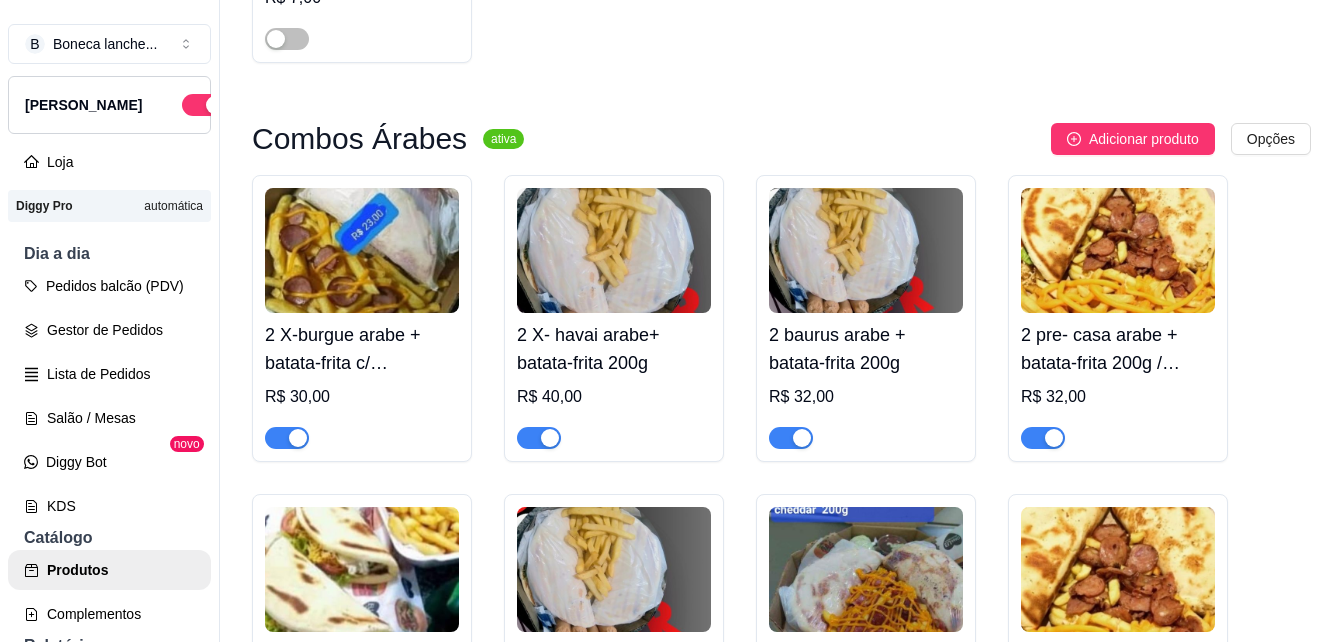 click on "2 X- havai arabe+ batata-frita 200g" at bounding box center (614, 349) 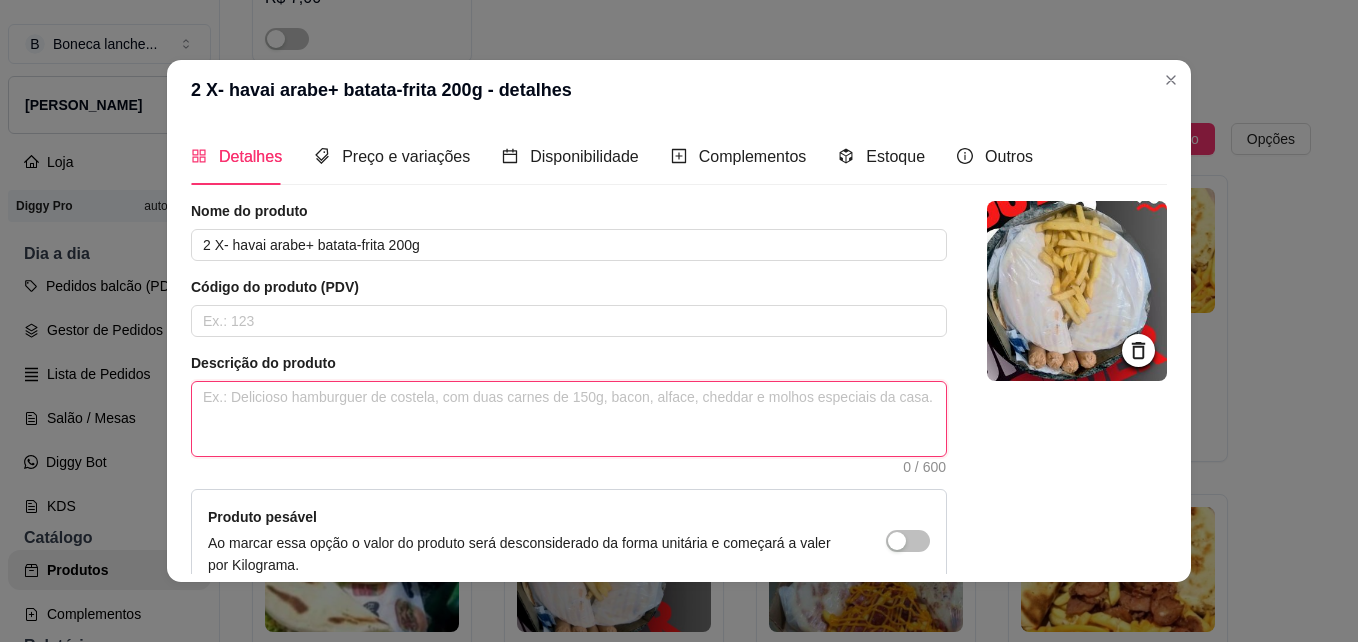 click at bounding box center (569, 419) 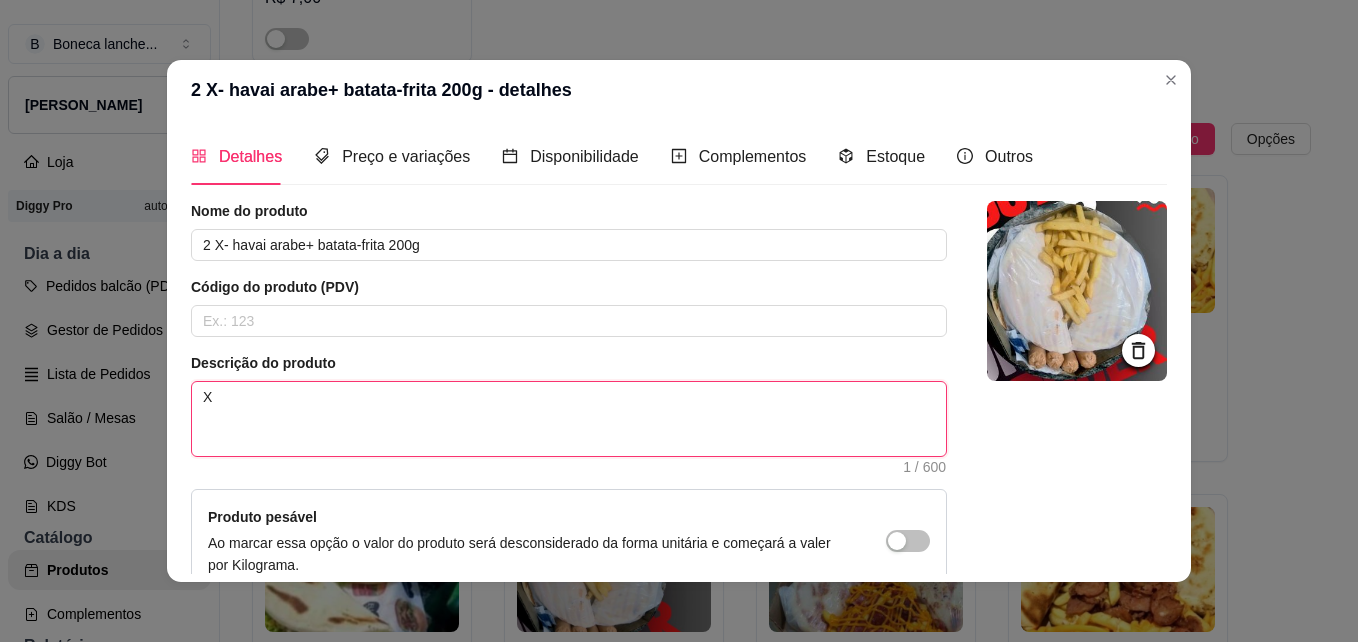 type 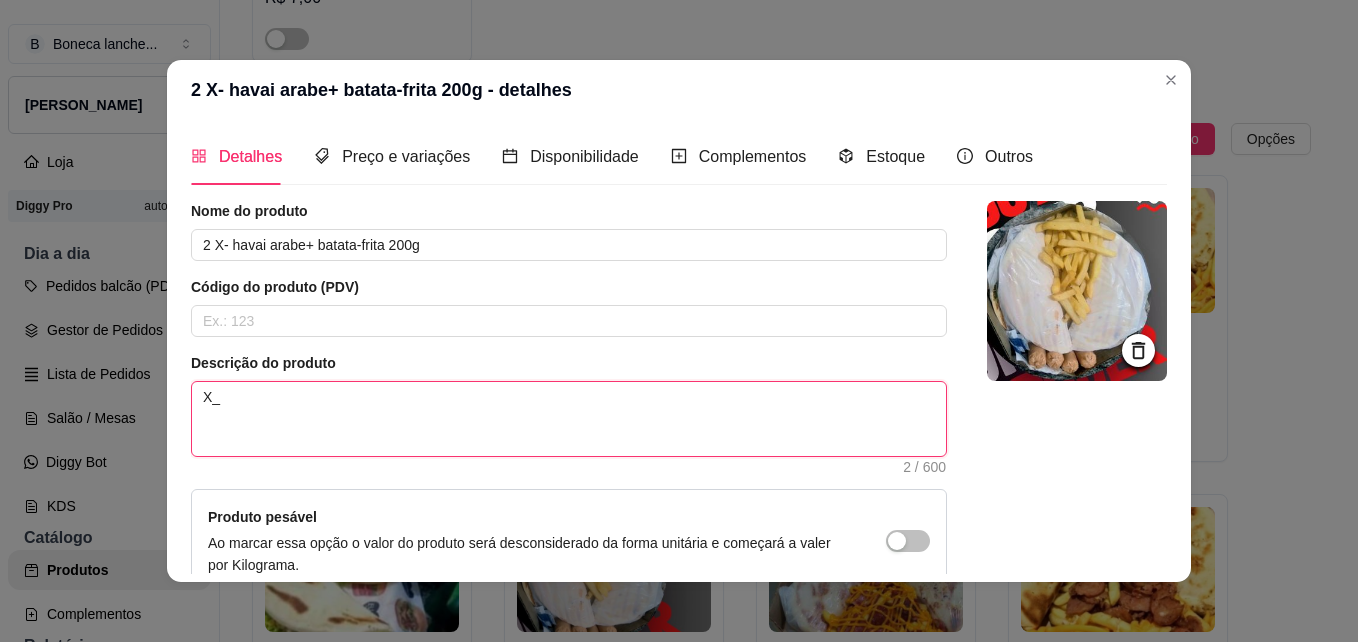 type 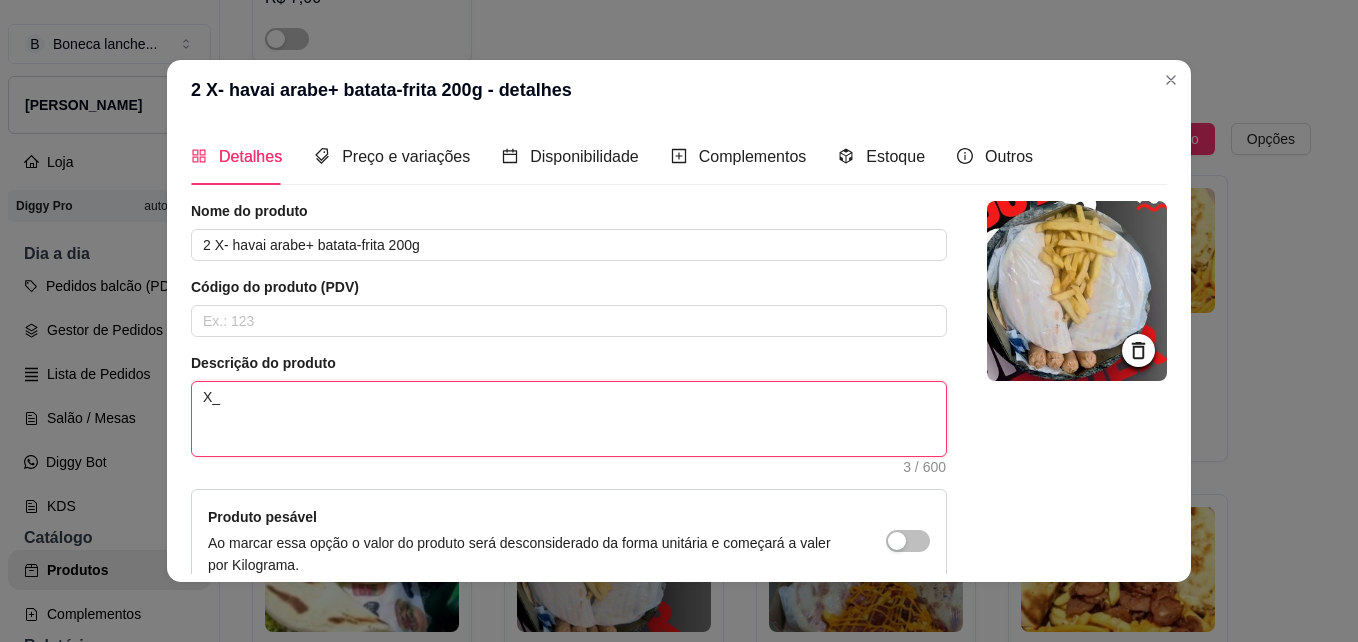 type 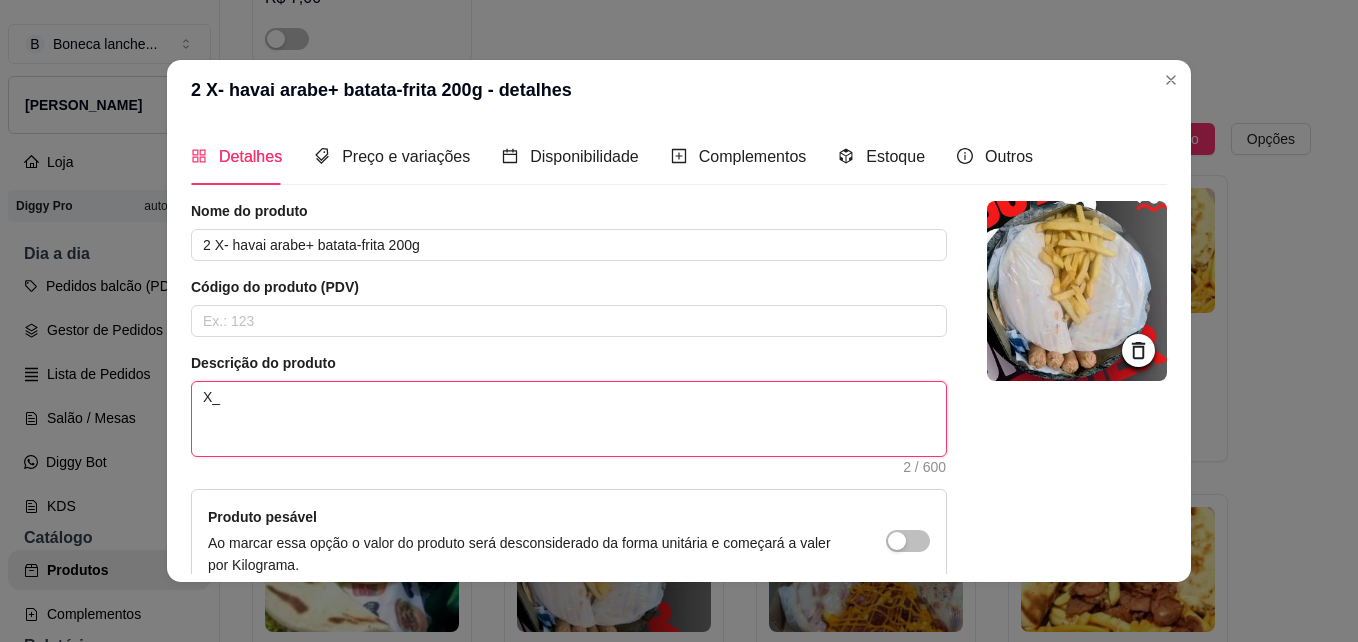 type 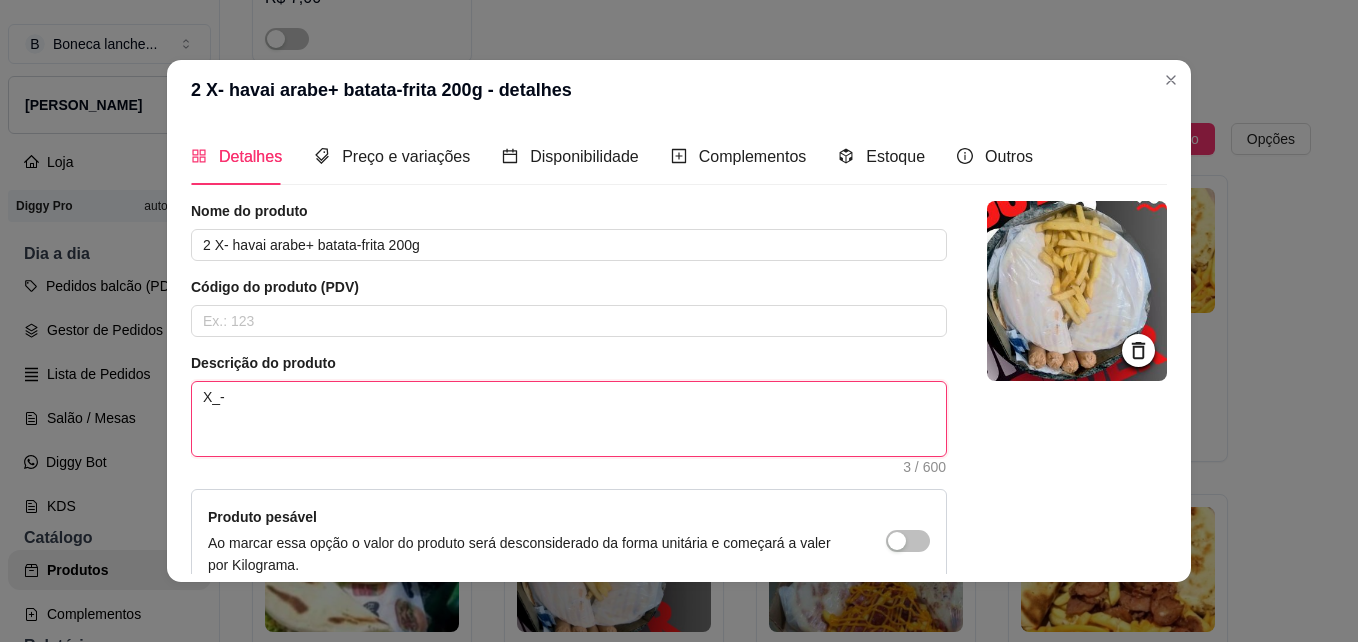 type 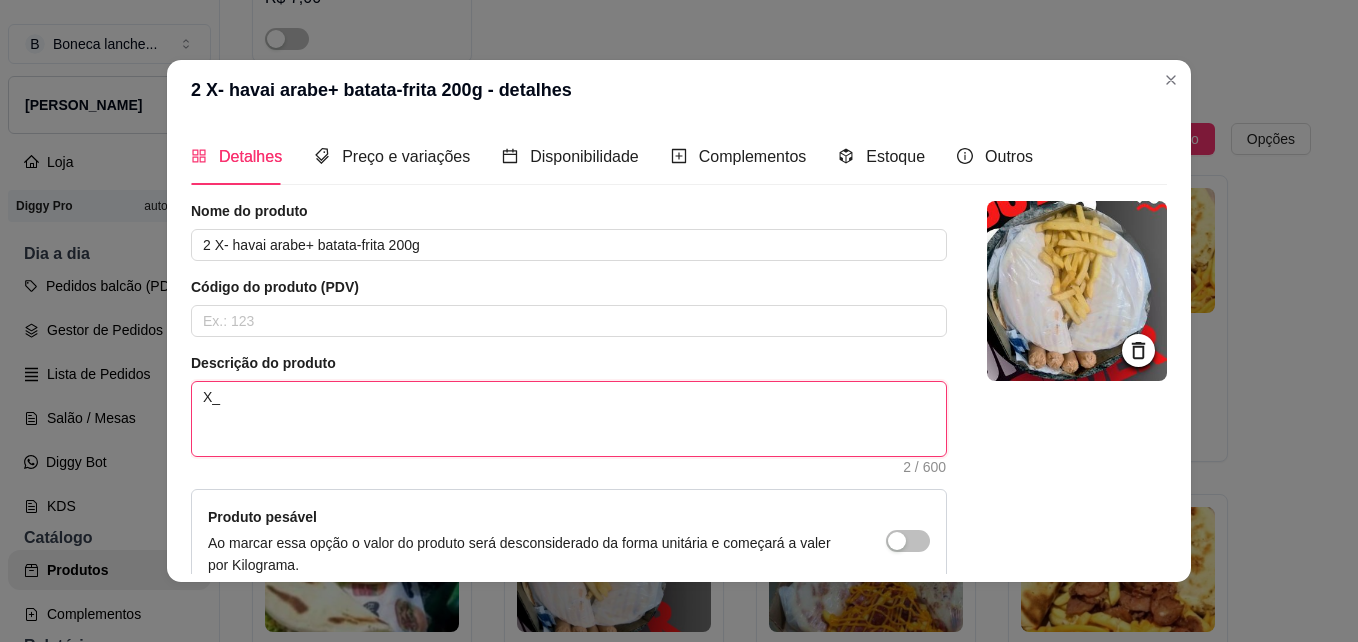 type 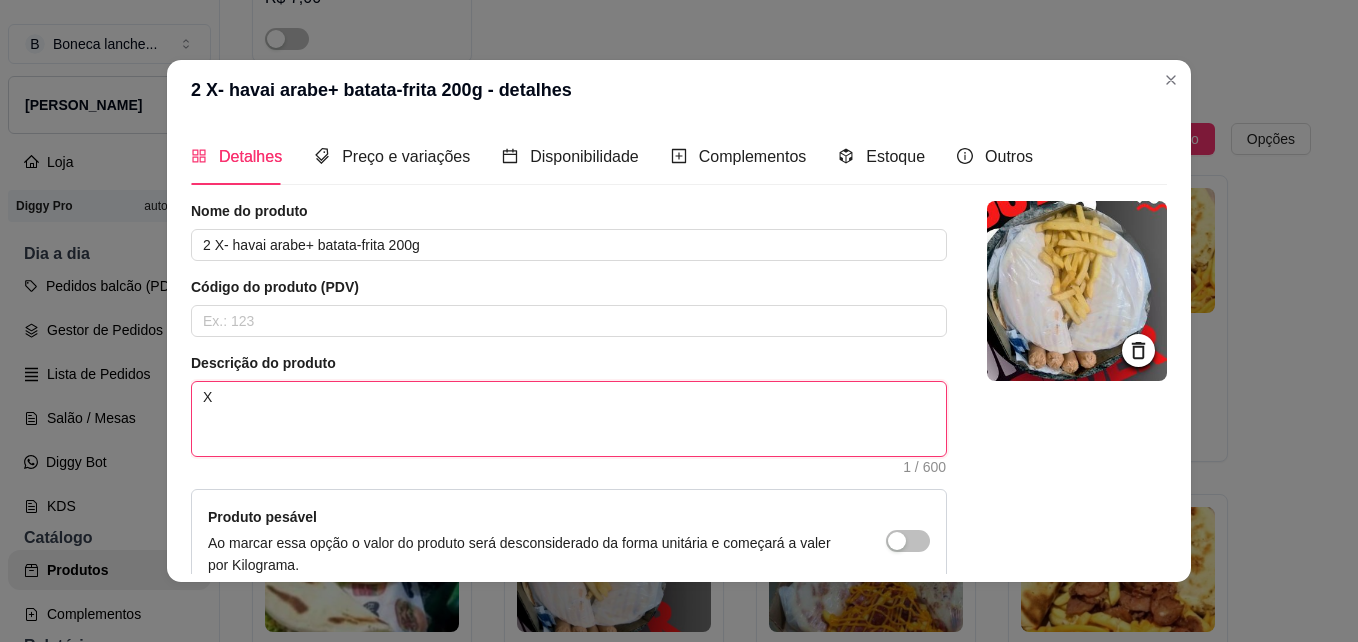 type 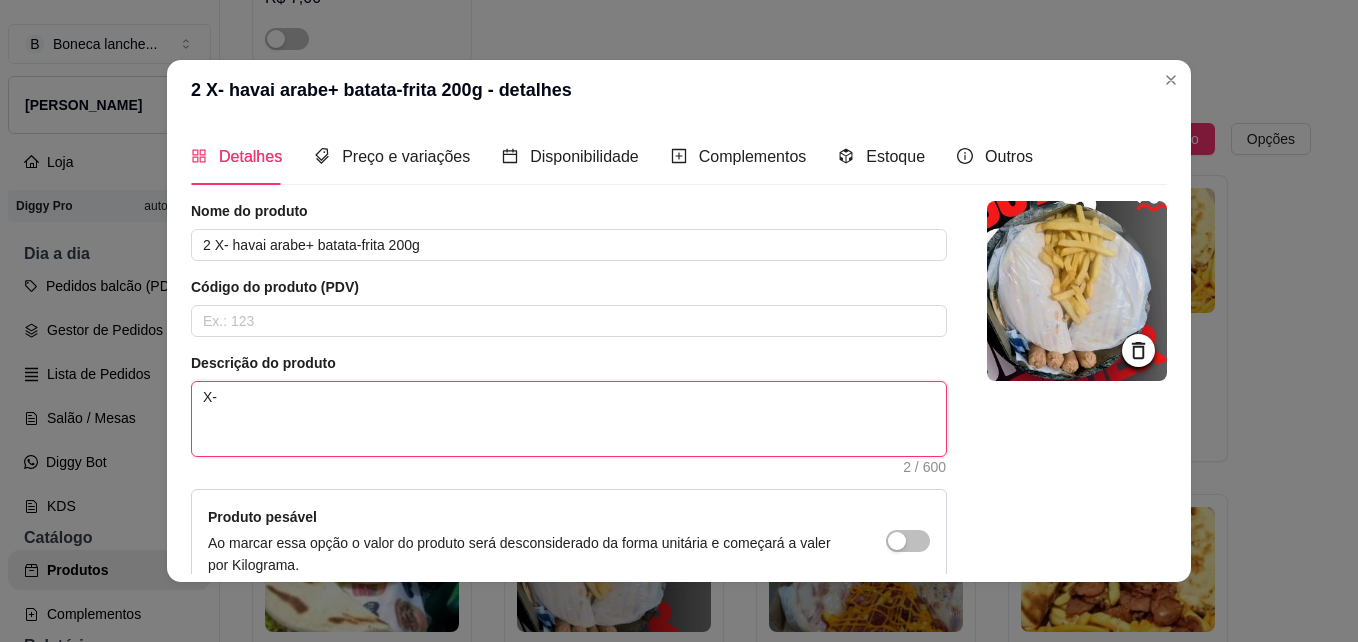 type 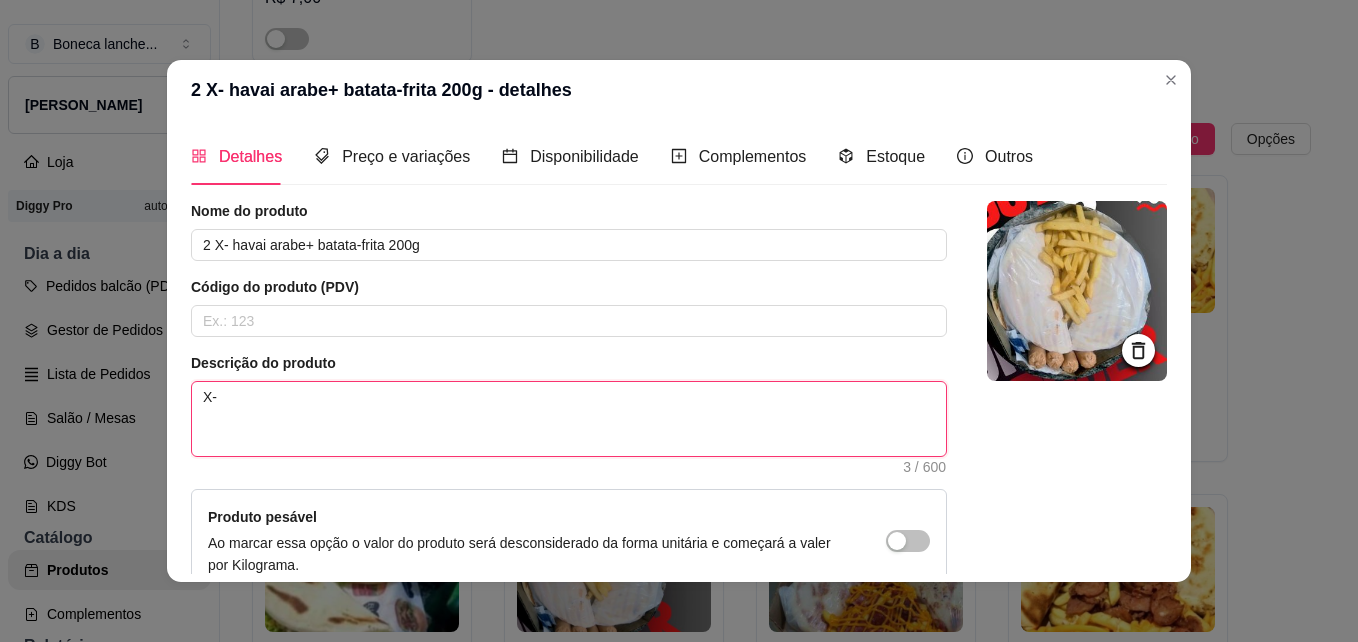 type 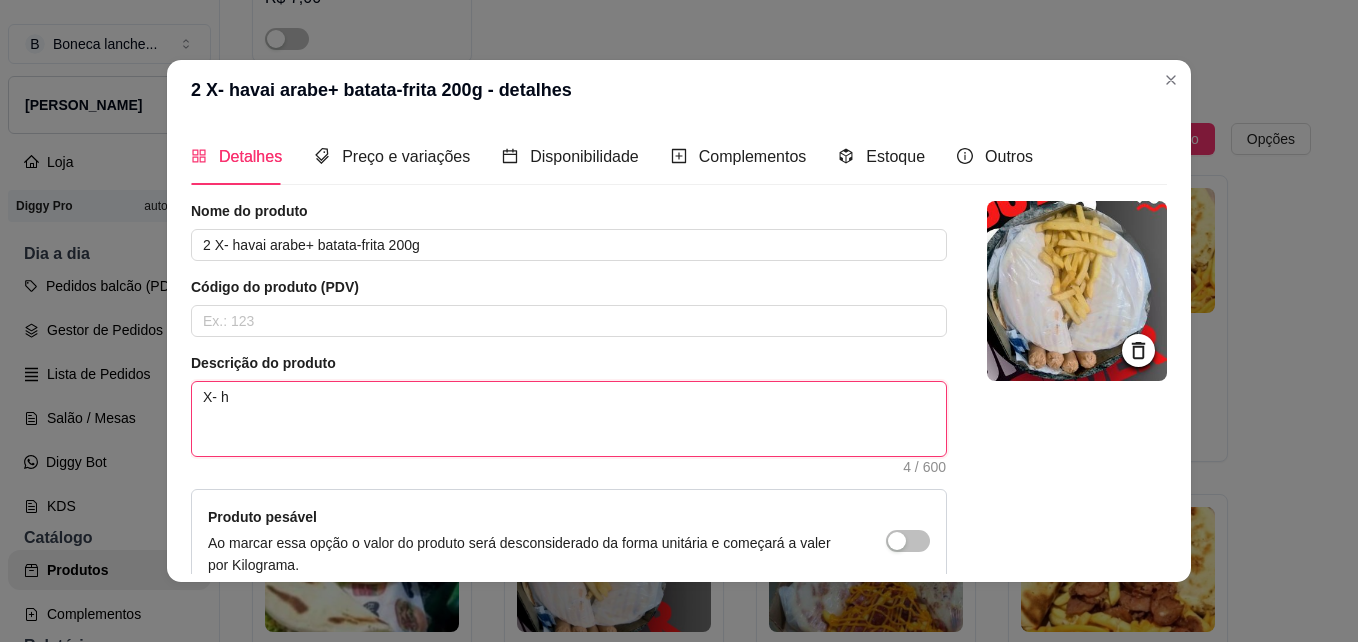 type 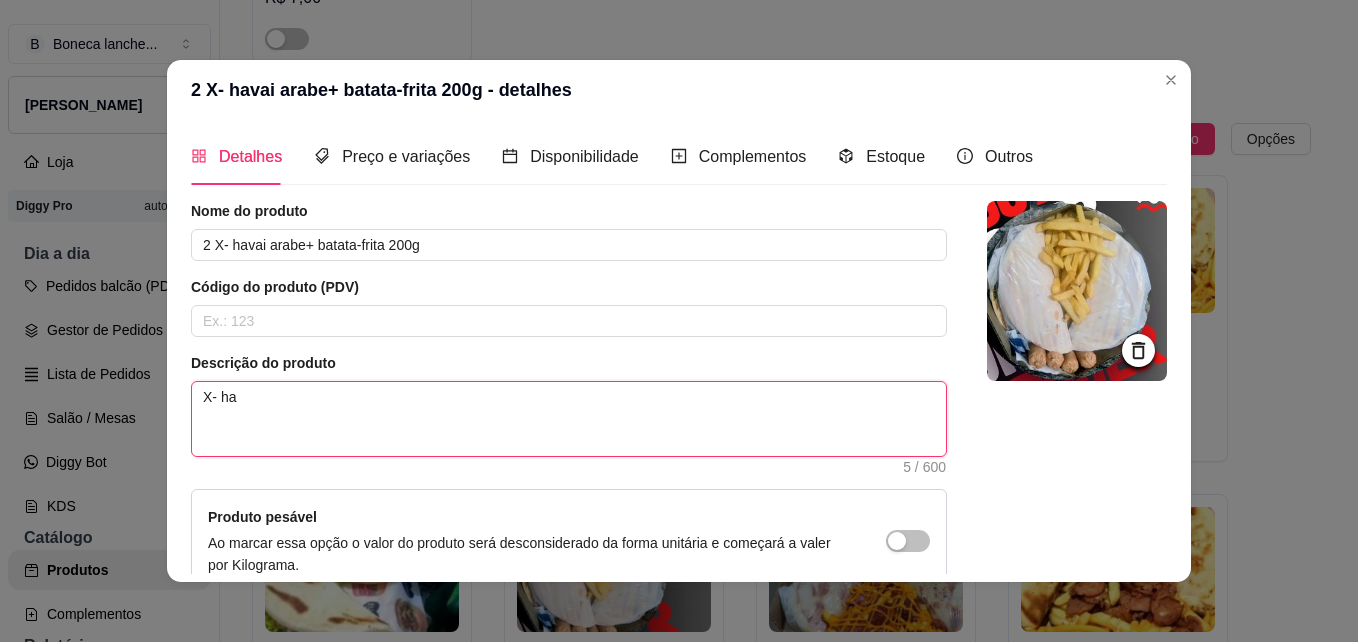 type 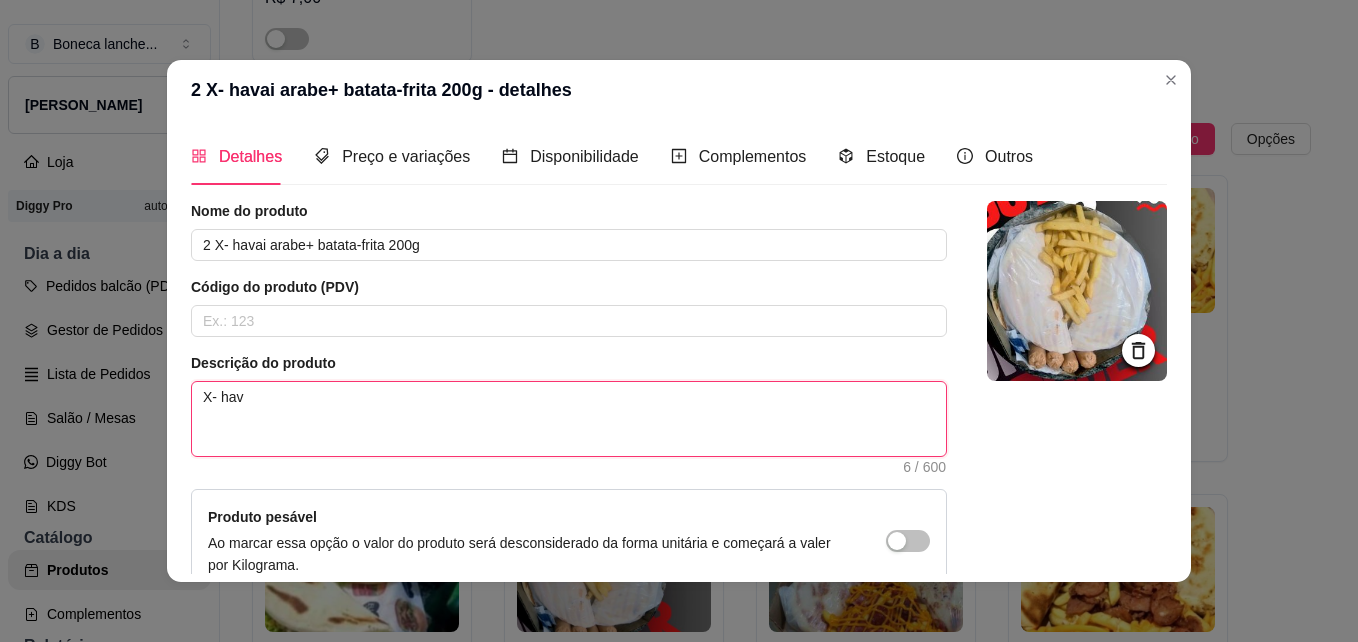 type 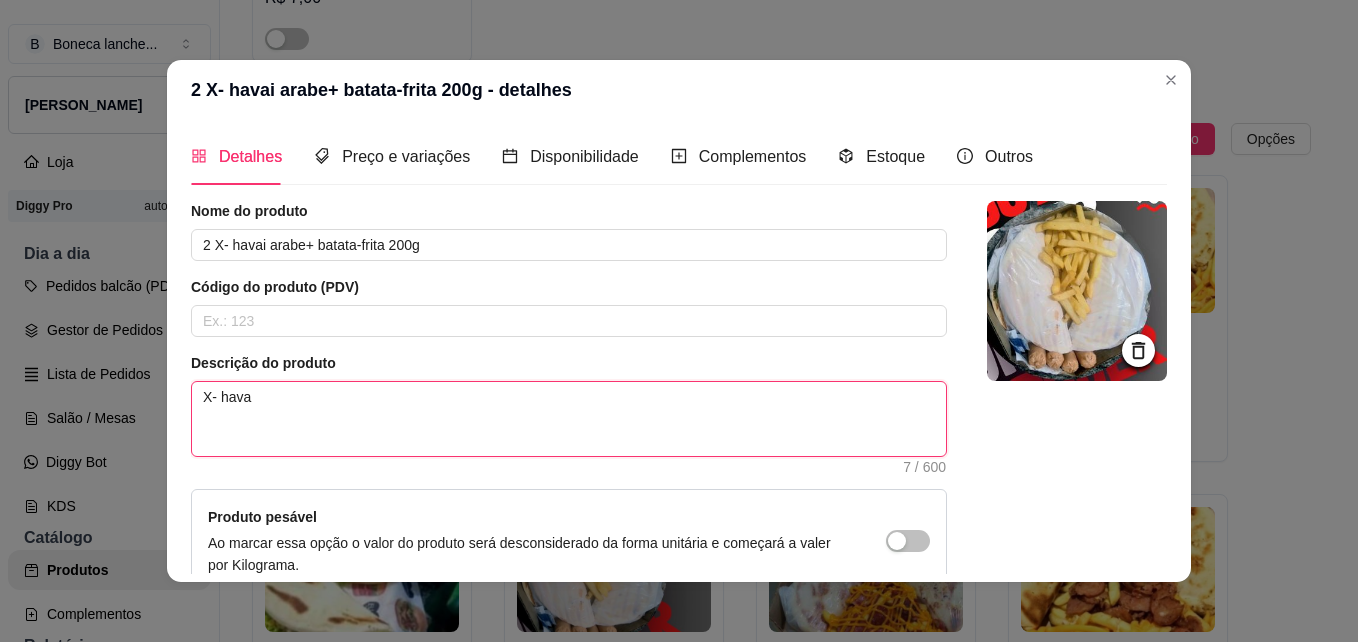 type 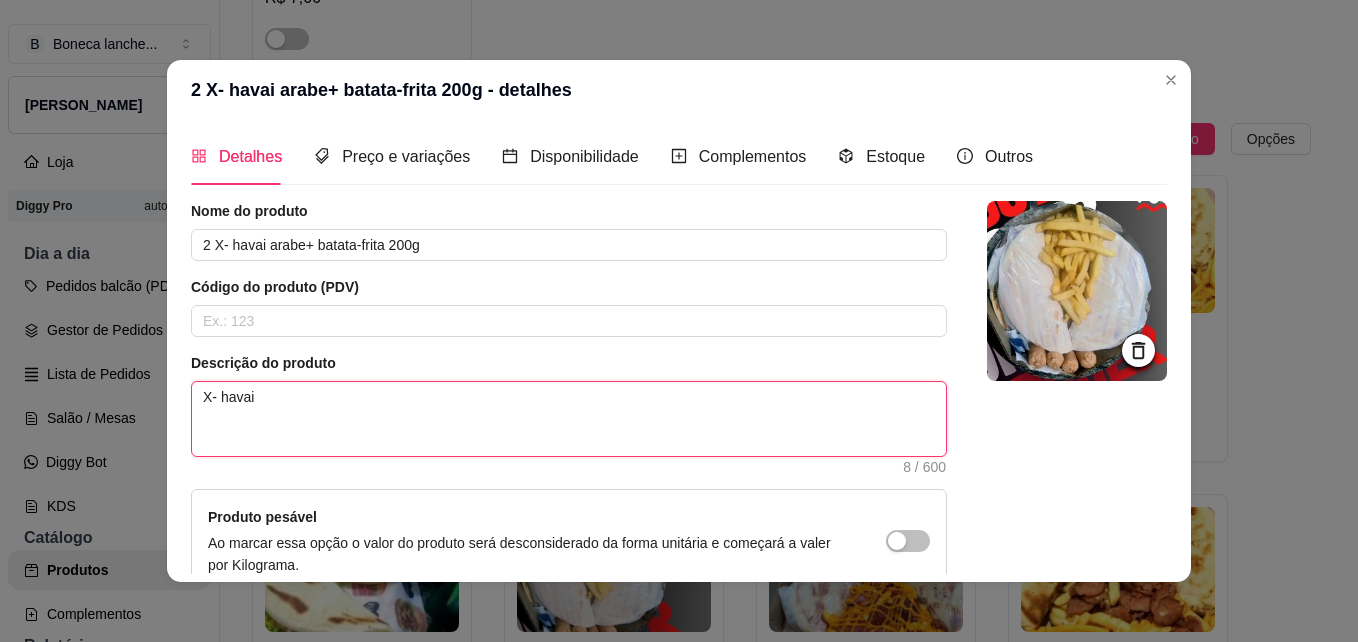 type 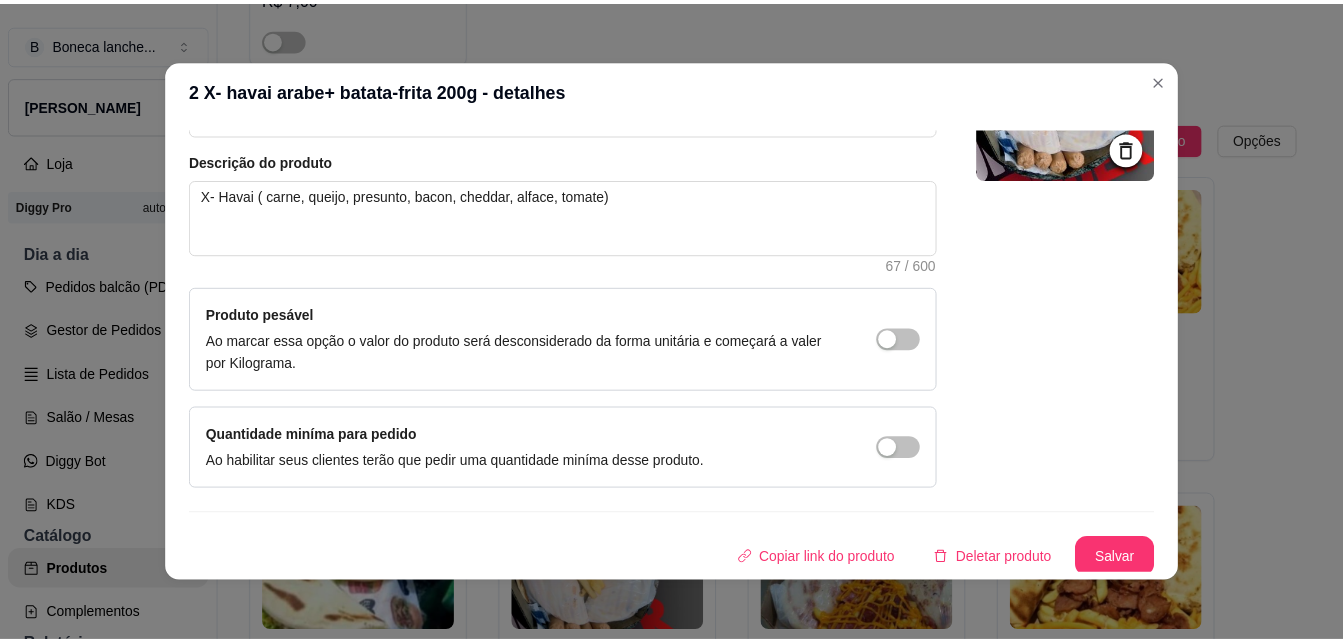 scroll, scrollTop: 206, scrollLeft: 0, axis: vertical 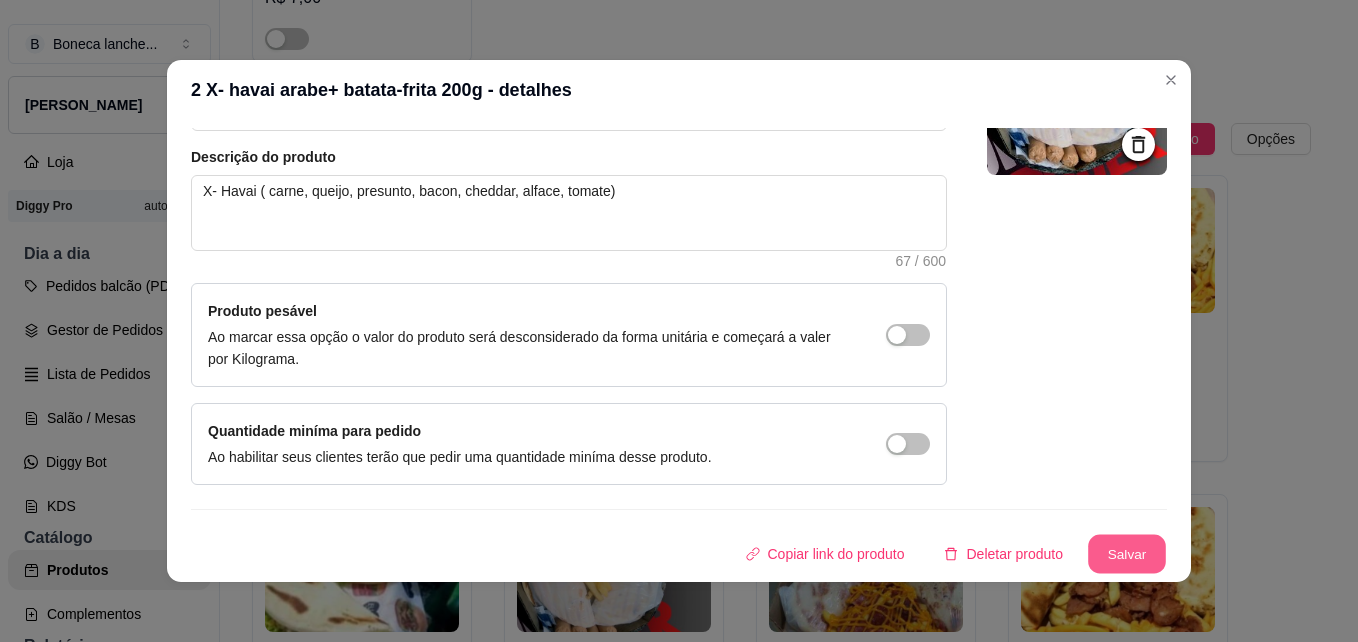 click on "Salvar" at bounding box center (1127, 554) 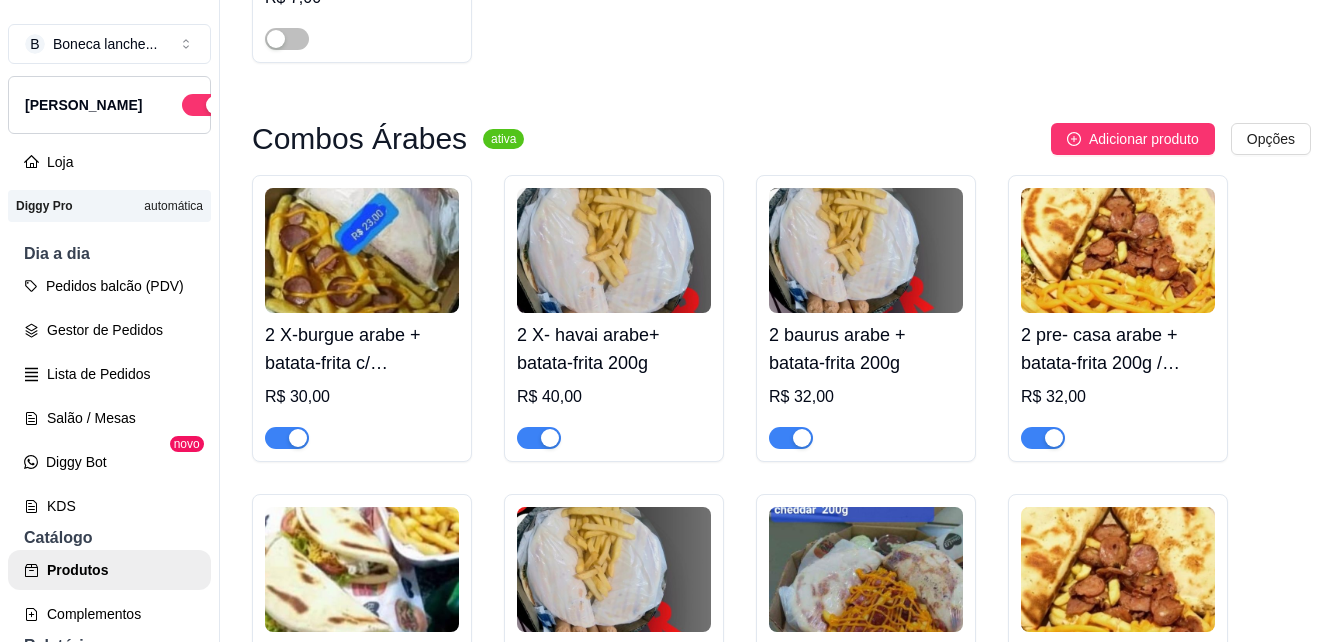 click on "2 X-burgue arabe + batata-frita c/ cheddar / calabresa 200 g   R$ 30,00 2 X- havai arabe+ batata-frita 200g   R$ 40,00 2 baurus arabe + batata-frita 200g   R$ 32,00 2 pre- casa arabe + batata-frita 200g / calabresa   R$ 32,00 2 x- bacon arabe+ batata-frita 200g   R$ 30,00 2 x- tudo arabe + batata-frita 200g   R$ 44,00 2 especial X arabe+ batata-frita 200g c/ cheddar e  calabressa   R$ 42,00 2 x- tudo arabe + batata-frita recheado    R$ 50,00" at bounding box center (781, 478) 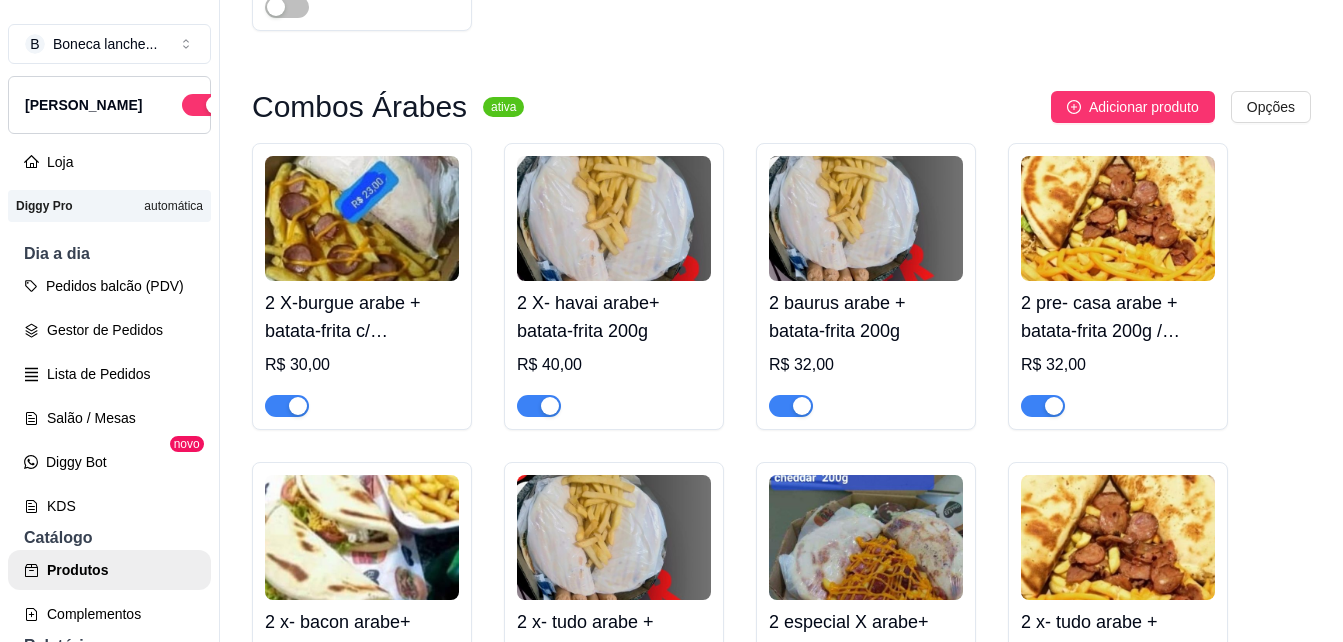 scroll, scrollTop: 2036, scrollLeft: 0, axis: vertical 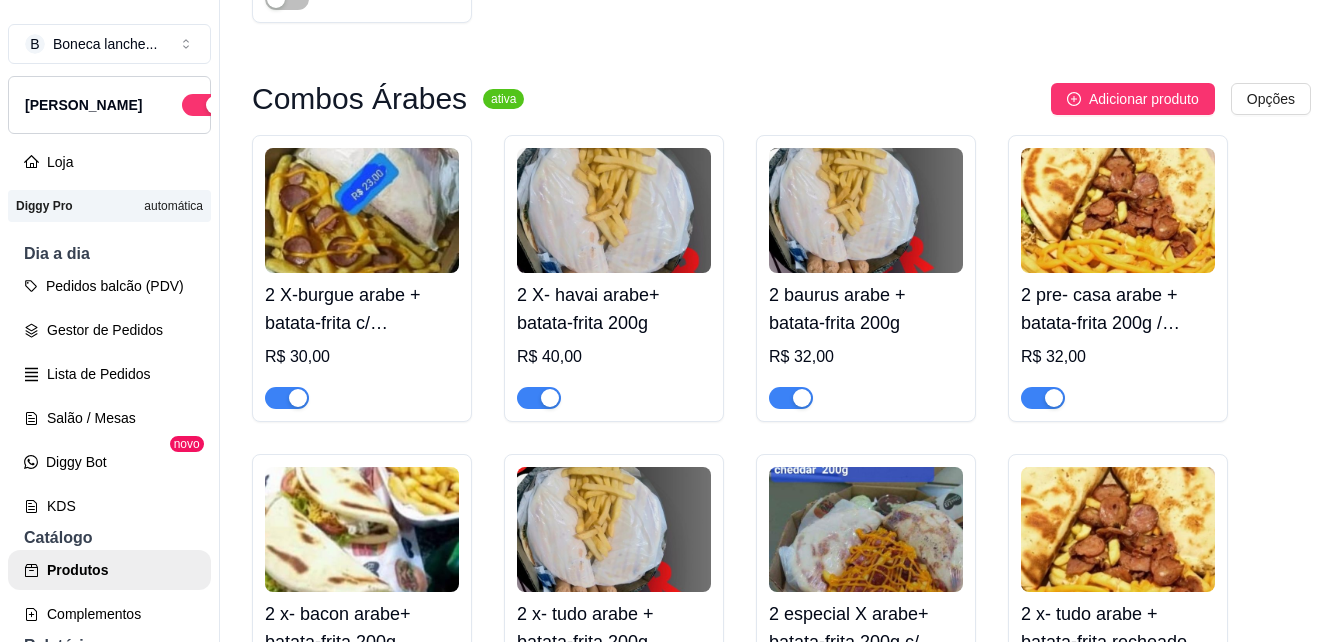 click on "2 pre- casa arabe + batata-frita 200g / calabresa" at bounding box center [1118, 309] 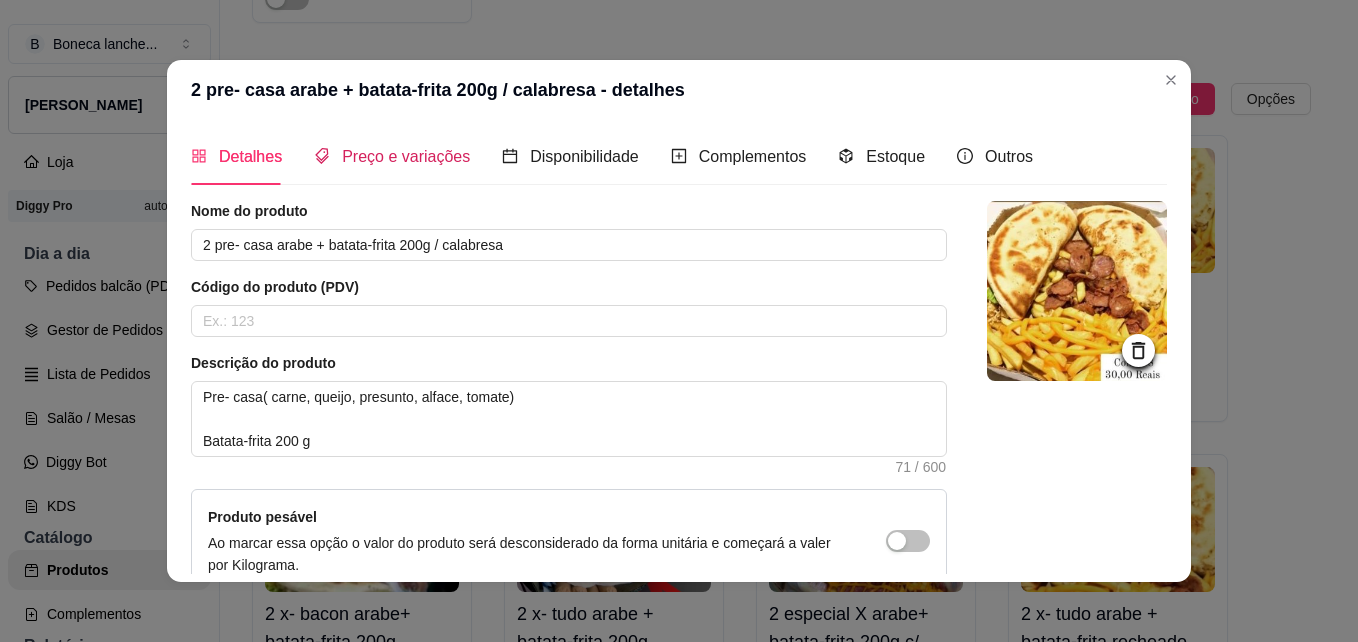 click on "Preço e variações" at bounding box center (406, 156) 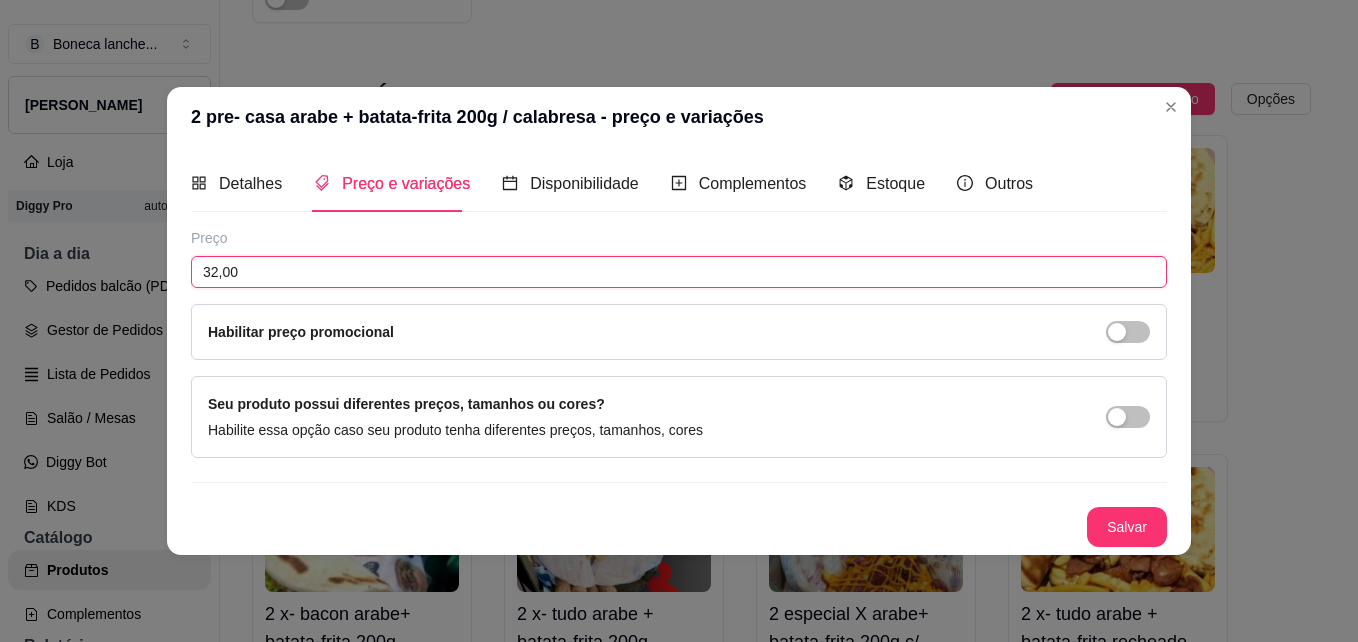 click on "32,00" at bounding box center (679, 272) 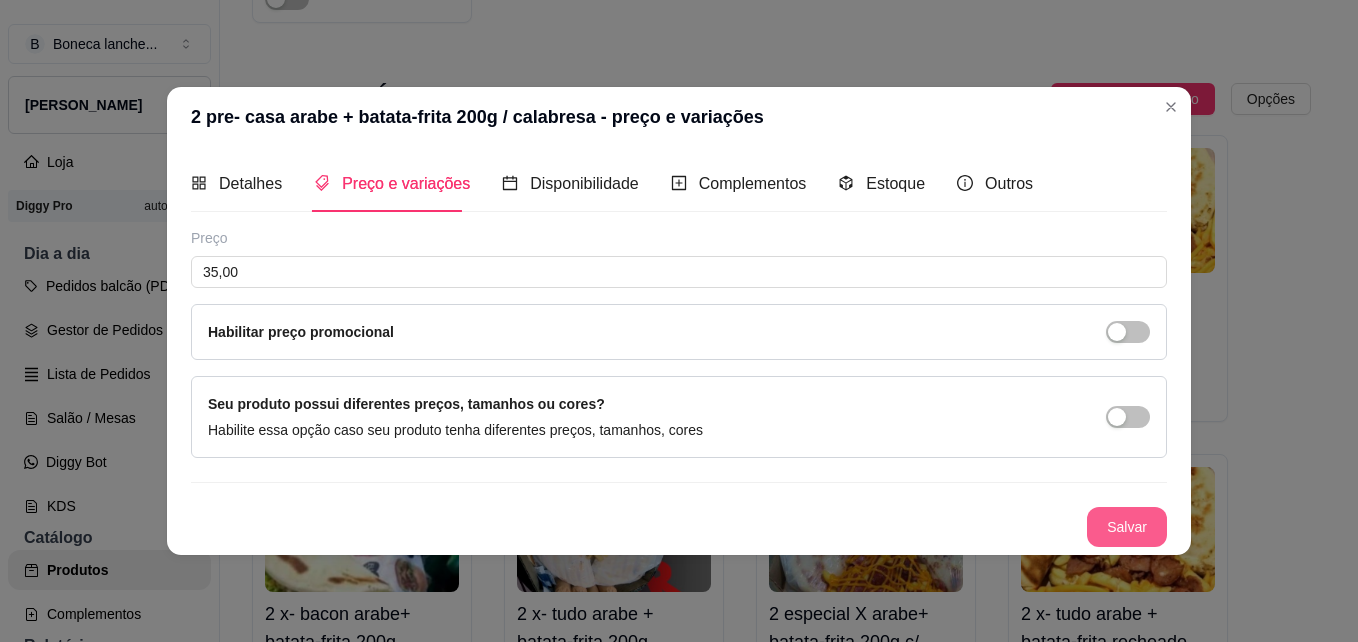 click on "Salvar" at bounding box center (1127, 527) 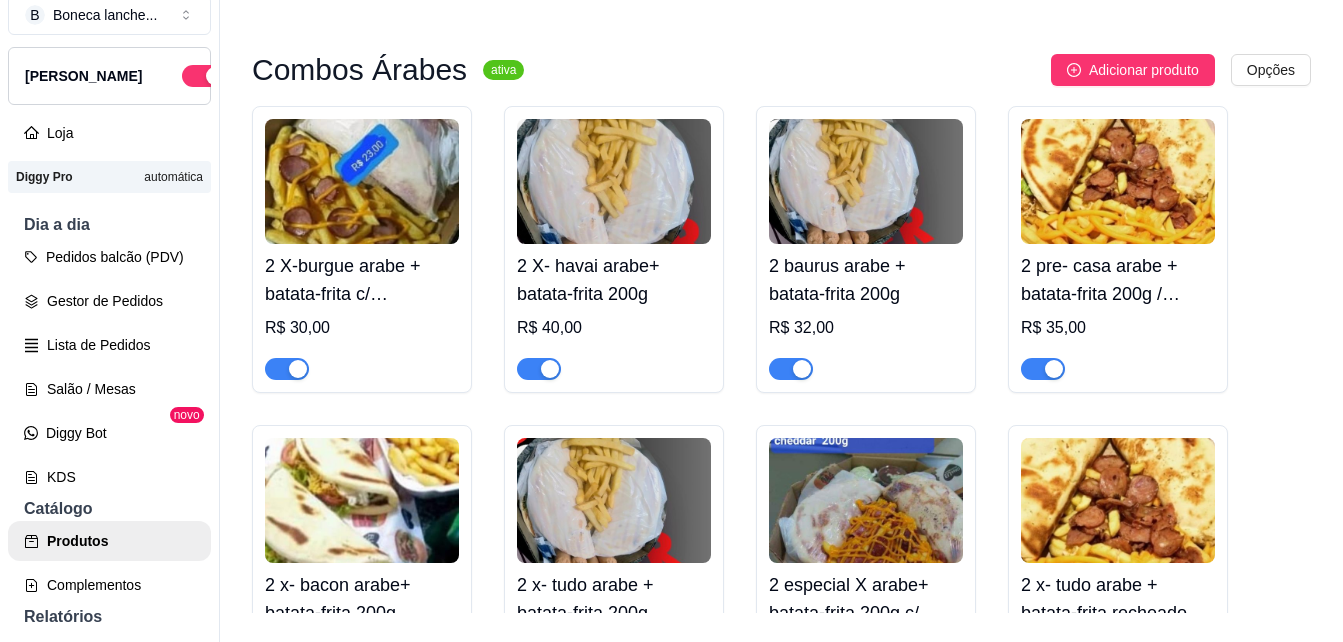 scroll, scrollTop: 32, scrollLeft: 0, axis: vertical 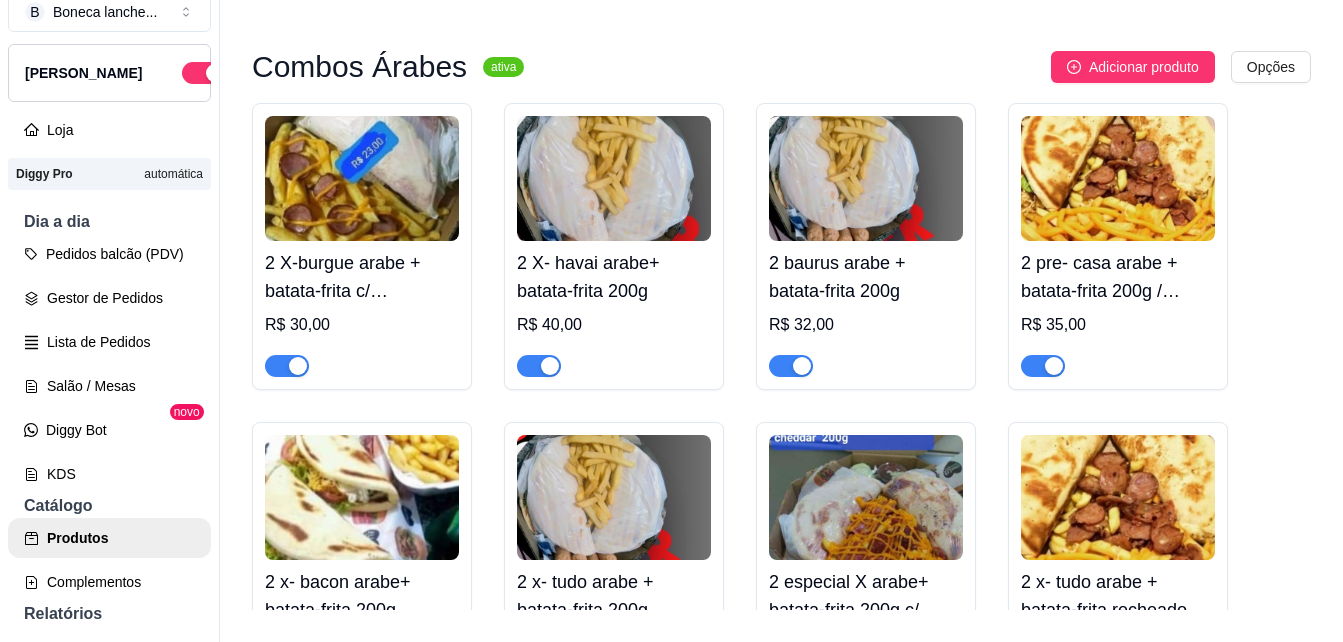 click at bounding box center [1118, 497] 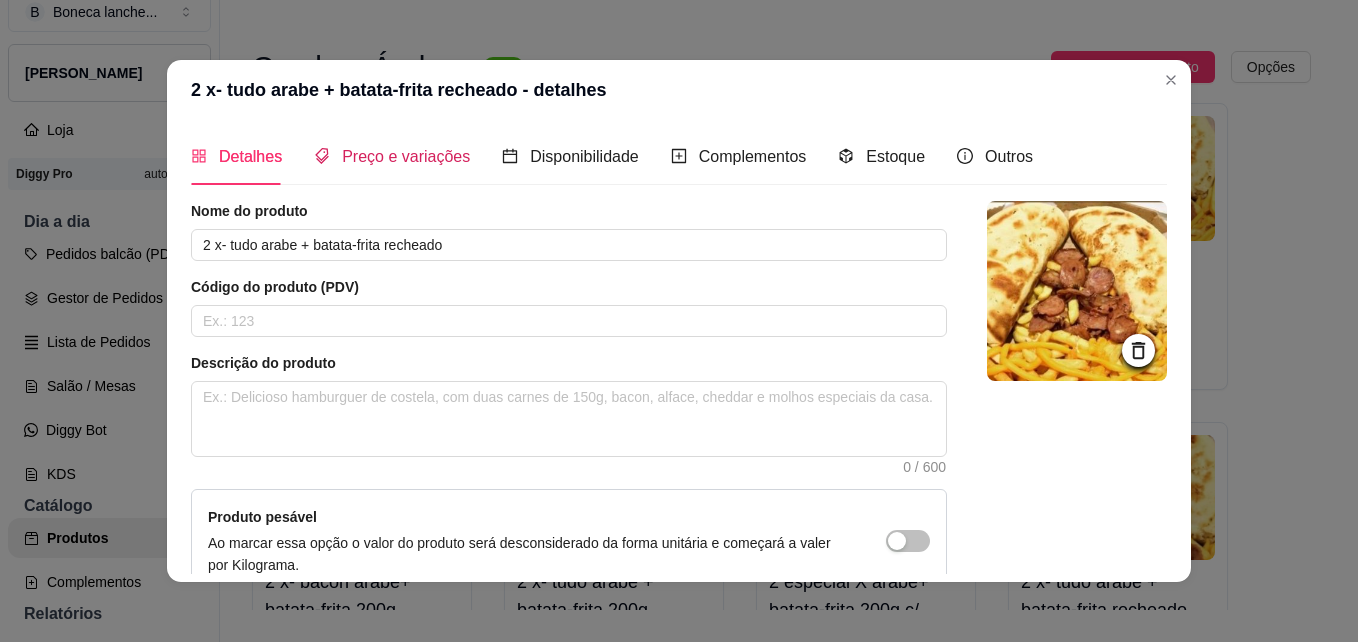 click on "Preço e variações" at bounding box center [406, 156] 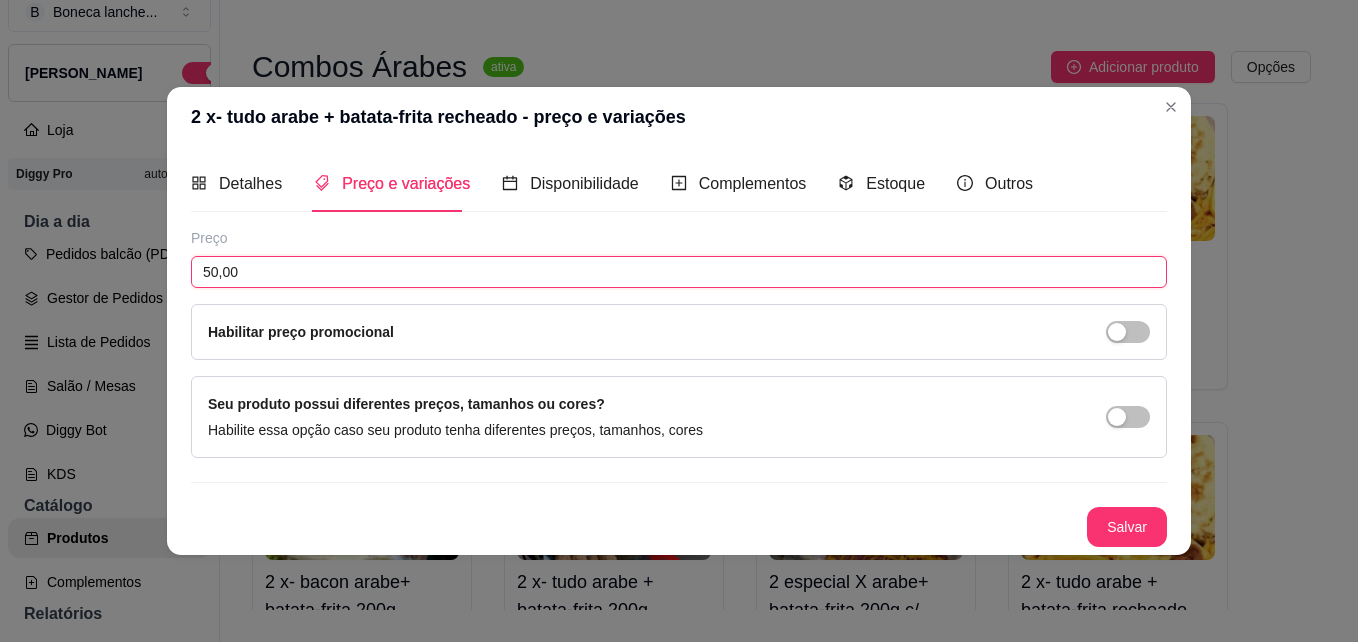 click on "50,00" at bounding box center (679, 272) 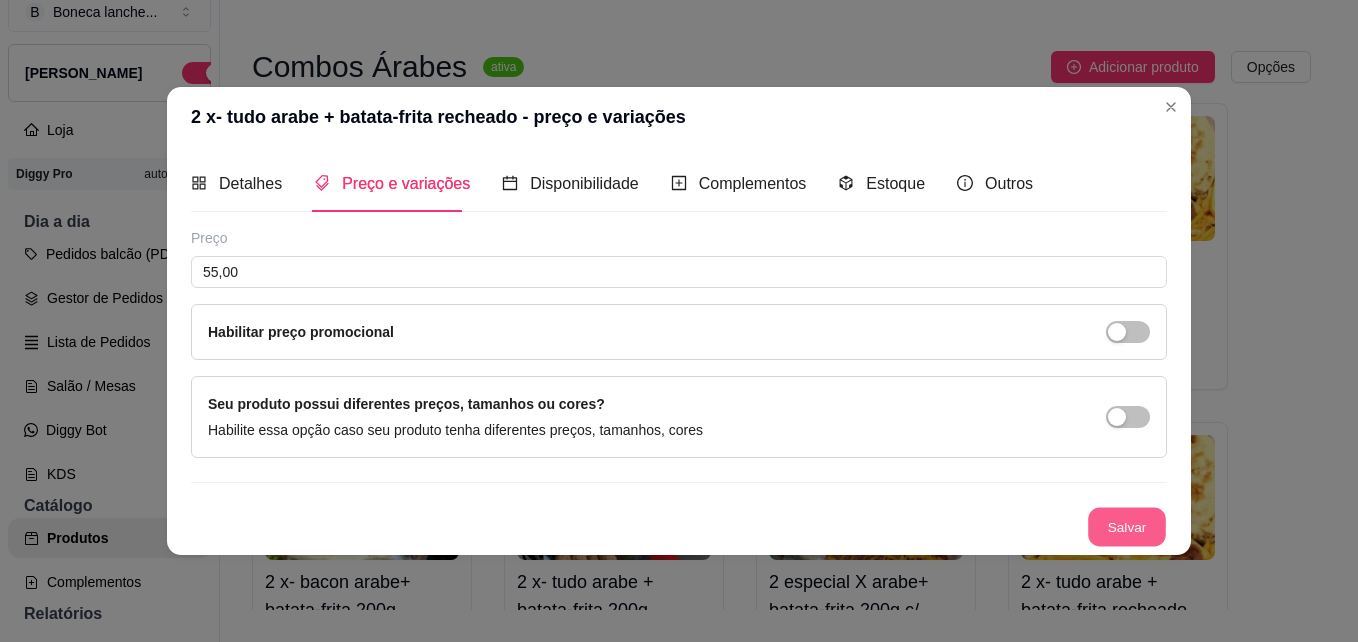 click on "Salvar" at bounding box center (1127, 527) 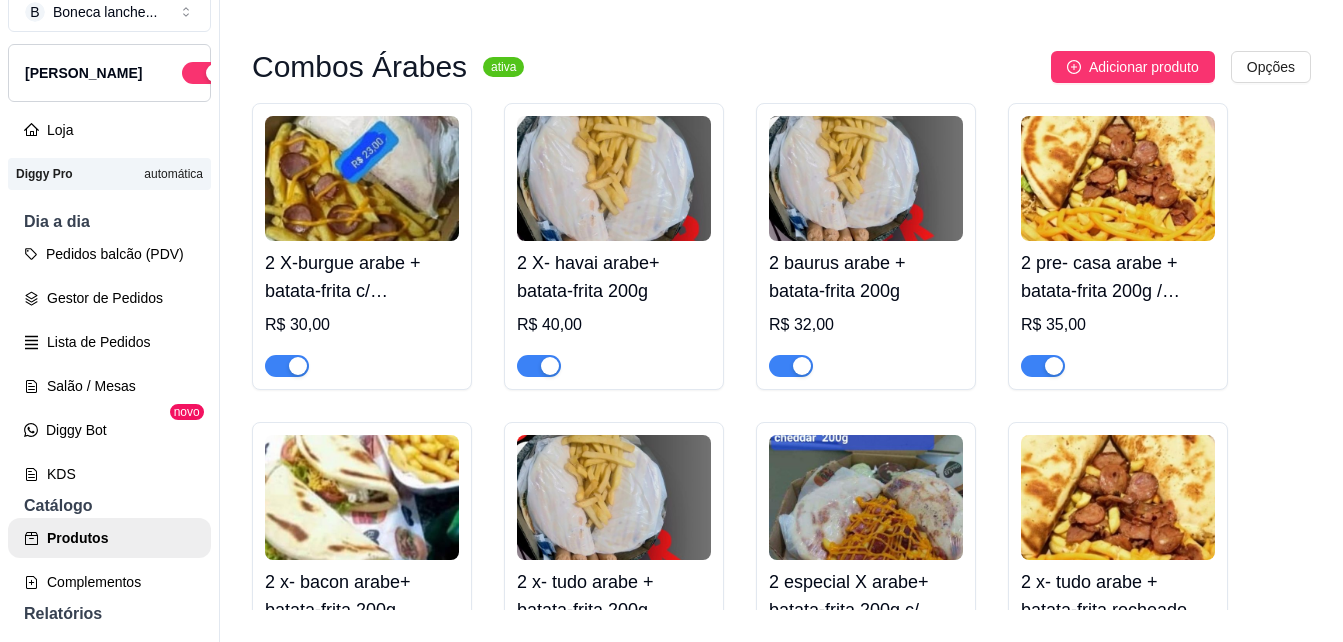 click on "2 X-burgue arabe + batata-frita c/ cheddar / calabresa 200 g   R$ 30,00 2 X- havai arabe+ batata-frita 200g   R$ 40,00 2 baurus arabe + batata-frita 200g   R$ 32,00 2 pre- casa arabe + batata-frita 200g / calabresa   R$ 35,00 2 x- bacon arabe+ batata-frita 200g   R$ 30,00 2 x- tudo arabe + batata-frita 200g   R$ 44,00 2 especial X arabe+ batata-frita 200g c/ cheddar e  calabressa   R$ 42,00 2 x- tudo arabe + batata-frita recheado    R$ 55,00" at bounding box center [781, 406] 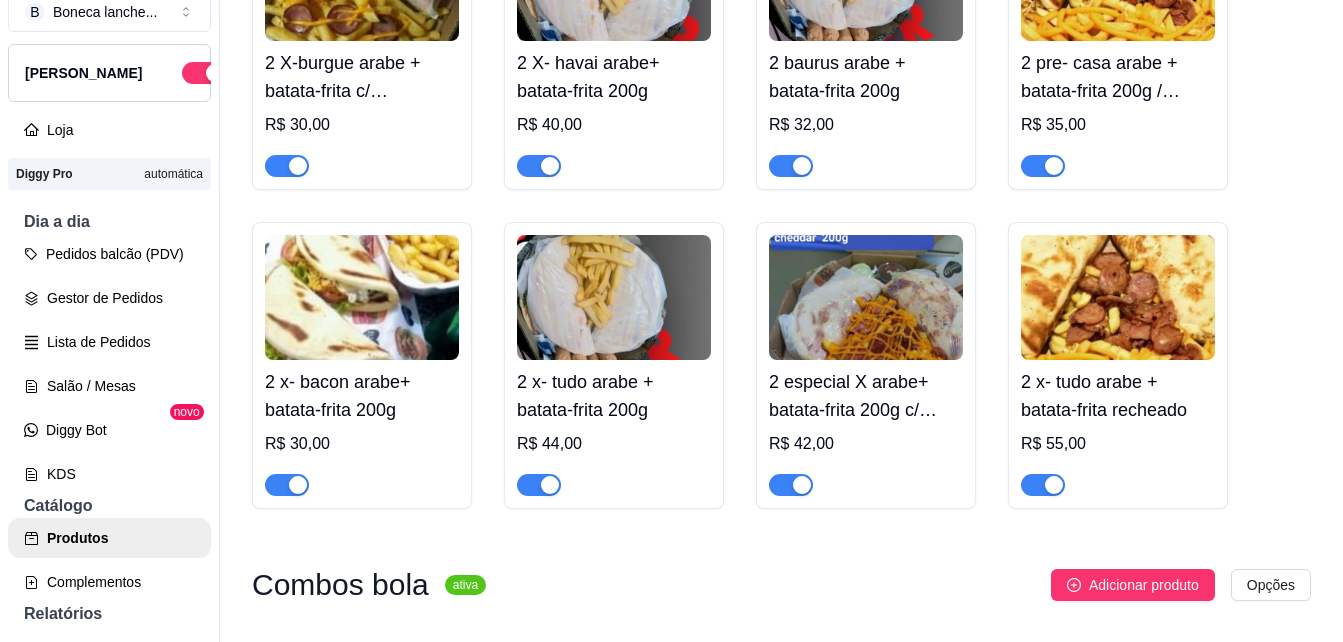 scroll, scrollTop: 2276, scrollLeft: 0, axis: vertical 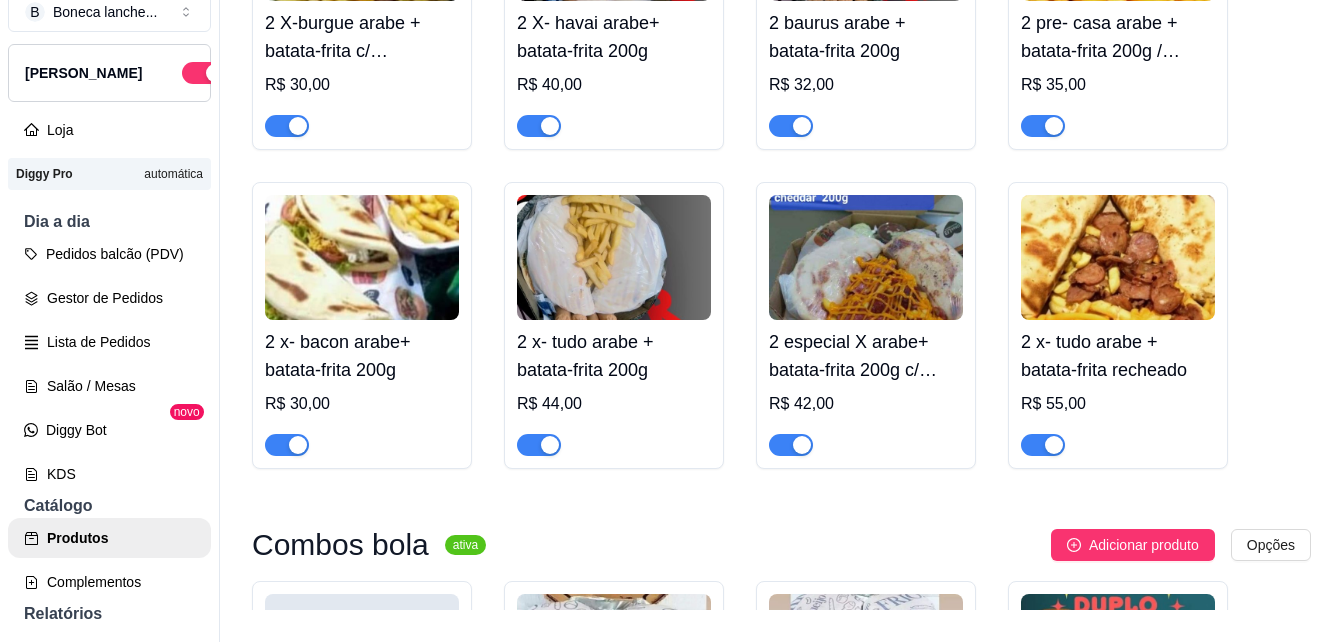 click at bounding box center [362, 257] 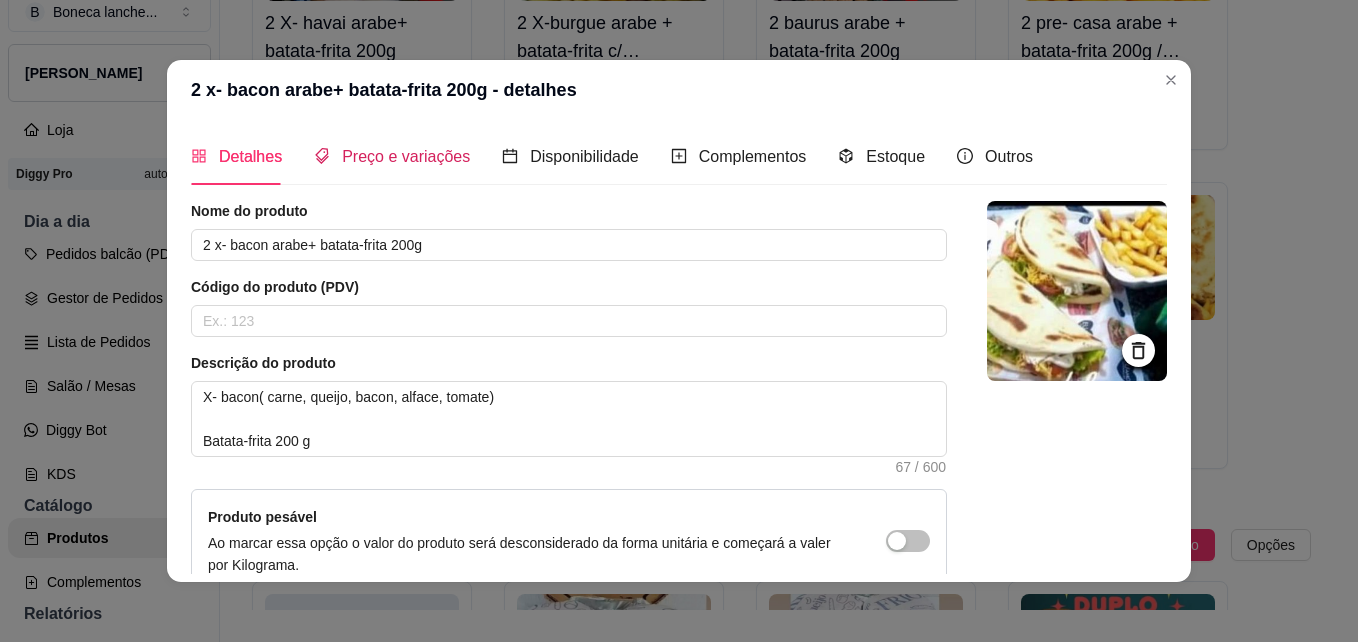 click on "Preço e variações" at bounding box center [406, 156] 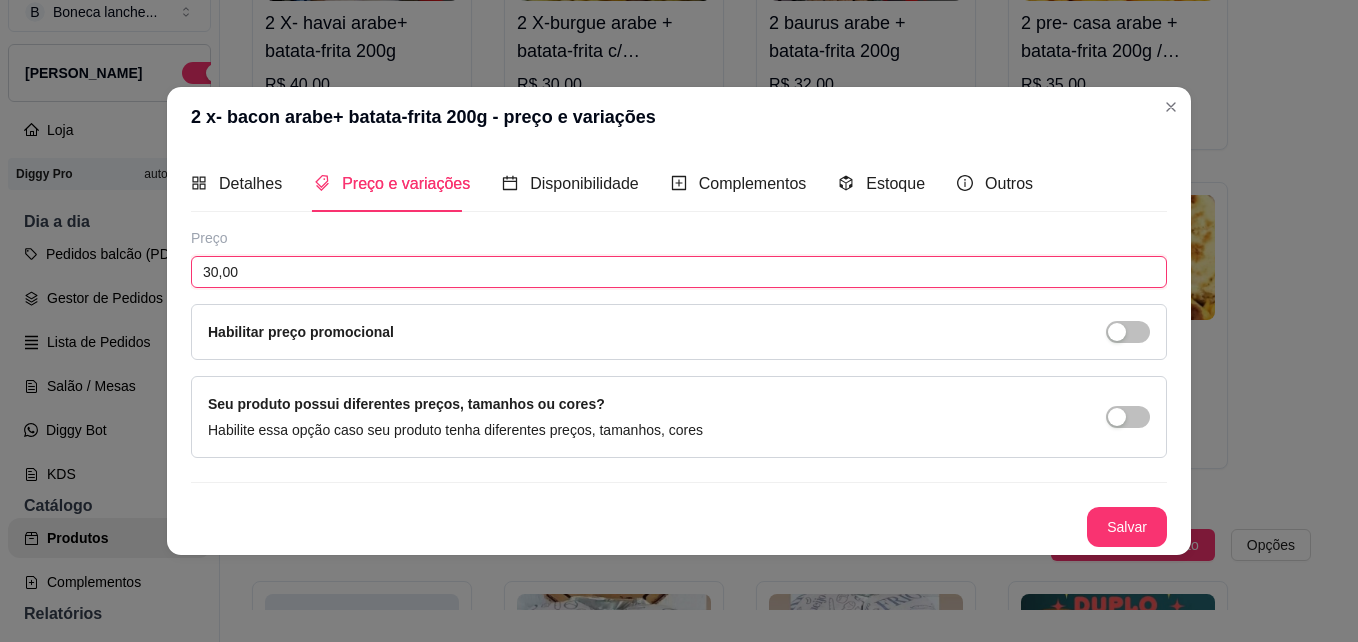 click on "30,00" at bounding box center (679, 272) 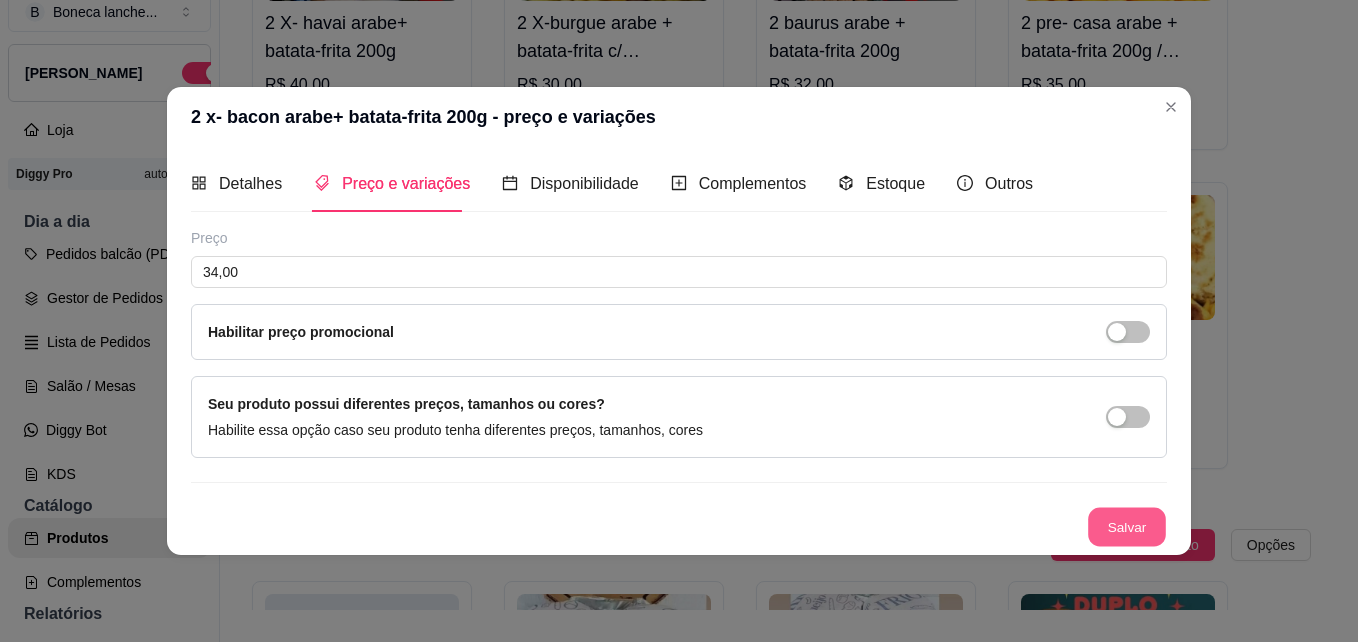 click on "Salvar" at bounding box center (1127, 527) 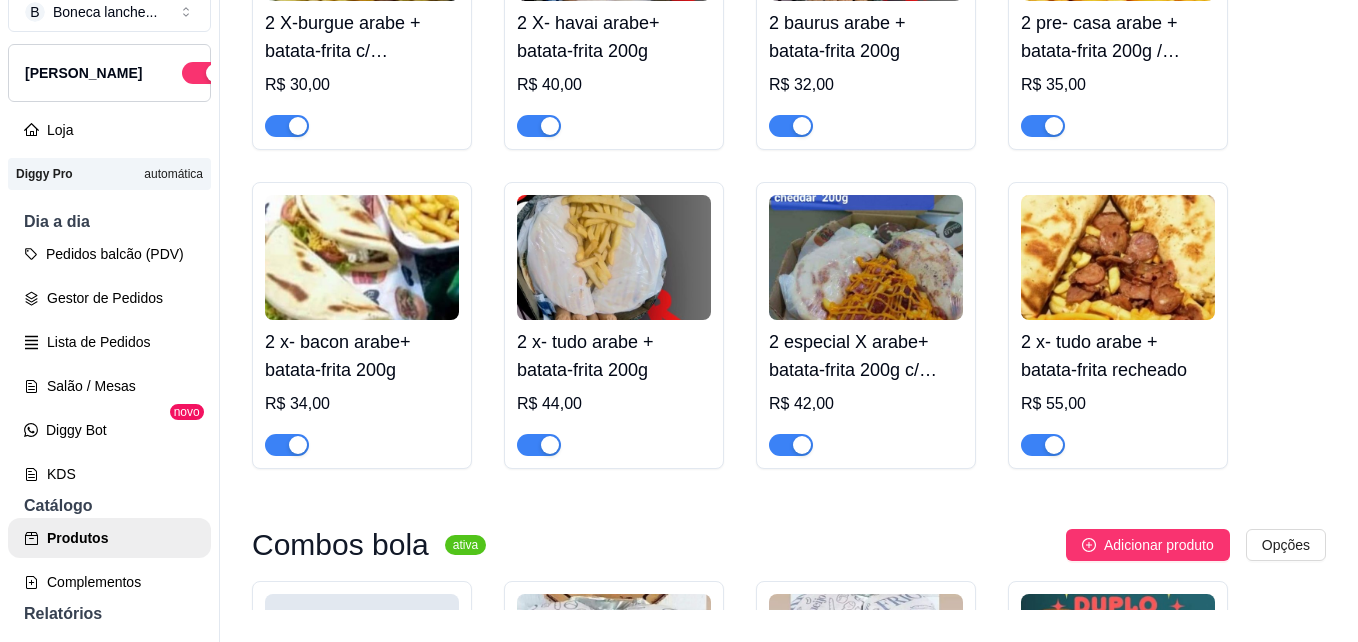 click at bounding box center (1118, 257) 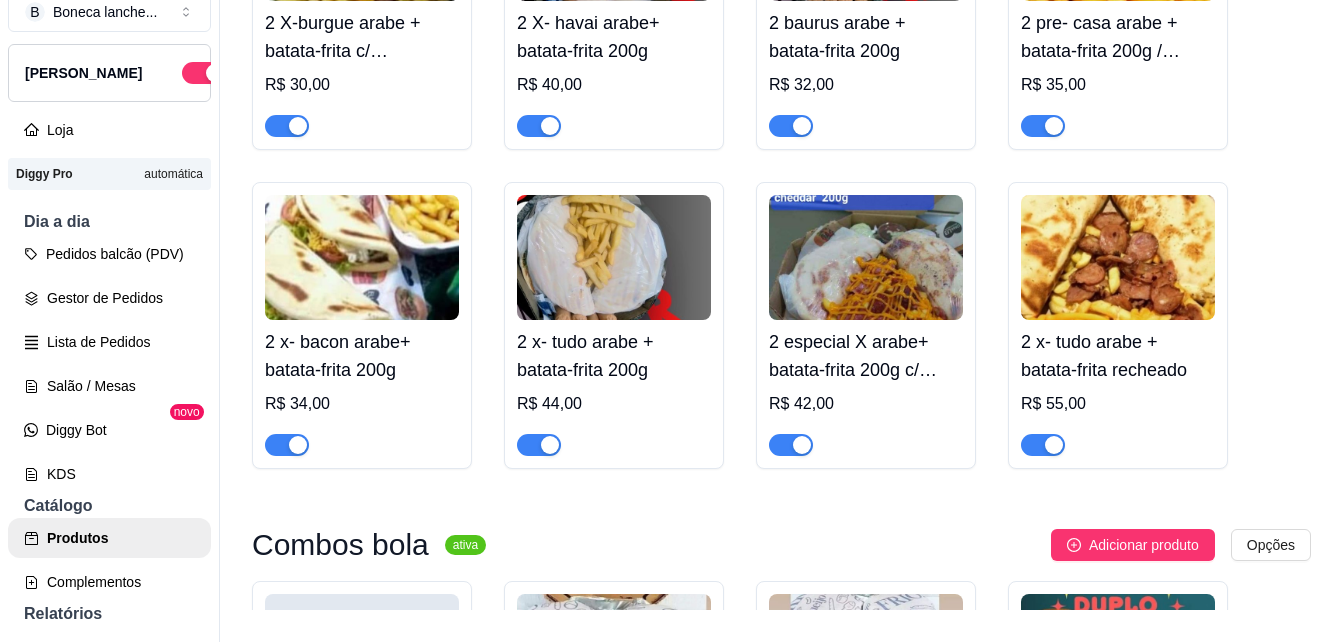 click on "2 x- tudo arabe + batata-frita 200g" at bounding box center [614, 356] 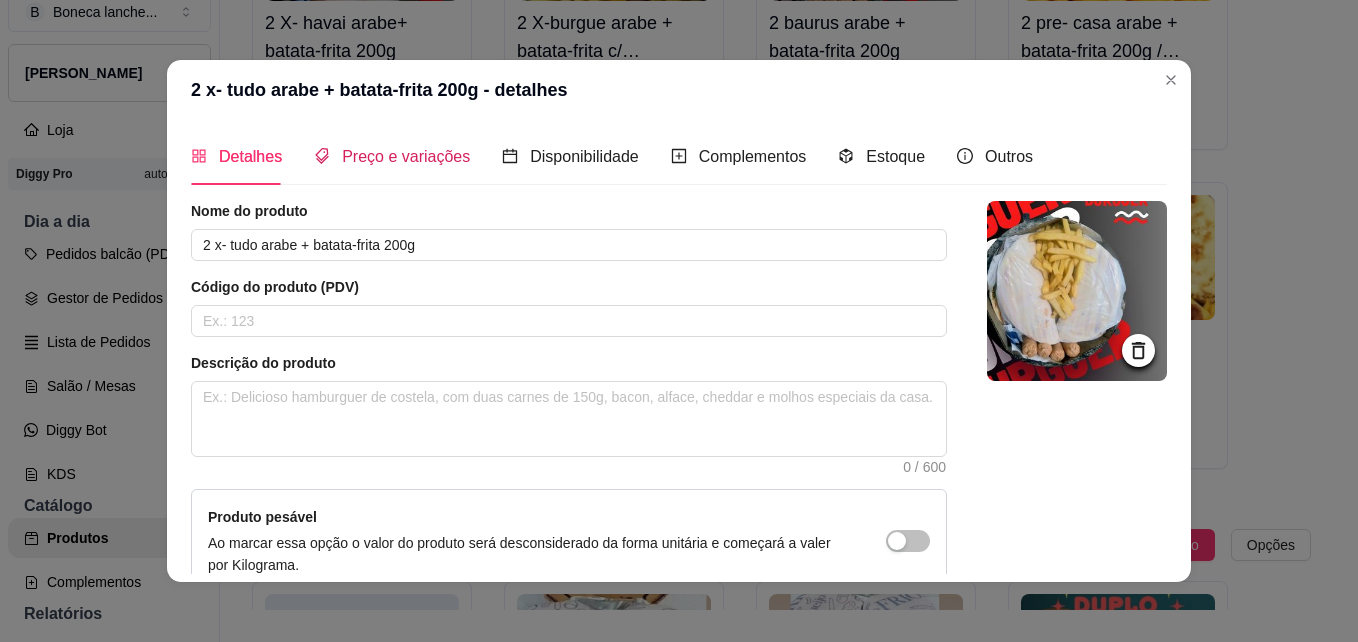 click on "Preço e variações" at bounding box center [406, 156] 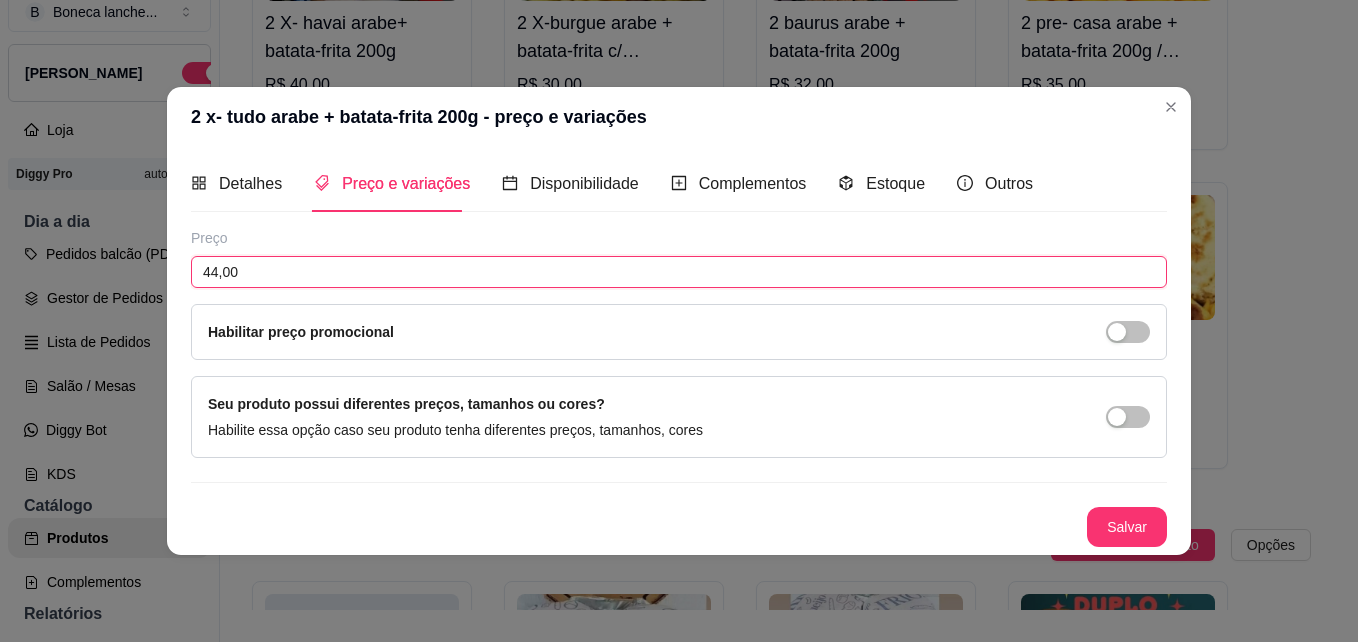 click on "44,00" at bounding box center (679, 272) 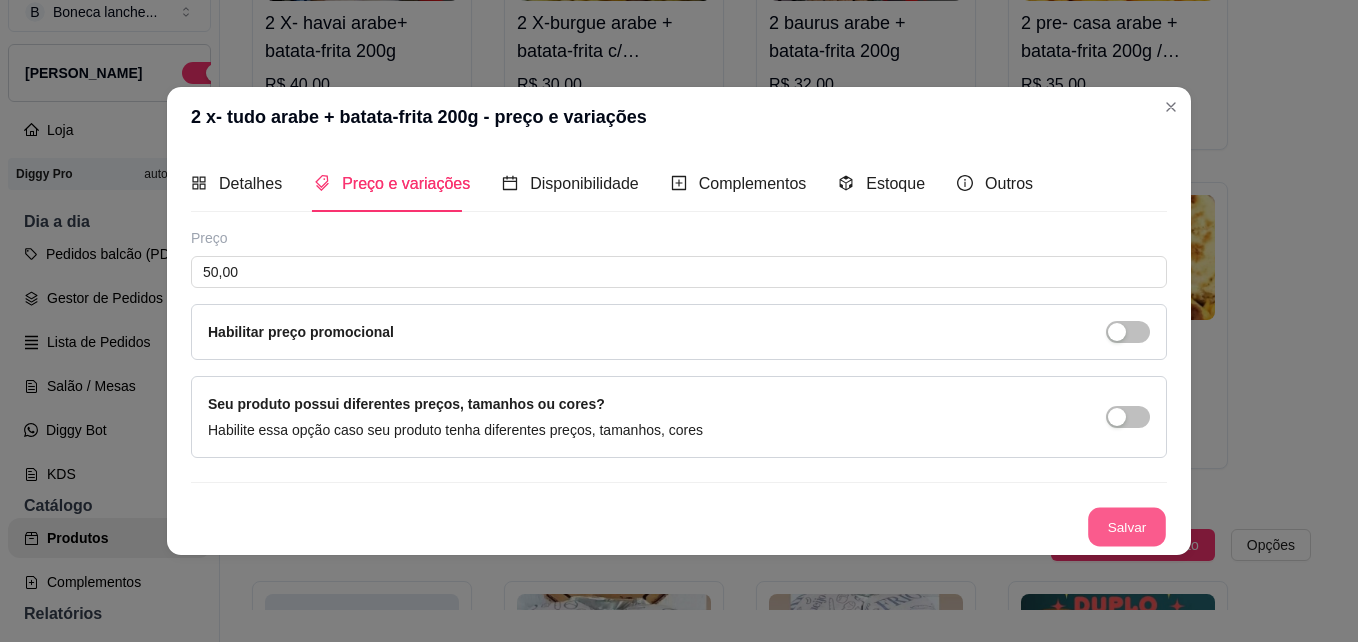 click on "Salvar" at bounding box center [1127, 527] 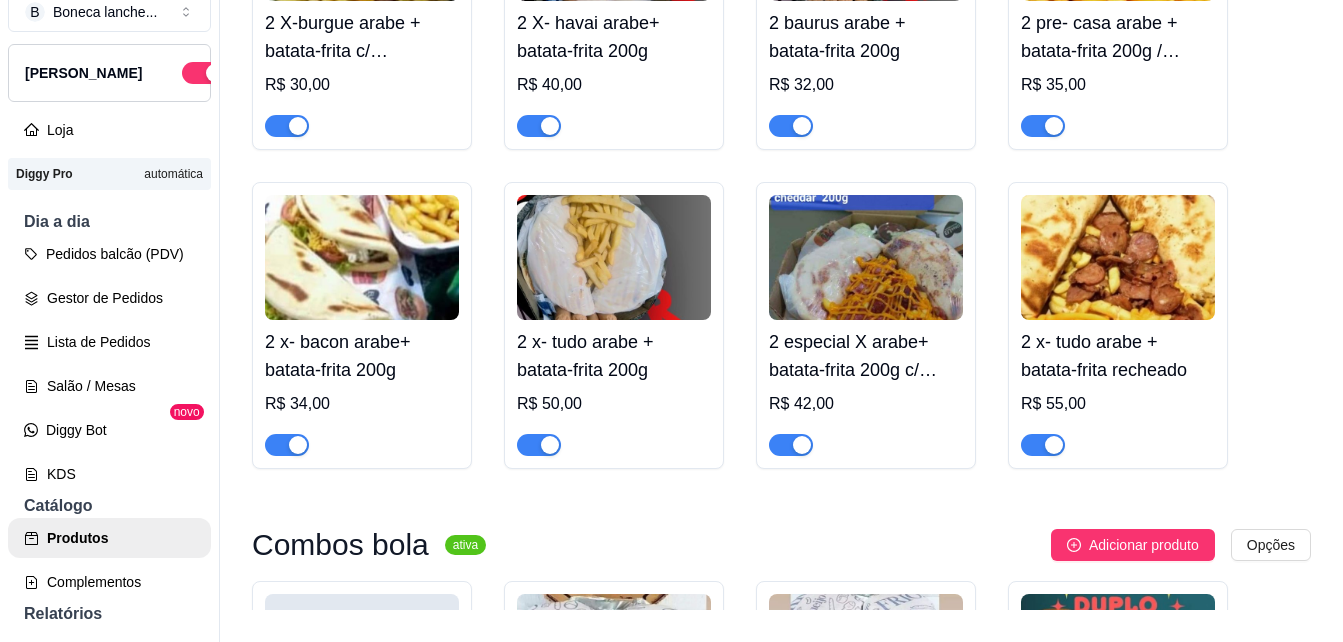 click on "2 especial X arabe+ batata-frita 200g c/ cheddar e  calabressa" at bounding box center [866, 356] 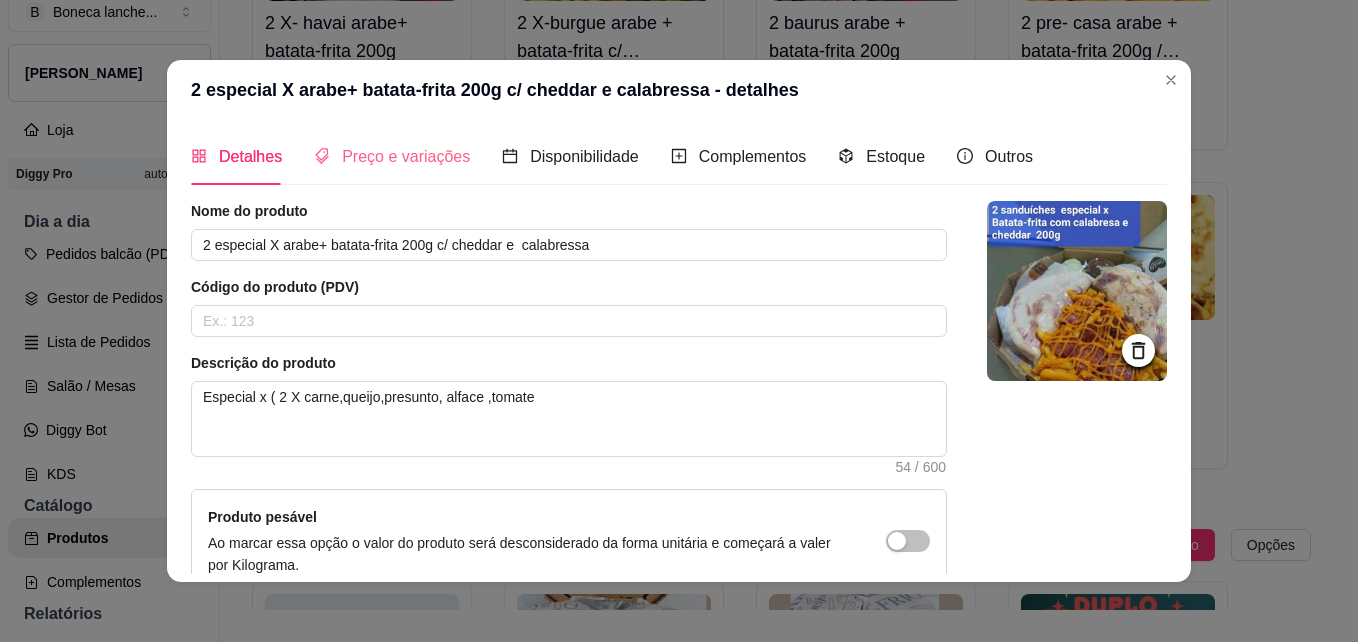 click on "Preço e variações" at bounding box center (392, 156) 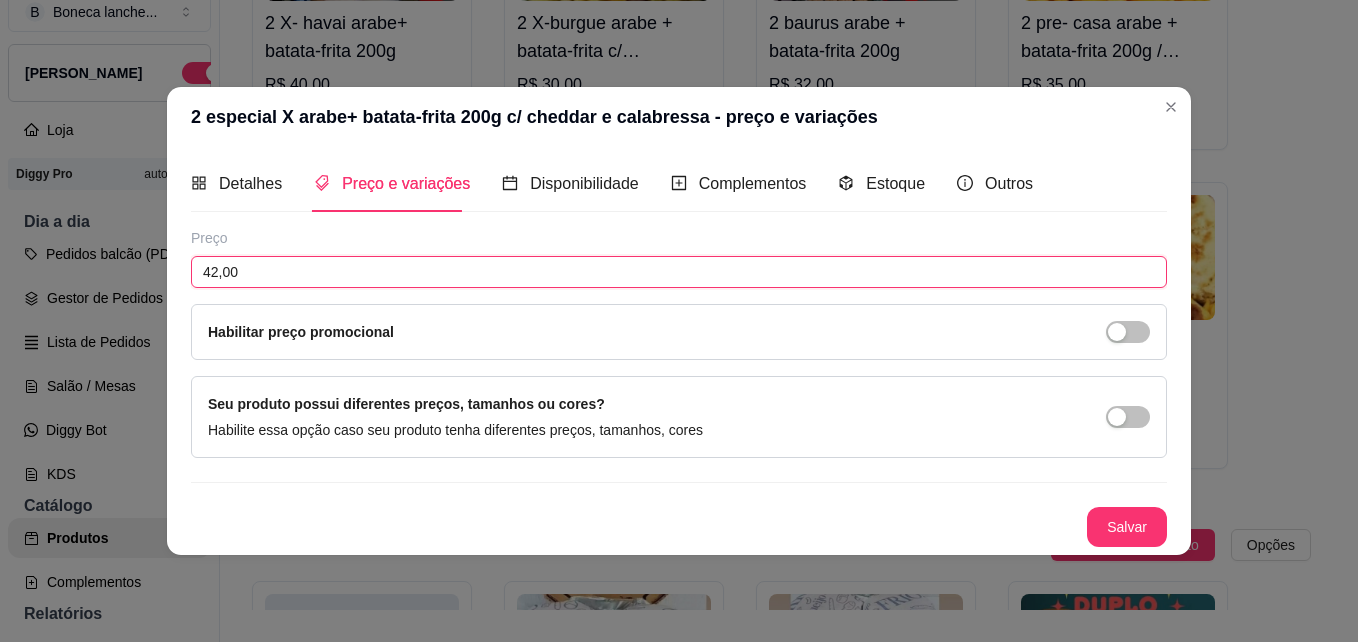 click on "42,00" at bounding box center (679, 272) 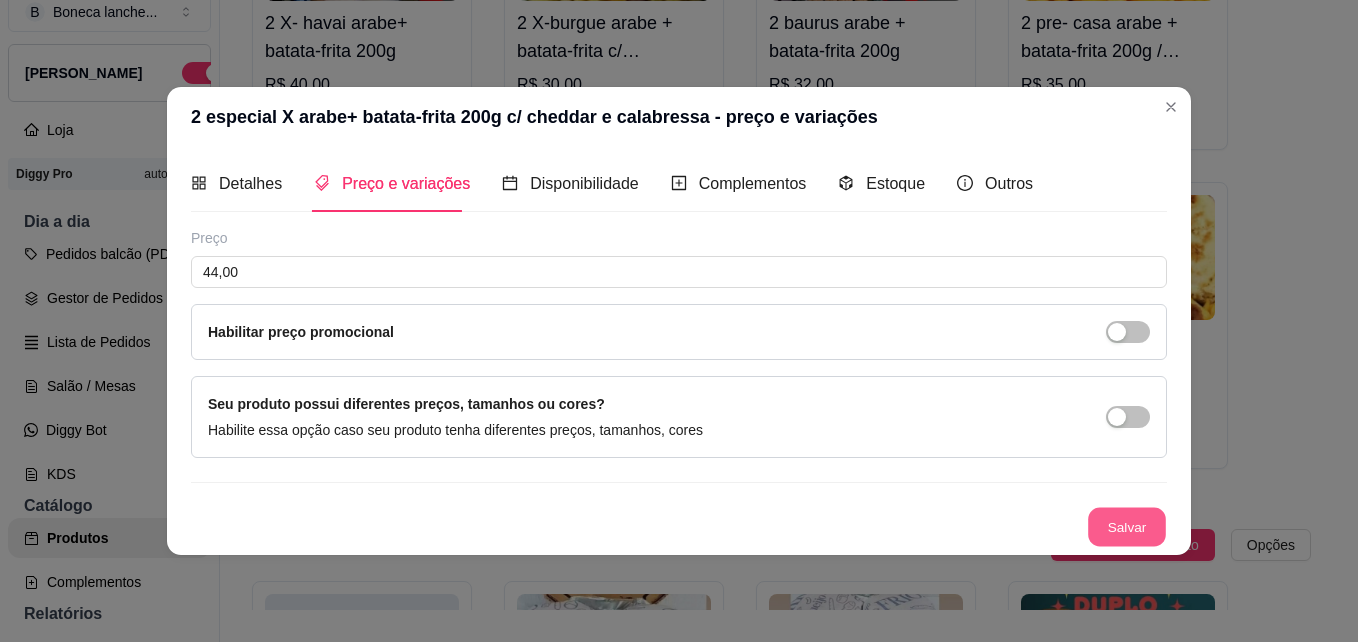 click on "Salvar" at bounding box center [1127, 527] 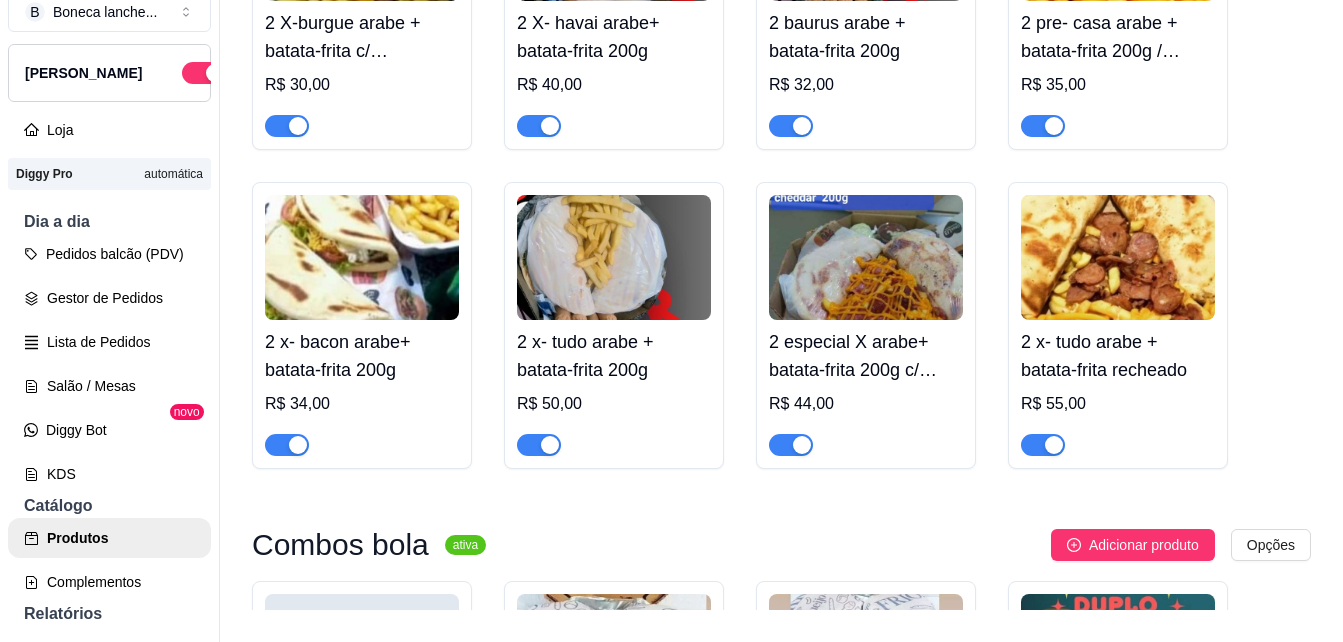 click on "2 X-burgue arabe + batata-frita c/ cheddar / calabresa 200 g   R$ 30,00 2 X- havai arabe+ batata-frita 200g   R$ 40,00 2 baurus arabe + batata-frita 200g   R$ 32,00 2 pre- casa arabe + batata-frita 200g / calabresa   R$ 35,00 2 x- bacon arabe+ batata-frita 200g   R$ 34,00 2 x- tudo arabe + batata-frita 200g   R$ 50,00 2 especial X arabe+ batata-frita 200g c/ cheddar e  calabressa   R$ 44,00 2 x- tudo arabe + batata-frita recheado    R$ 55,00" at bounding box center [781, 166] 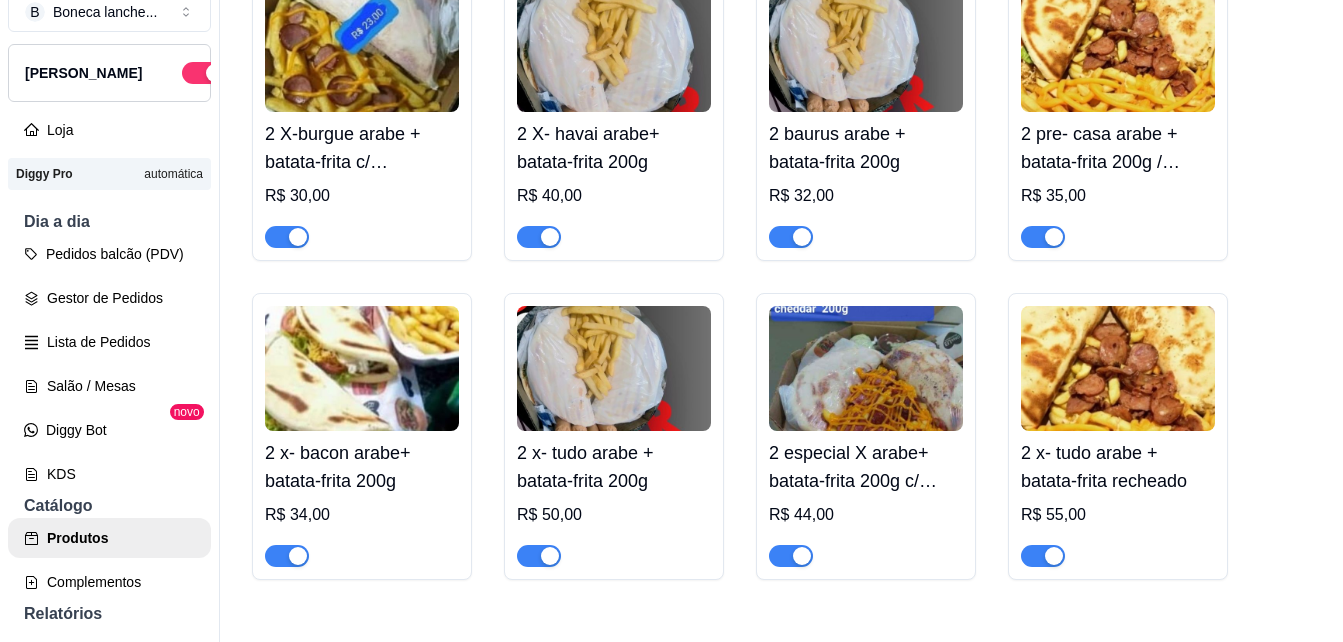scroll, scrollTop: 2156, scrollLeft: 0, axis: vertical 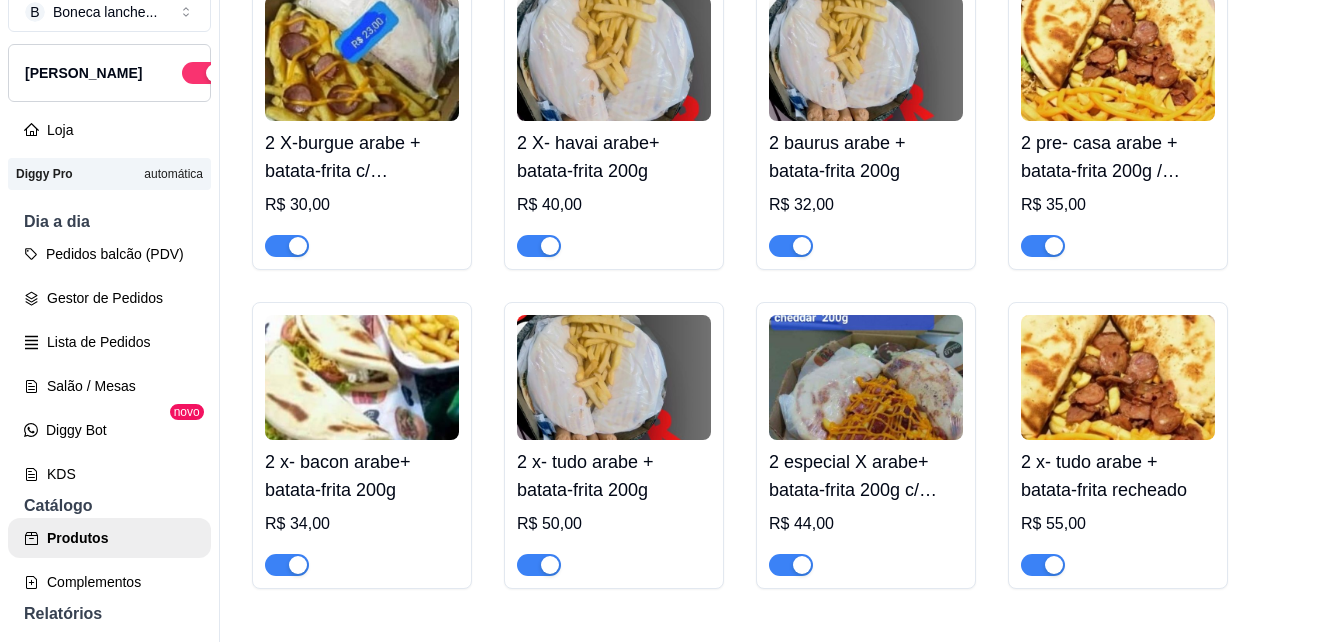 click on "2 x- tudo arabe + batata-frita recheado" at bounding box center [1118, 476] 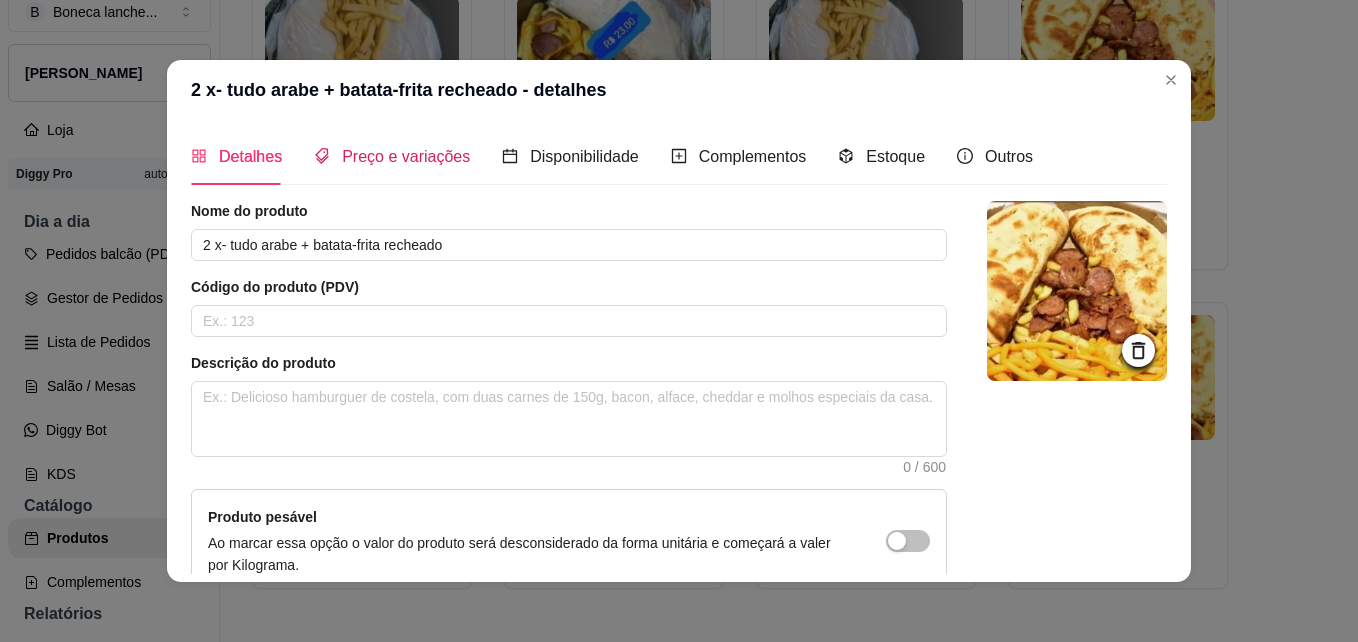 click on "Preço e variações" at bounding box center (406, 156) 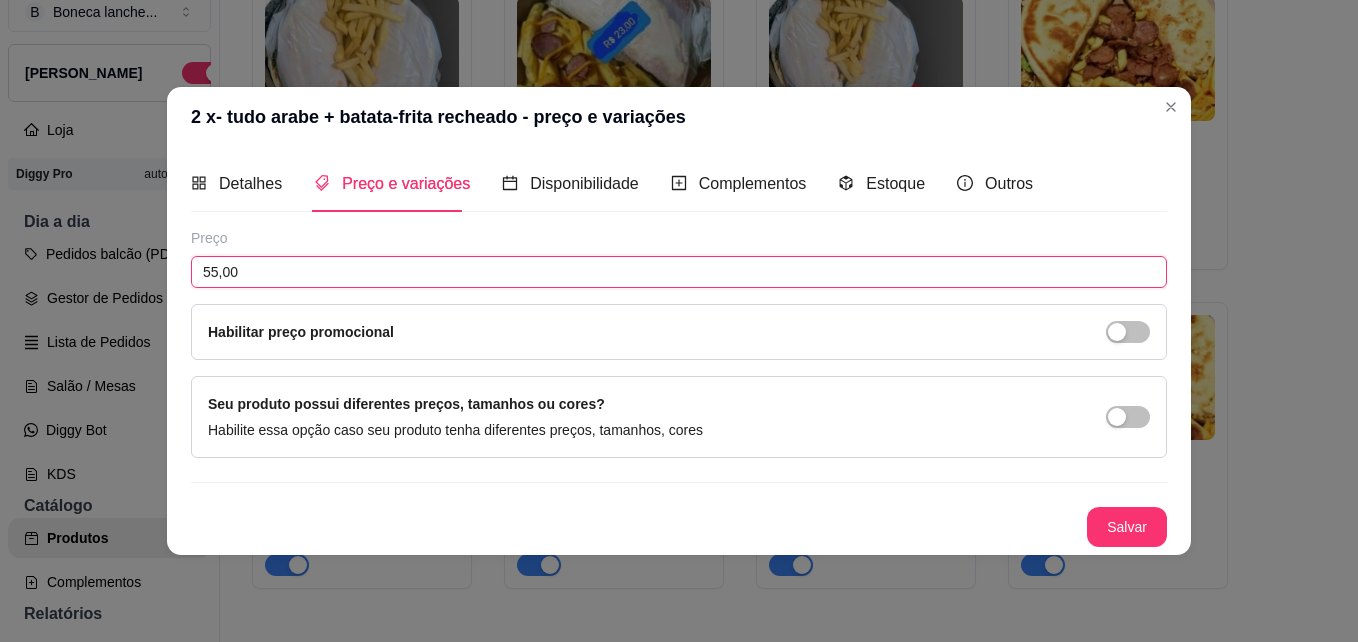 click on "55,00" at bounding box center [679, 272] 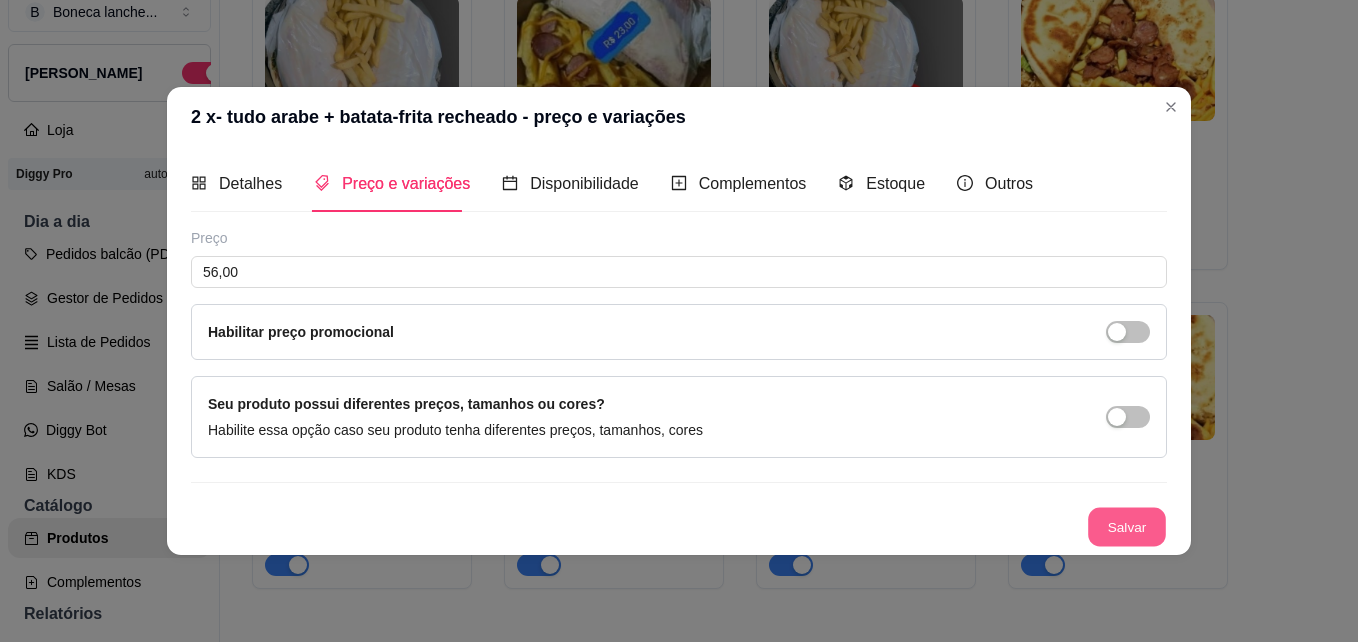 click on "Salvar" at bounding box center [1127, 527] 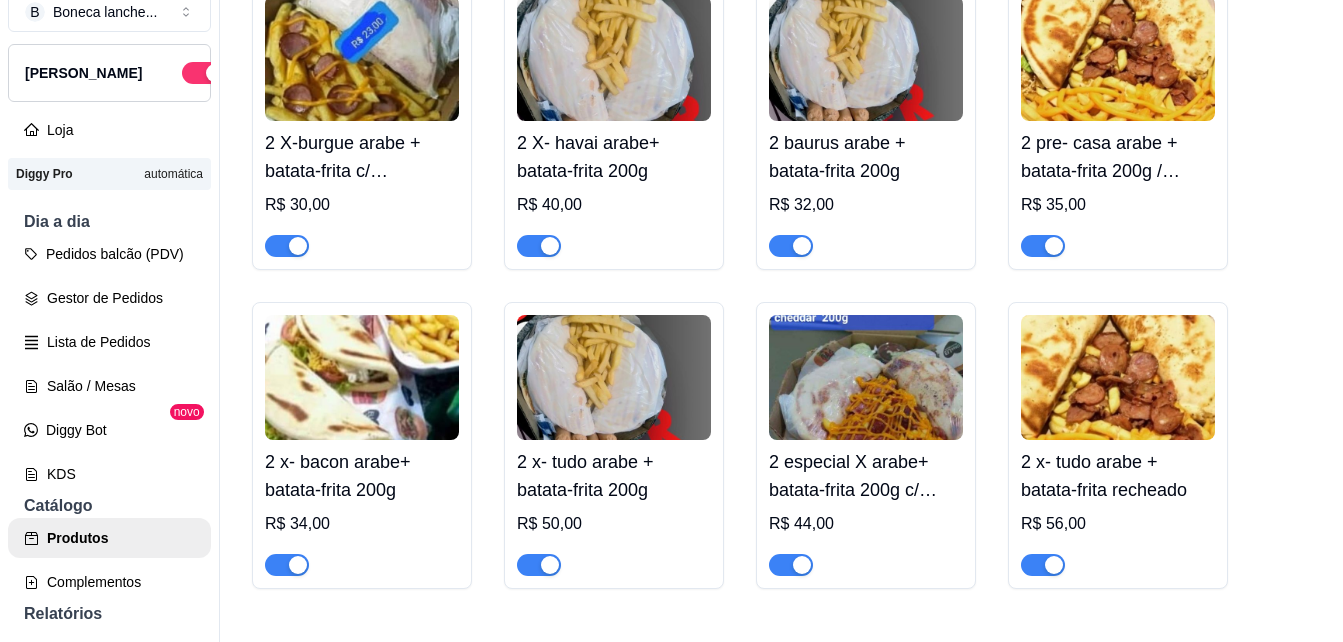 click on "2 X-burgue arabe + batata-frita c/ cheddar / calabresa 200 g   R$ 30,00 2 X- havai arabe+ batata-frita 200g   R$ 40,00 2 baurus arabe + batata-frita 200g   R$ 32,00 2 pre- casa arabe + batata-frita 200g / calabresa   R$ 35,00 2 x- bacon arabe+ batata-frita 200g   R$ 34,00 2 x- tudo arabe + batata-frita 200g   R$ 50,00 2 especial X arabe+ batata-frita 200g c/ cheddar e  calabressa   R$ 44,00 2 x- tudo arabe + batata-frita recheado    R$ 56,00" at bounding box center (781, 286) 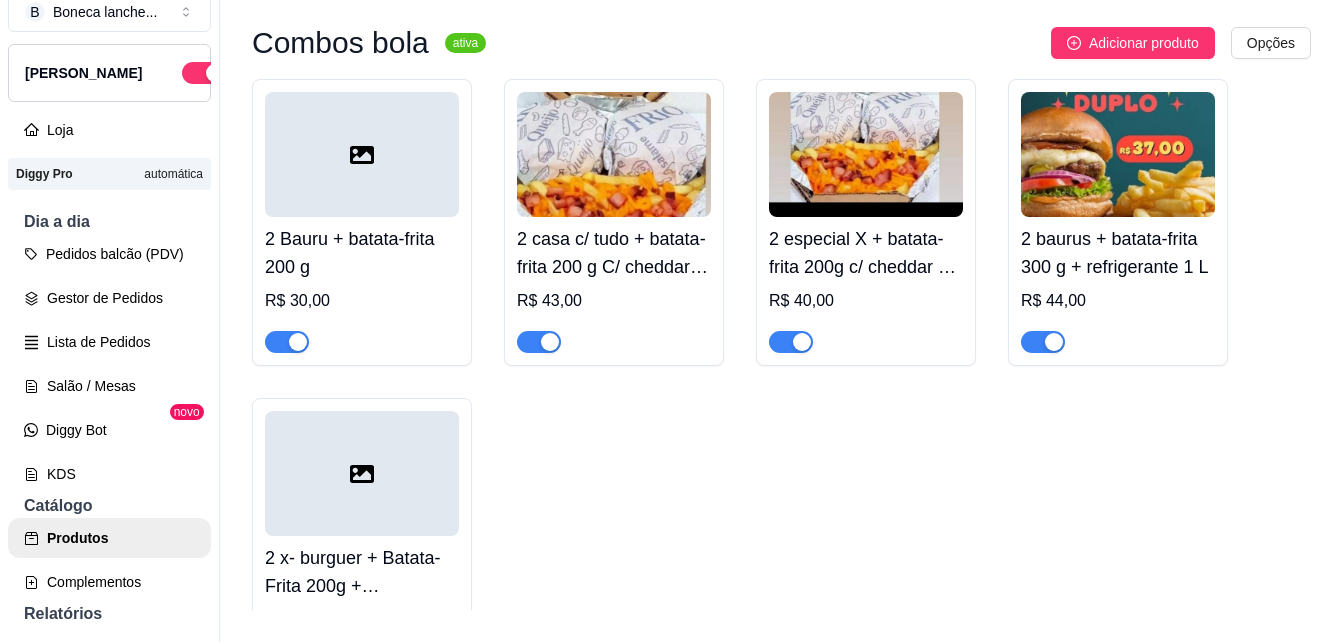 scroll, scrollTop: 2796, scrollLeft: 0, axis: vertical 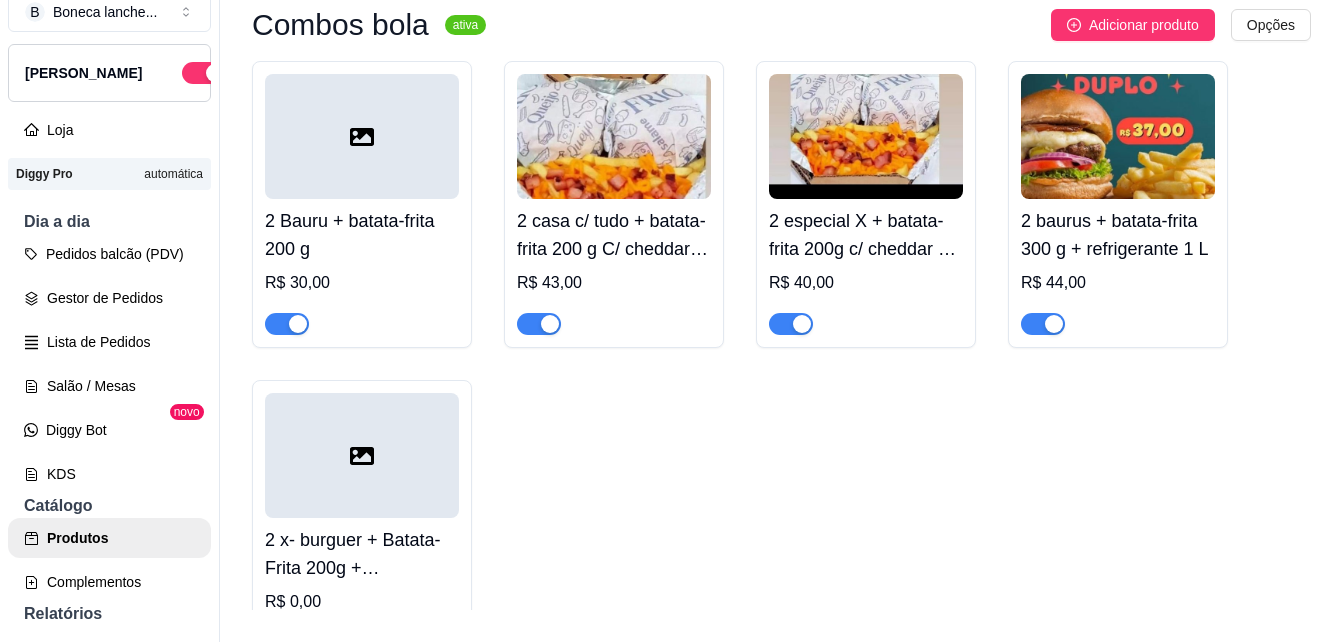 click on "2 x- burguer + Batata-Frita 200g + Refrigerante 1 L   R$ 0,00" at bounding box center (362, 586) 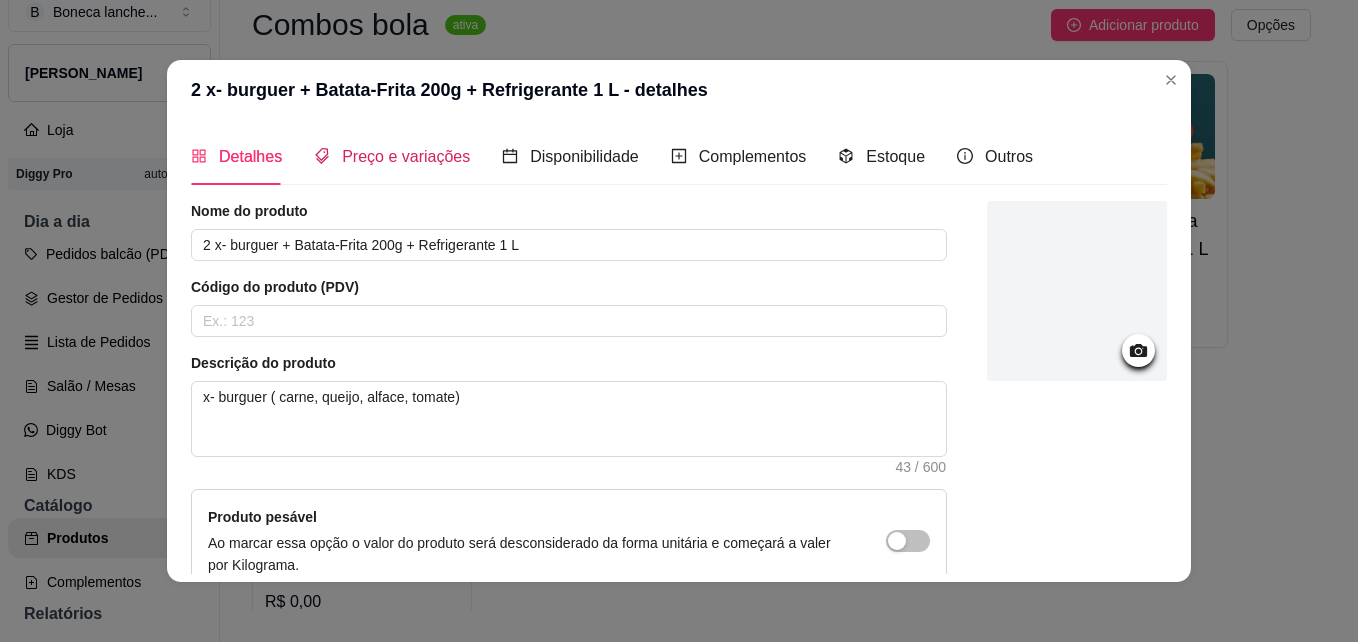 click on "Preço e variações" at bounding box center [406, 156] 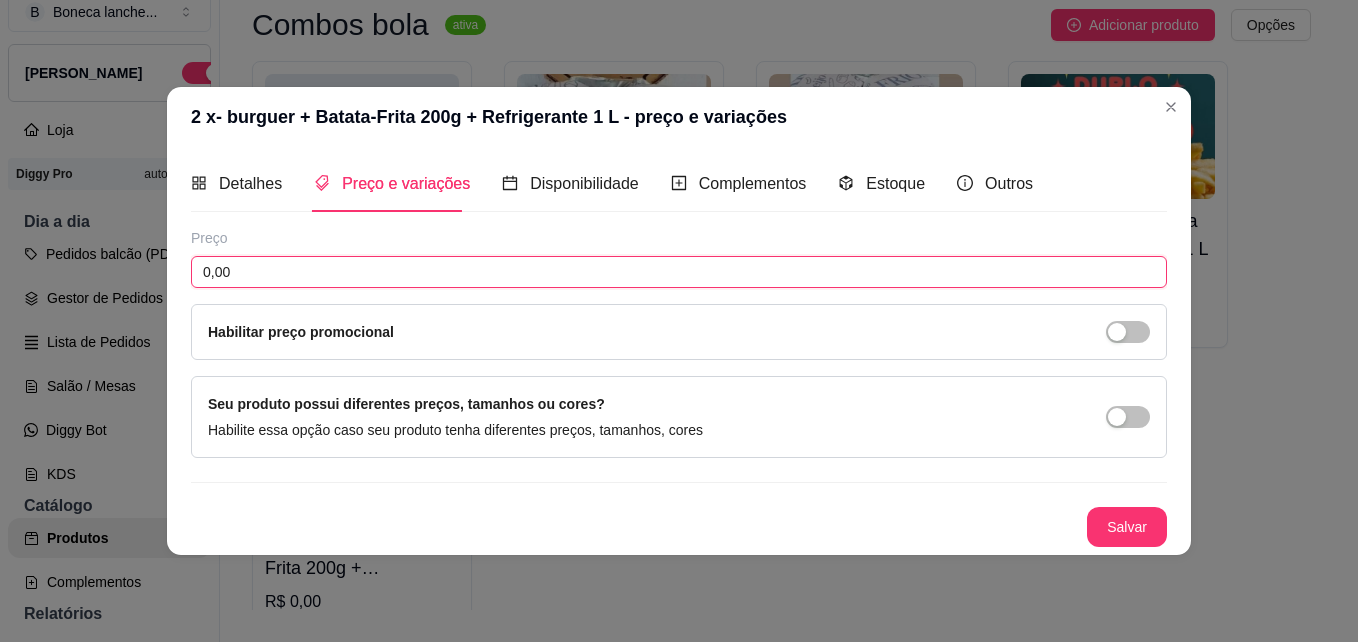 click on "0,00" at bounding box center (679, 272) 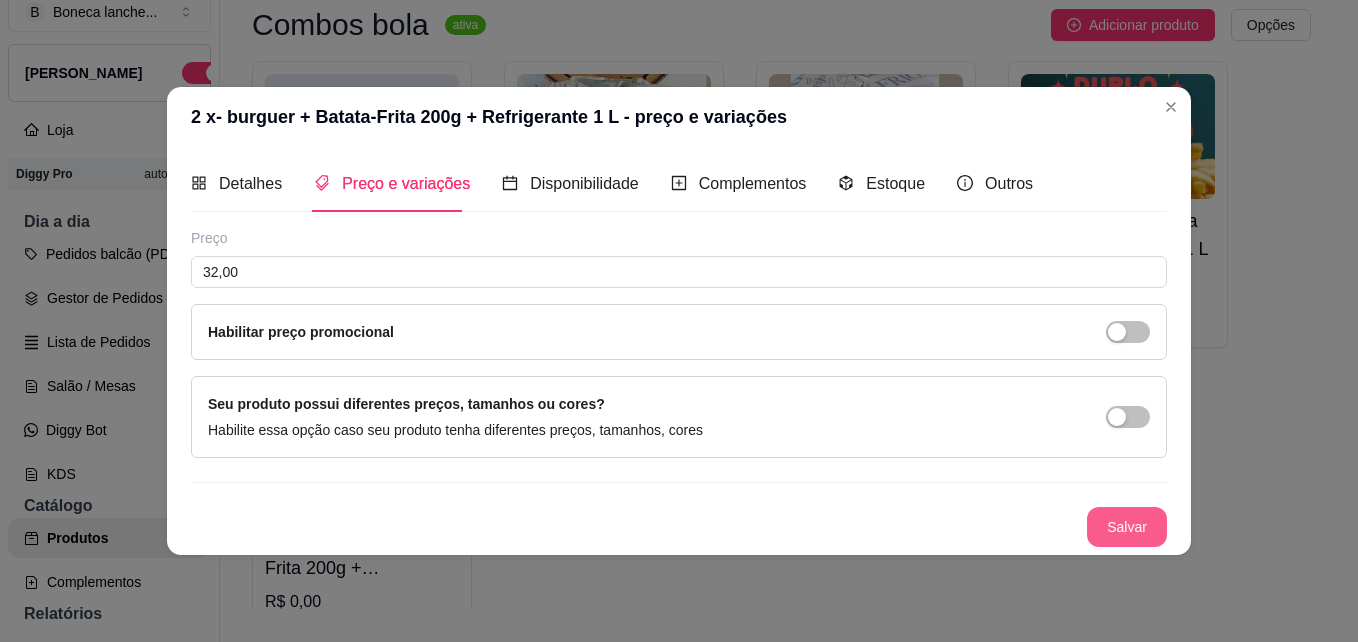 click on "Salvar" at bounding box center (1127, 527) 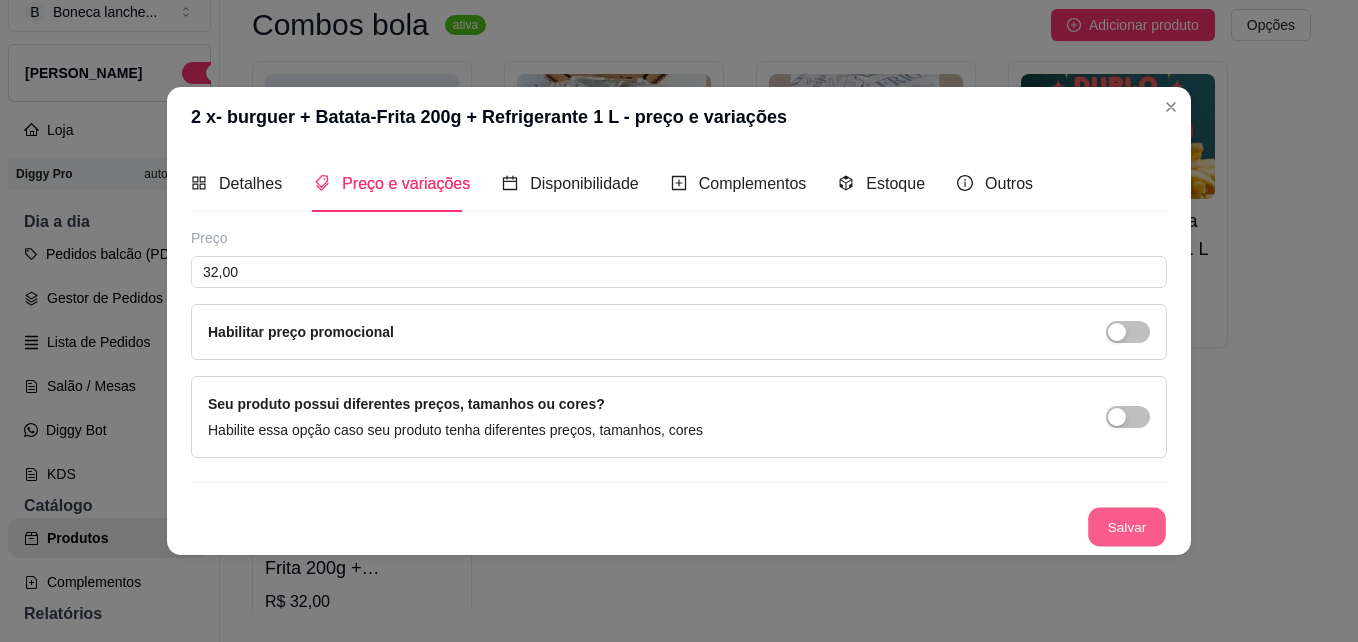 click on "Salvar" at bounding box center (1127, 527) 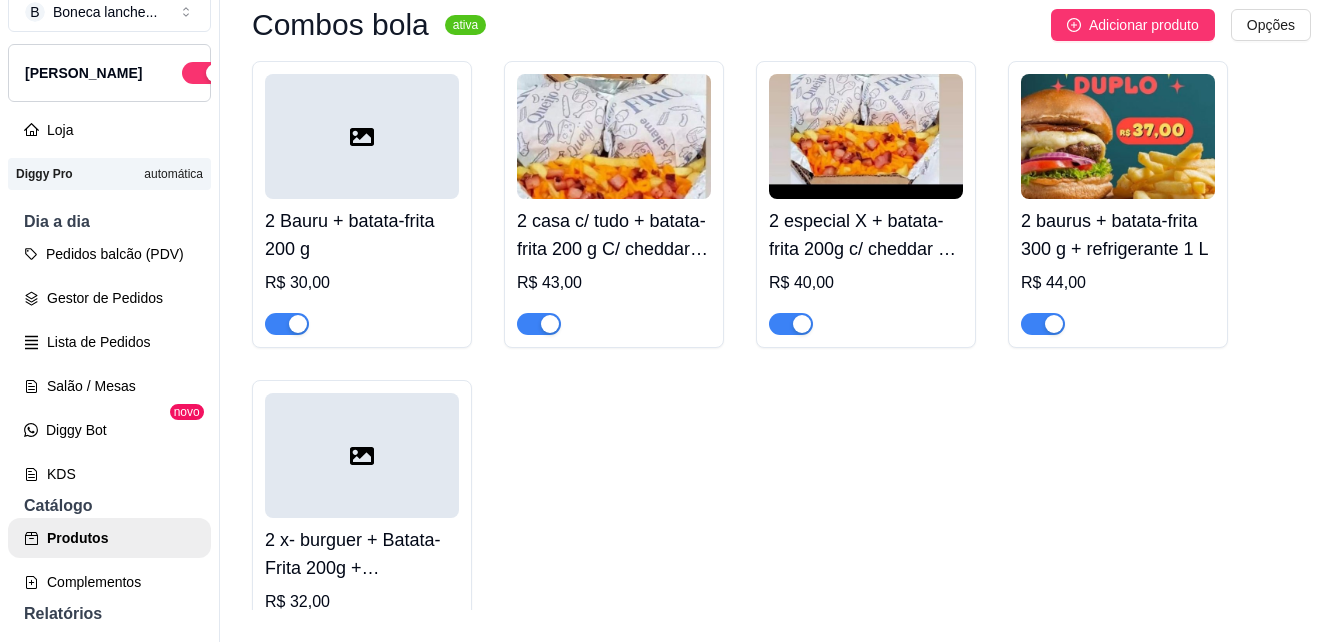 click on "2 baurus + batata-frita 300 g + refrigerante 1 L" at bounding box center [1118, 235] 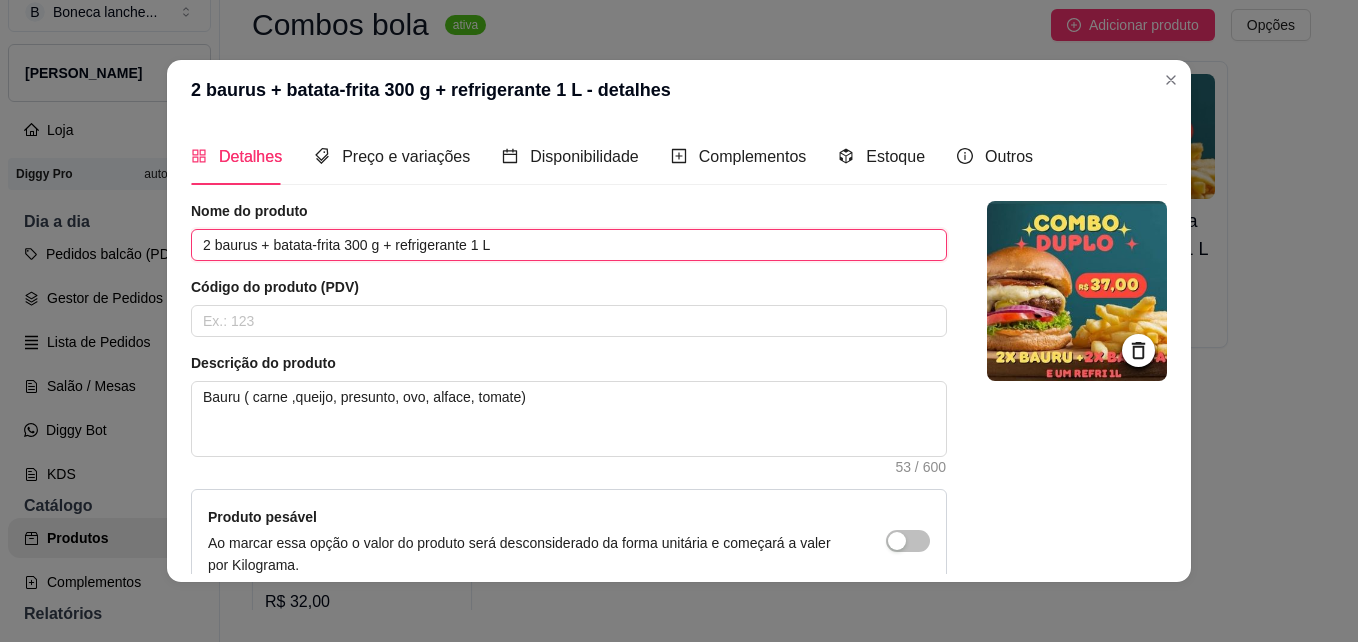 click on "2 baurus + batata-frita 300 g + refrigerante 1 L" at bounding box center [569, 245] 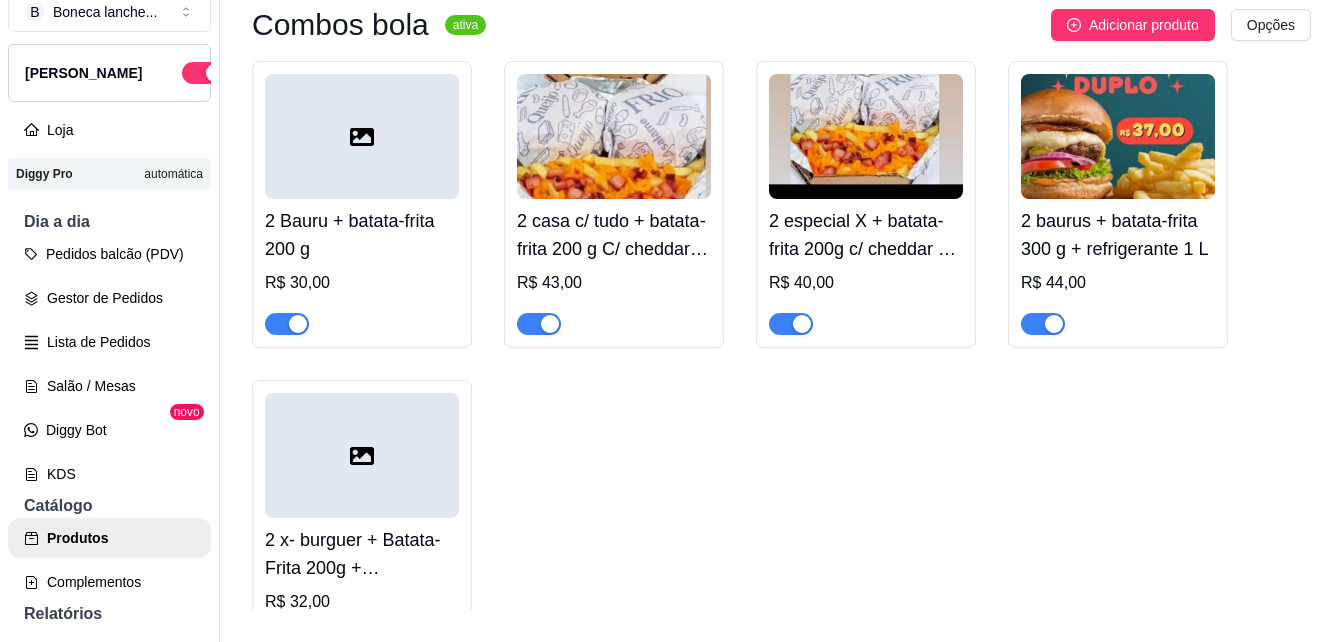 scroll, scrollTop: 0, scrollLeft: 0, axis: both 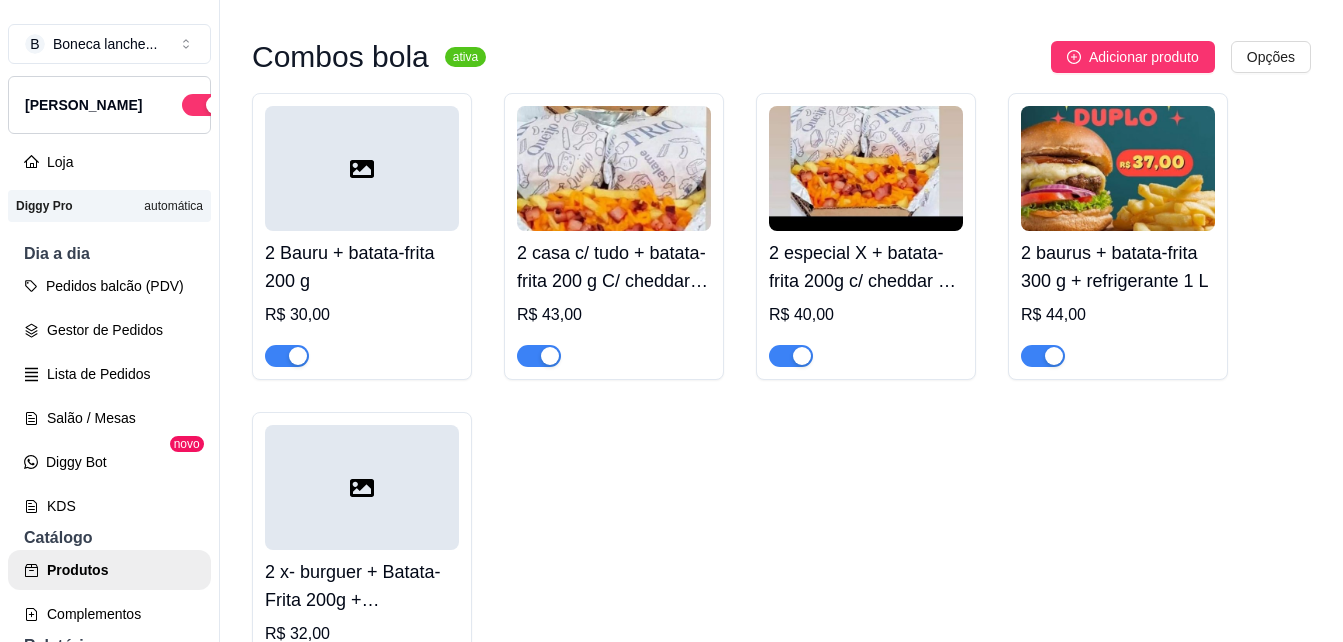 click on "2 Bauru + batata-frita 200 g   R$ 30,00 2 casa c/ tudo + batata-frita 200 g C/ cheddar e bacon   R$ 43,00 2 especial X + batata-frita 200g c/ cheddar e bacon   R$ 40,00 2 baurus + batata-frita 300 g + refrigerante 1 L   R$ 44,00 2 x- burguer + Batata-Frita 200g + Refrigerante 1 L   R$ 32,00" at bounding box center (781, 396) 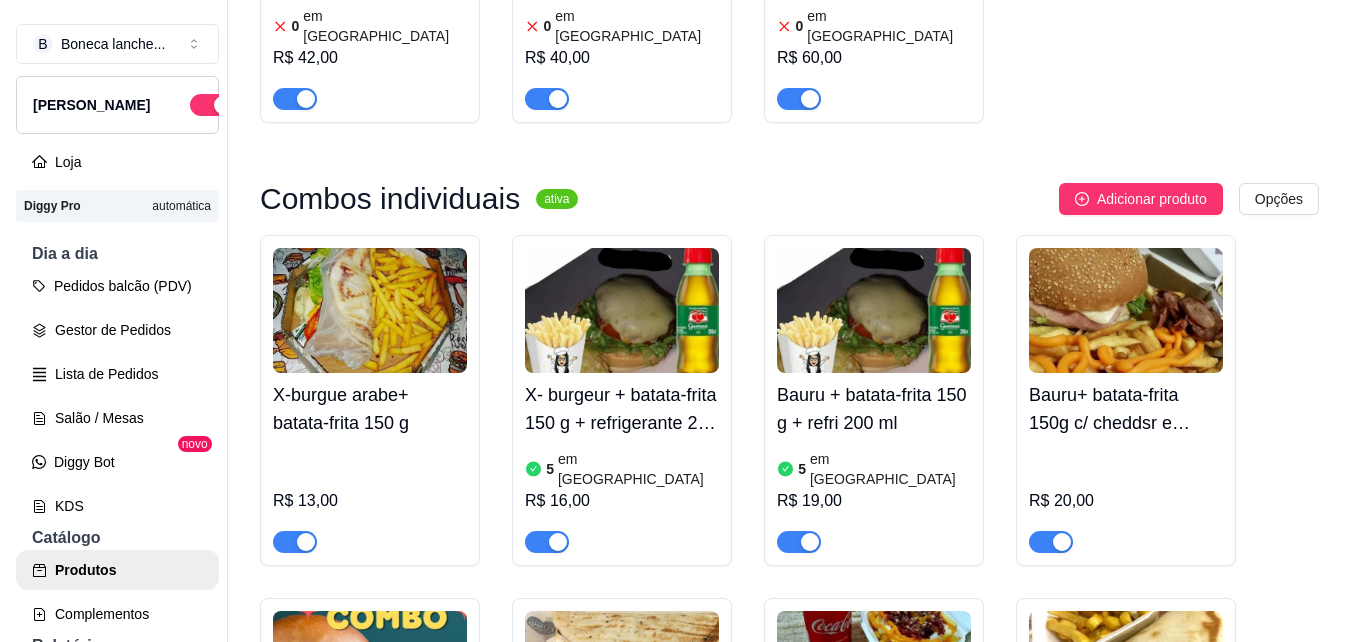 scroll, scrollTop: 4276, scrollLeft: 0, axis: vertical 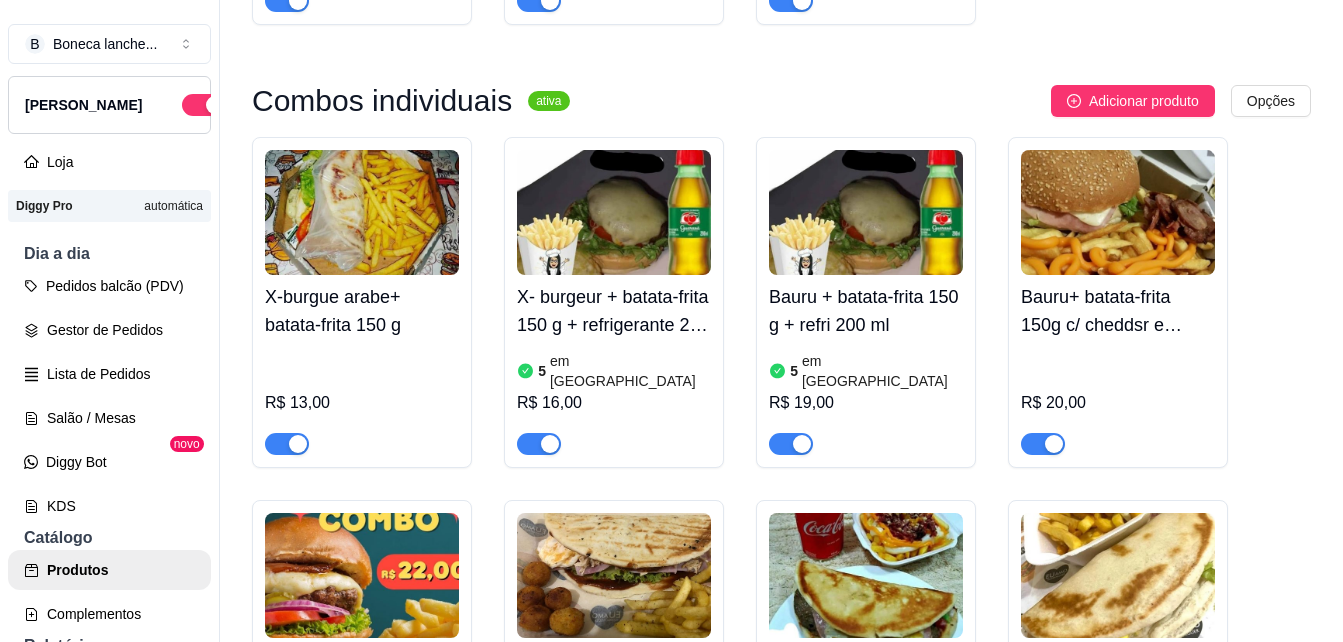 click on "X-burgue arabe+ batata-frita 150 g" at bounding box center (362, 311) 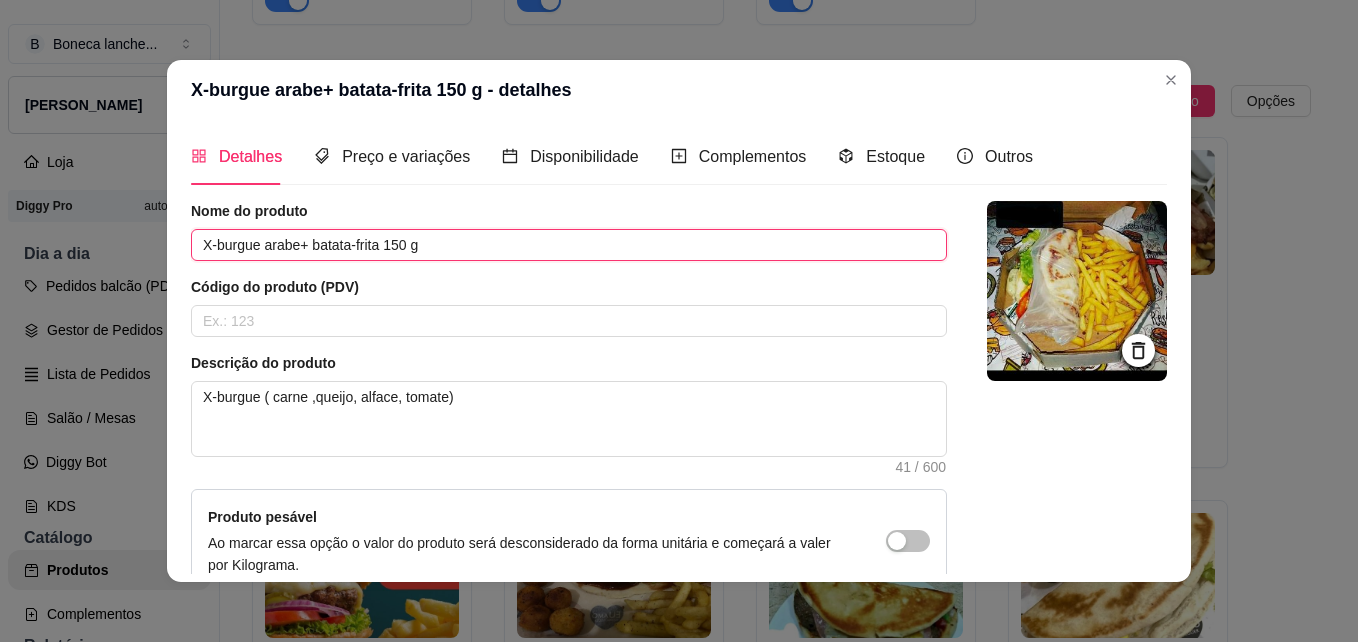 click on "X-burgue arabe+ batata-frita 150 g" at bounding box center (569, 245) 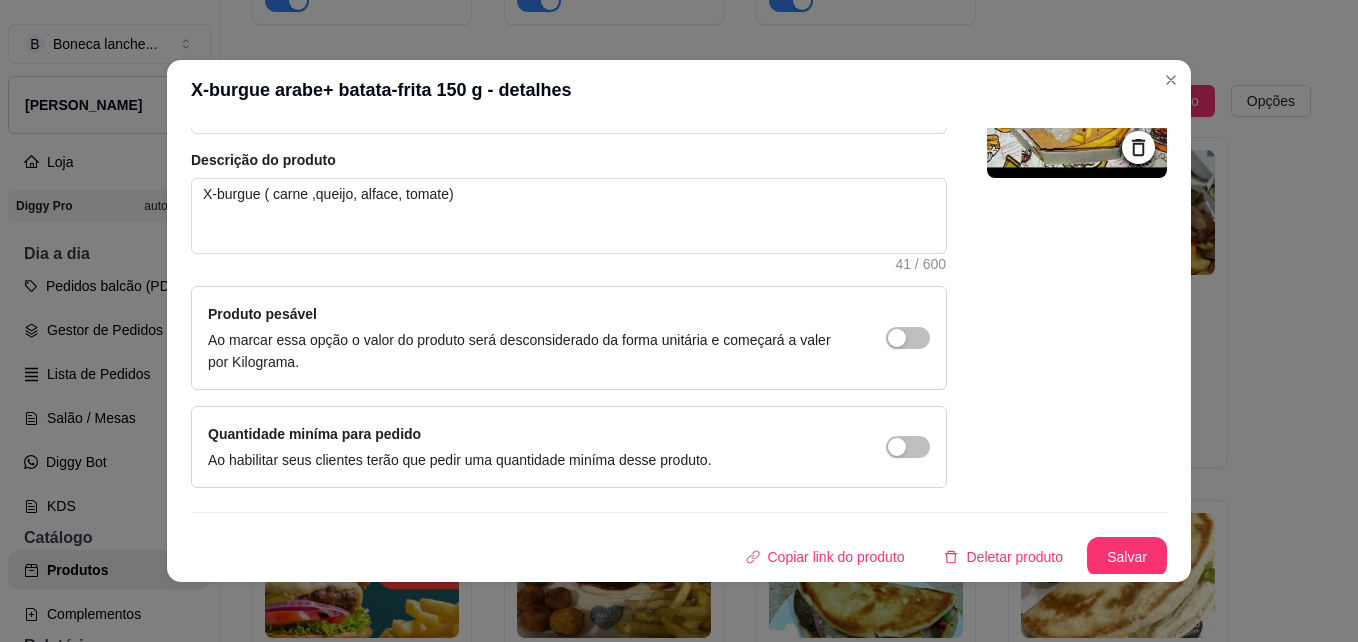 scroll, scrollTop: 206, scrollLeft: 0, axis: vertical 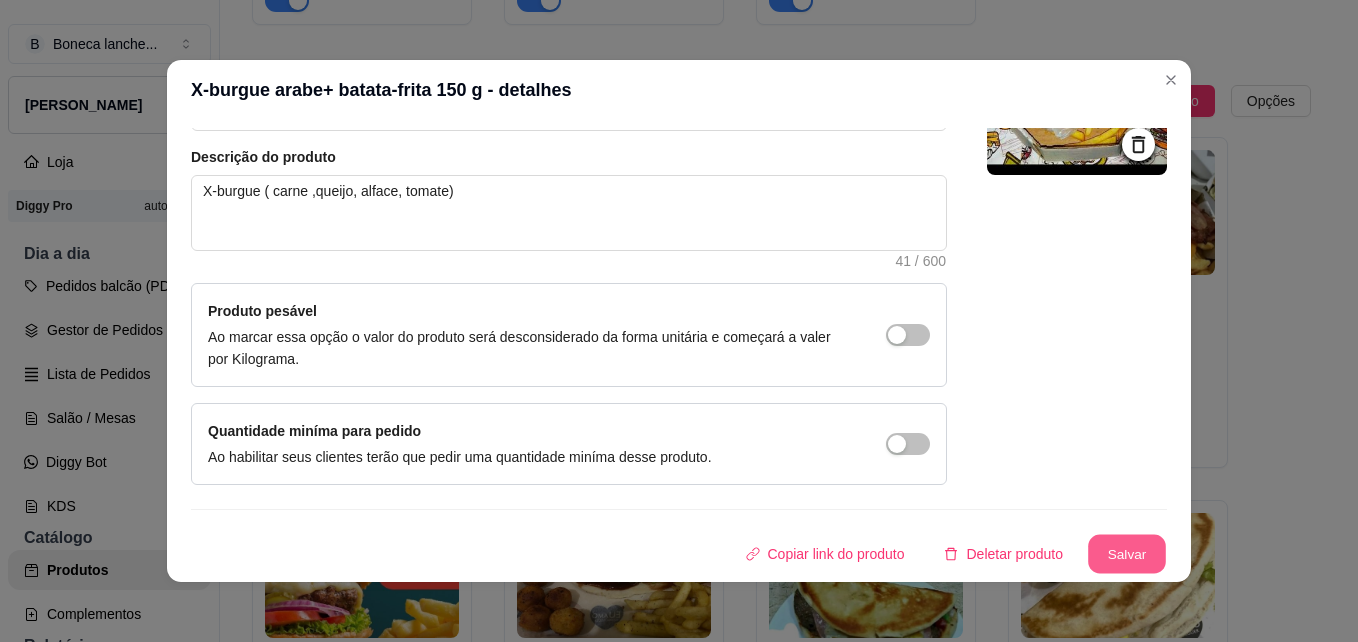 click on "Salvar" at bounding box center (1127, 554) 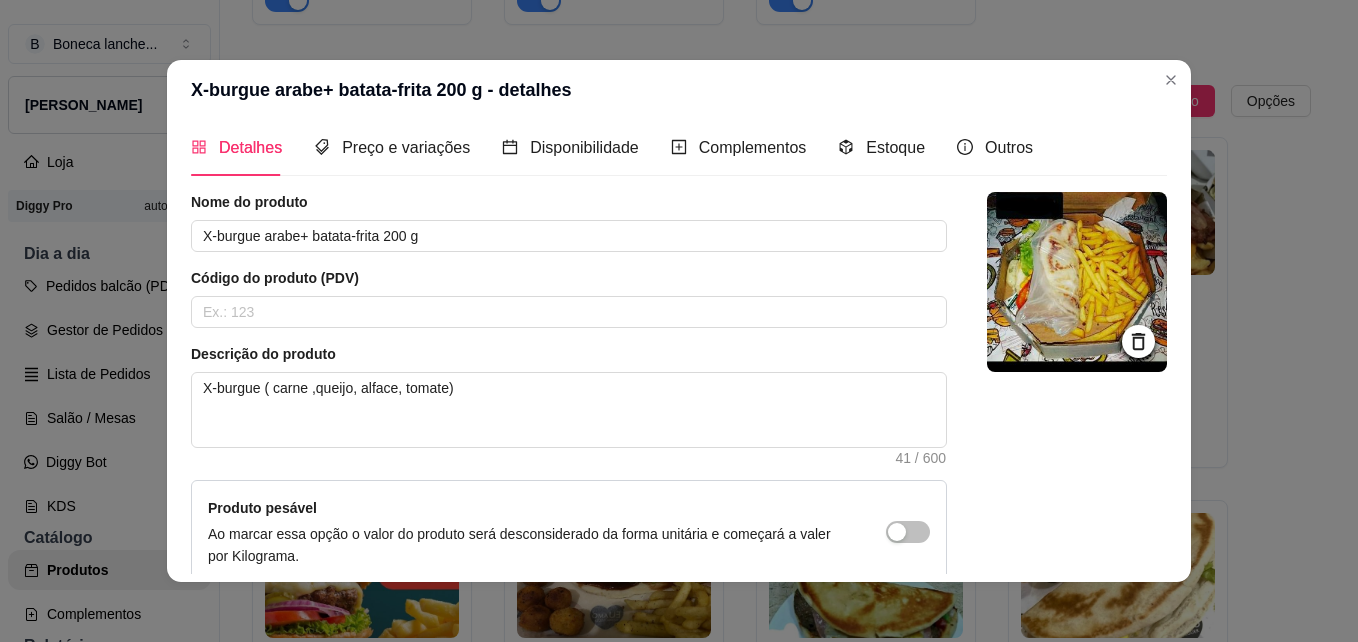 scroll, scrollTop: 0, scrollLeft: 0, axis: both 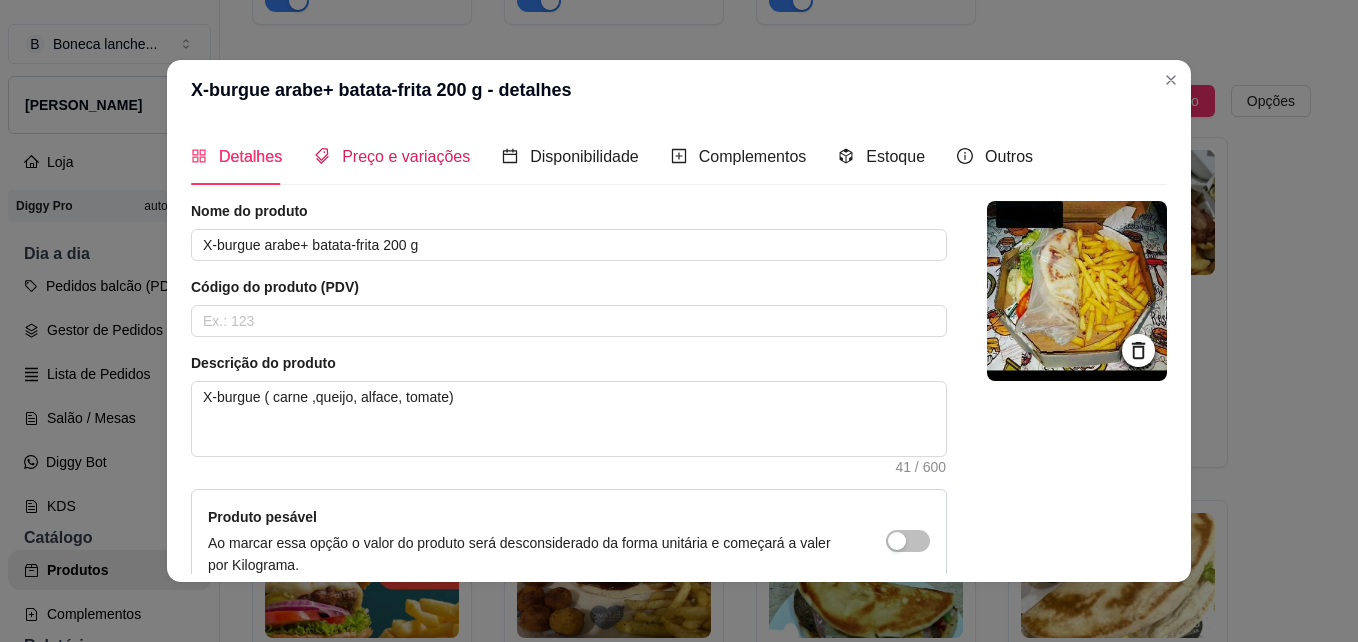 click on "Preço e variações" at bounding box center [406, 156] 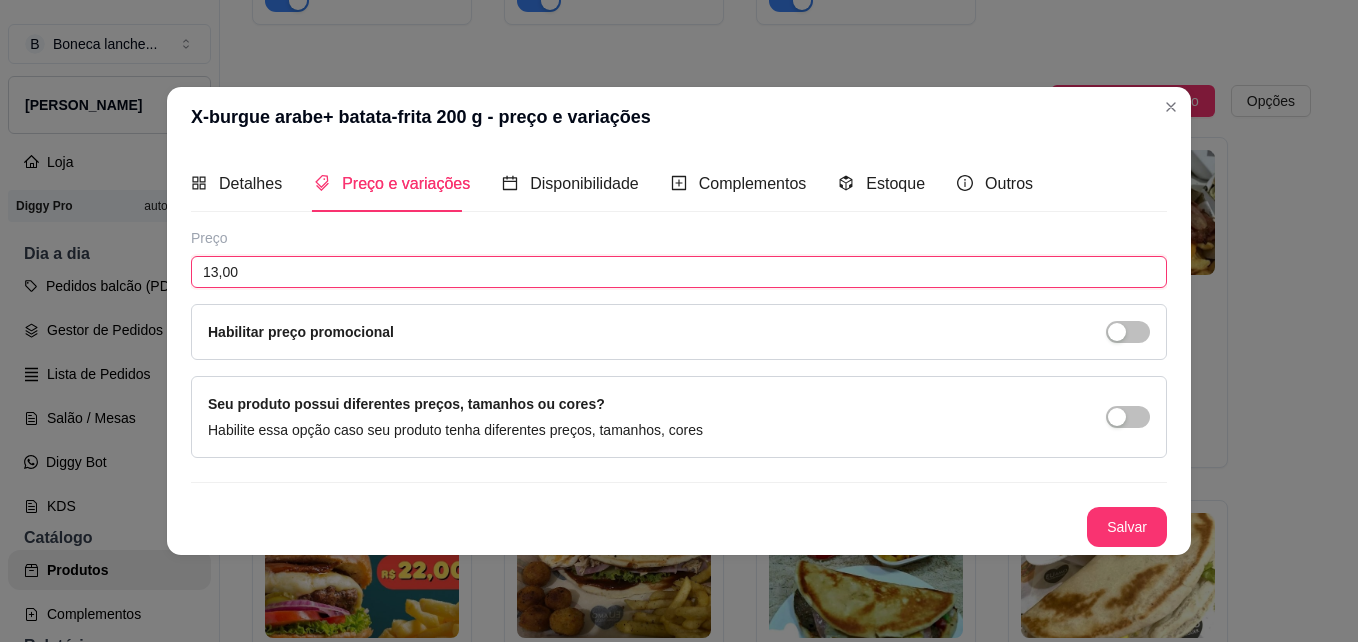 click on "13,00" at bounding box center [679, 272] 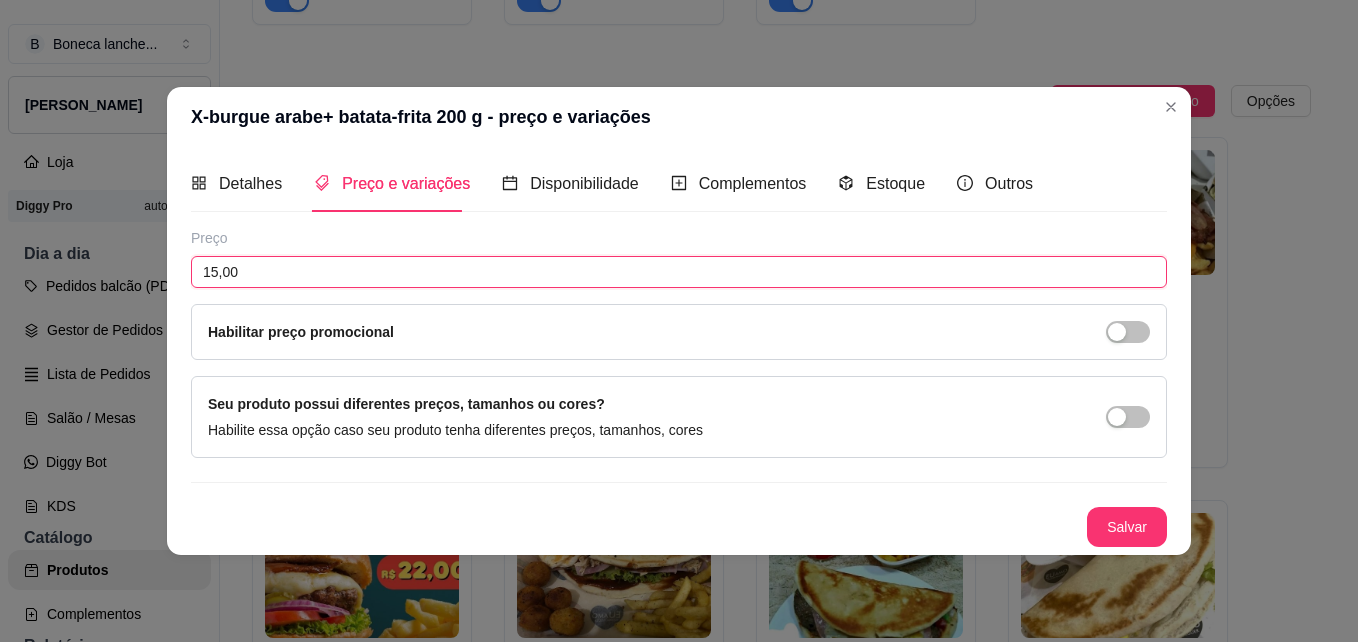 click on "15,00" at bounding box center (679, 272) 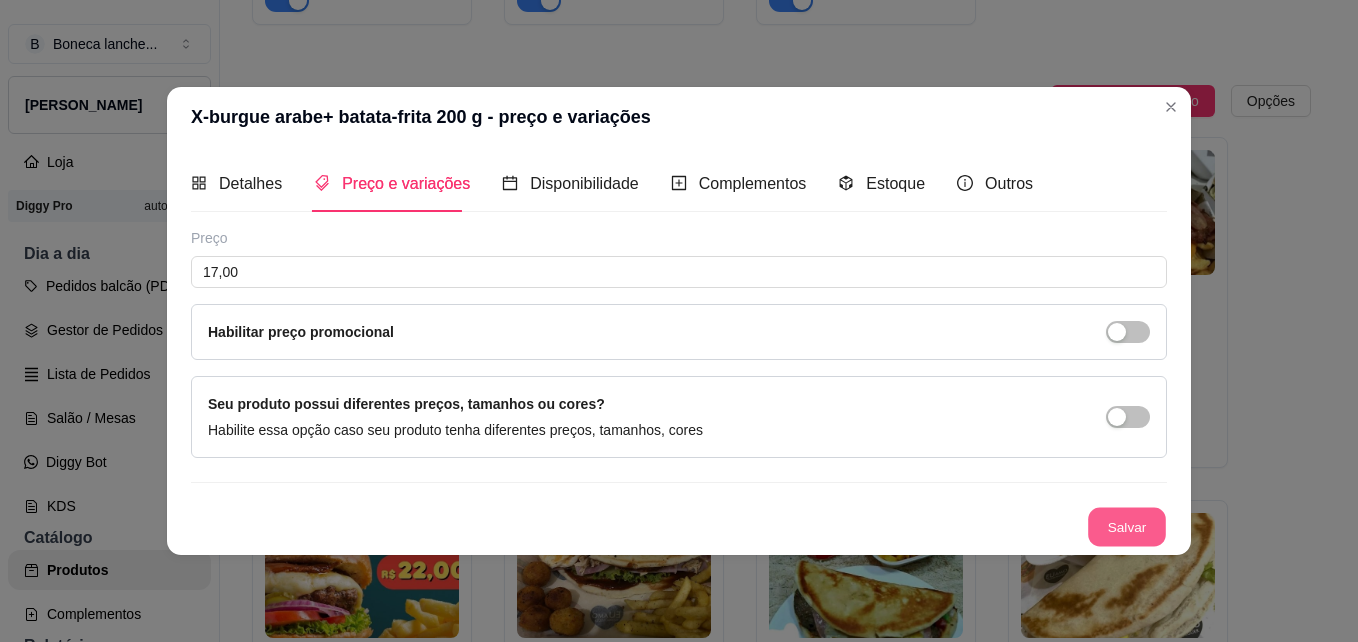 click on "Salvar" at bounding box center (1127, 527) 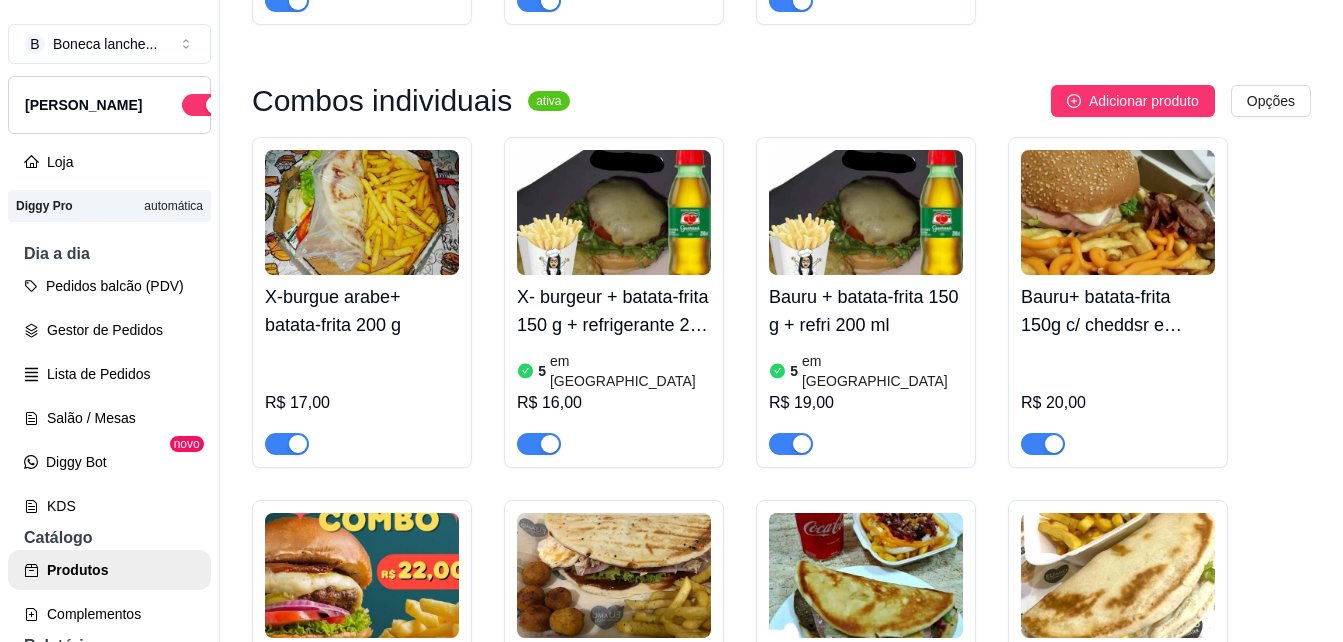 click on "X-burgue arabe+ batata-frita 200 g" at bounding box center (362, 311) 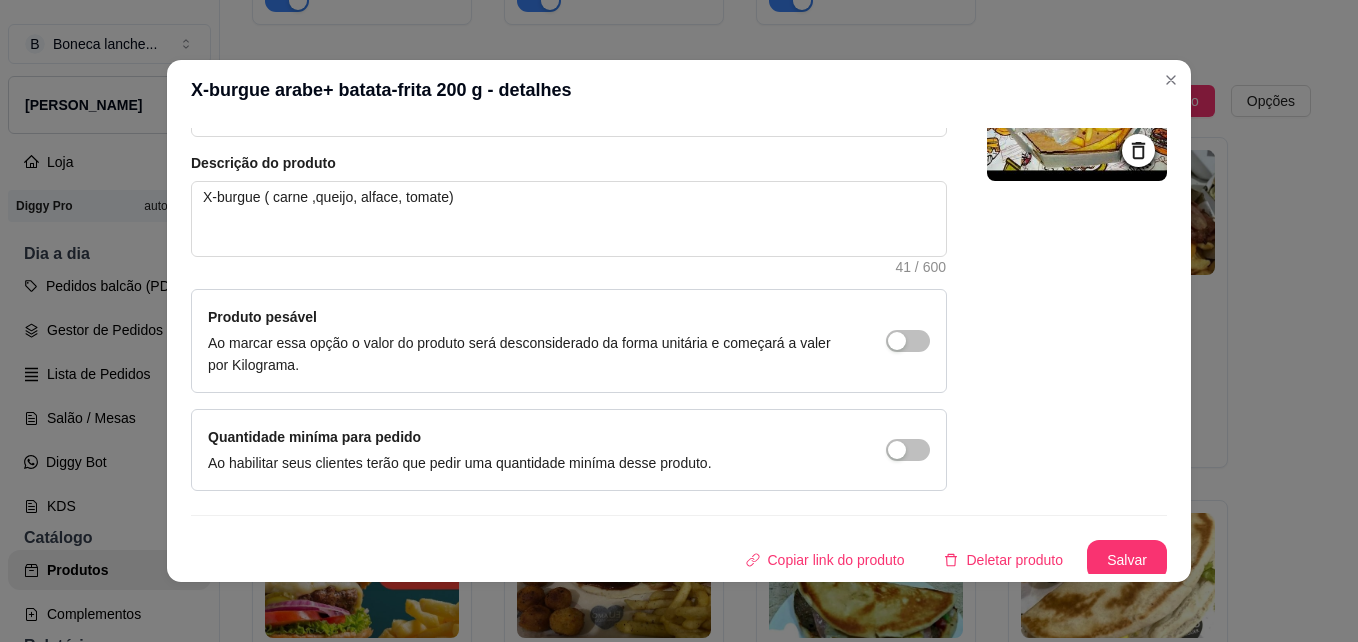 scroll, scrollTop: 206, scrollLeft: 0, axis: vertical 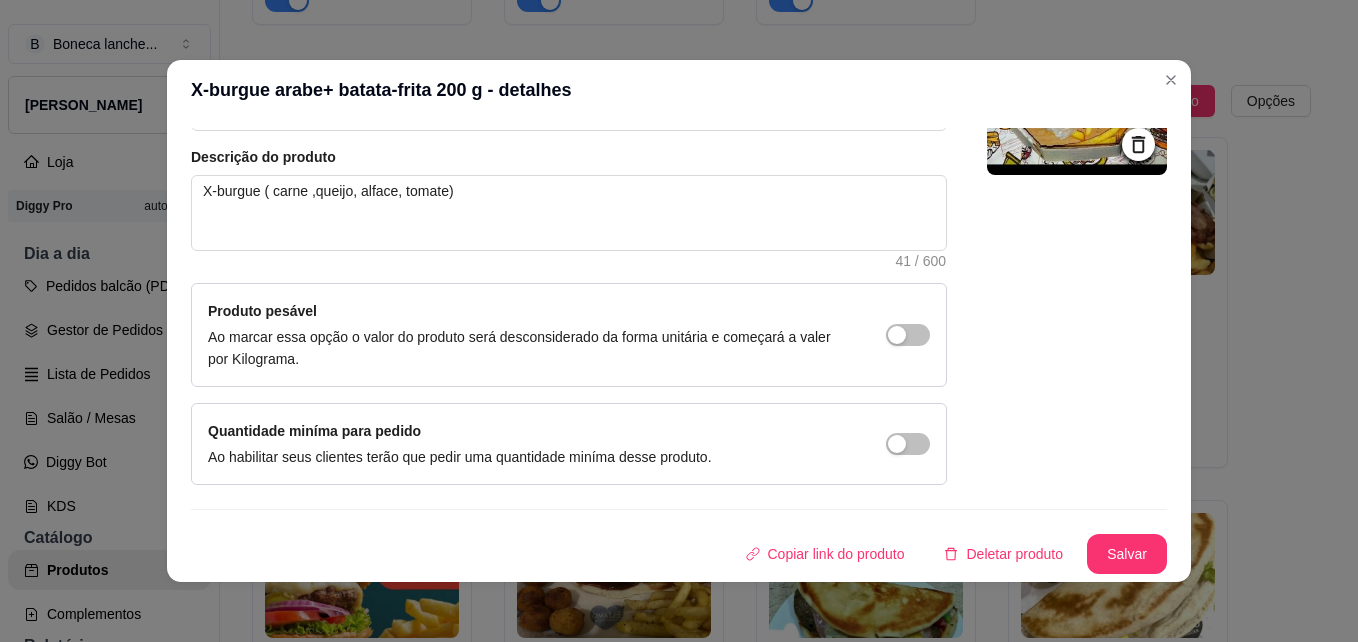 click at bounding box center [1077, 240] 